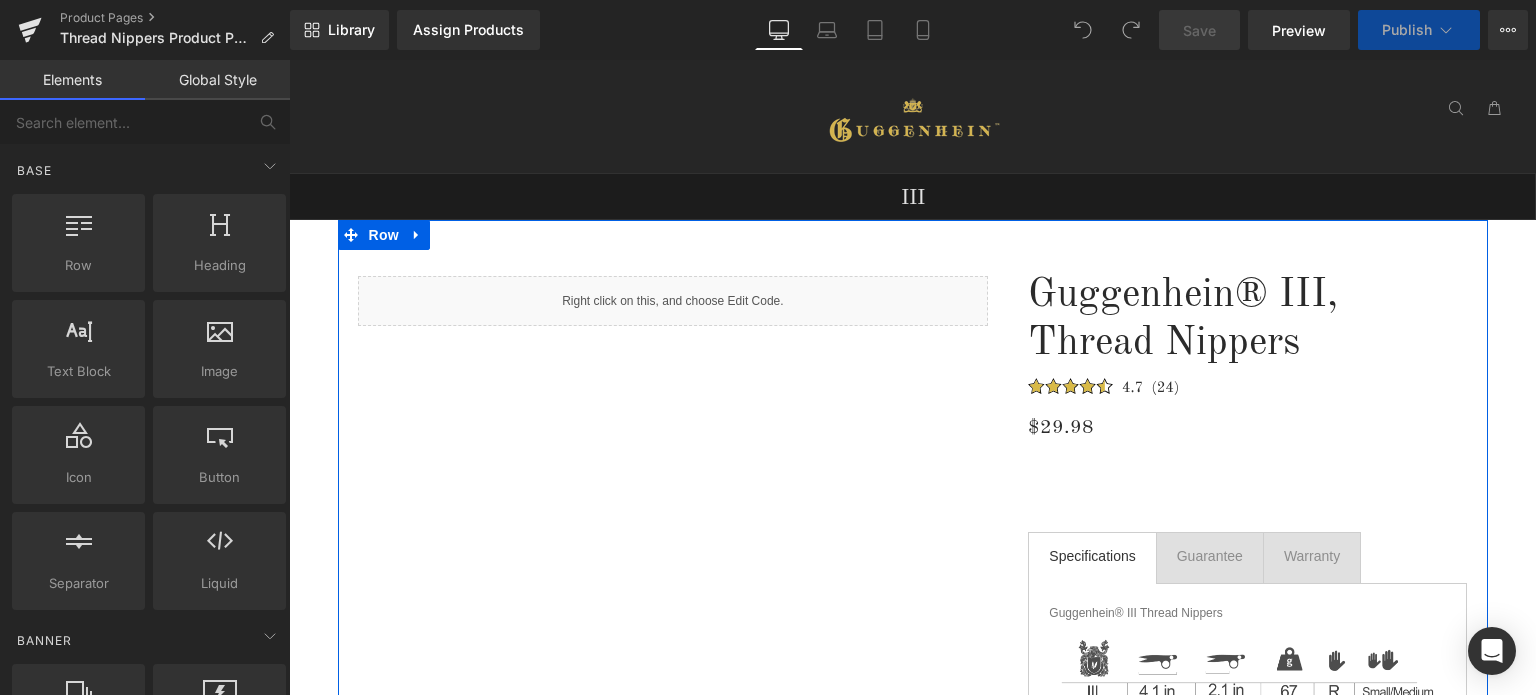 scroll, scrollTop: 0, scrollLeft: 0, axis: both 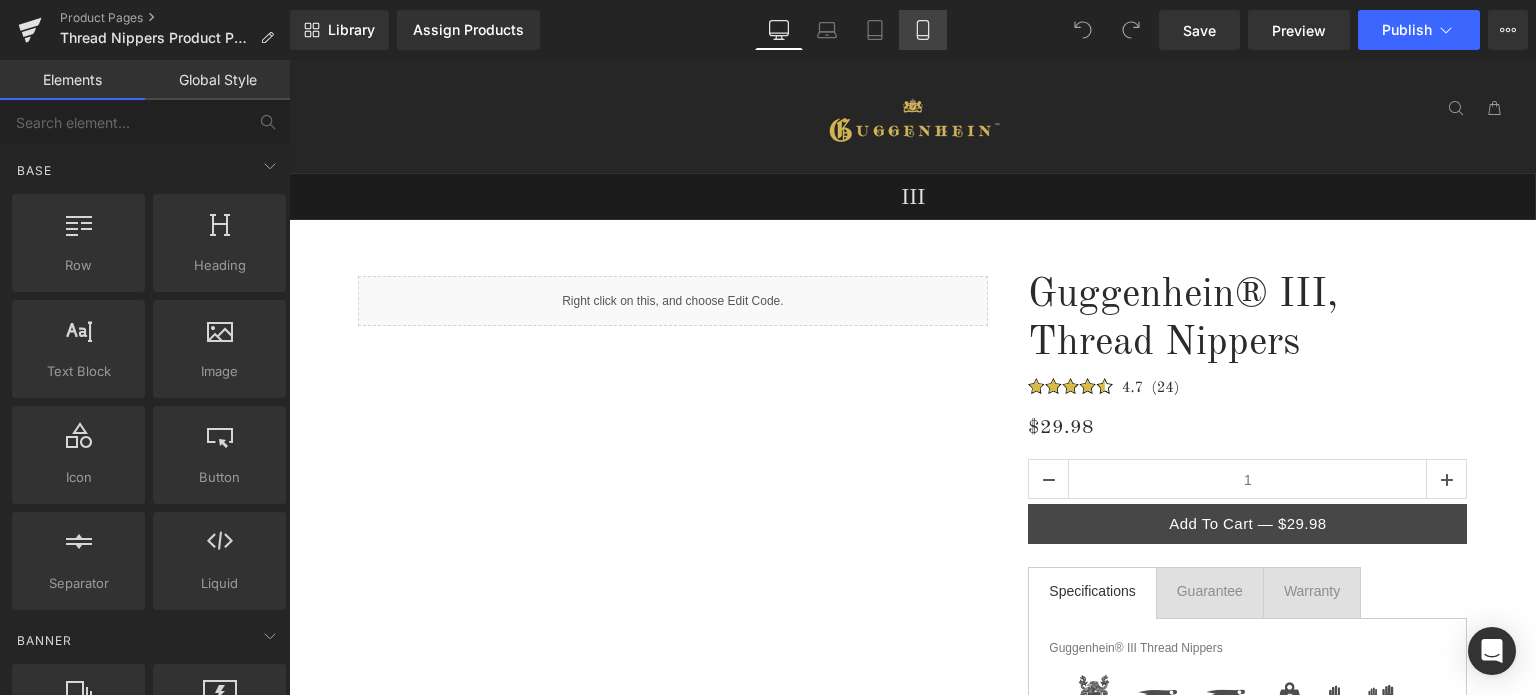 click 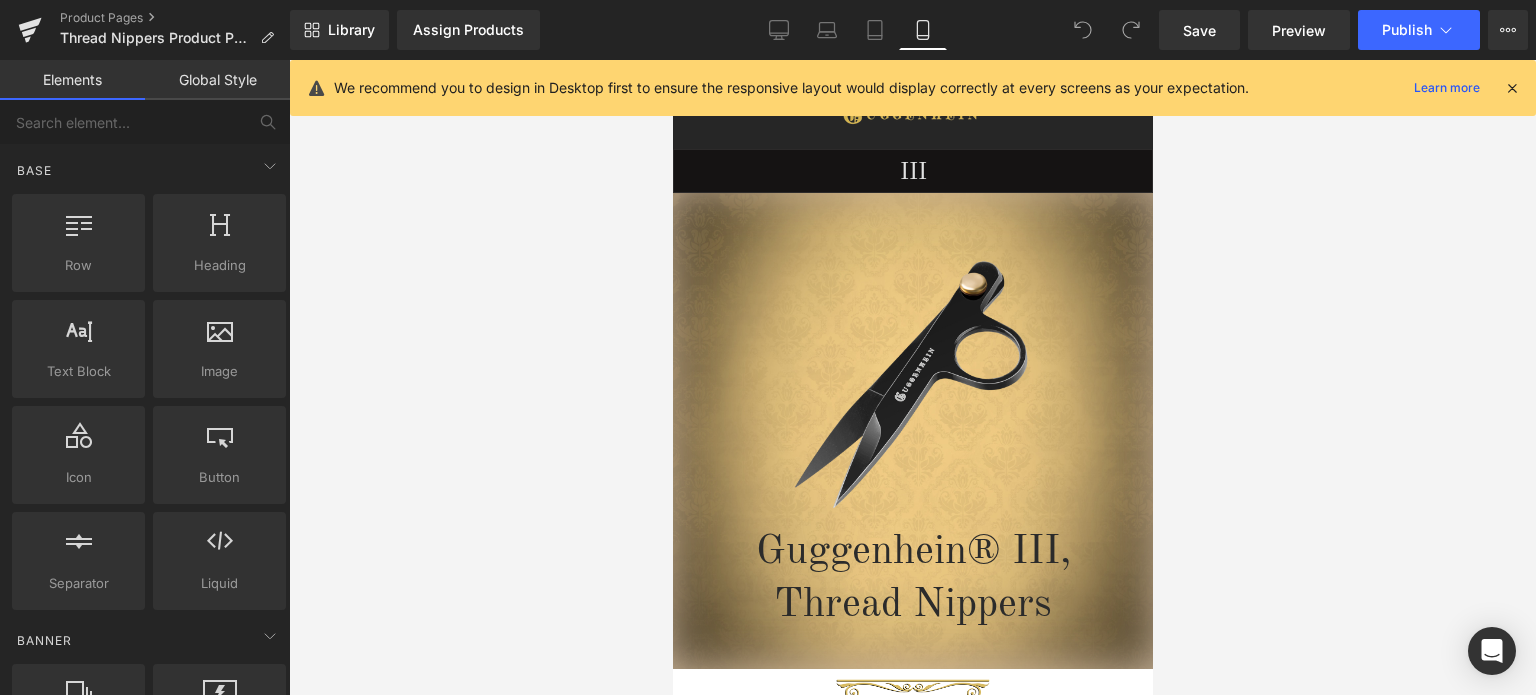 click at bounding box center [1512, 88] 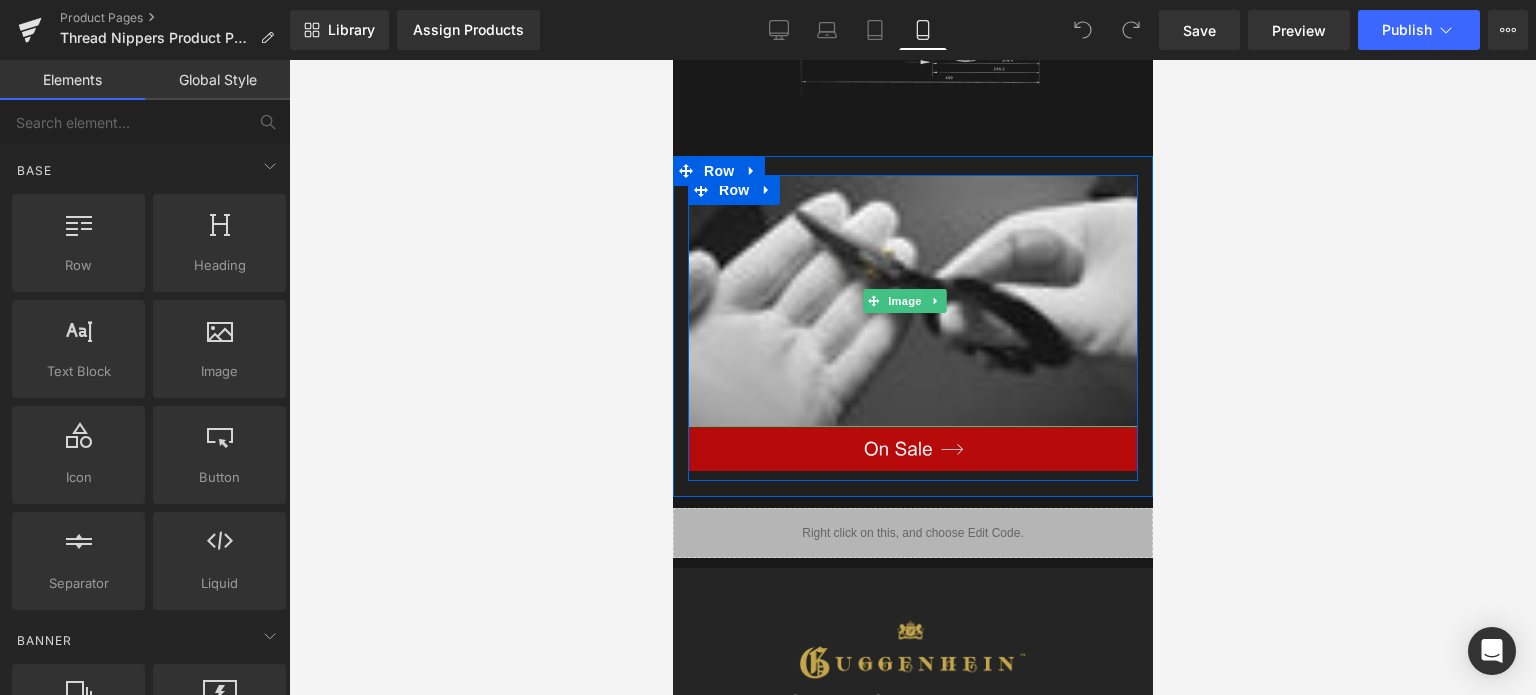 scroll, scrollTop: 2600, scrollLeft: 0, axis: vertical 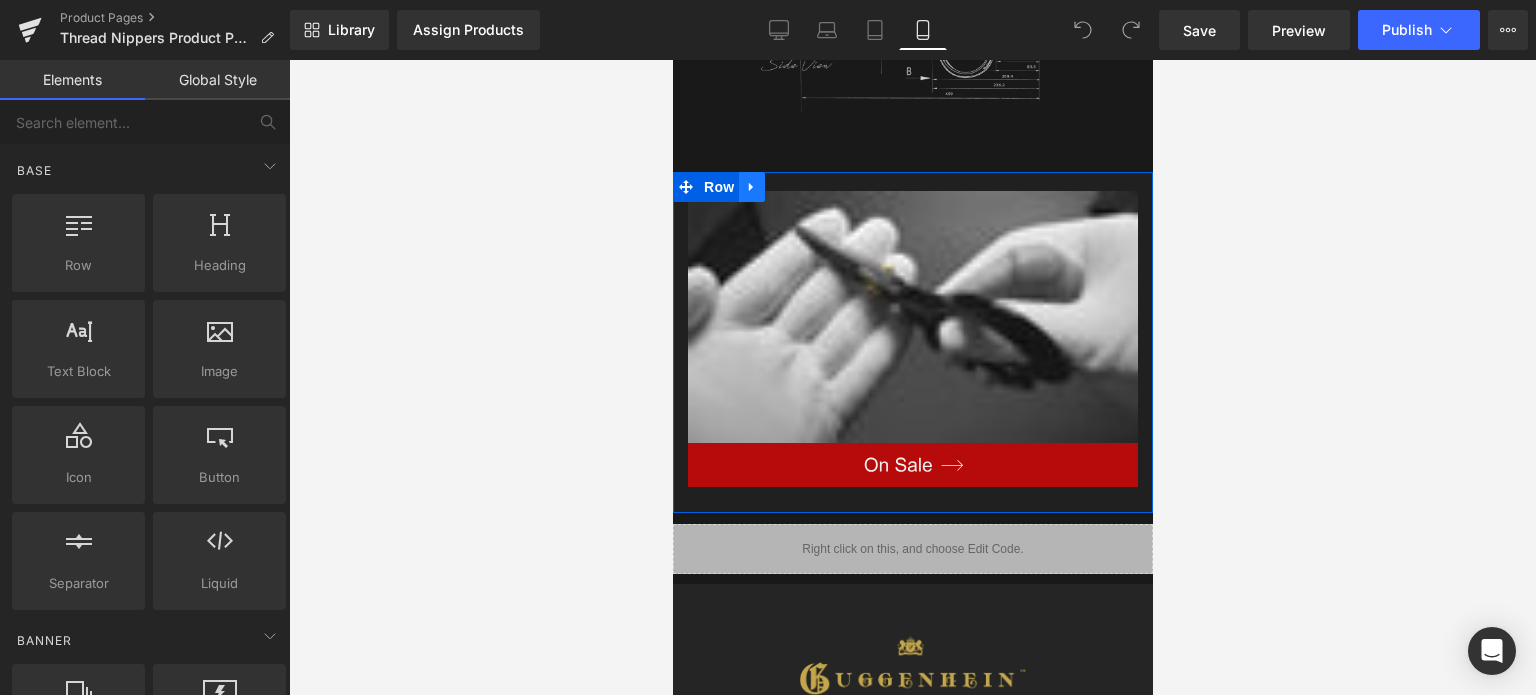 click 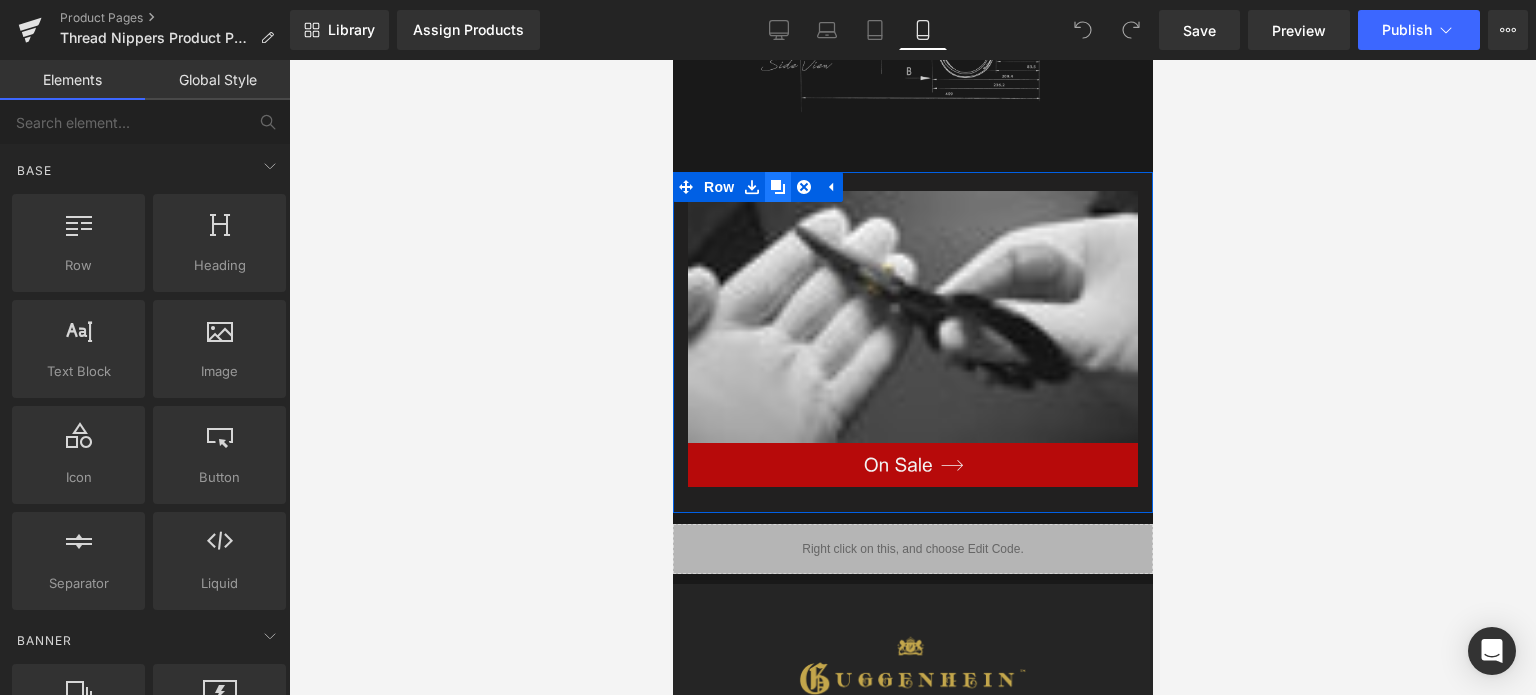 click 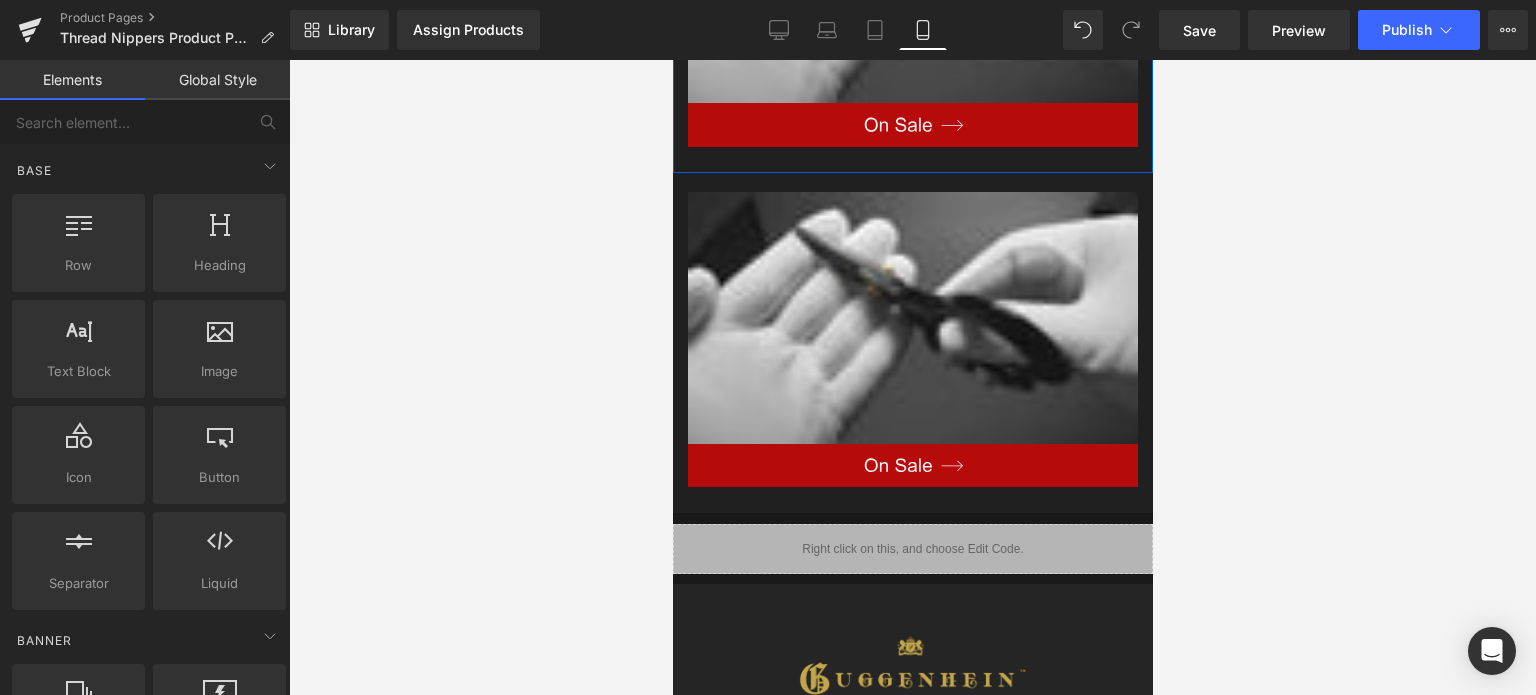 scroll, scrollTop: 2948, scrollLeft: 0, axis: vertical 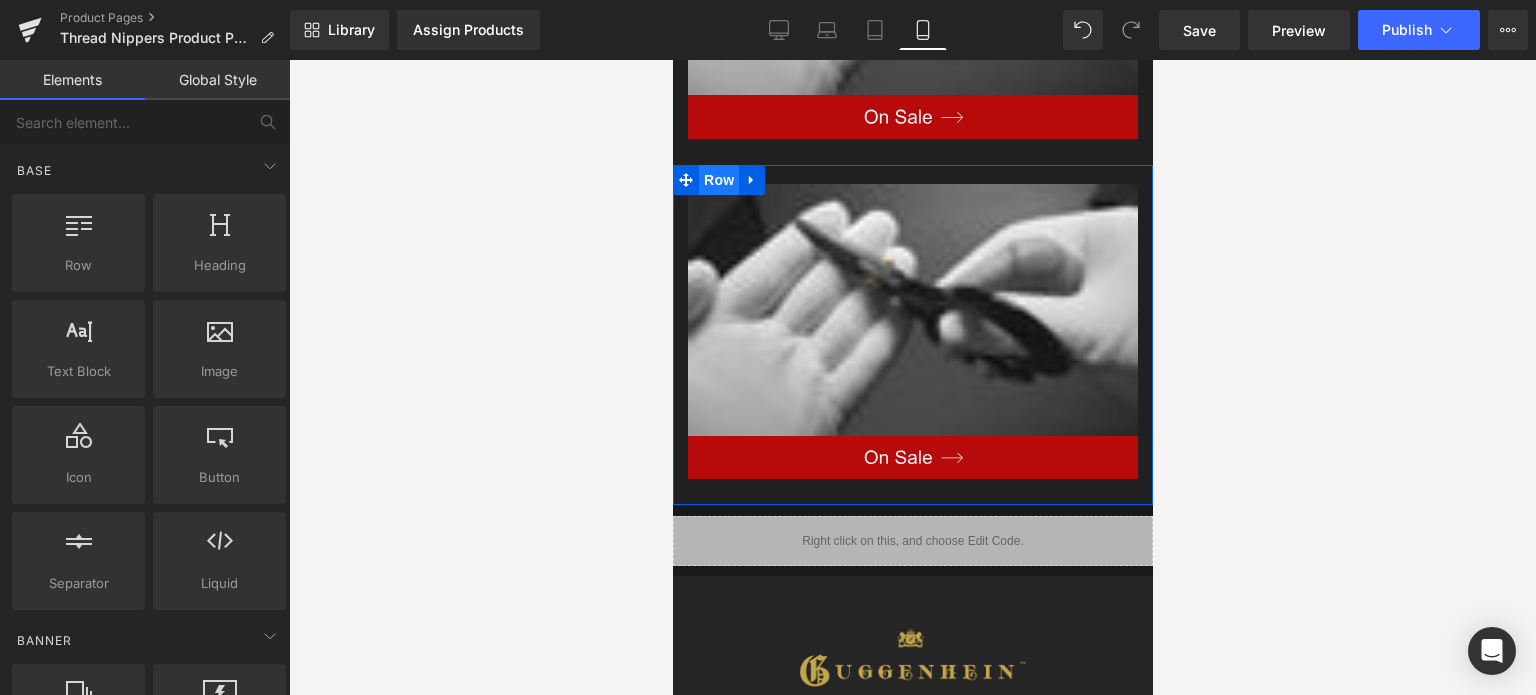 click on "Row" at bounding box center [718, 180] 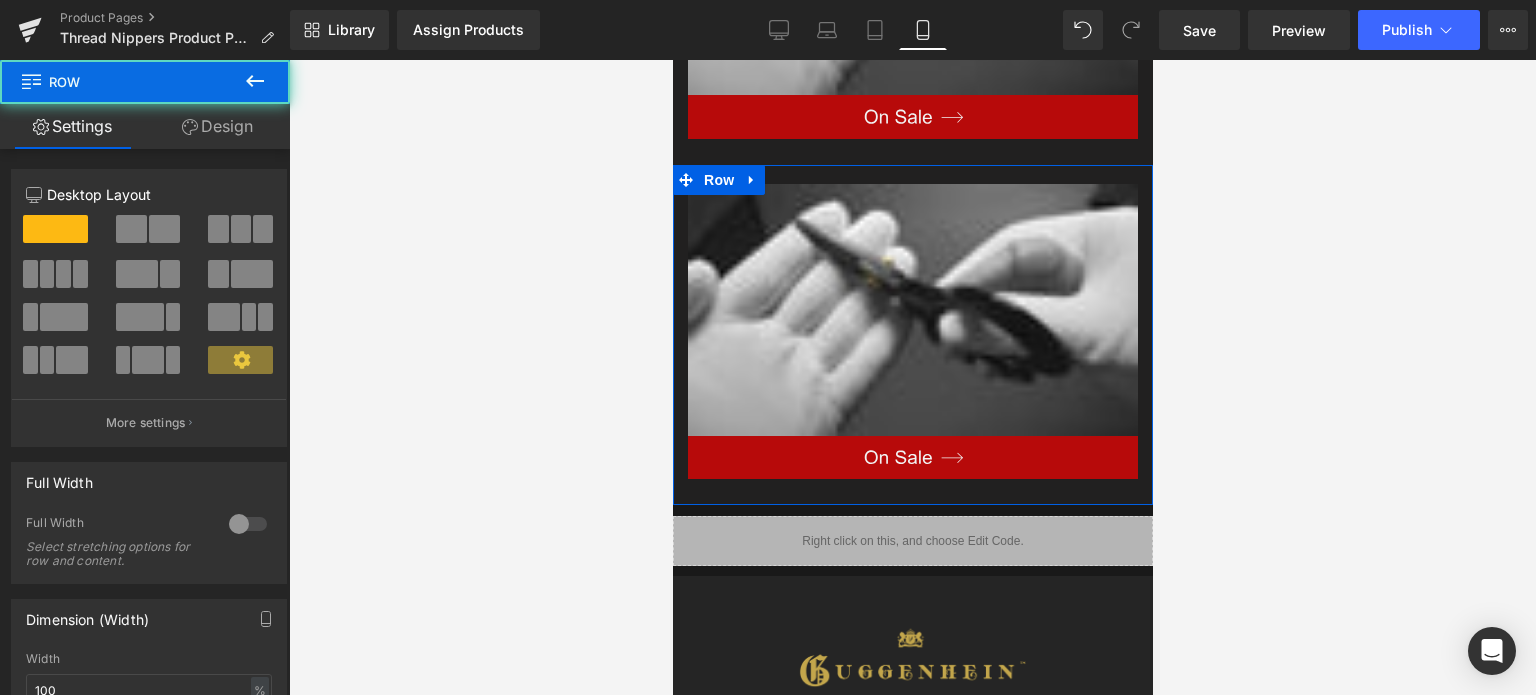 click on "Design" at bounding box center [217, 126] 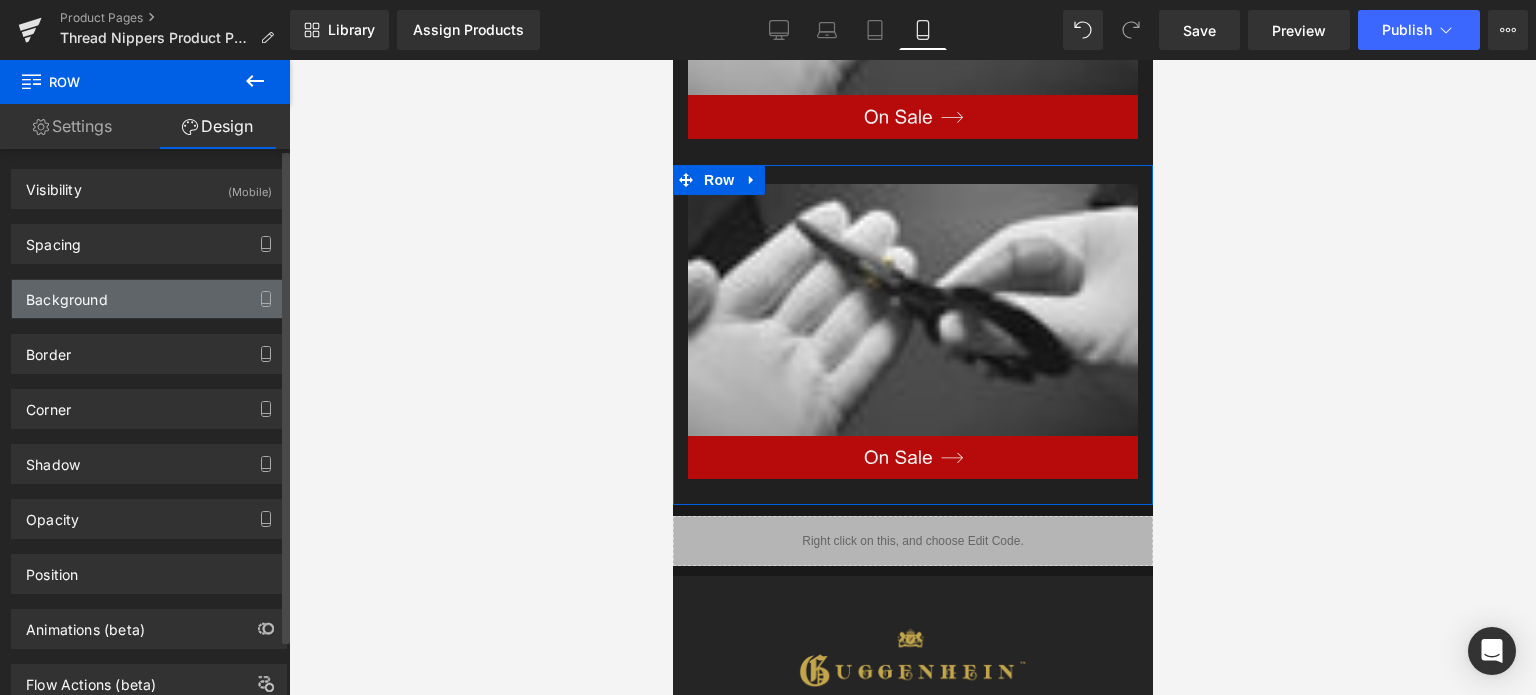 click on "Background" at bounding box center (149, 299) 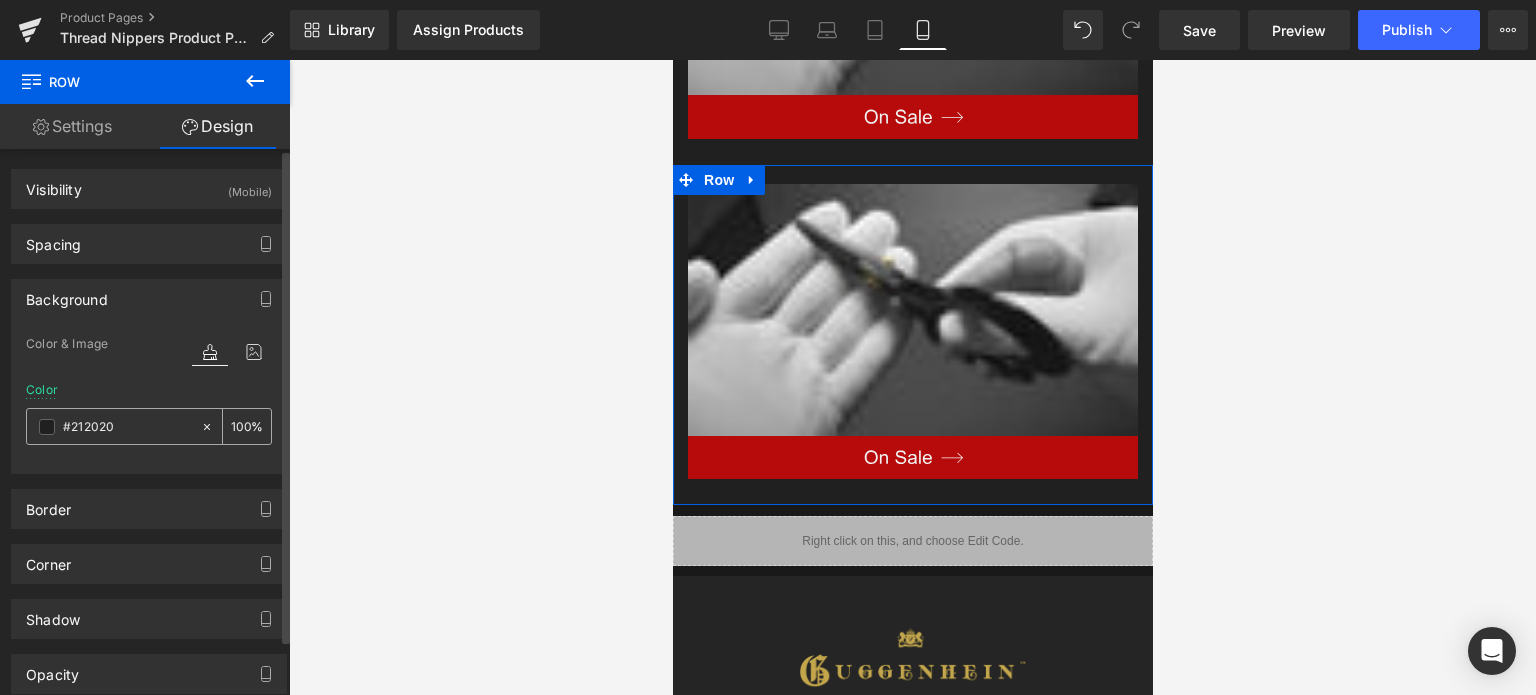 click at bounding box center [47, 427] 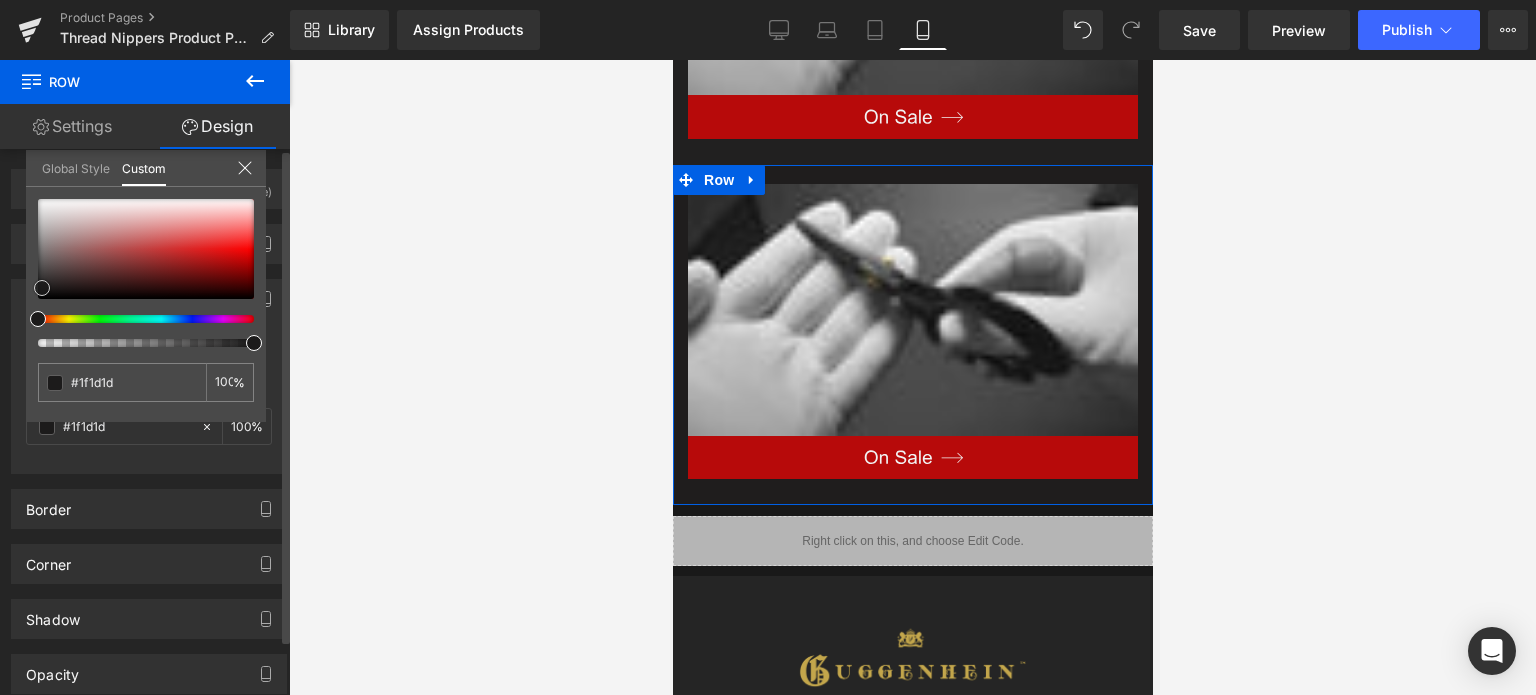 click at bounding box center (42, 288) 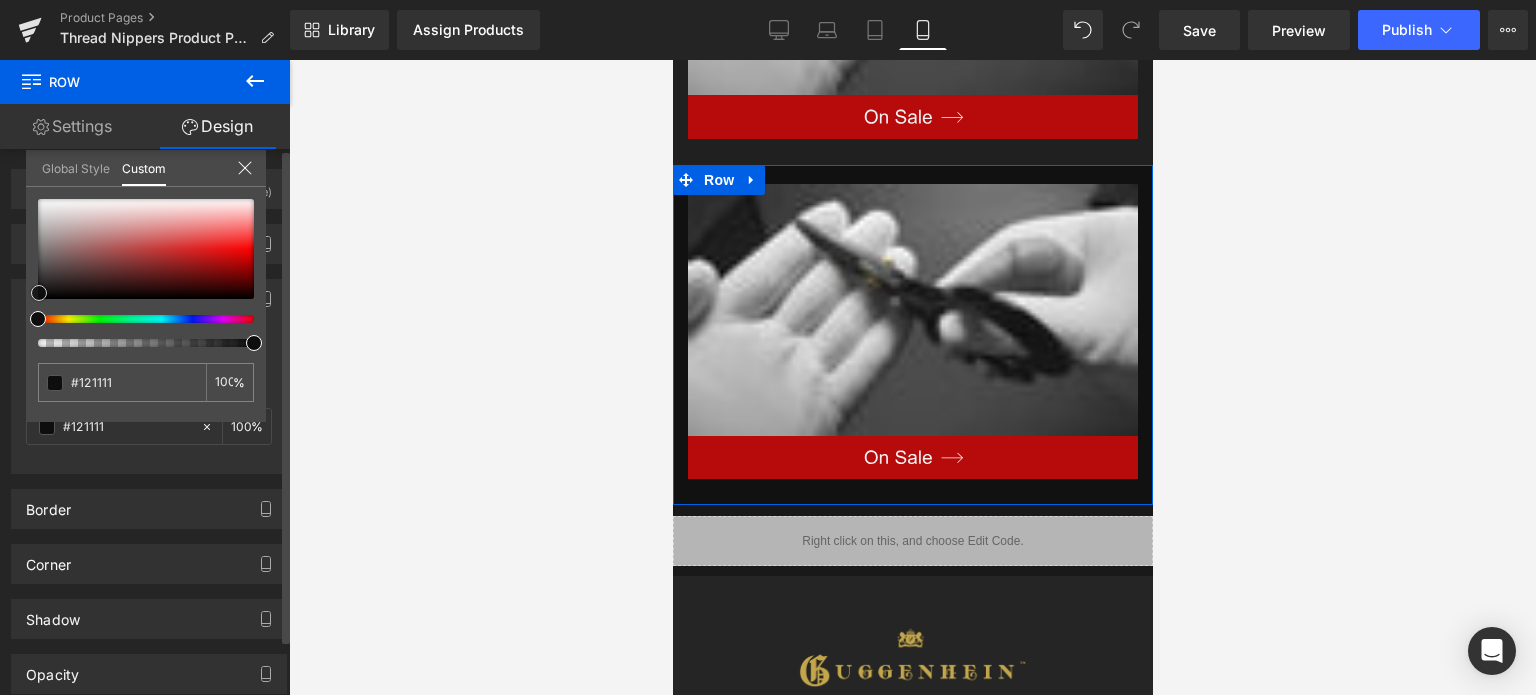 click at bounding box center [39, 293] 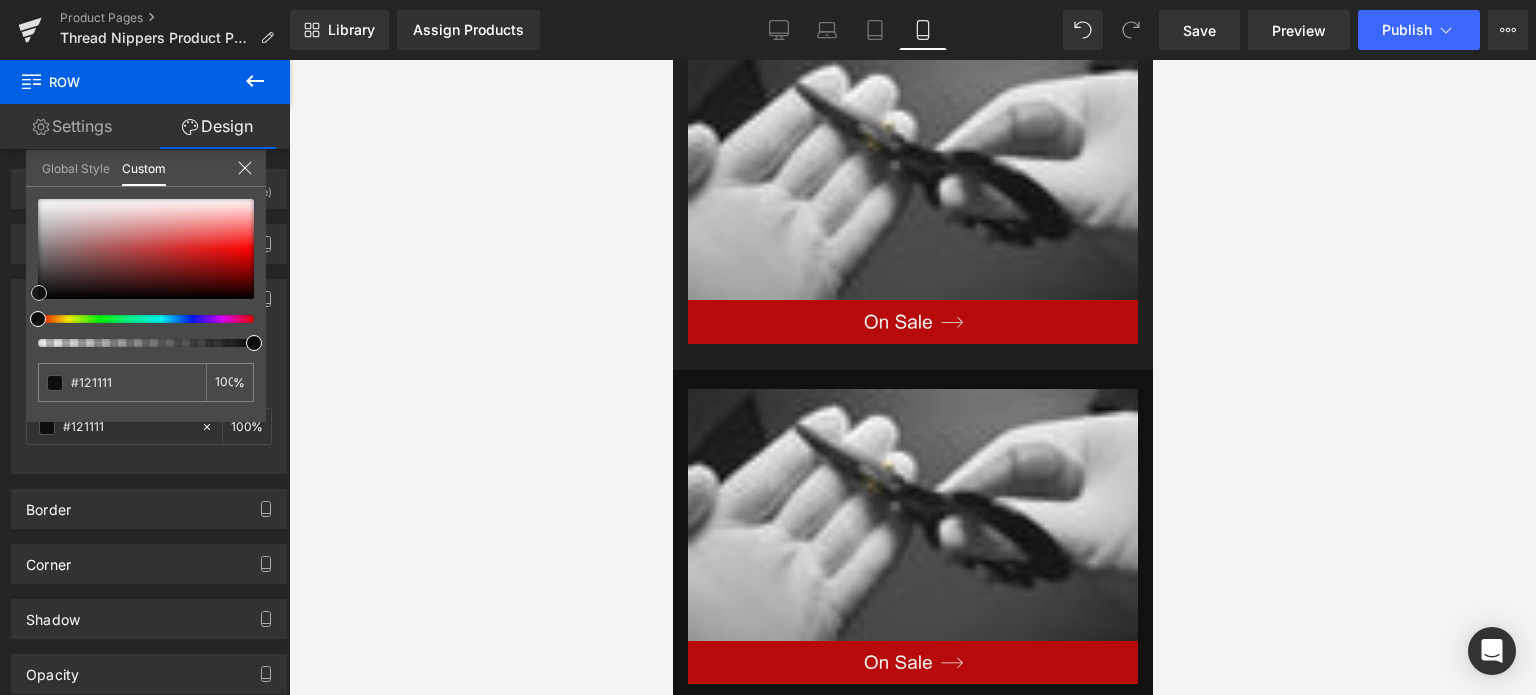 scroll, scrollTop: 2848, scrollLeft: 0, axis: vertical 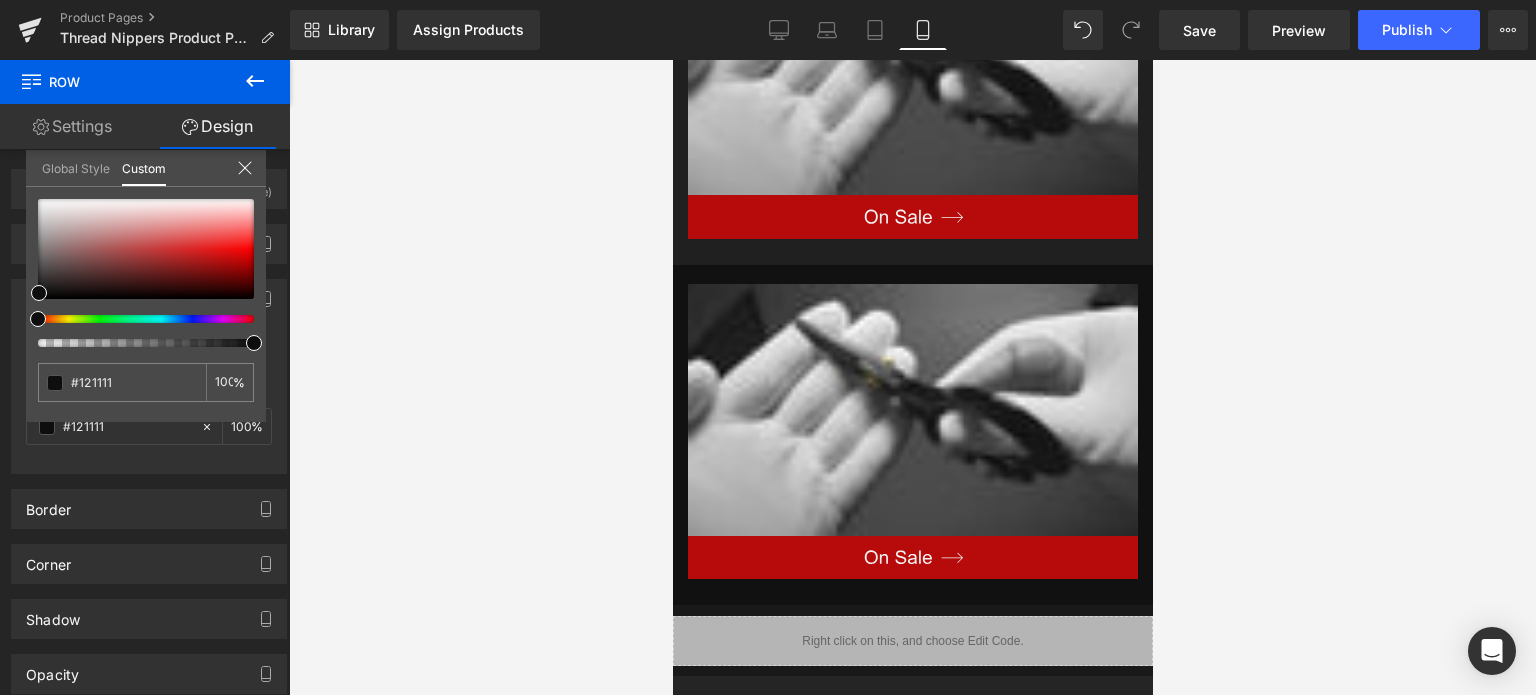 click on "Guggenhein
0
SHOPPING CART
CLOSE
No Products in the Cart
. . .
TOTAL:
$0.00
PROCEED TO CHECKOUT  X" at bounding box center (912, -399) 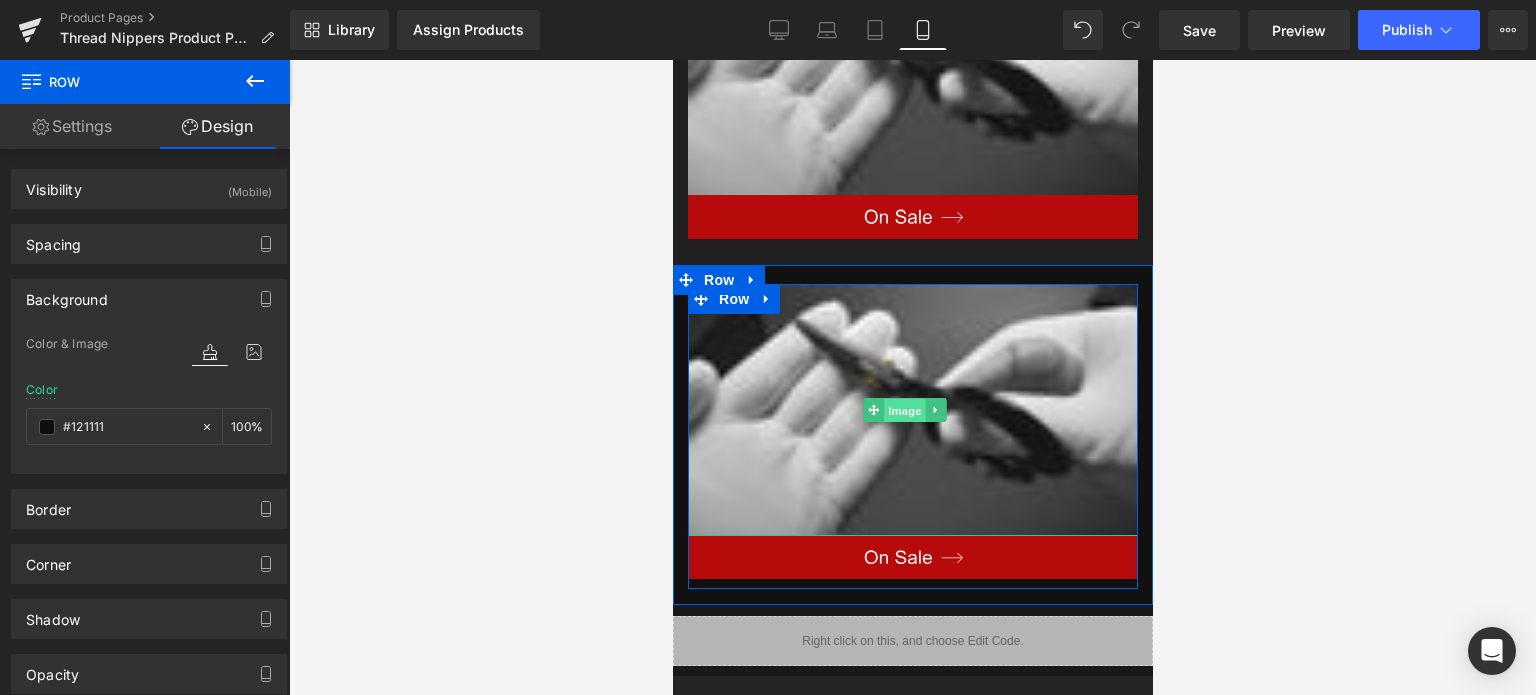 click on "Image" at bounding box center [905, 411] 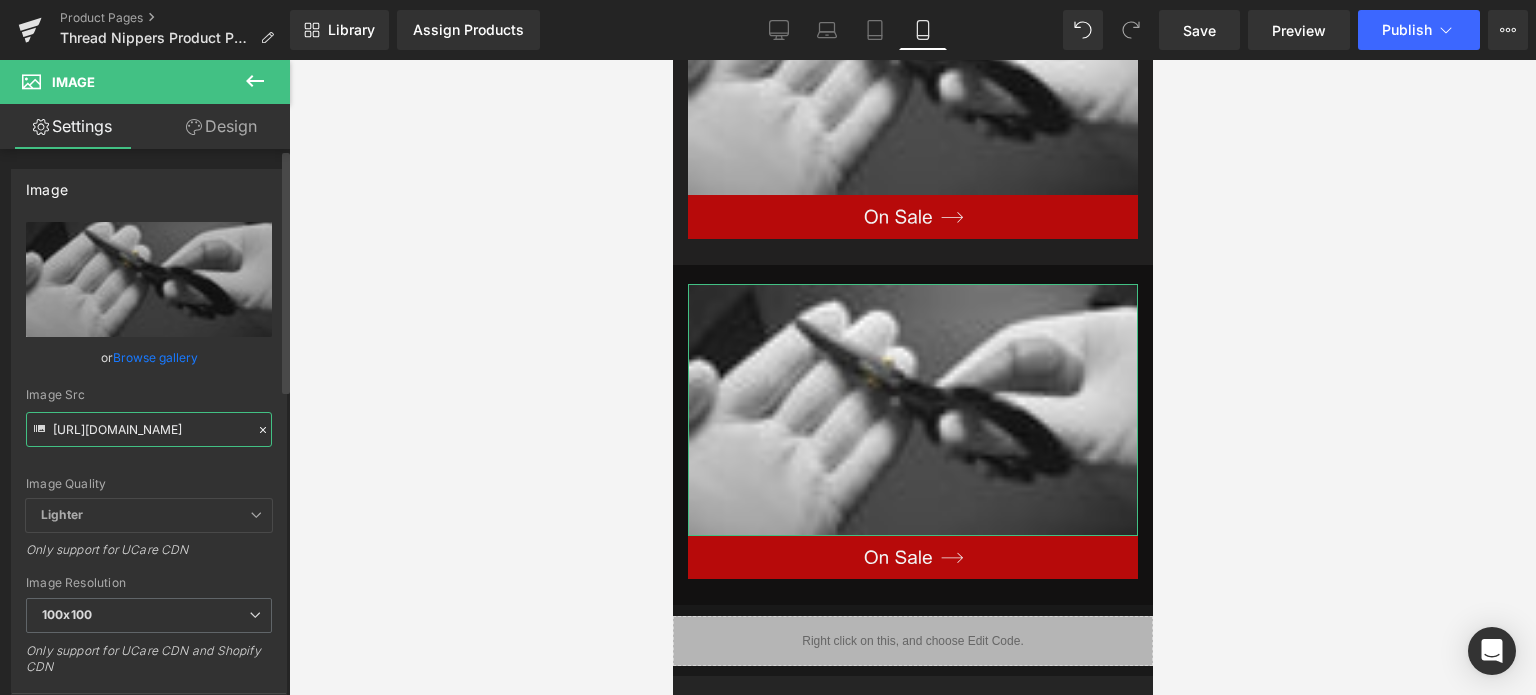 click on "[URL][DOMAIN_NAME]" at bounding box center [149, 429] 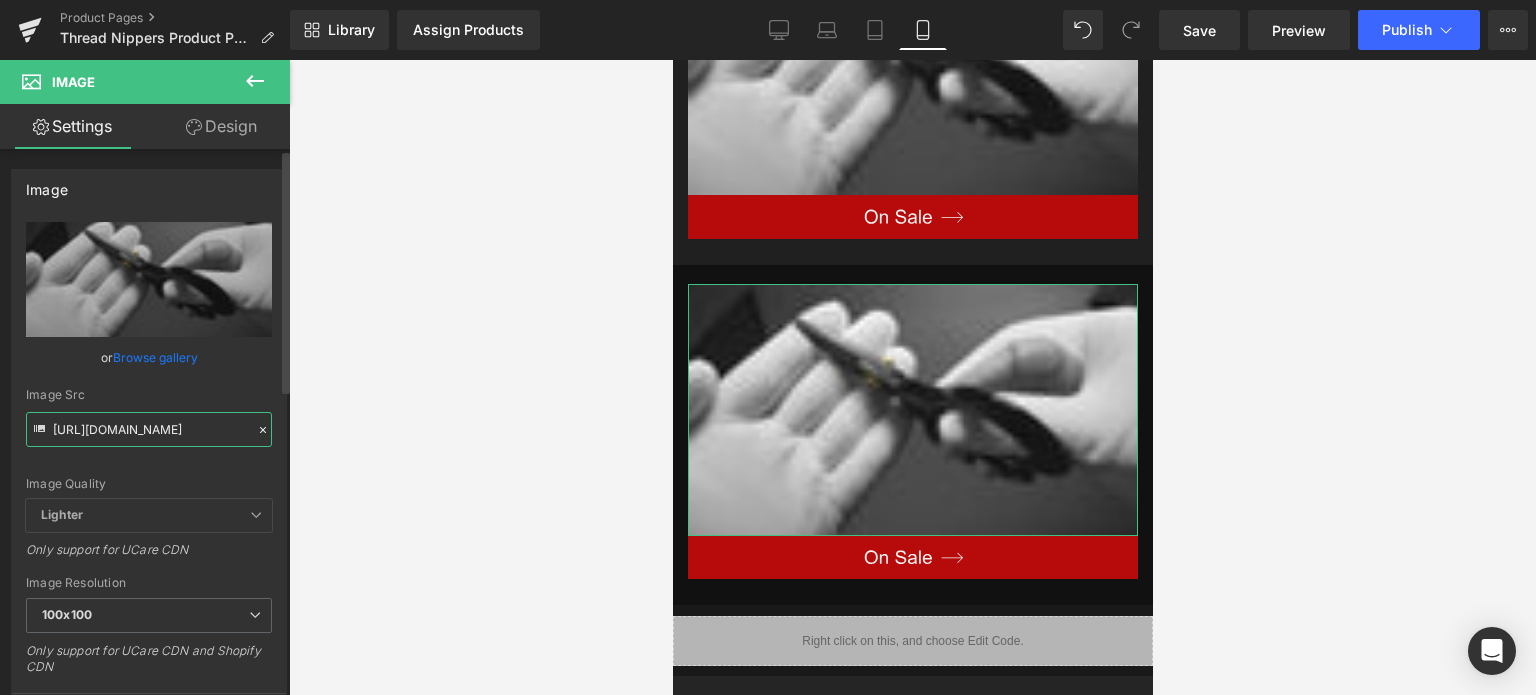 paste on "3_bd351a3b-9e80-4768-b34d-ddd34013bf53.jpg?v=1752130455" 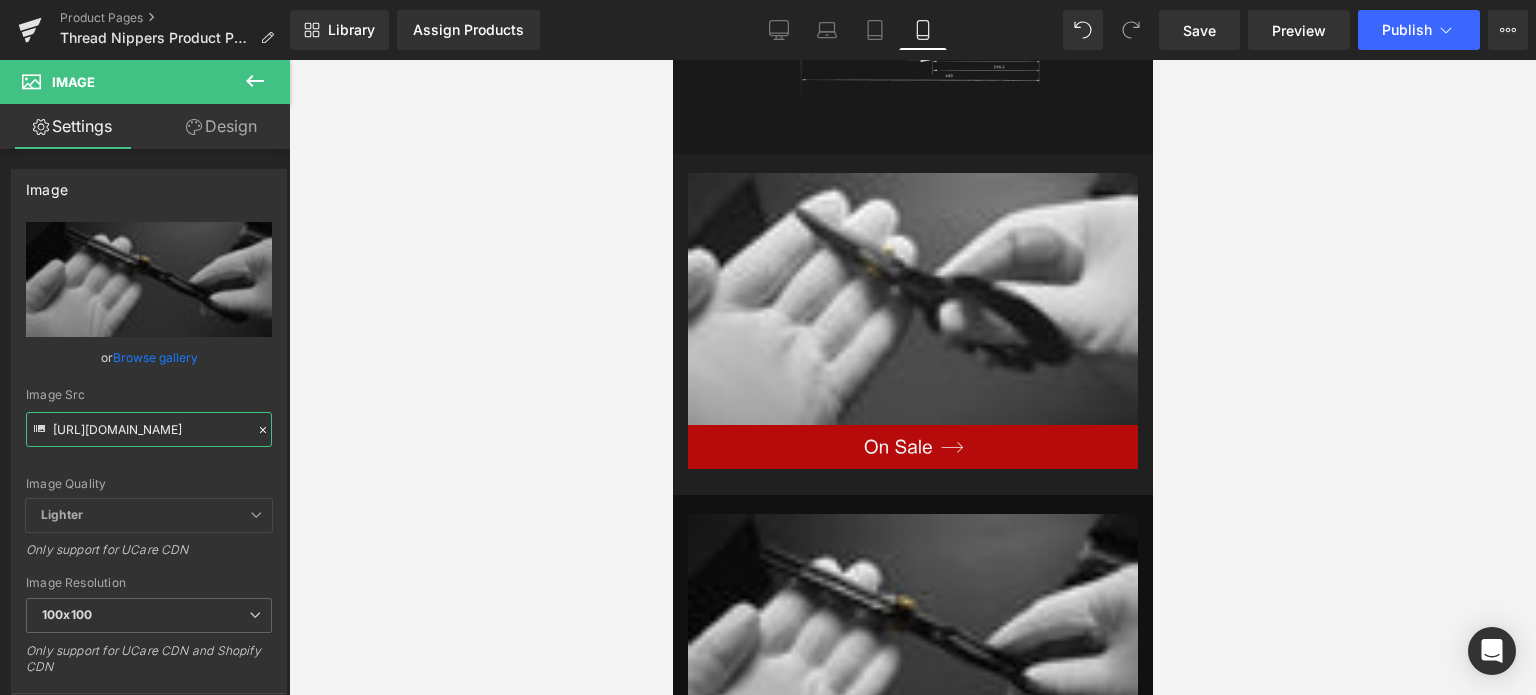 scroll, scrollTop: 2548, scrollLeft: 0, axis: vertical 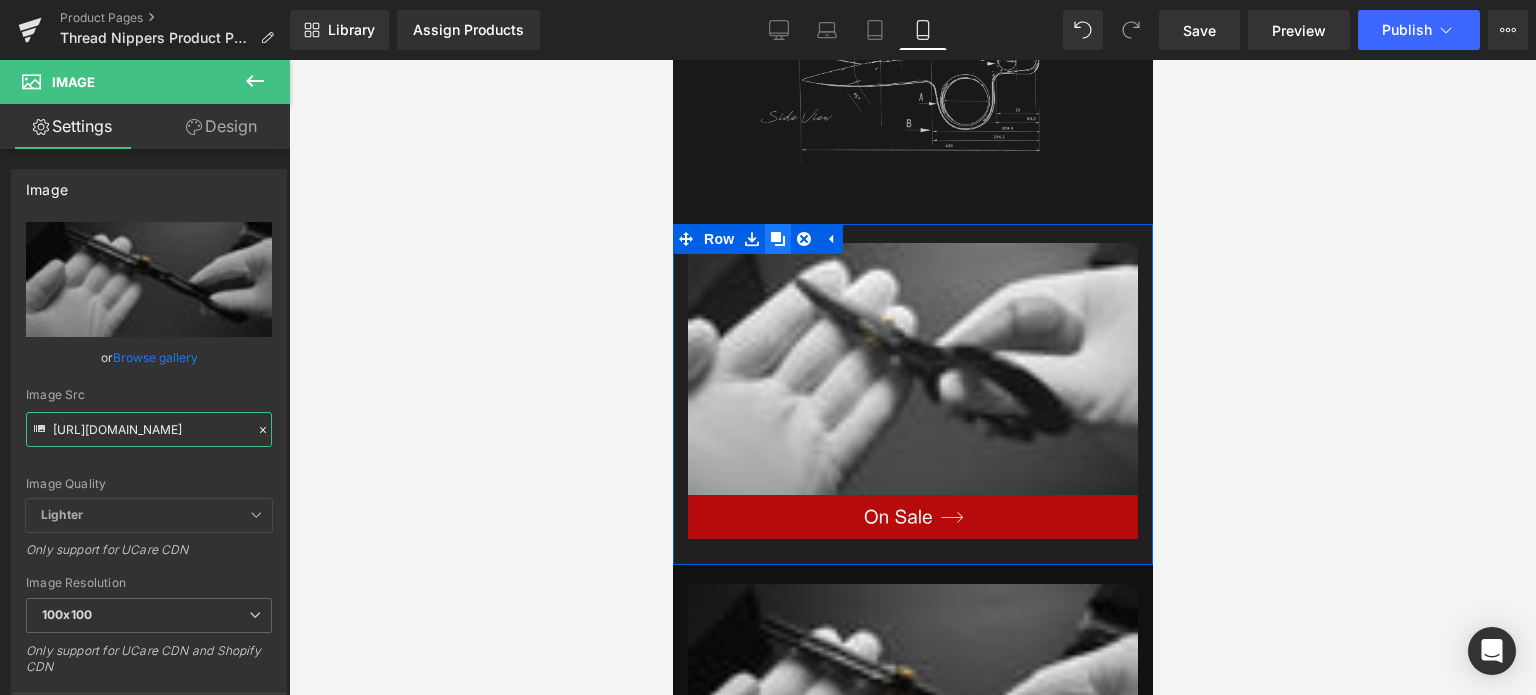 type on "[URL][DOMAIN_NAME]" 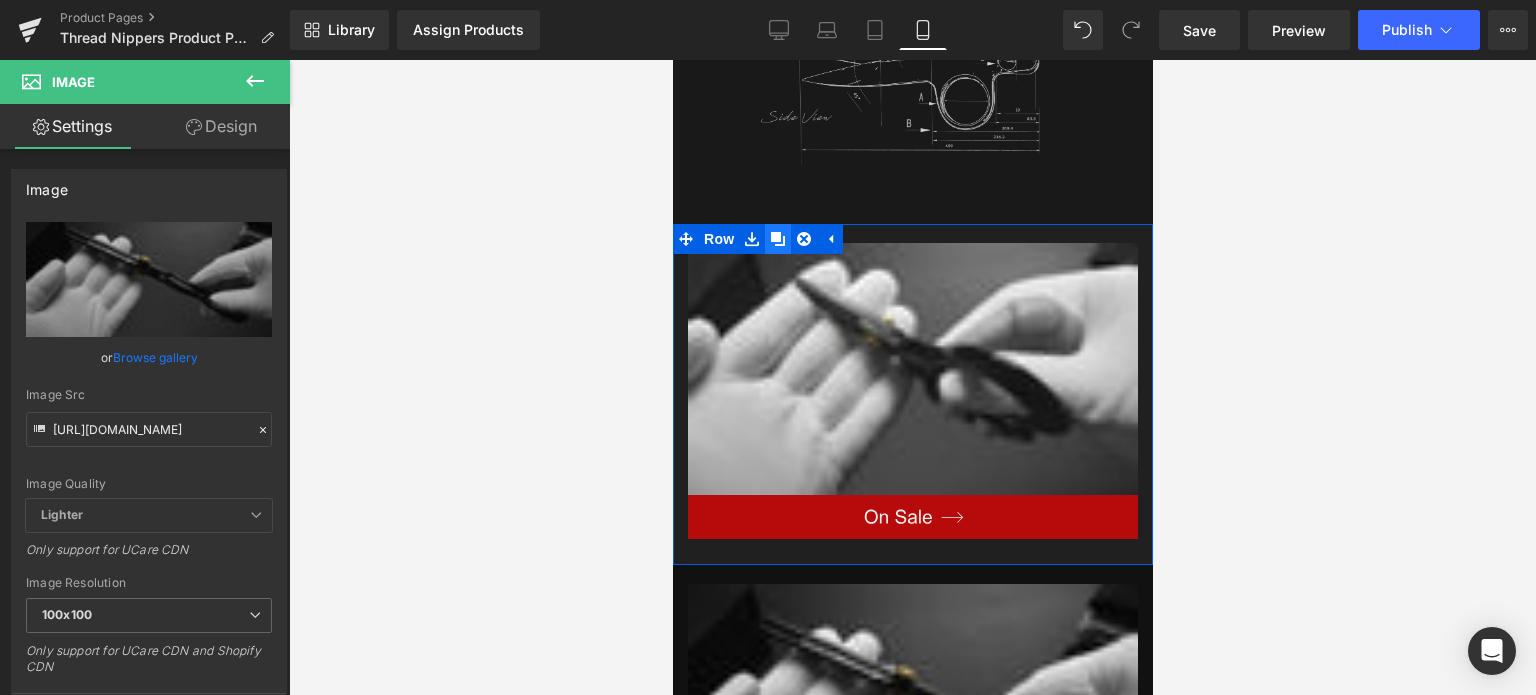 click 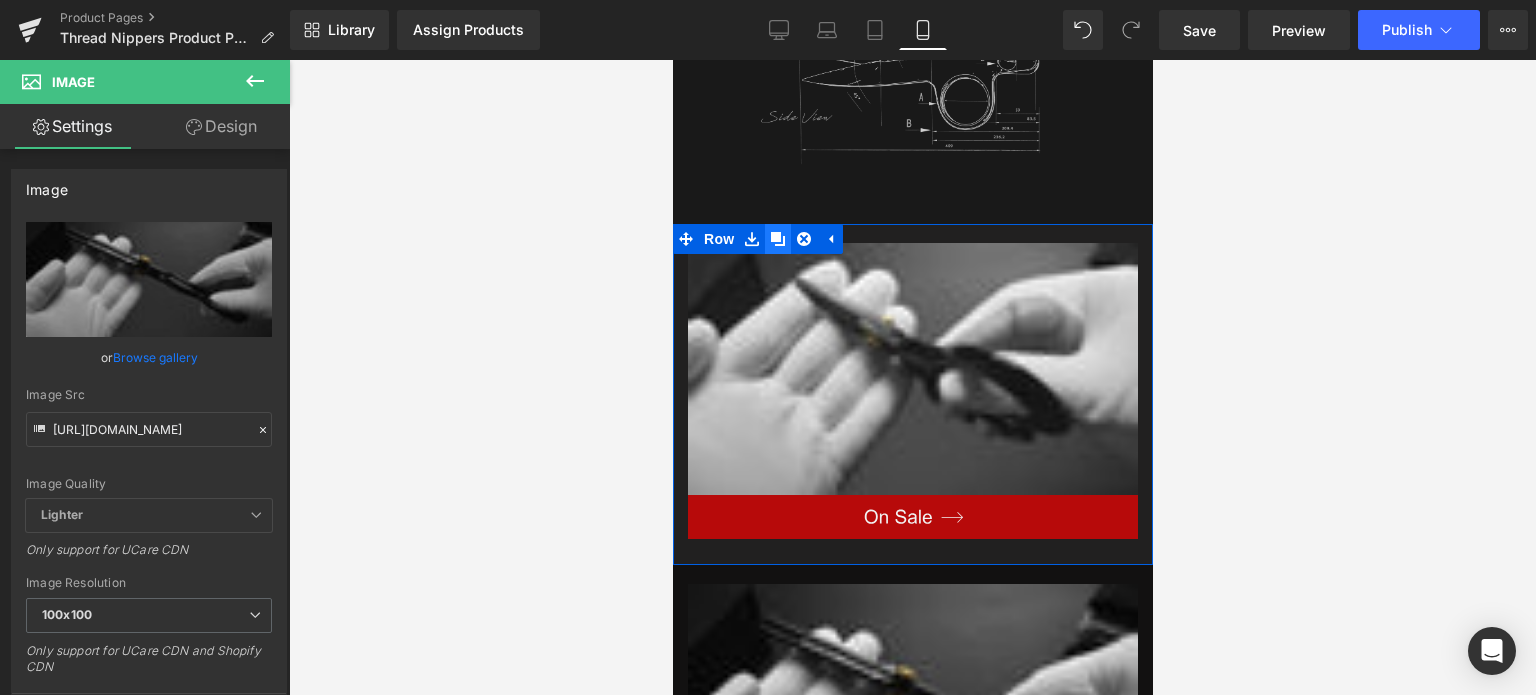 scroll, scrollTop: 0, scrollLeft: 0, axis: both 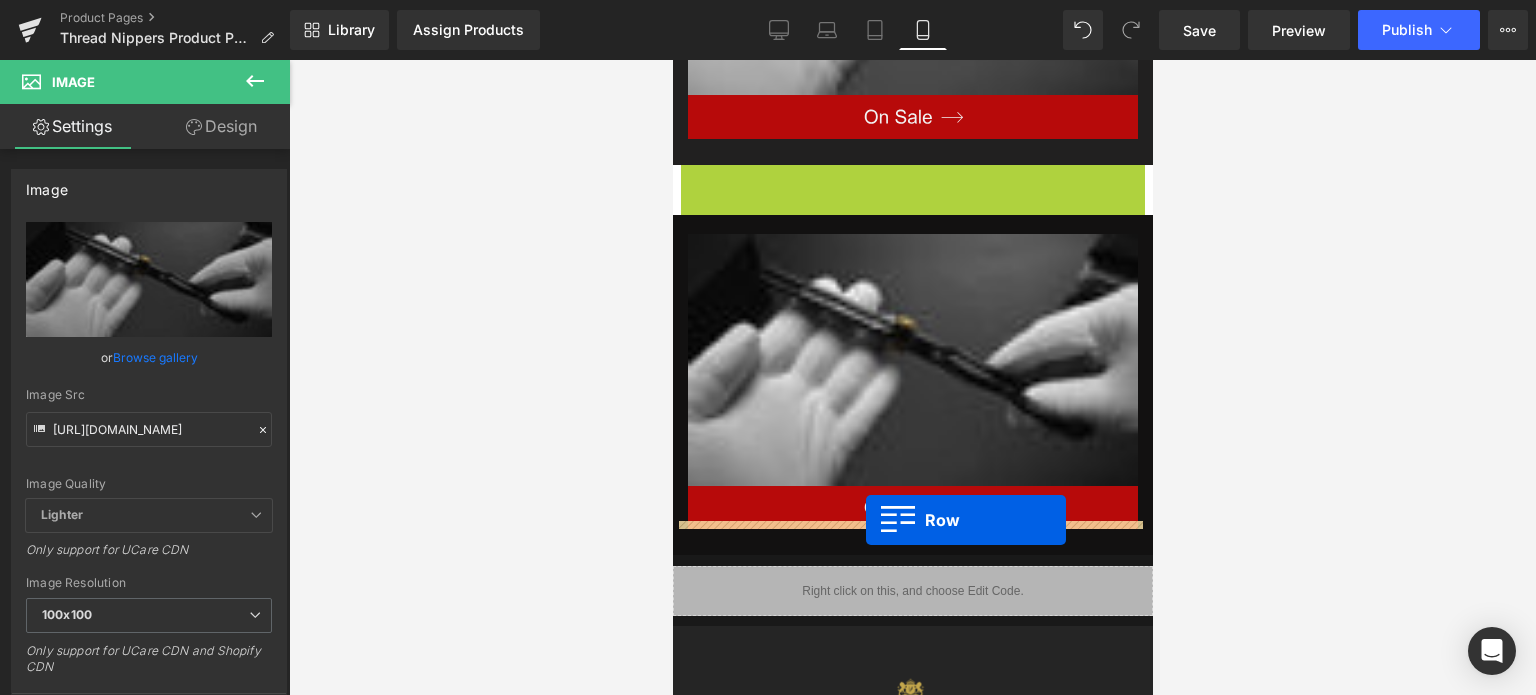 drag, startPoint x: 682, startPoint y: 151, endPoint x: 865, endPoint y: 520, distance: 411.8859 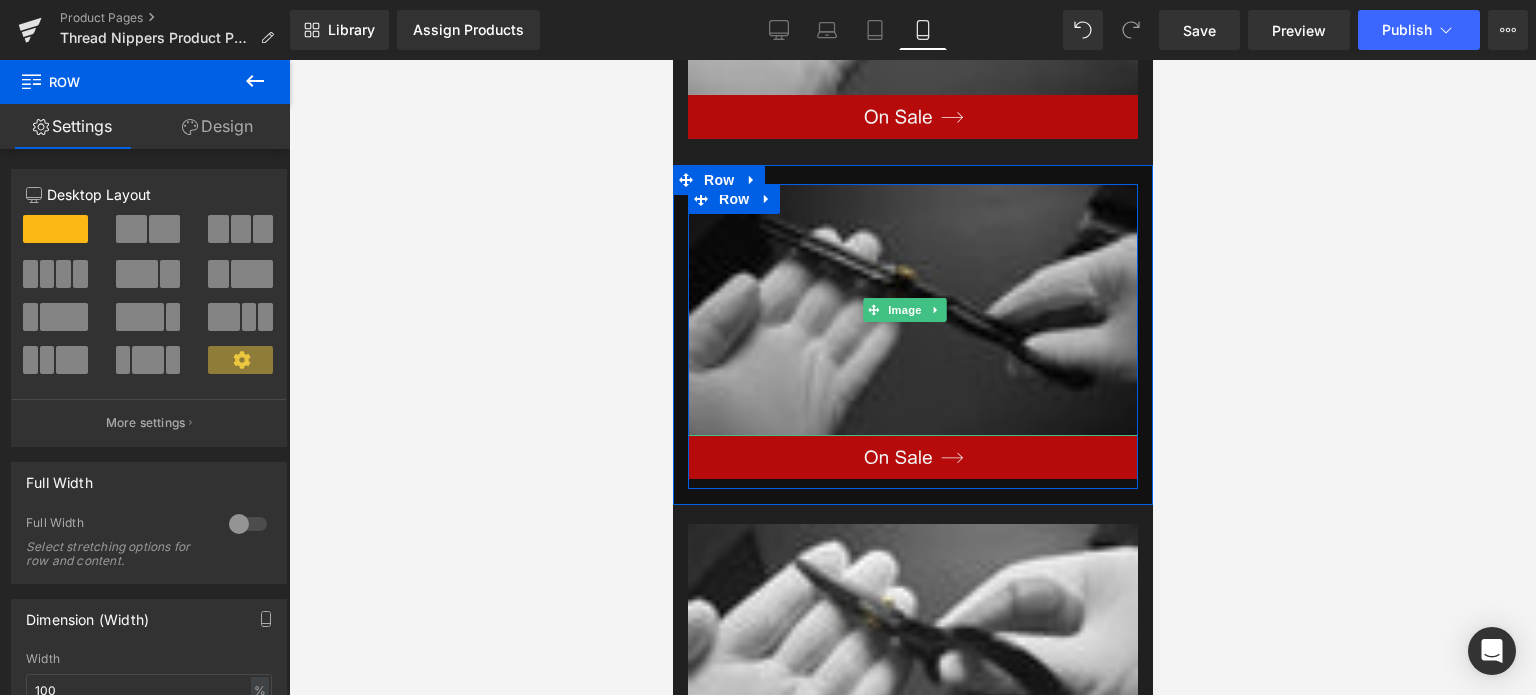 scroll, scrollTop: 3248, scrollLeft: 0, axis: vertical 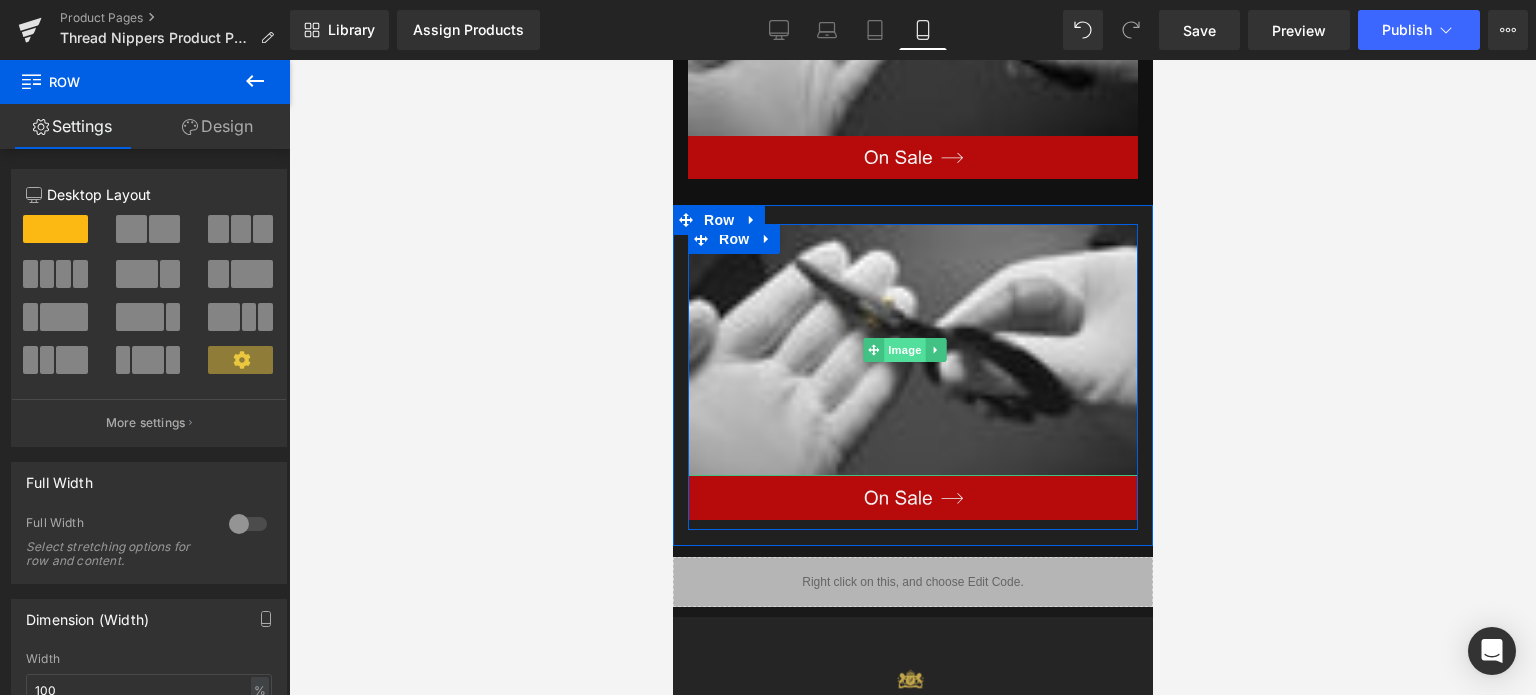 click on "Image" at bounding box center (905, 350) 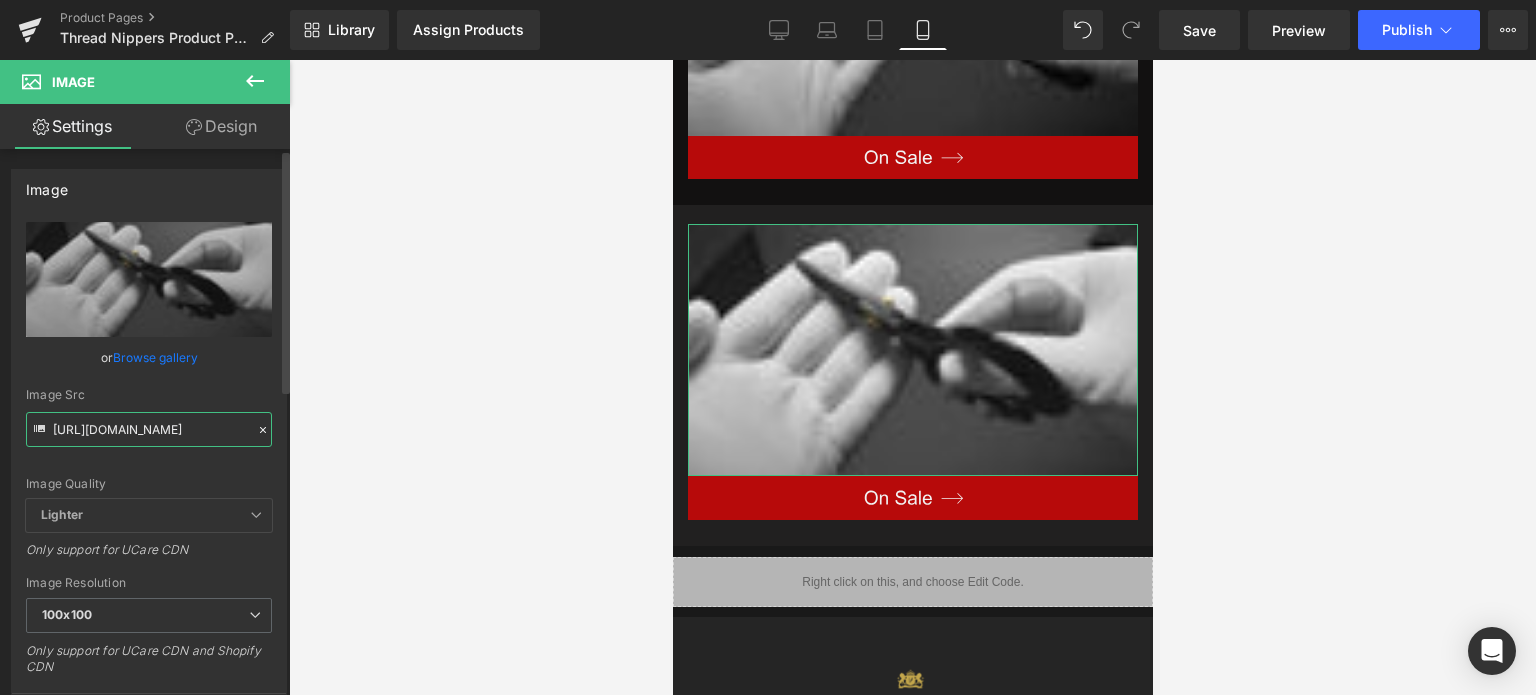 click on "[URL][DOMAIN_NAME]" at bounding box center [149, 429] 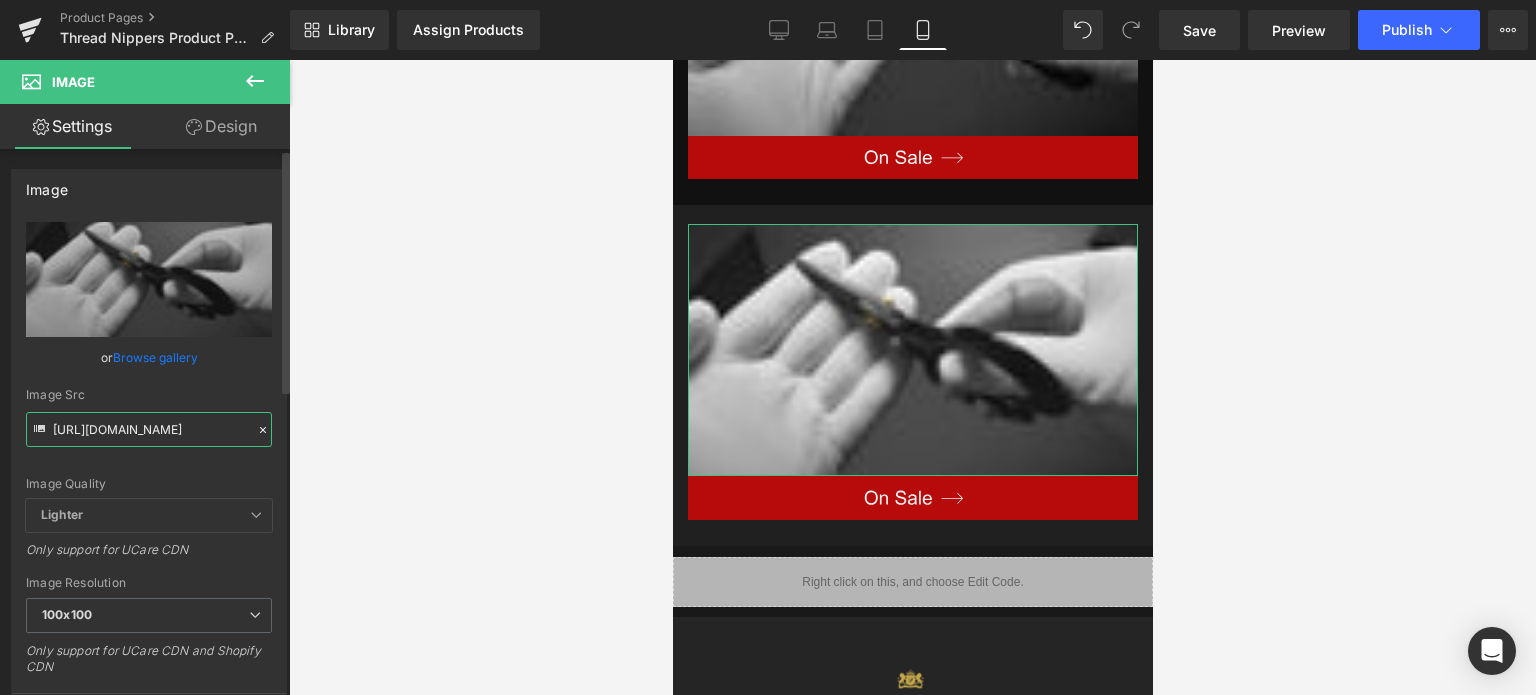 paste on "2_1.jpg?v=1752130499" 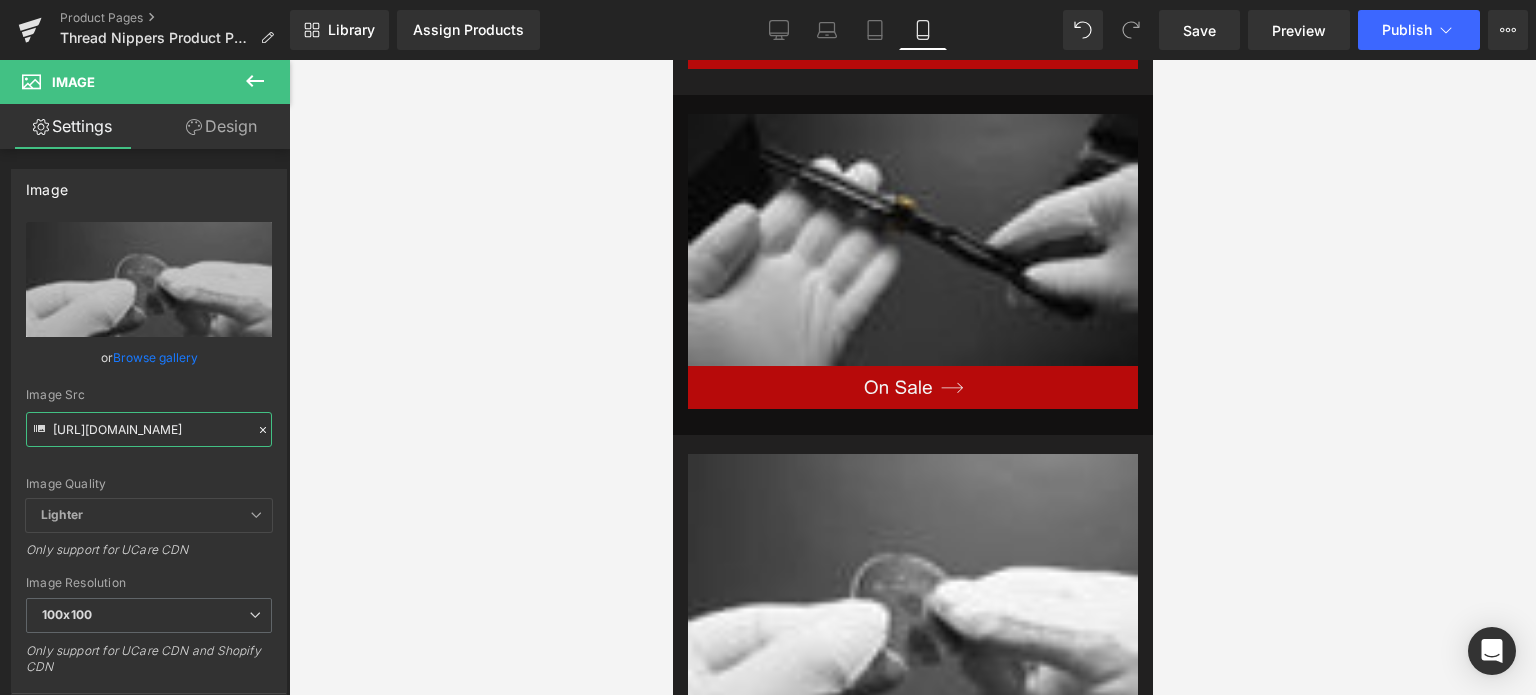 scroll, scrollTop: 3127, scrollLeft: 0, axis: vertical 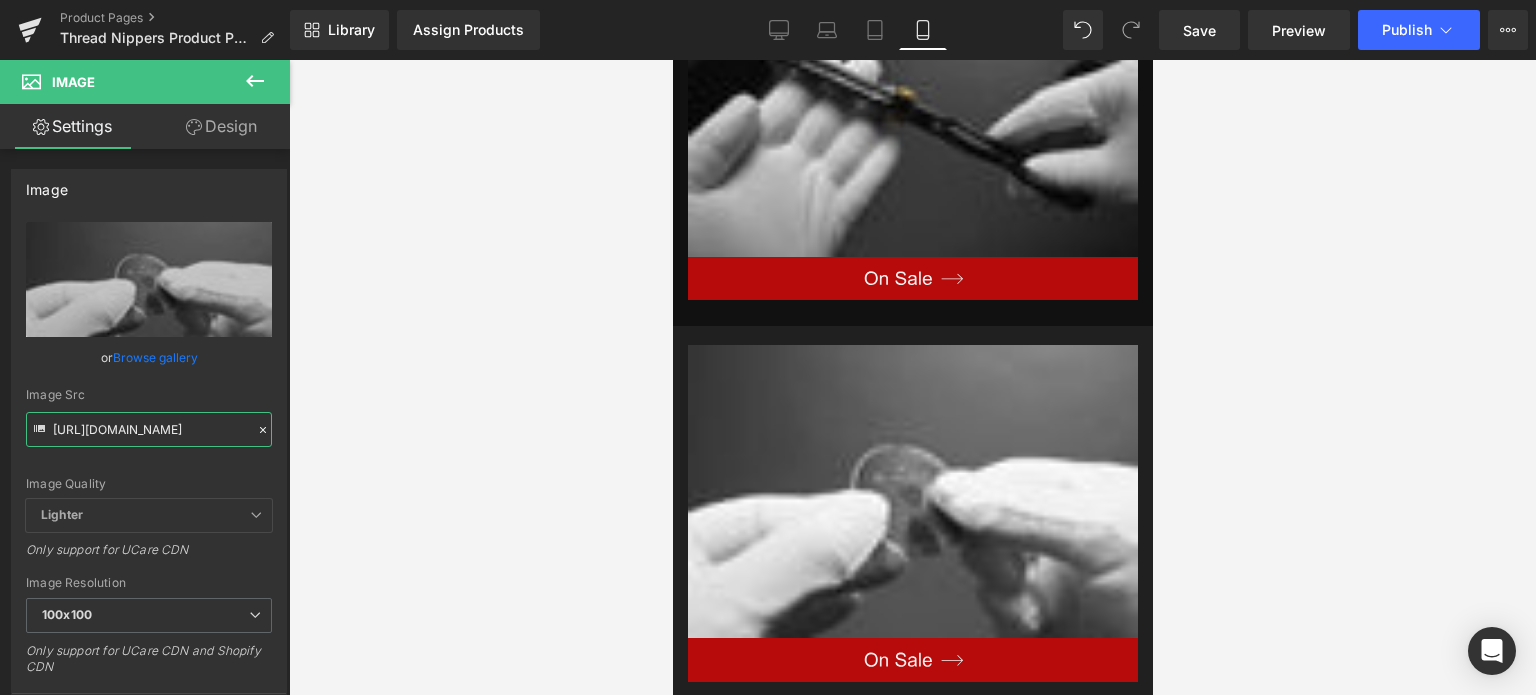 drag, startPoint x: 1143, startPoint y: 500, endPoint x: 1855, endPoint y: 546, distance: 713.48444 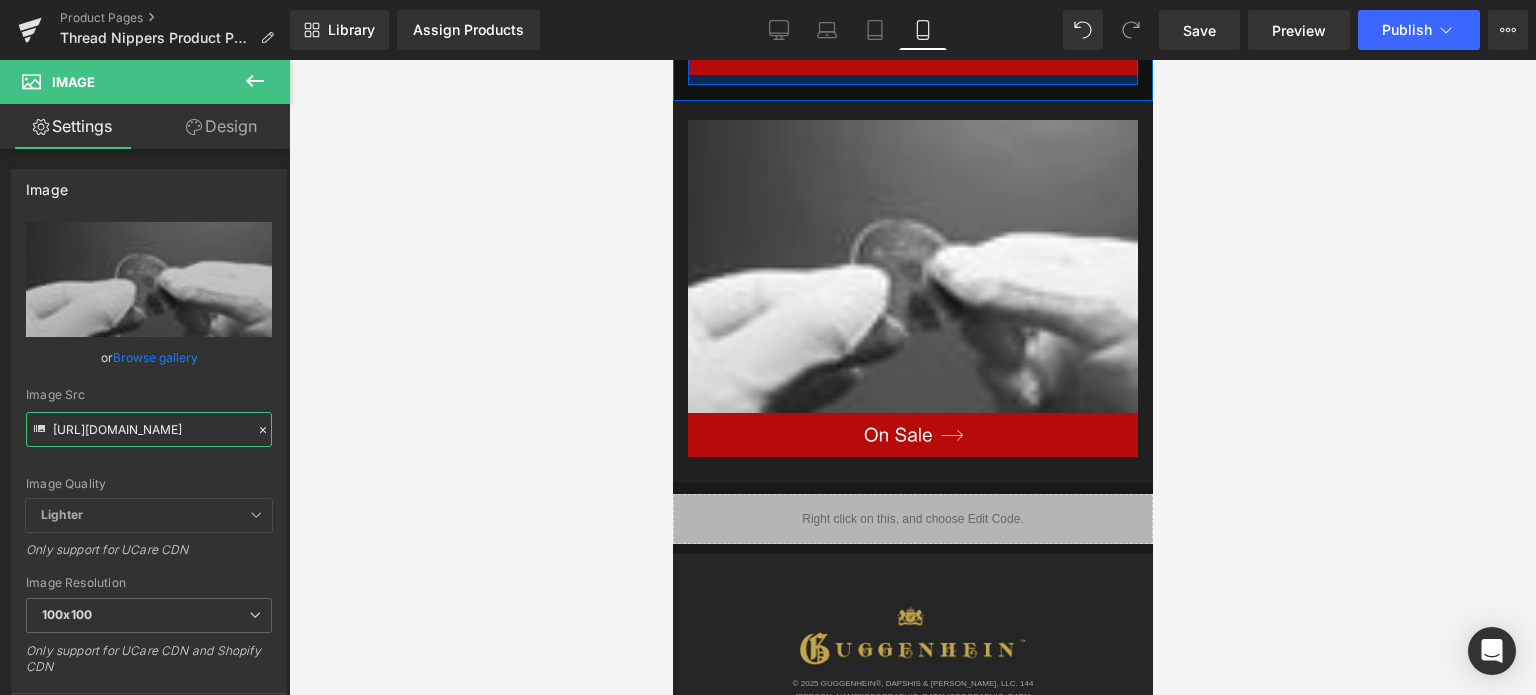 scroll, scrollTop: 3427, scrollLeft: 0, axis: vertical 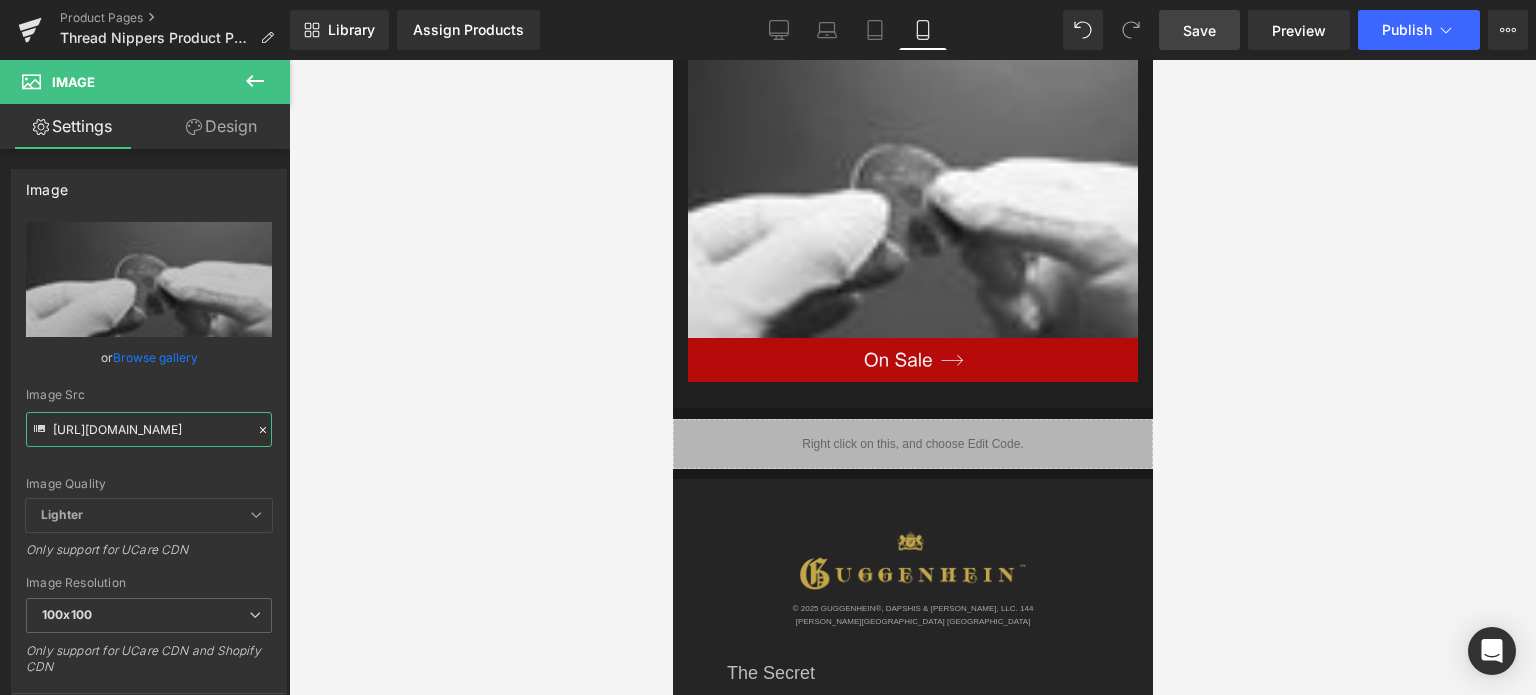 type on "[URL][DOMAIN_NAME]" 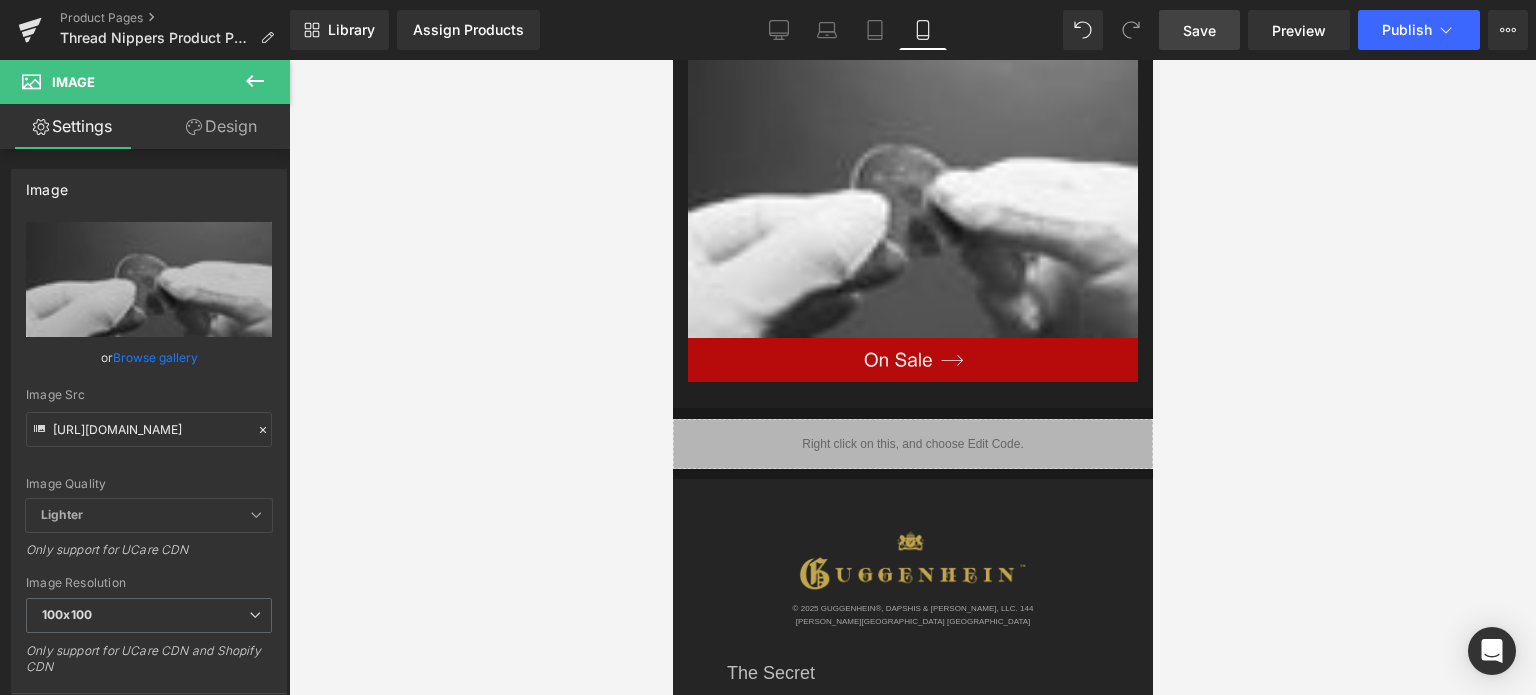 click on "Save" at bounding box center (1199, 30) 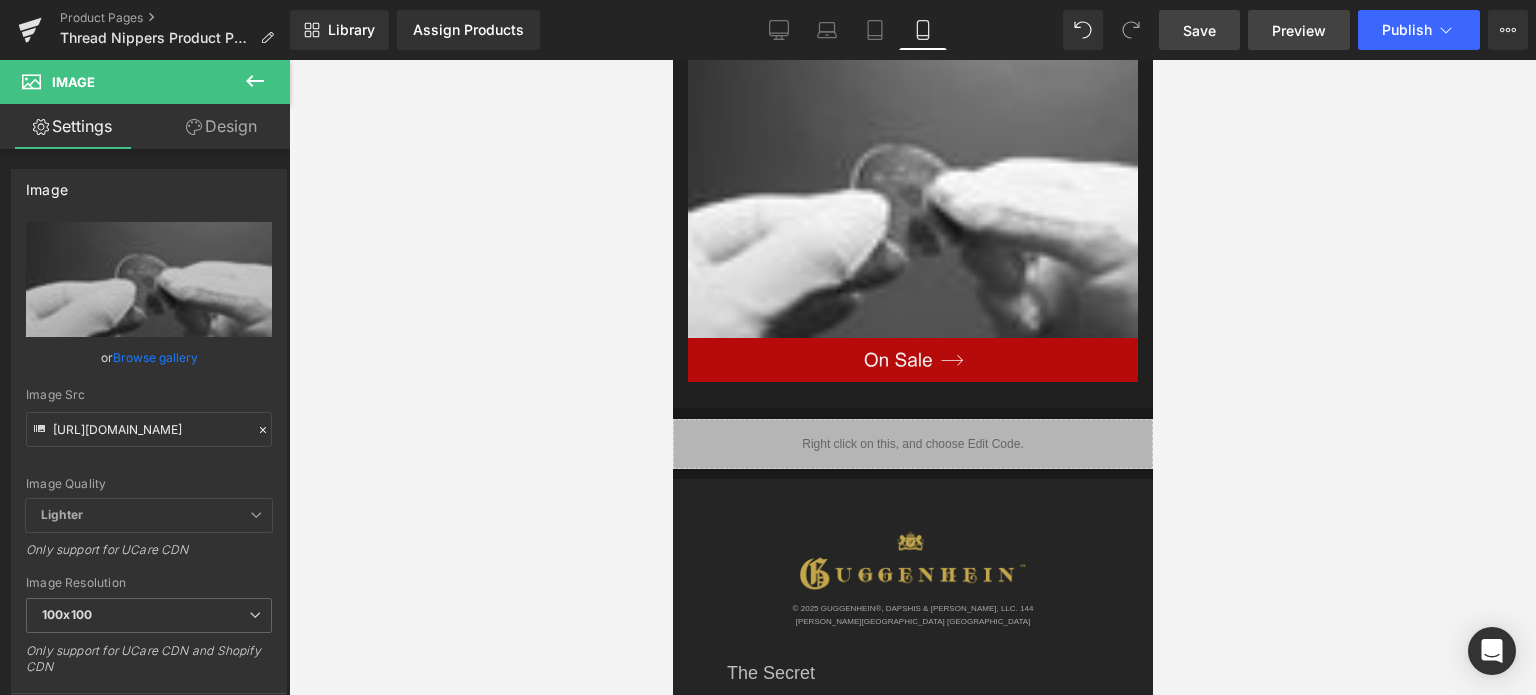 click on "Preview" at bounding box center (1299, 30) 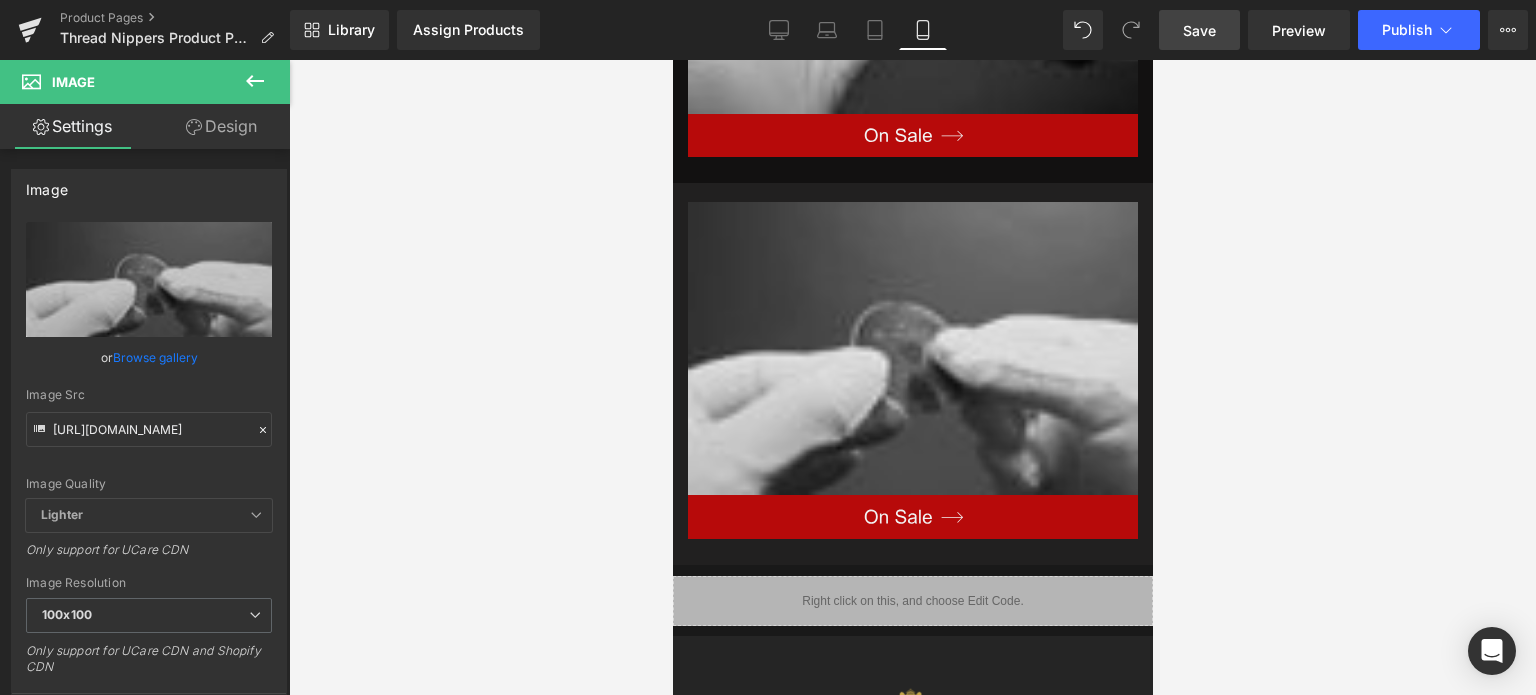 scroll, scrollTop: 3227, scrollLeft: 0, axis: vertical 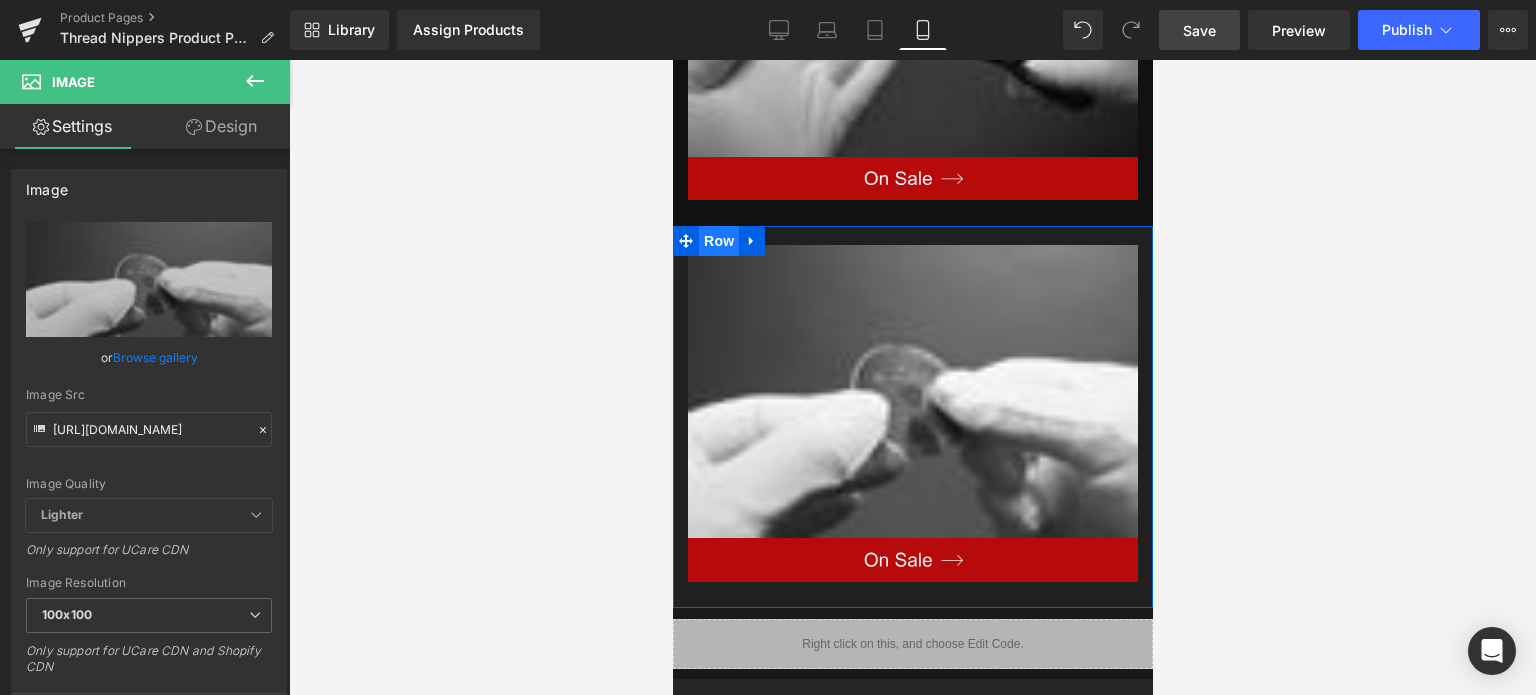 click on "Row" at bounding box center (718, 241) 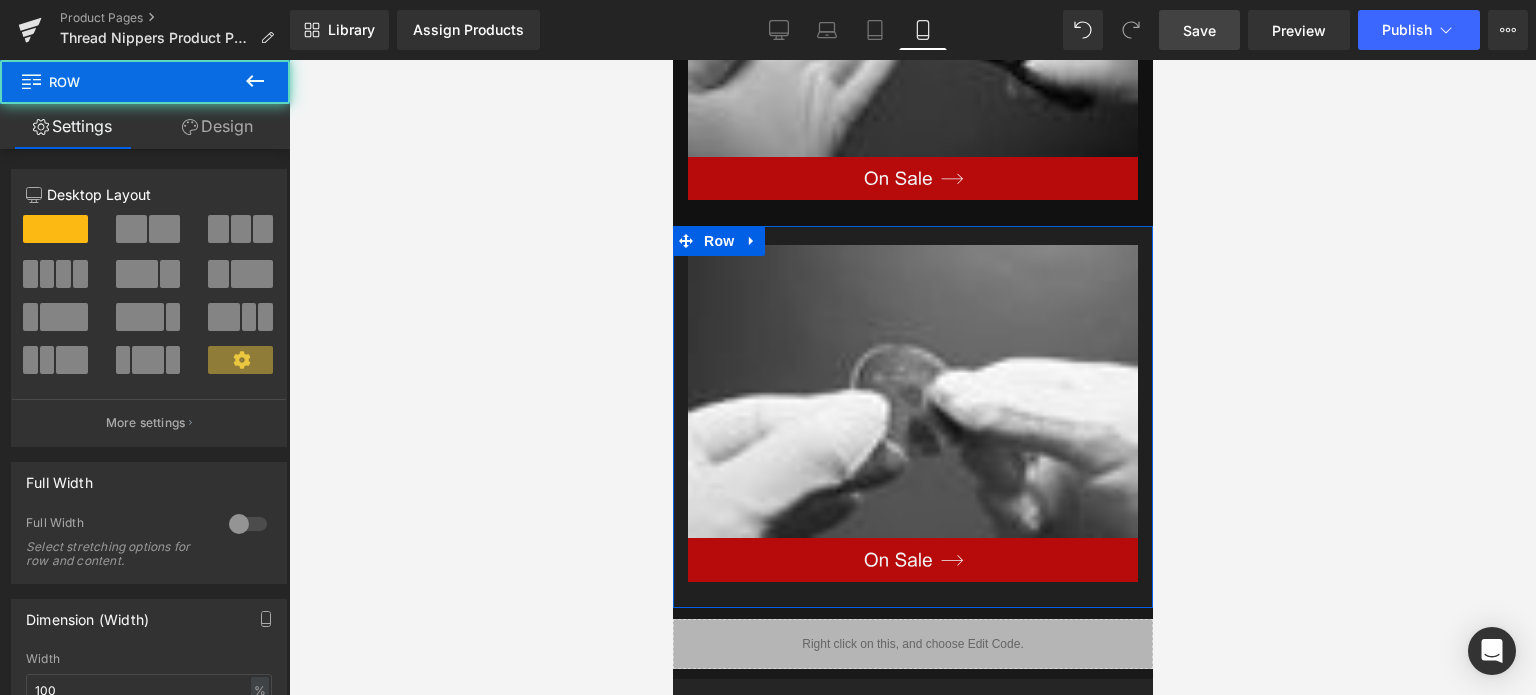 click on "Design" at bounding box center [217, 126] 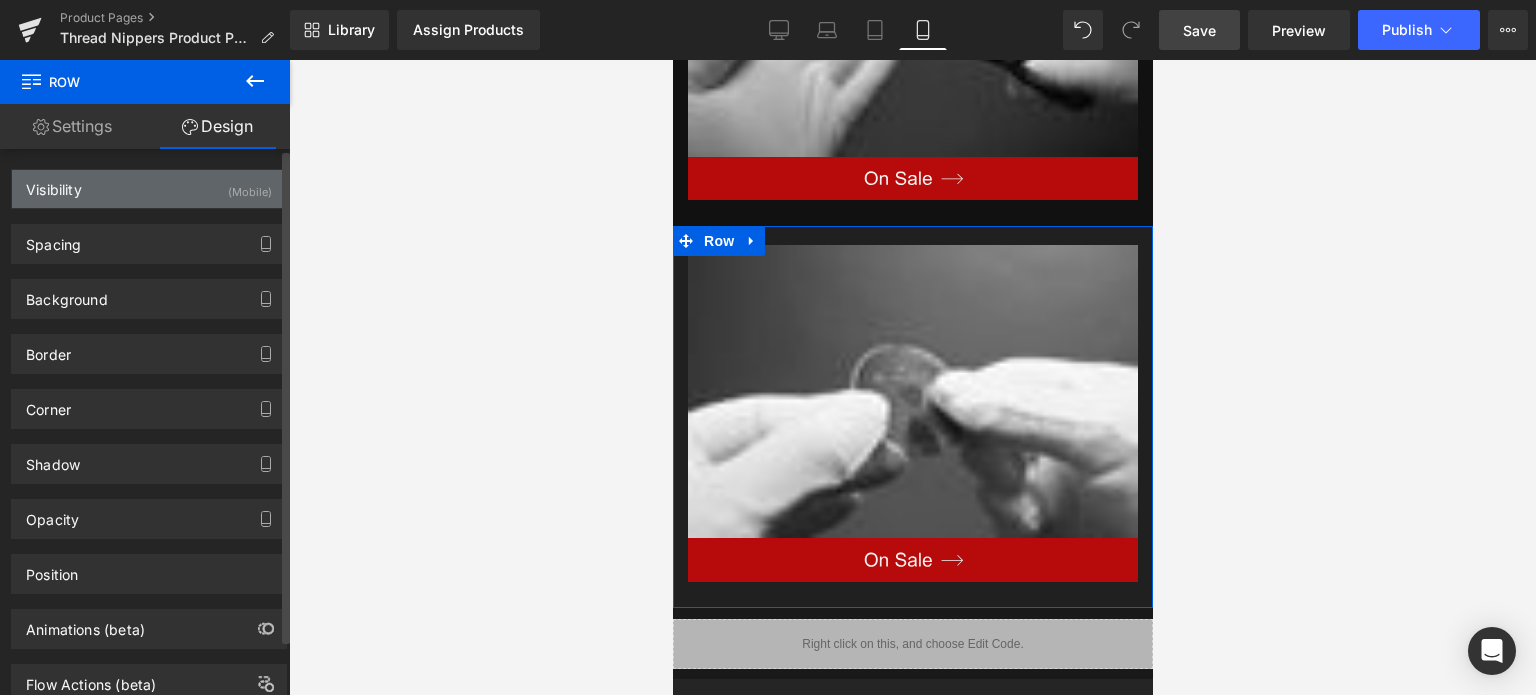 click on "Visibility
(Mobile)" at bounding box center [149, 189] 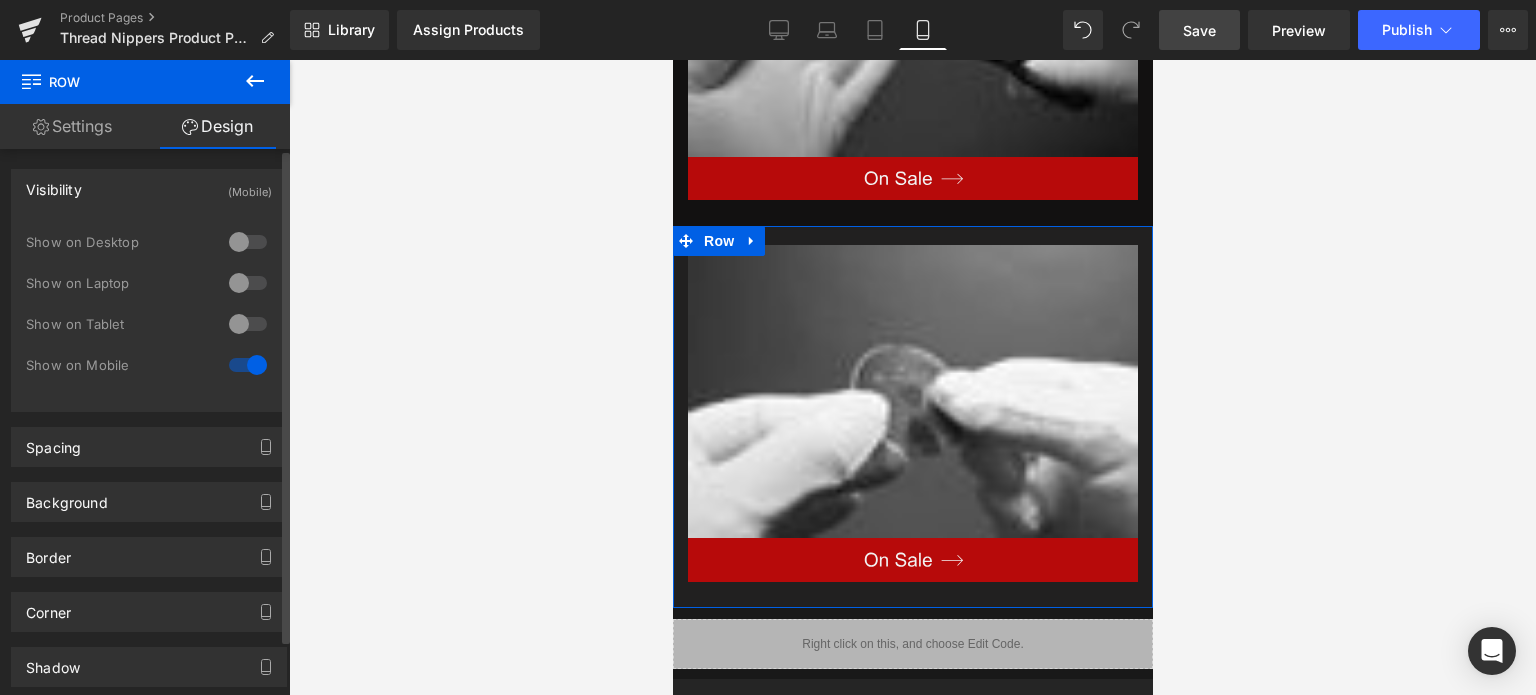 click on "Visibility
(Mobile)" at bounding box center (149, 189) 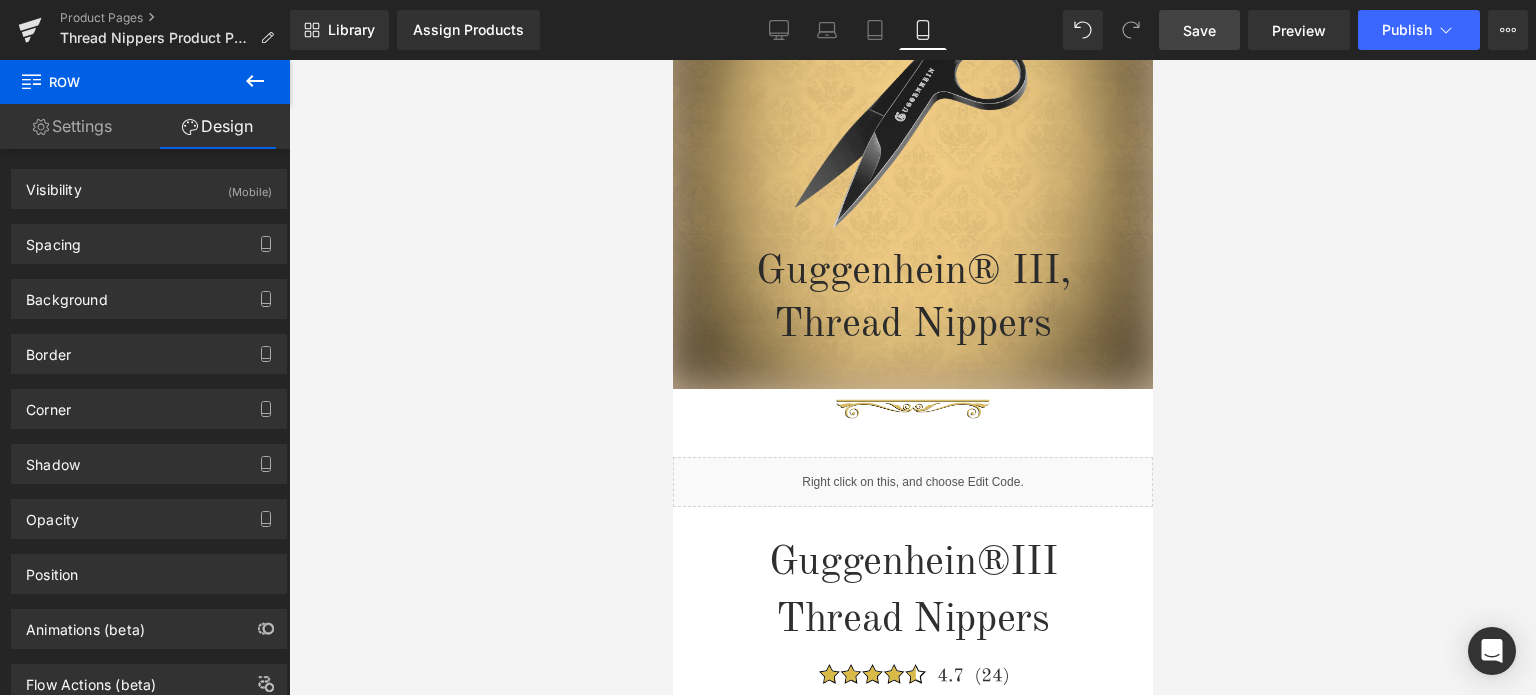 scroll, scrollTop: 120, scrollLeft: 0, axis: vertical 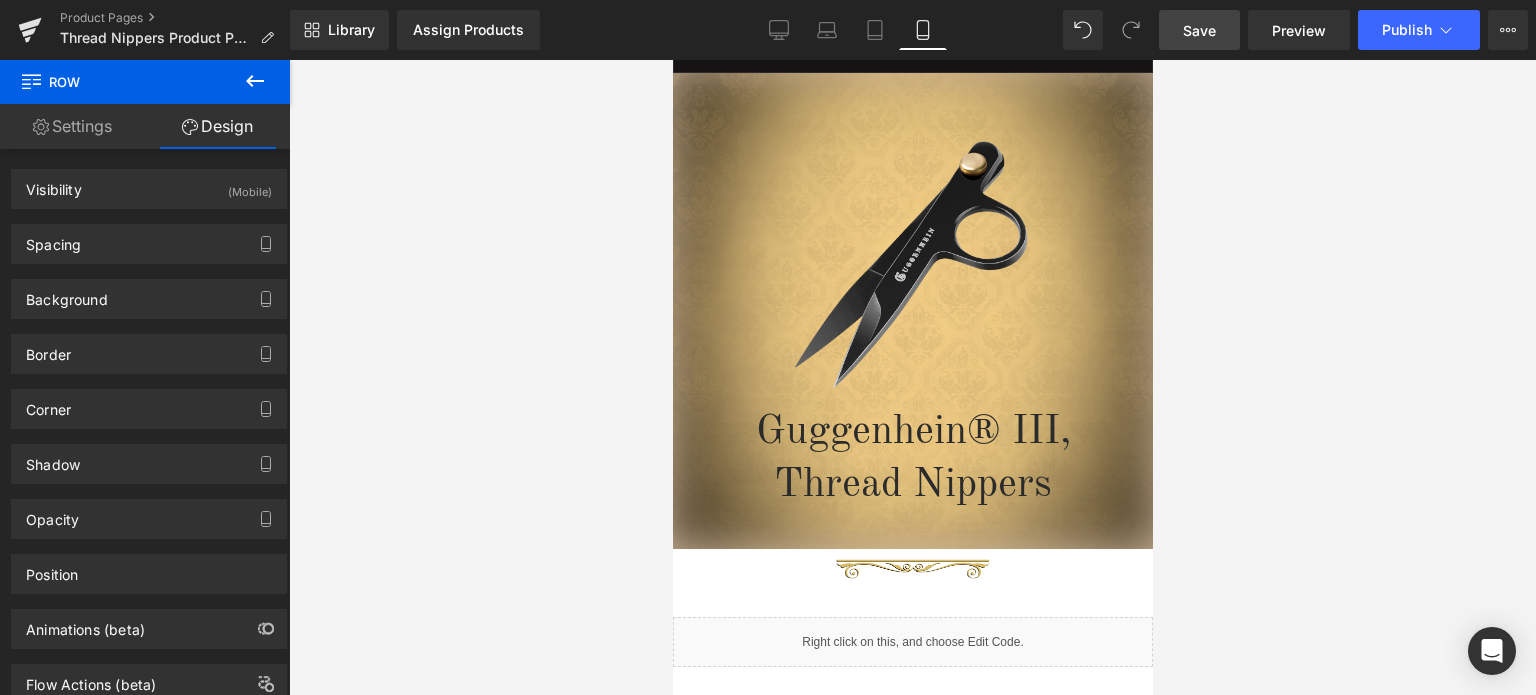 click on "Save" at bounding box center (1199, 30) 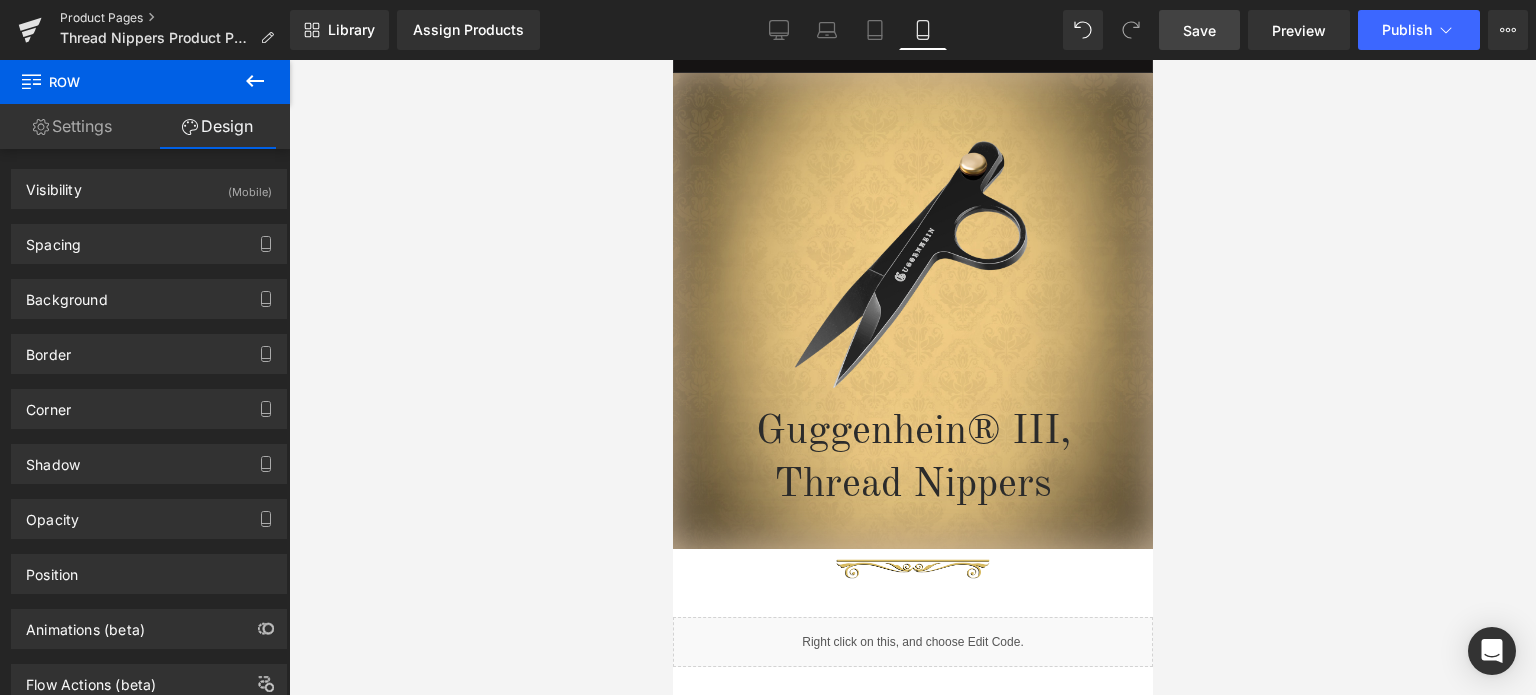 click on "Product Pages" at bounding box center (175, 18) 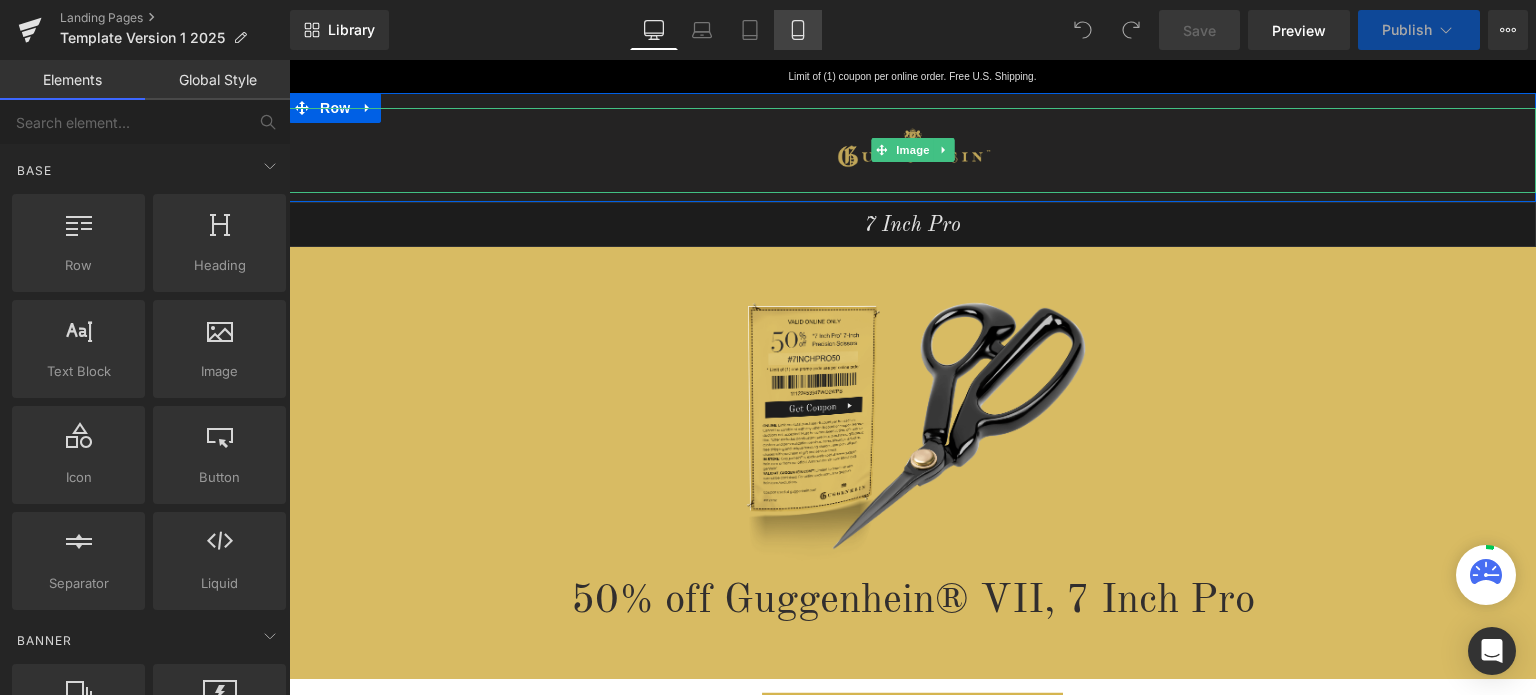 scroll, scrollTop: 0, scrollLeft: 0, axis: both 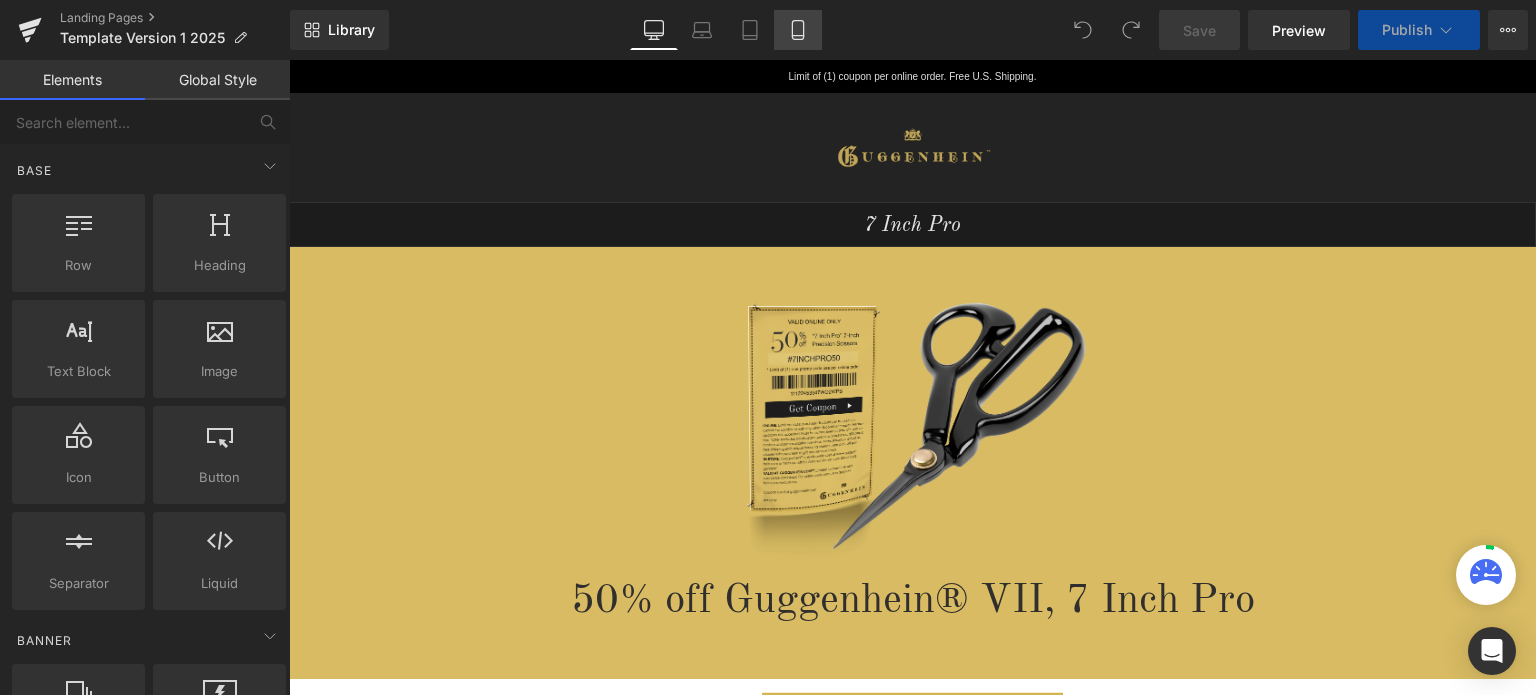 click 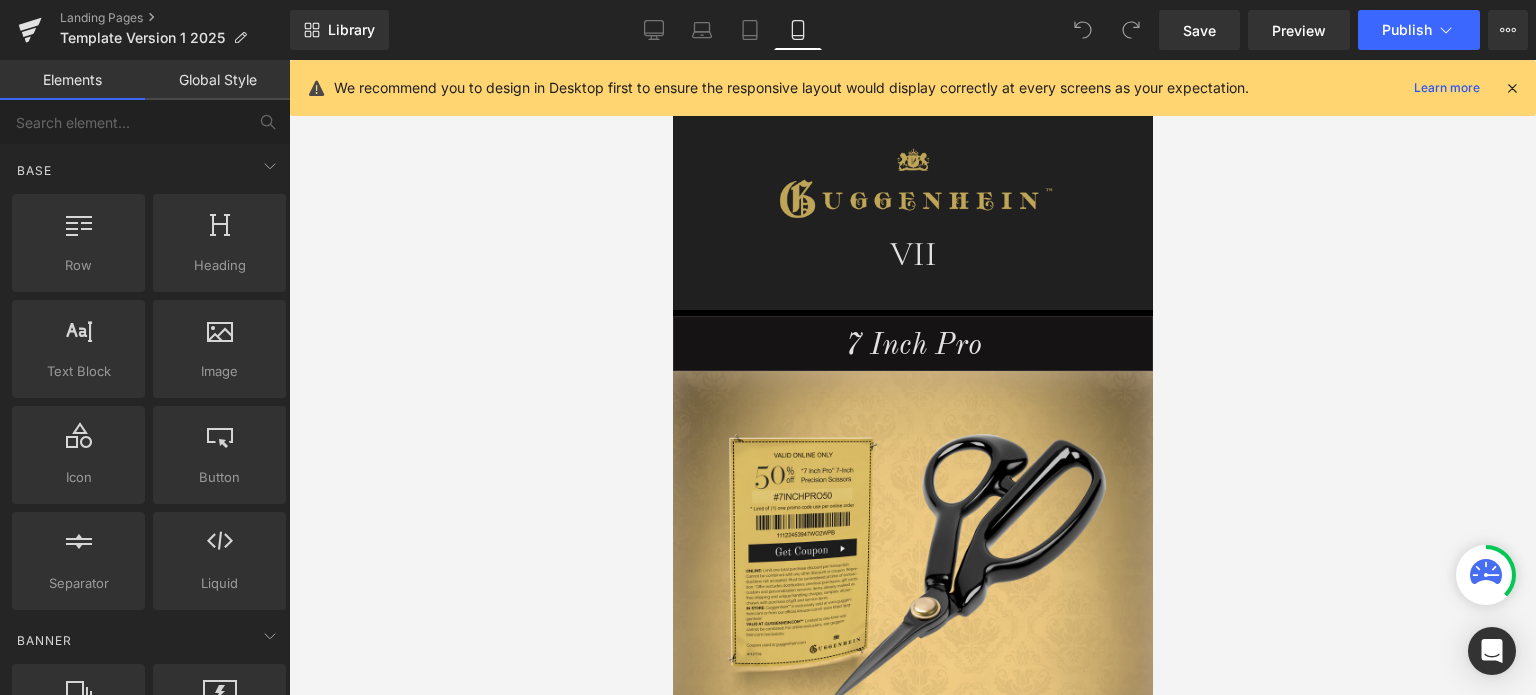 click at bounding box center (1512, 88) 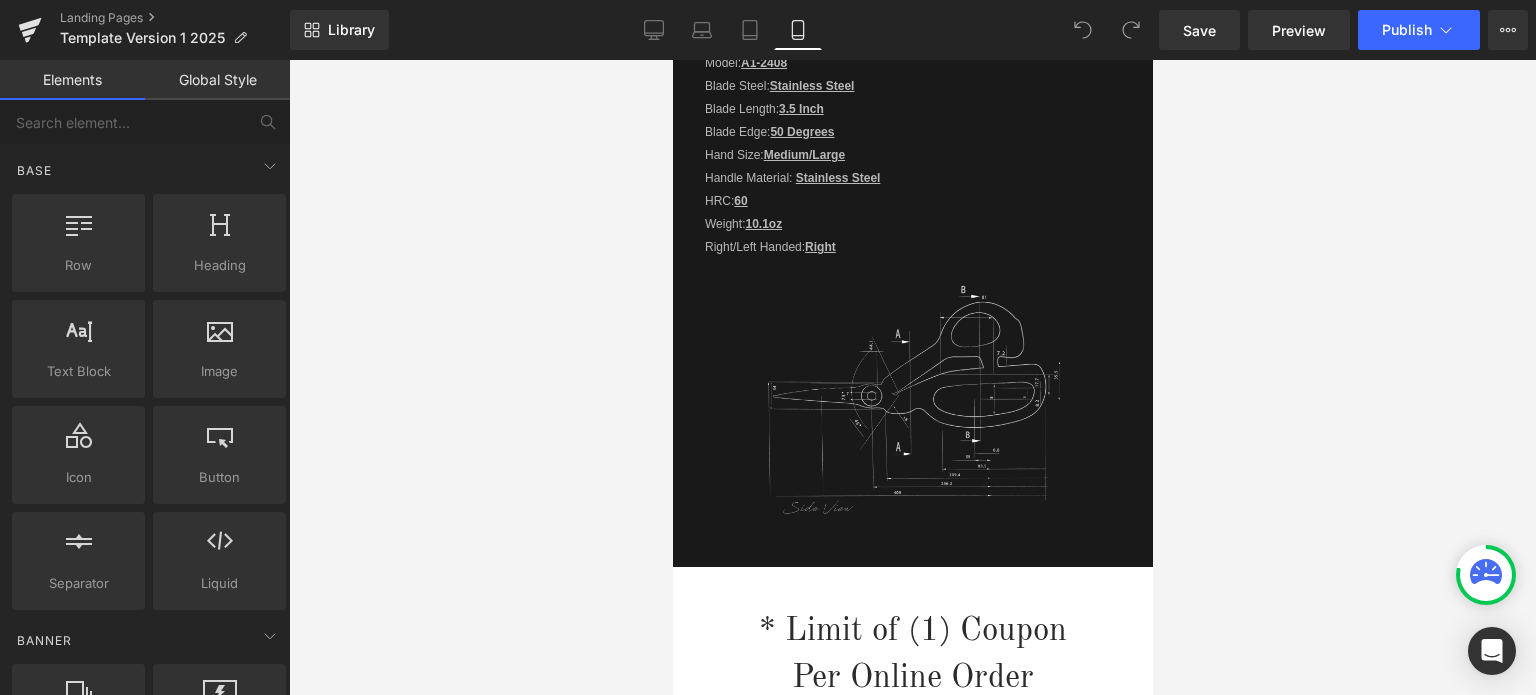 scroll, scrollTop: 4156, scrollLeft: 0, axis: vertical 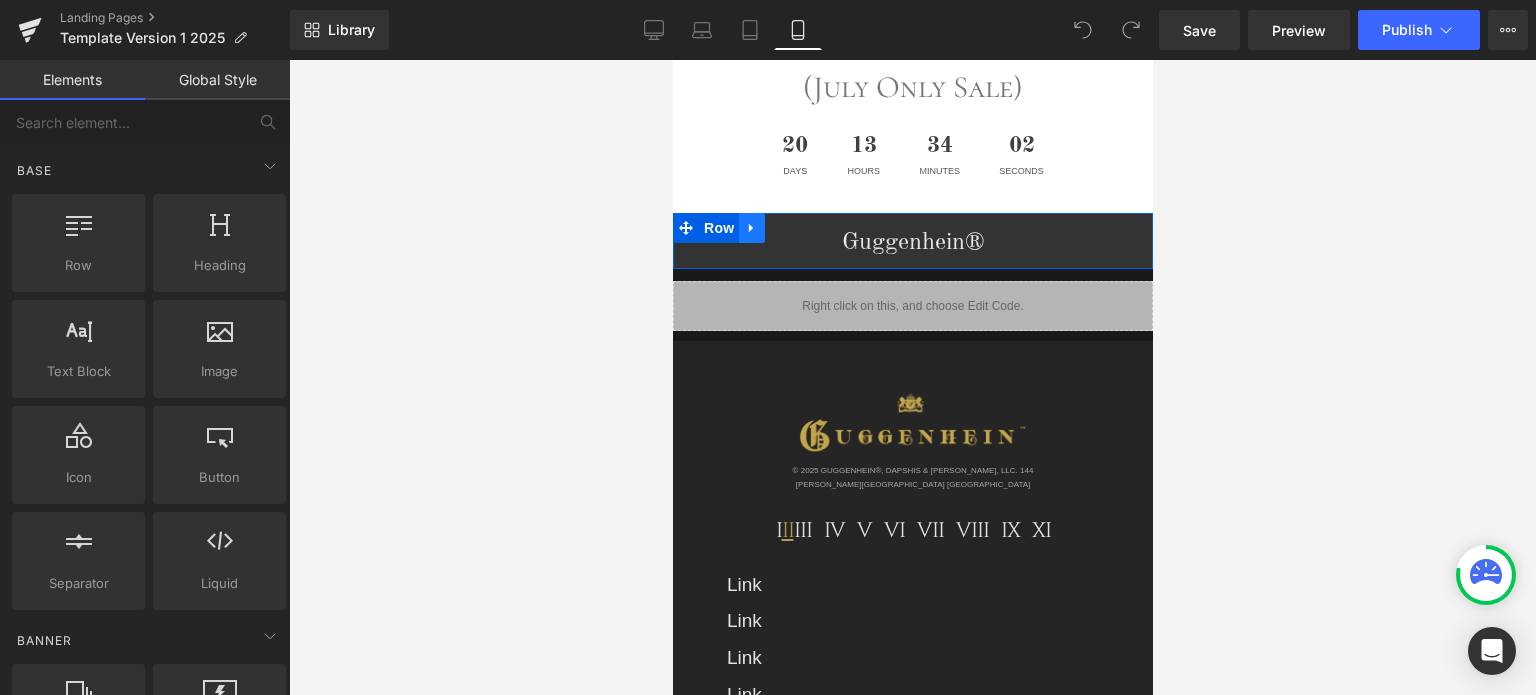 click 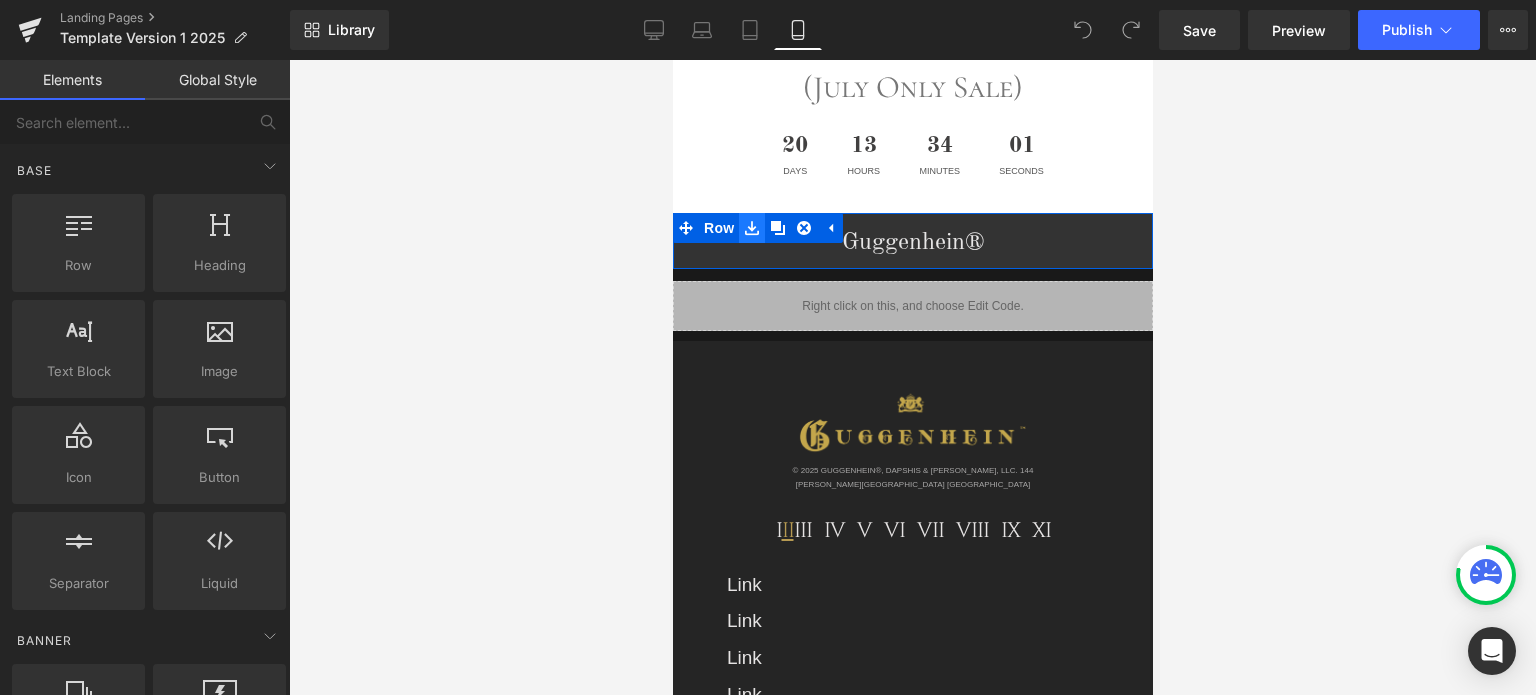 click 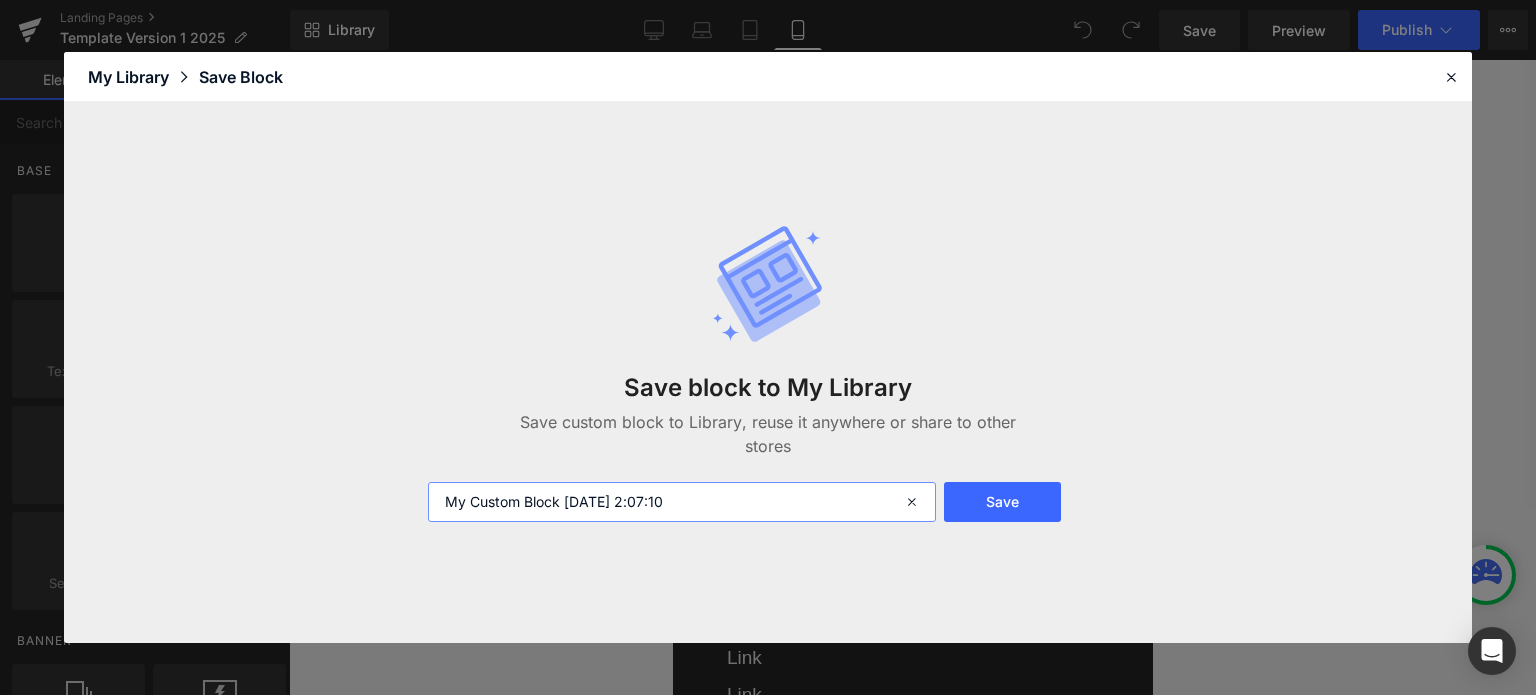 drag, startPoint x: 738, startPoint y: 497, endPoint x: 444, endPoint y: 500, distance: 294.01532 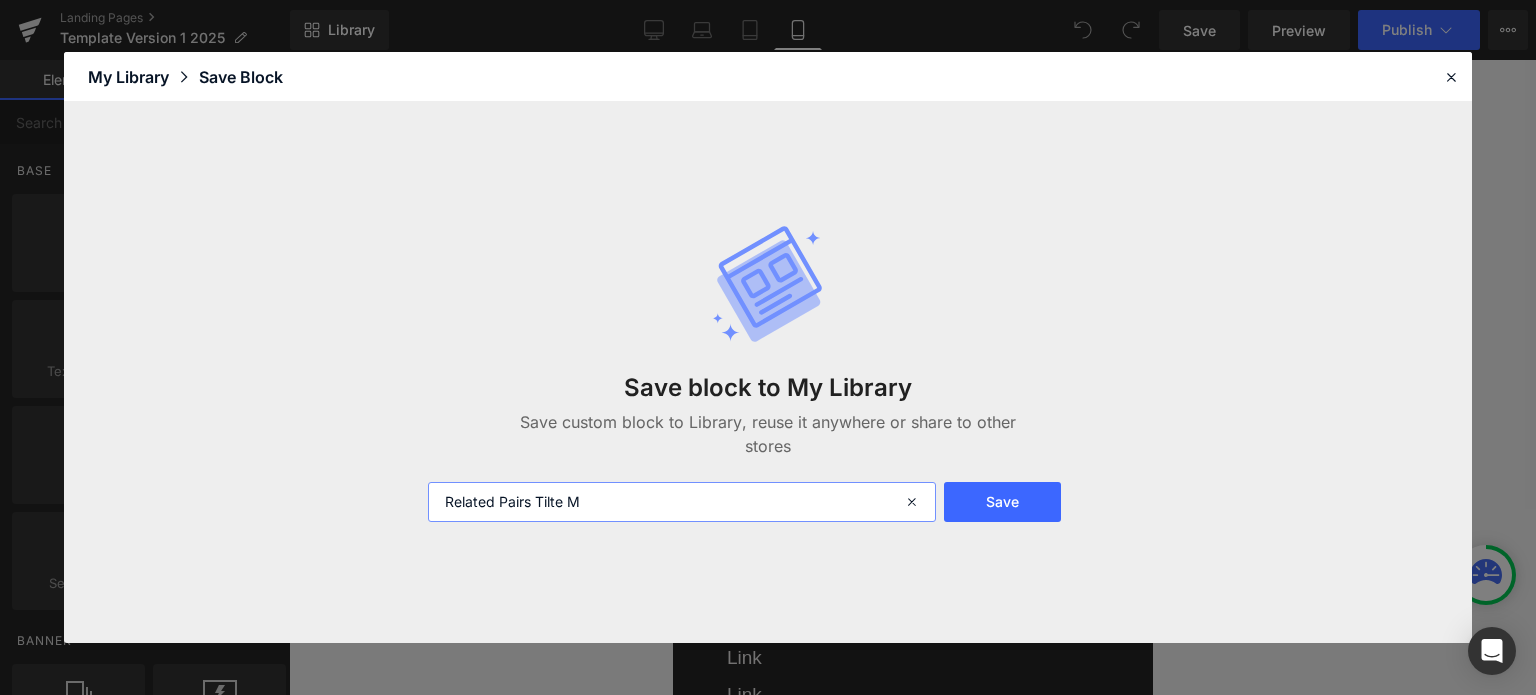 drag, startPoint x: 563, startPoint y: 500, endPoint x: 550, endPoint y: 500, distance: 13 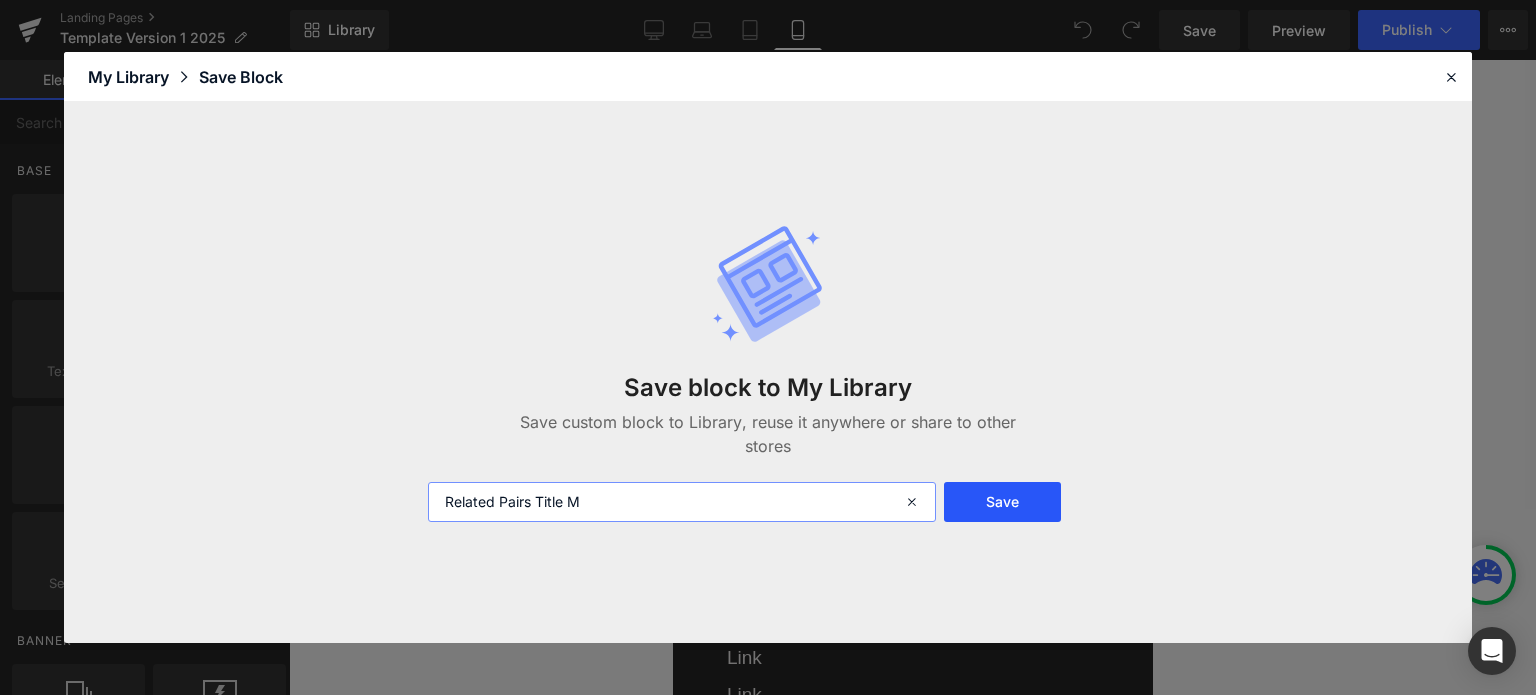 type on "Related Pairs Title M" 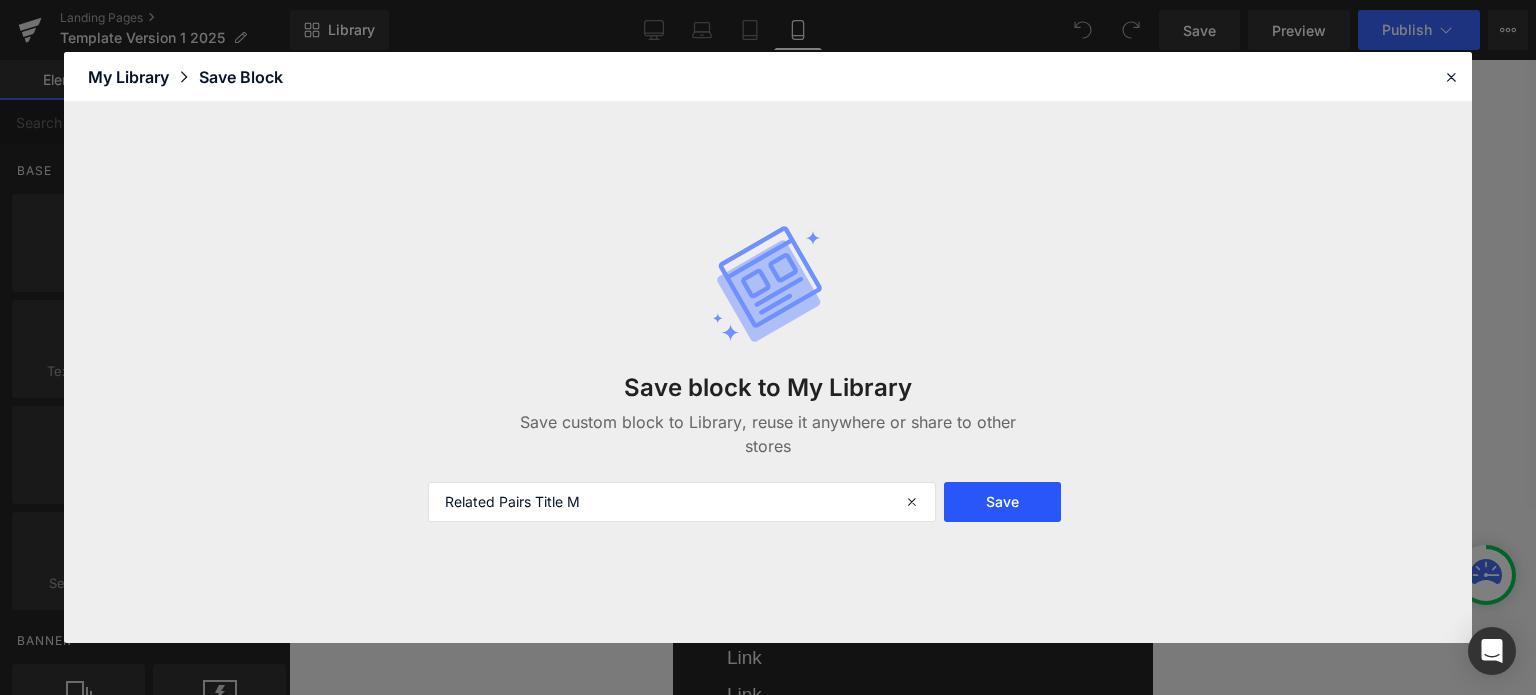 click on "Save" at bounding box center (1002, 502) 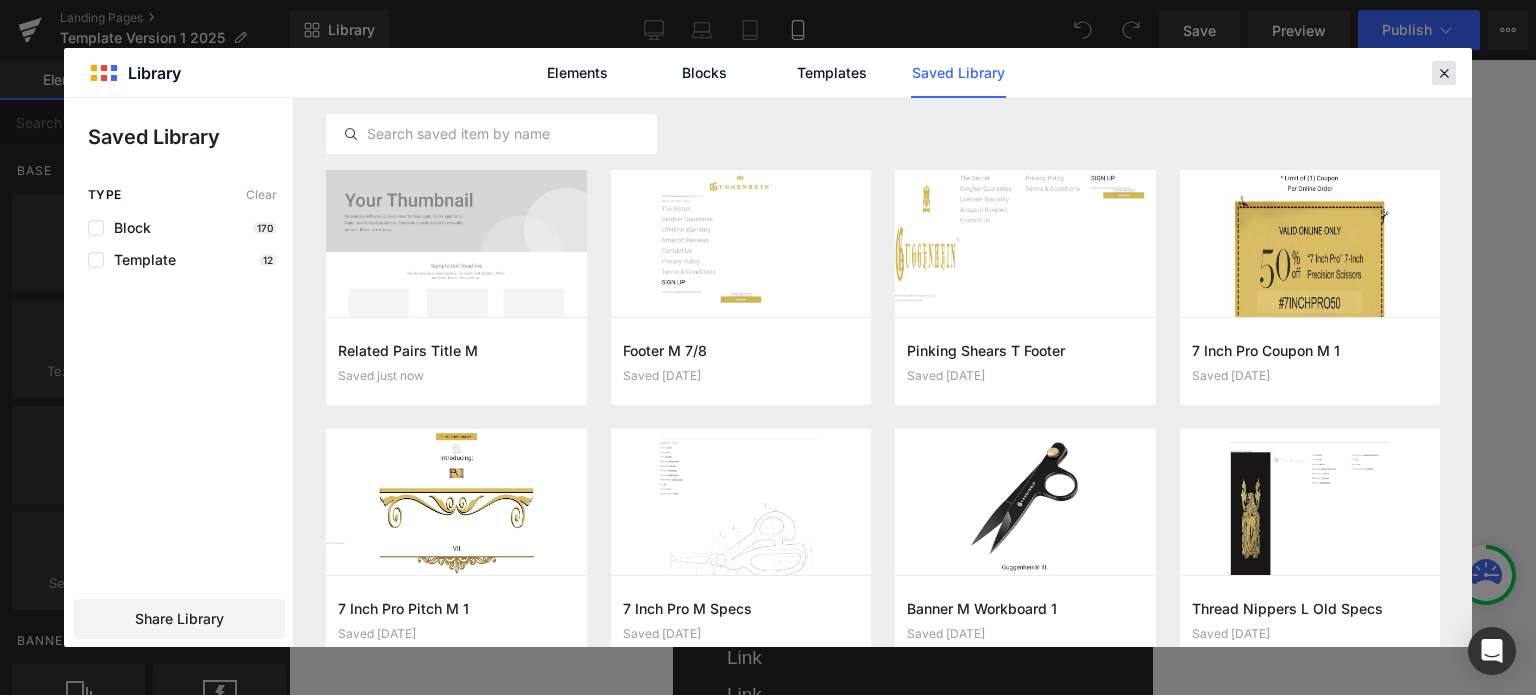 drag, startPoint x: 1447, startPoint y: 76, endPoint x: 1154, endPoint y: 83, distance: 293.08362 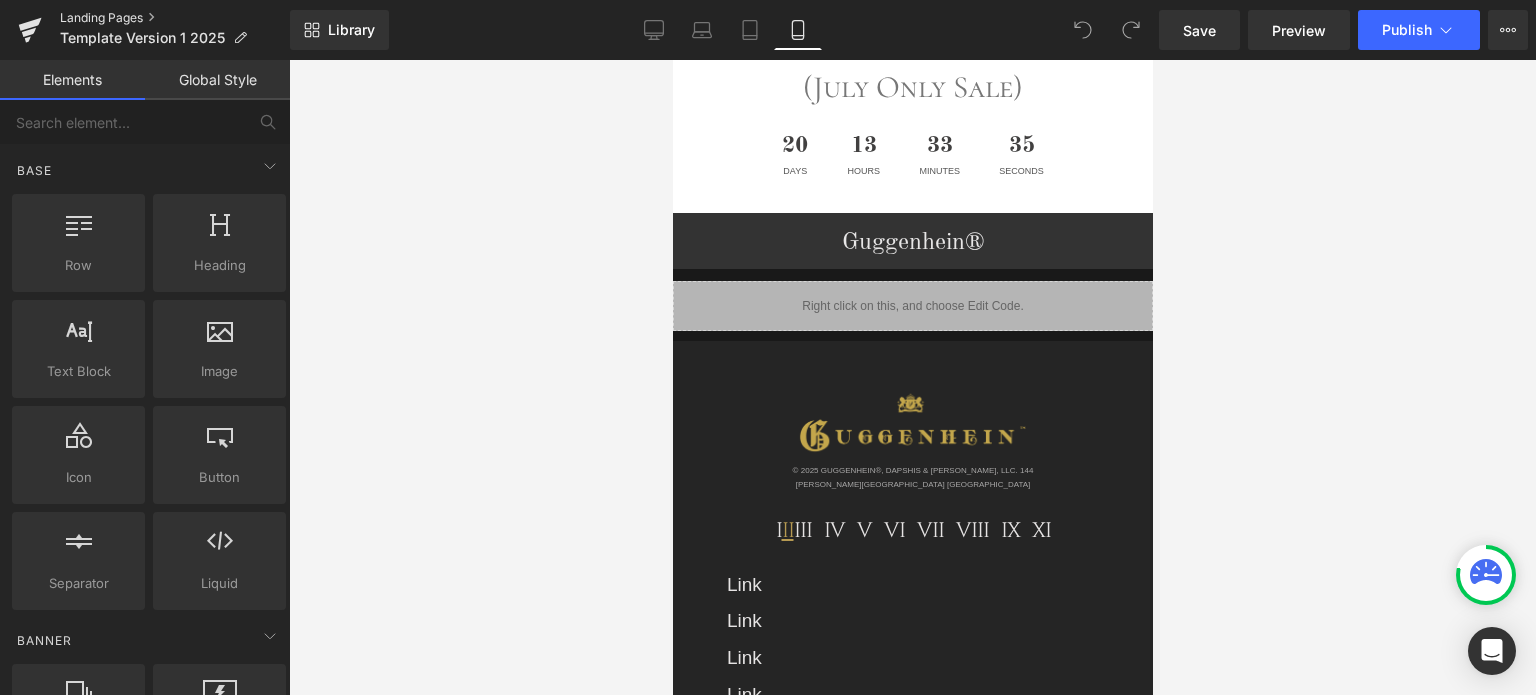 click on "Landing Pages" at bounding box center (175, 18) 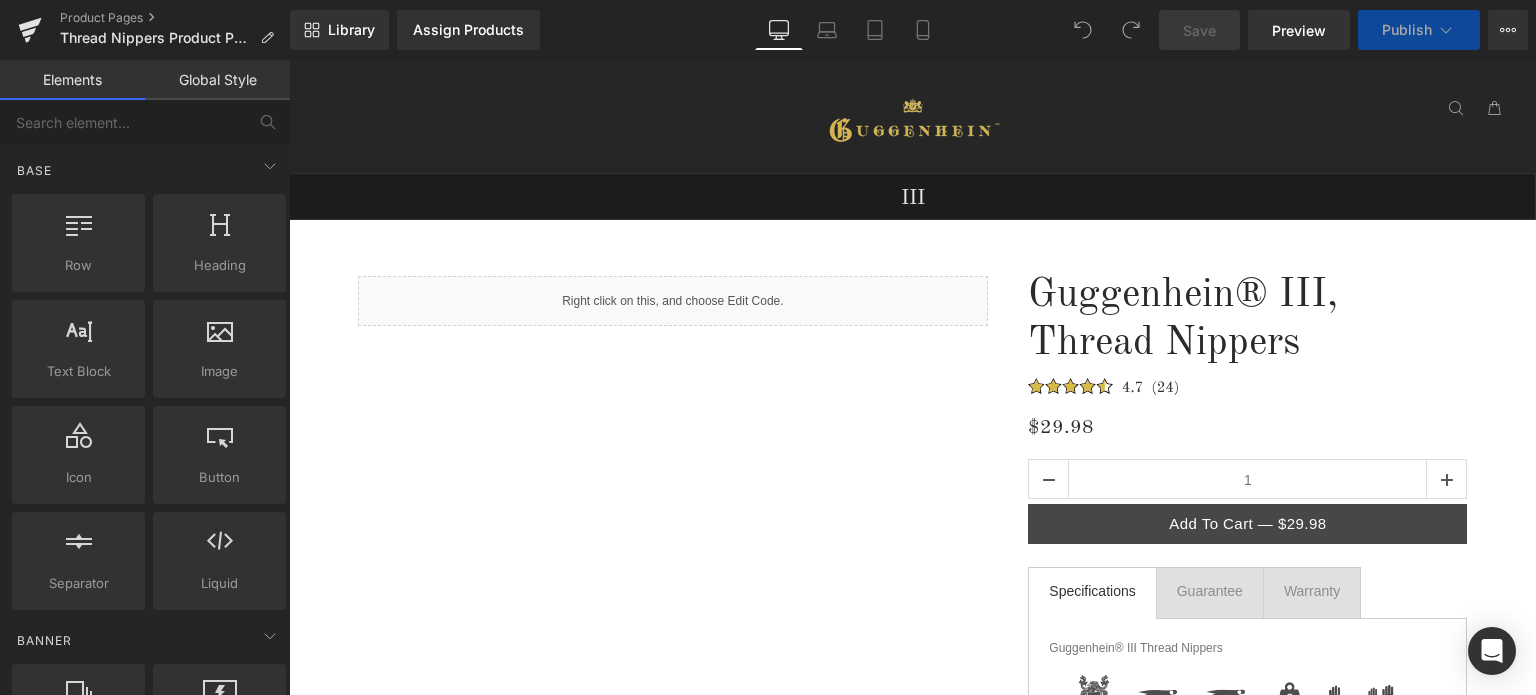 scroll, scrollTop: 0, scrollLeft: 0, axis: both 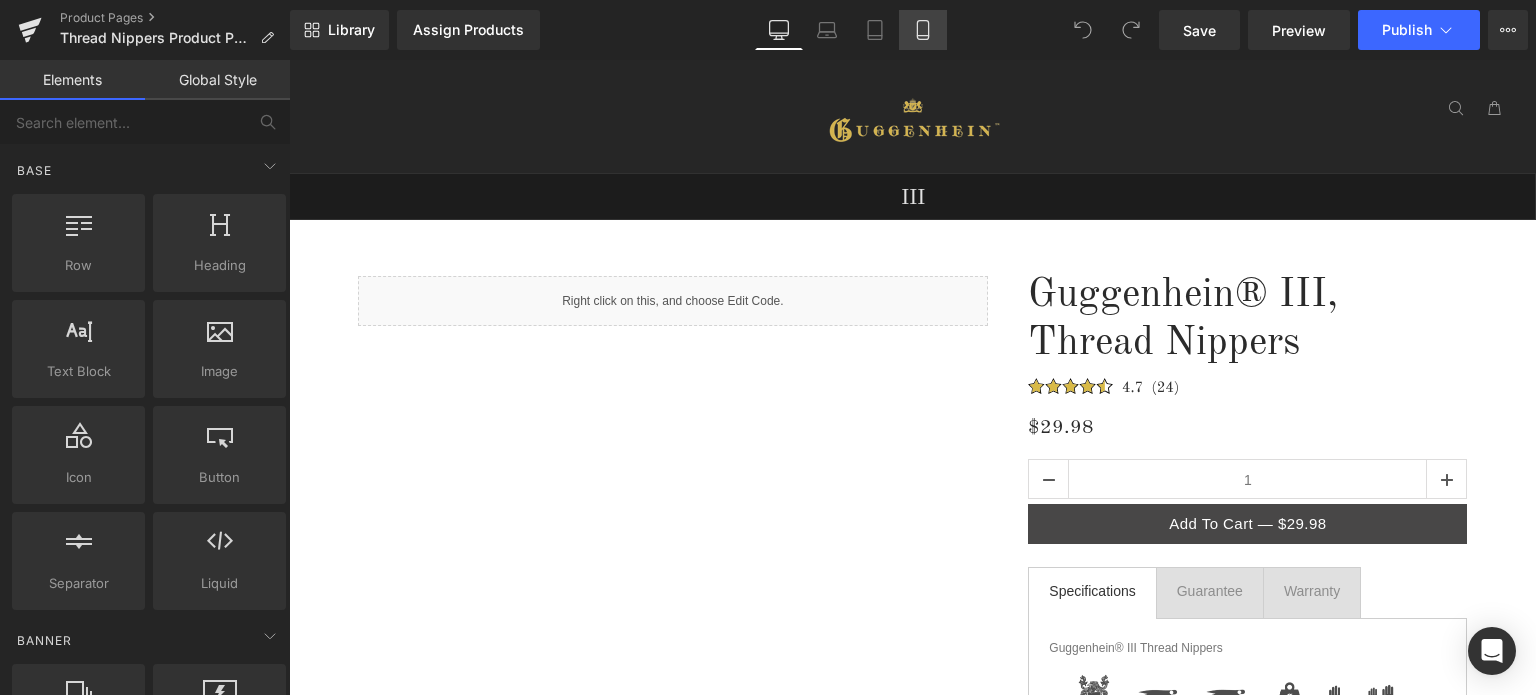 click 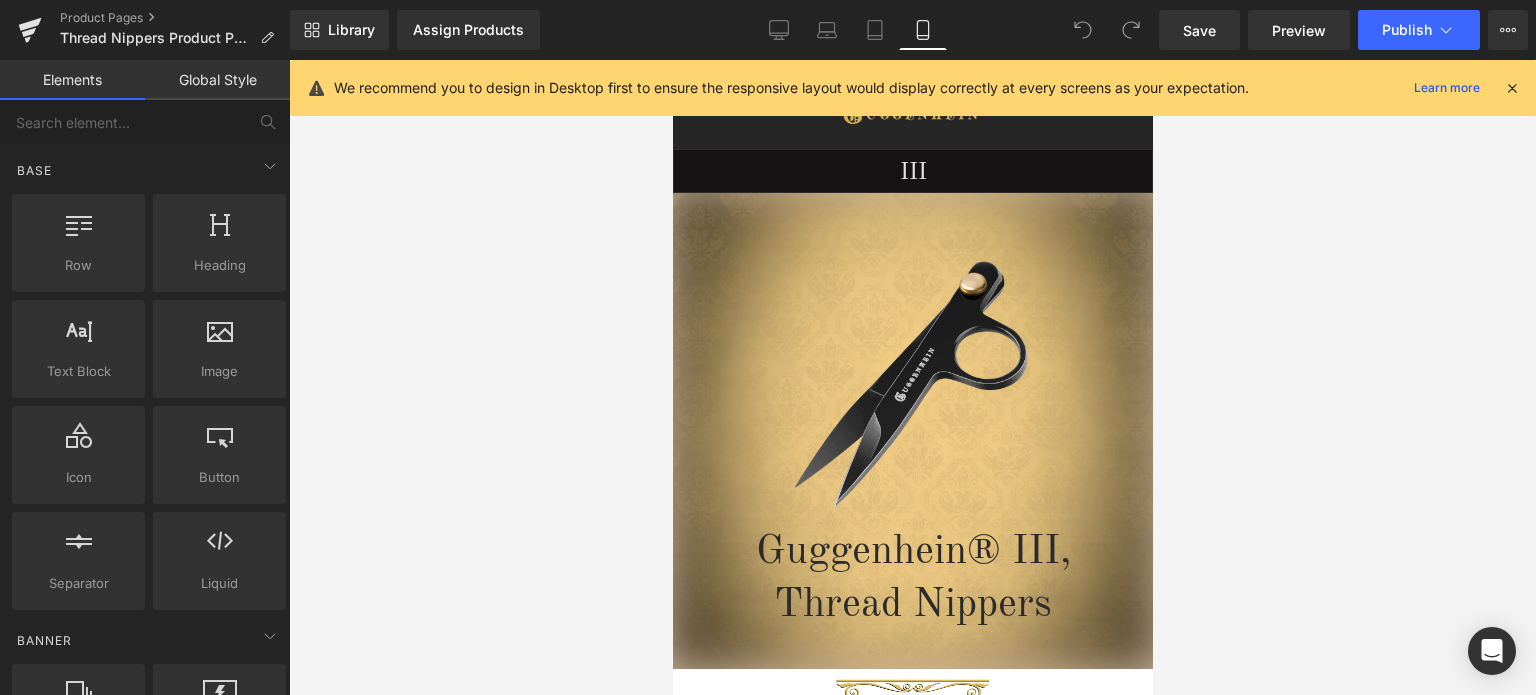click at bounding box center (1512, 88) 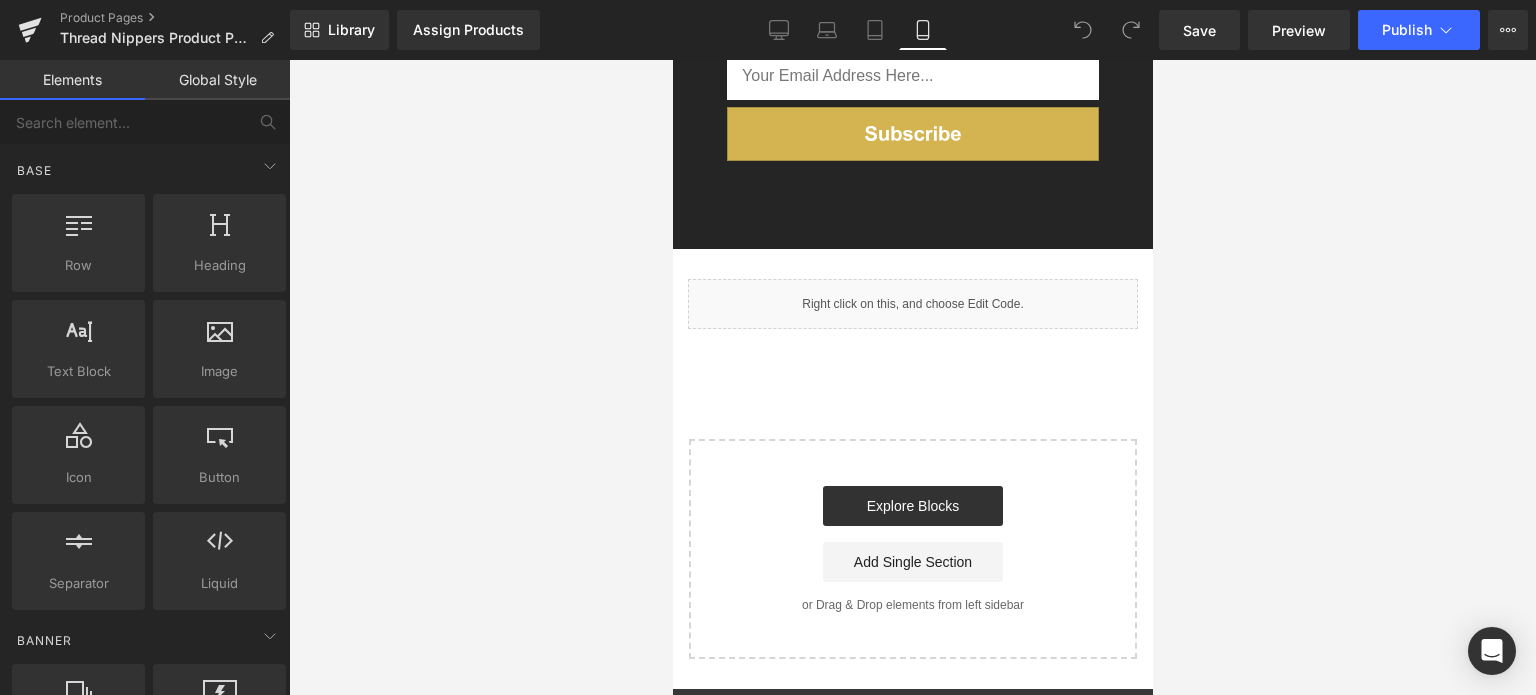 scroll, scrollTop: 4477, scrollLeft: 0, axis: vertical 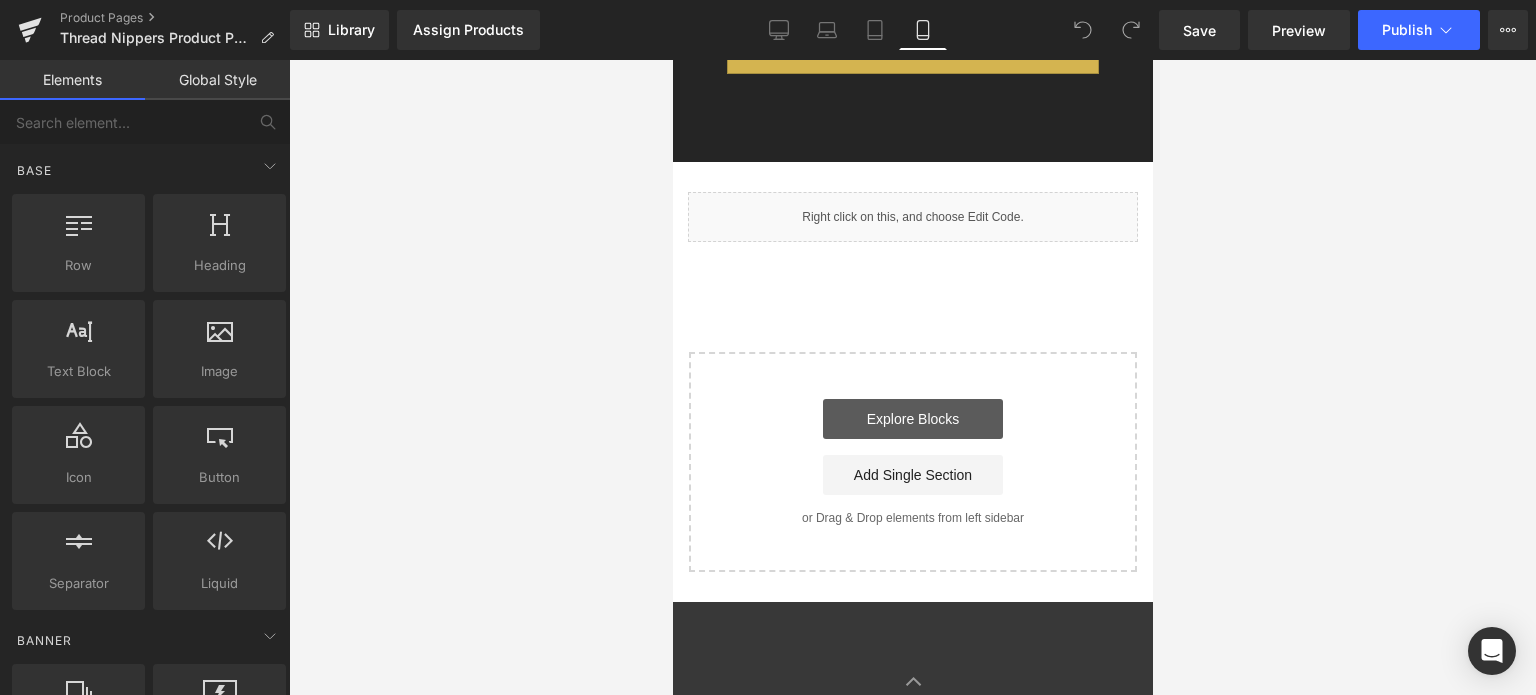 click on "Explore Blocks" at bounding box center [912, 419] 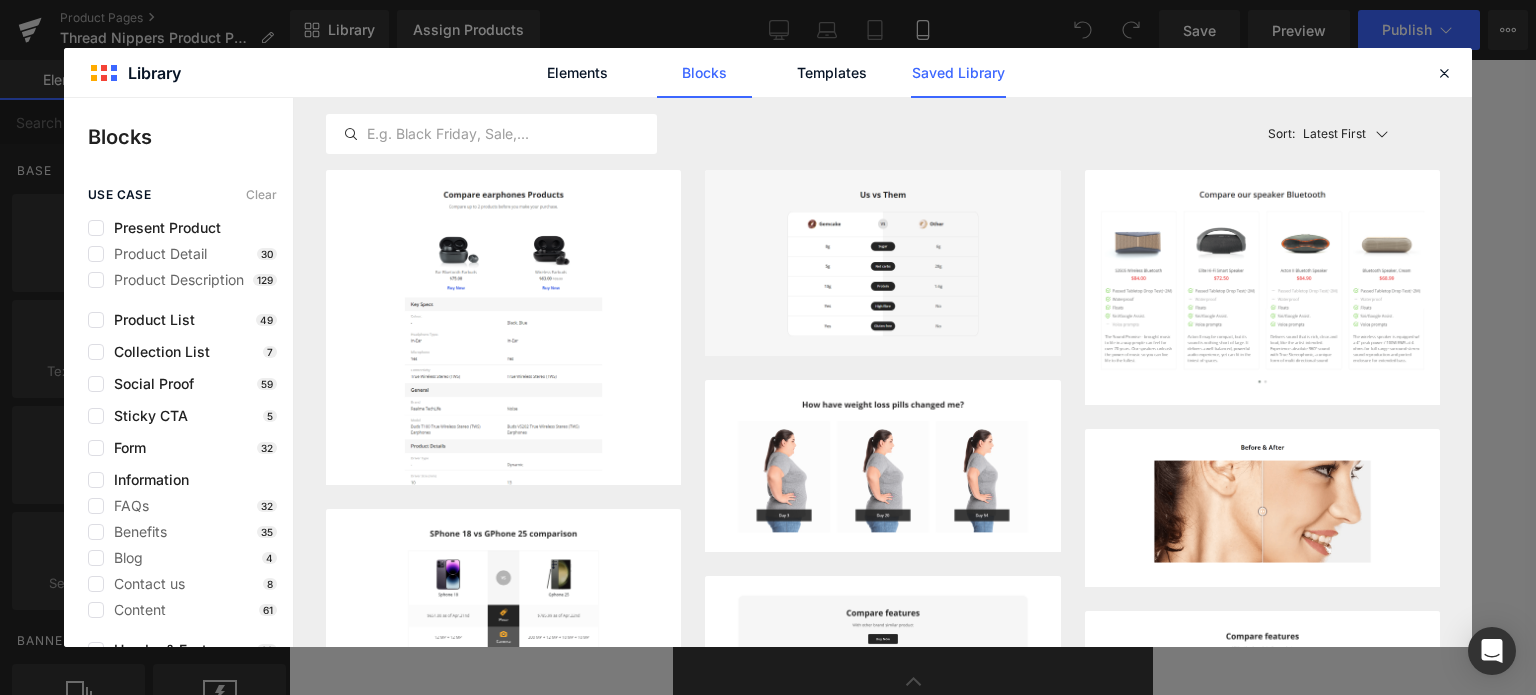 click on "Saved Library" 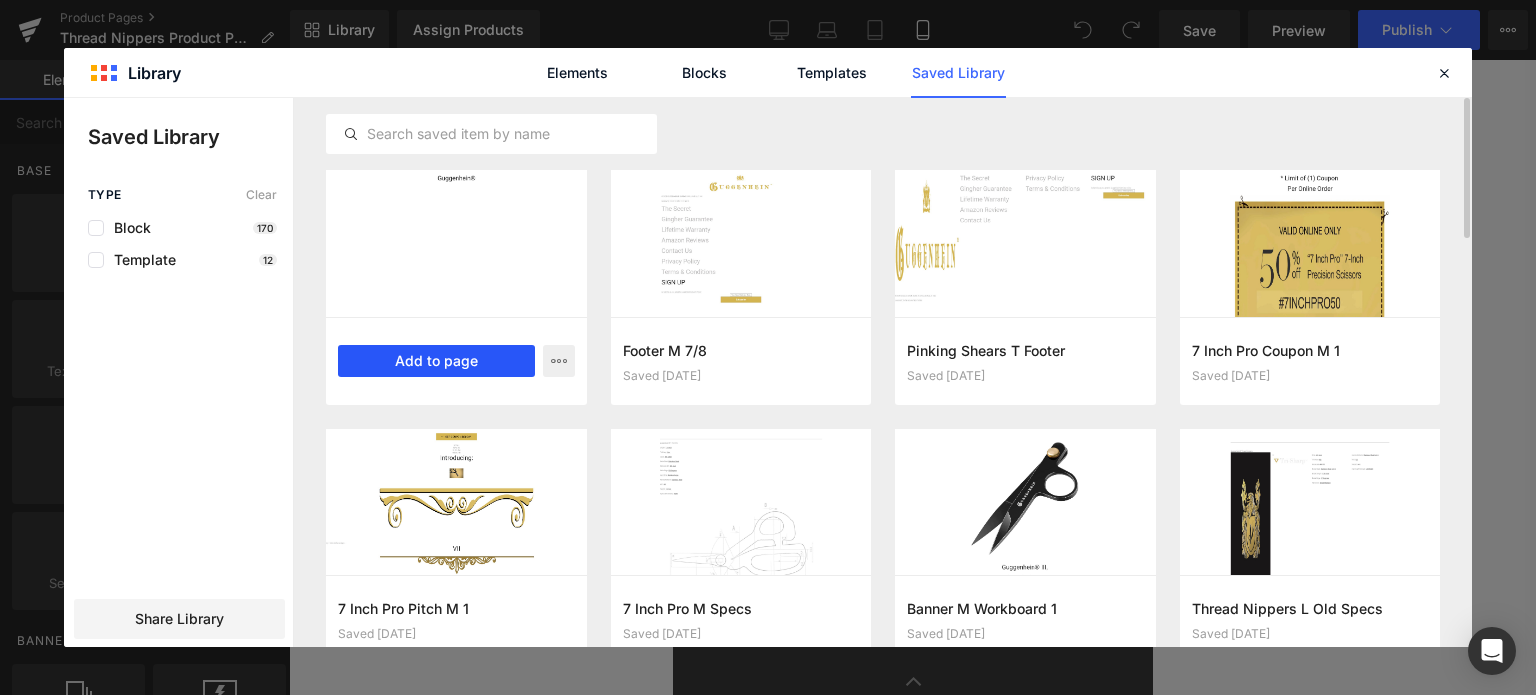click on "Add to page" at bounding box center [436, 361] 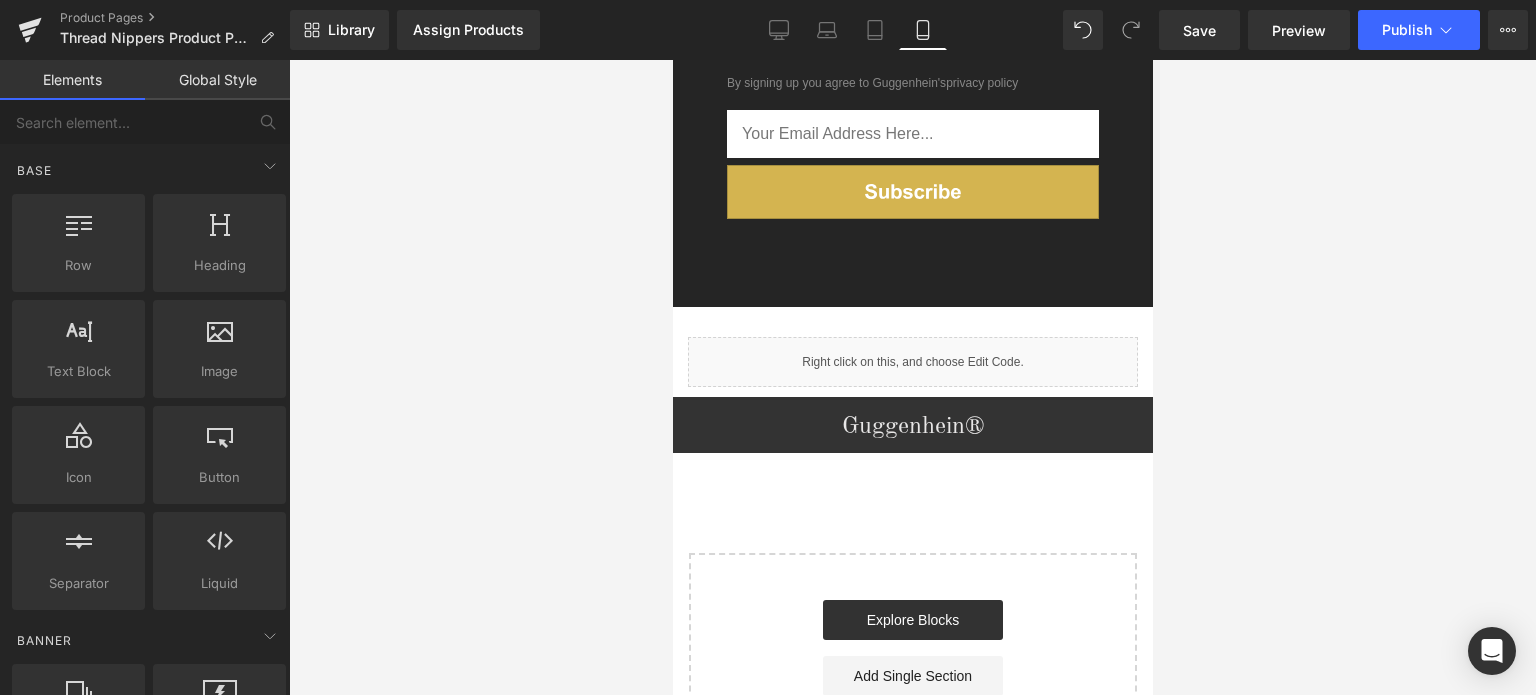 scroll, scrollTop: 4322, scrollLeft: 0, axis: vertical 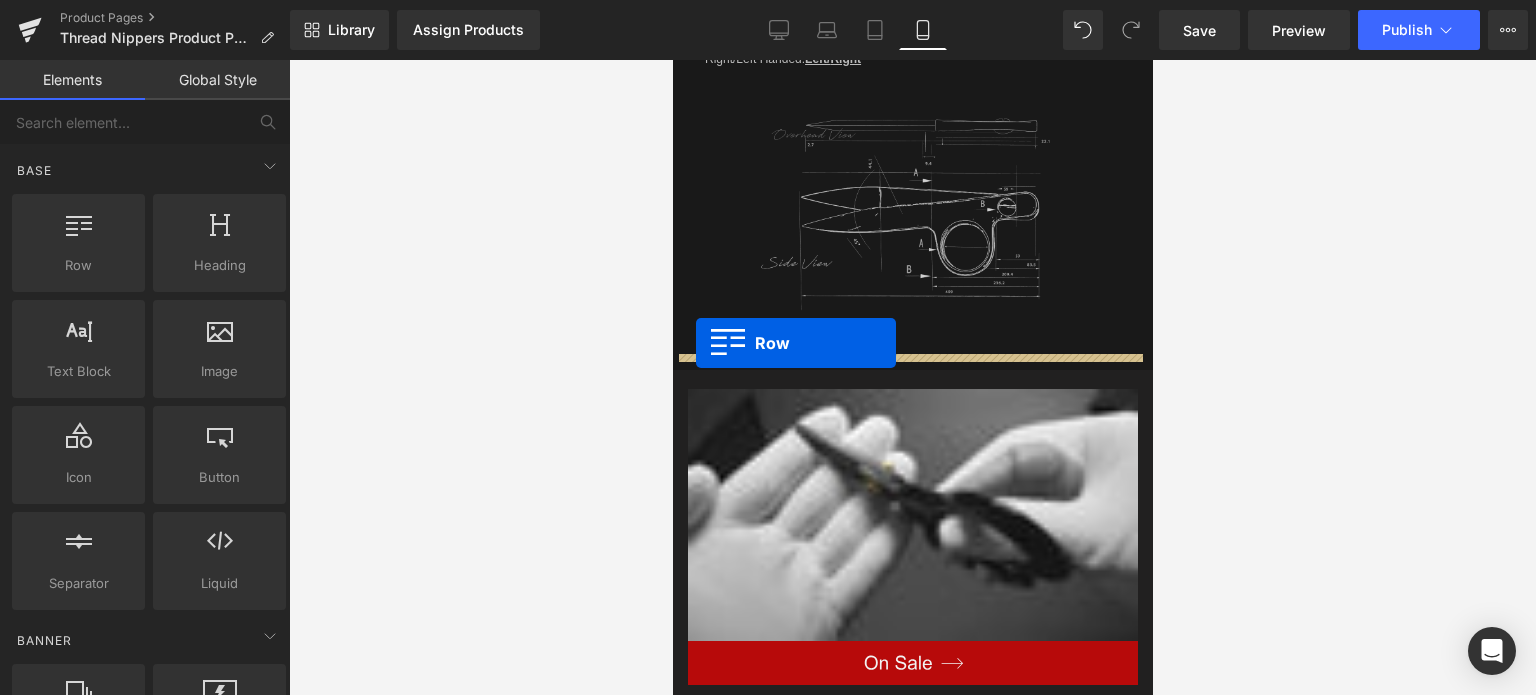 drag, startPoint x: 682, startPoint y: 372, endPoint x: 695, endPoint y: 343, distance: 31.780497 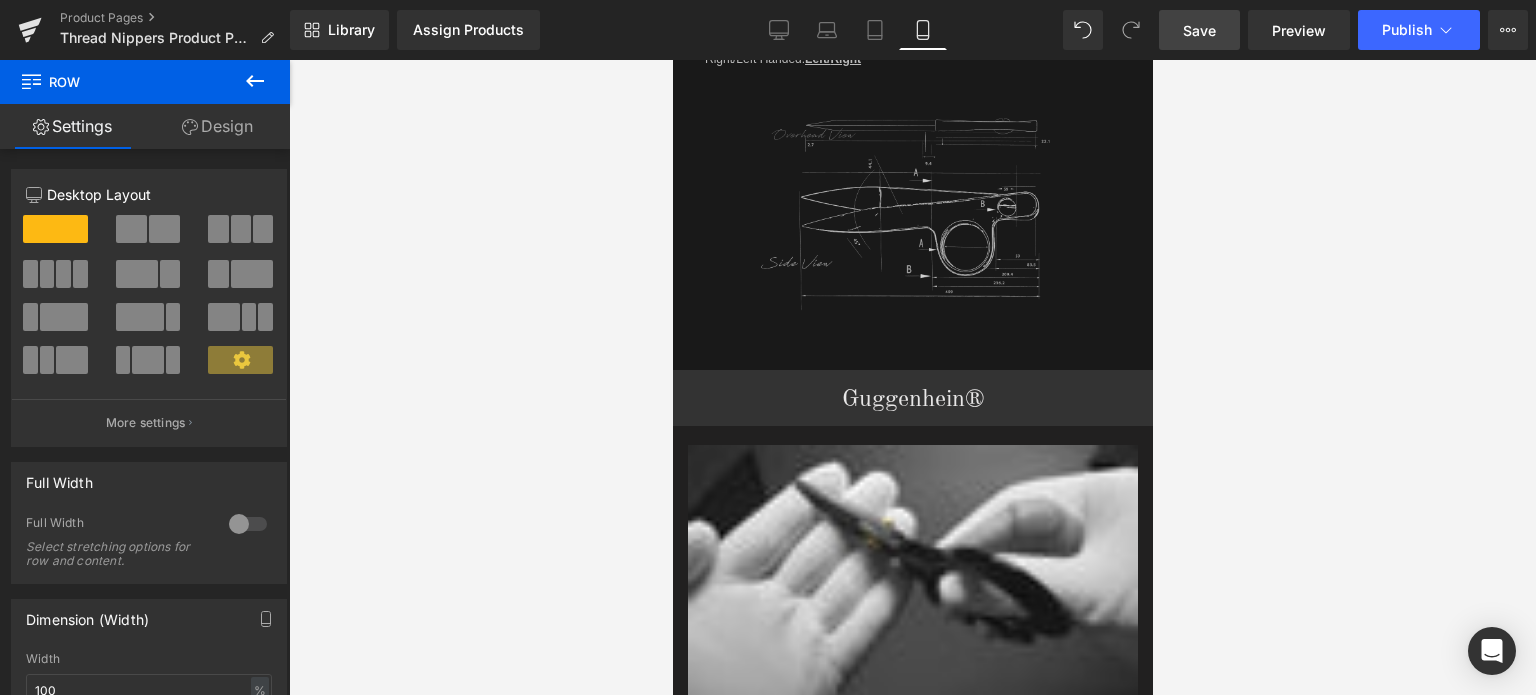 click on "Save" at bounding box center (1199, 30) 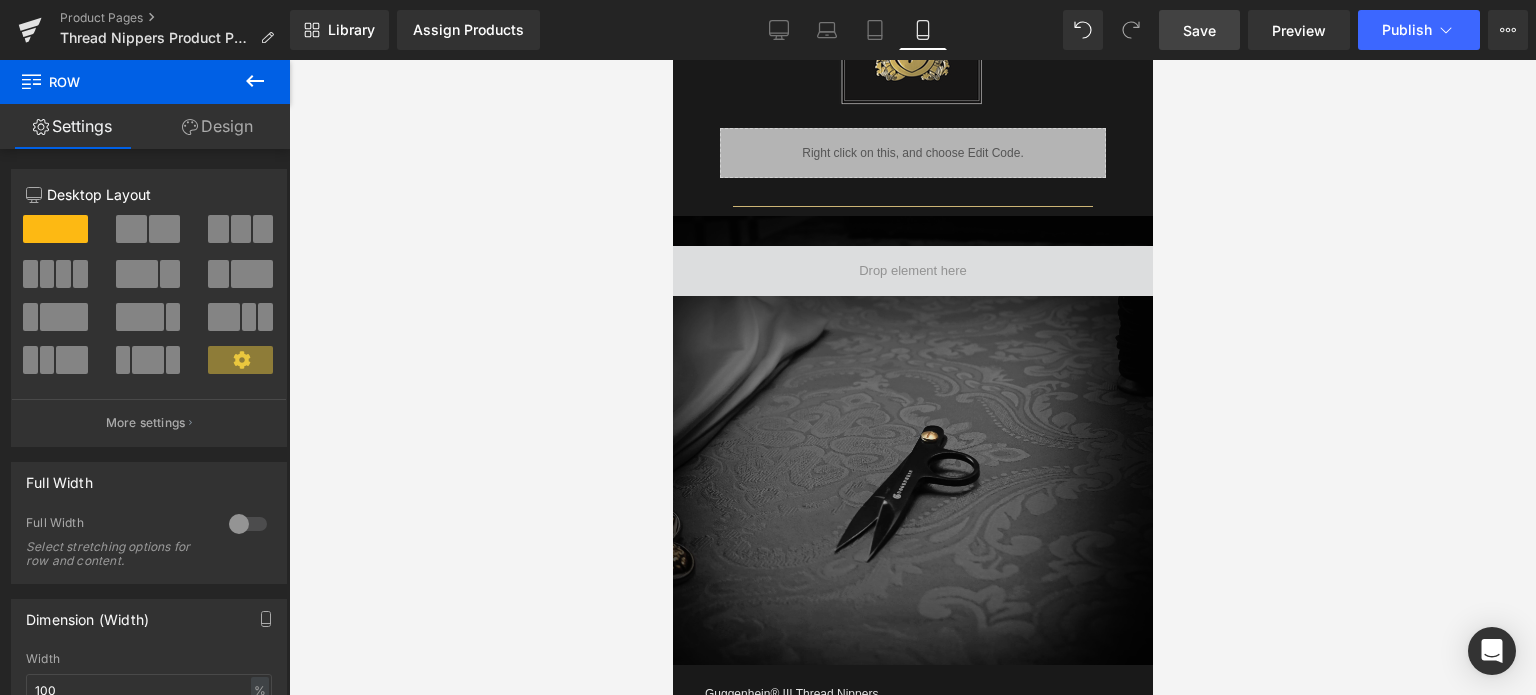 scroll, scrollTop: 1238, scrollLeft: 0, axis: vertical 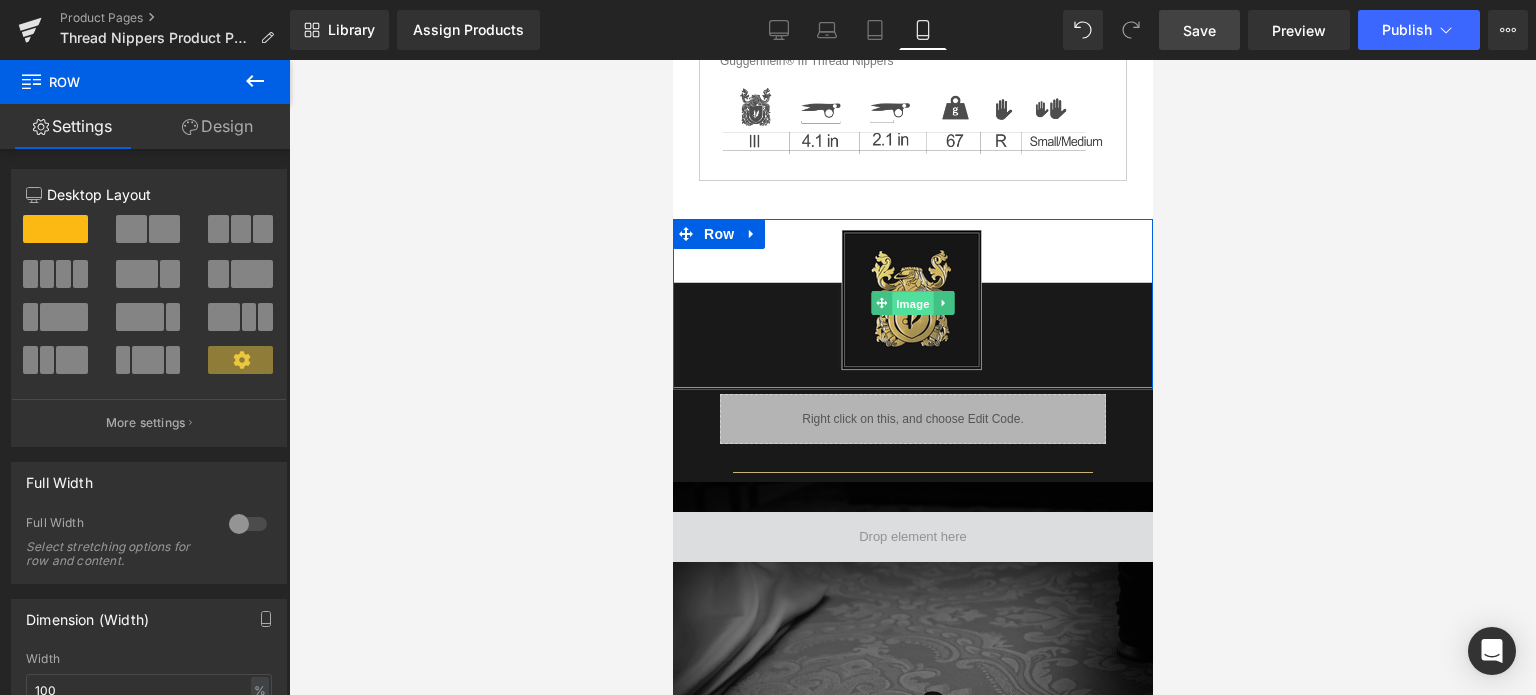 click on "Image" at bounding box center (912, 304) 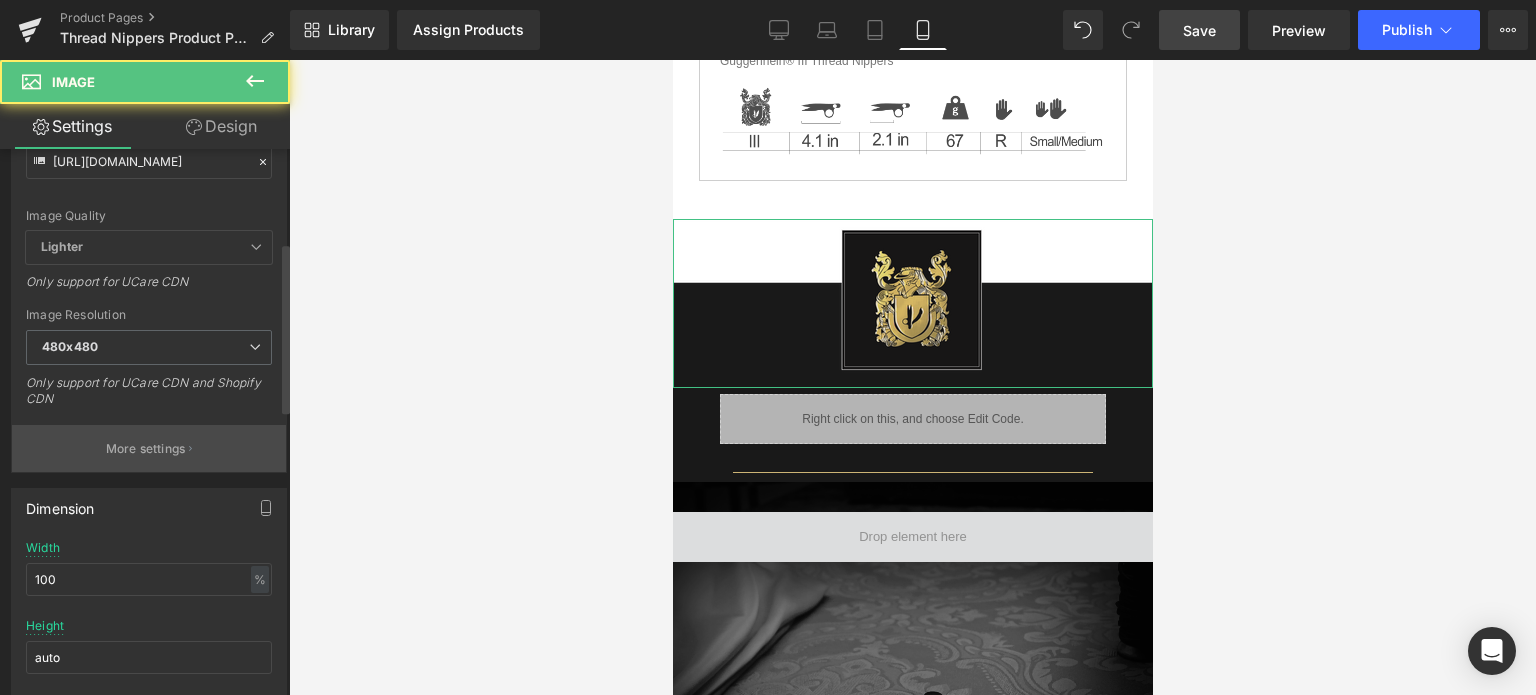 scroll, scrollTop: 300, scrollLeft: 0, axis: vertical 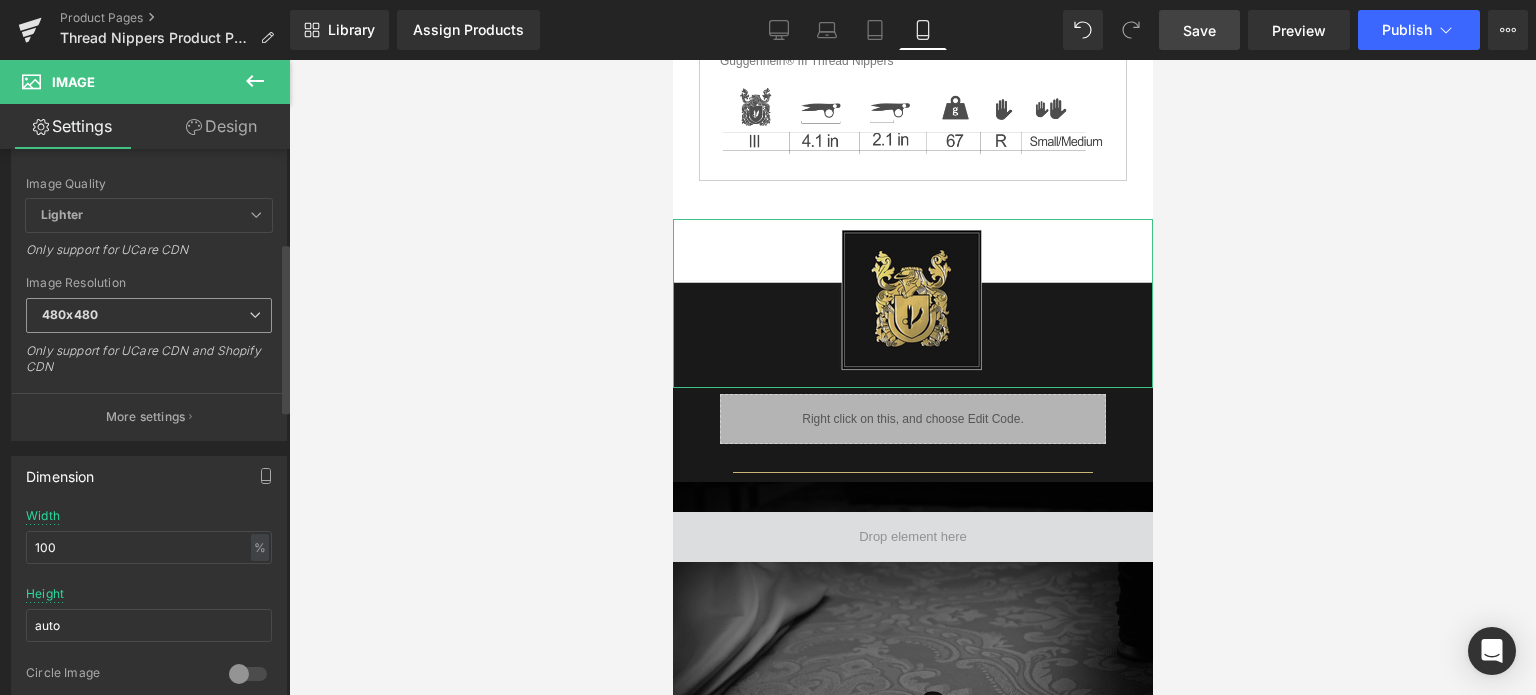 click on "480x480" at bounding box center (149, 315) 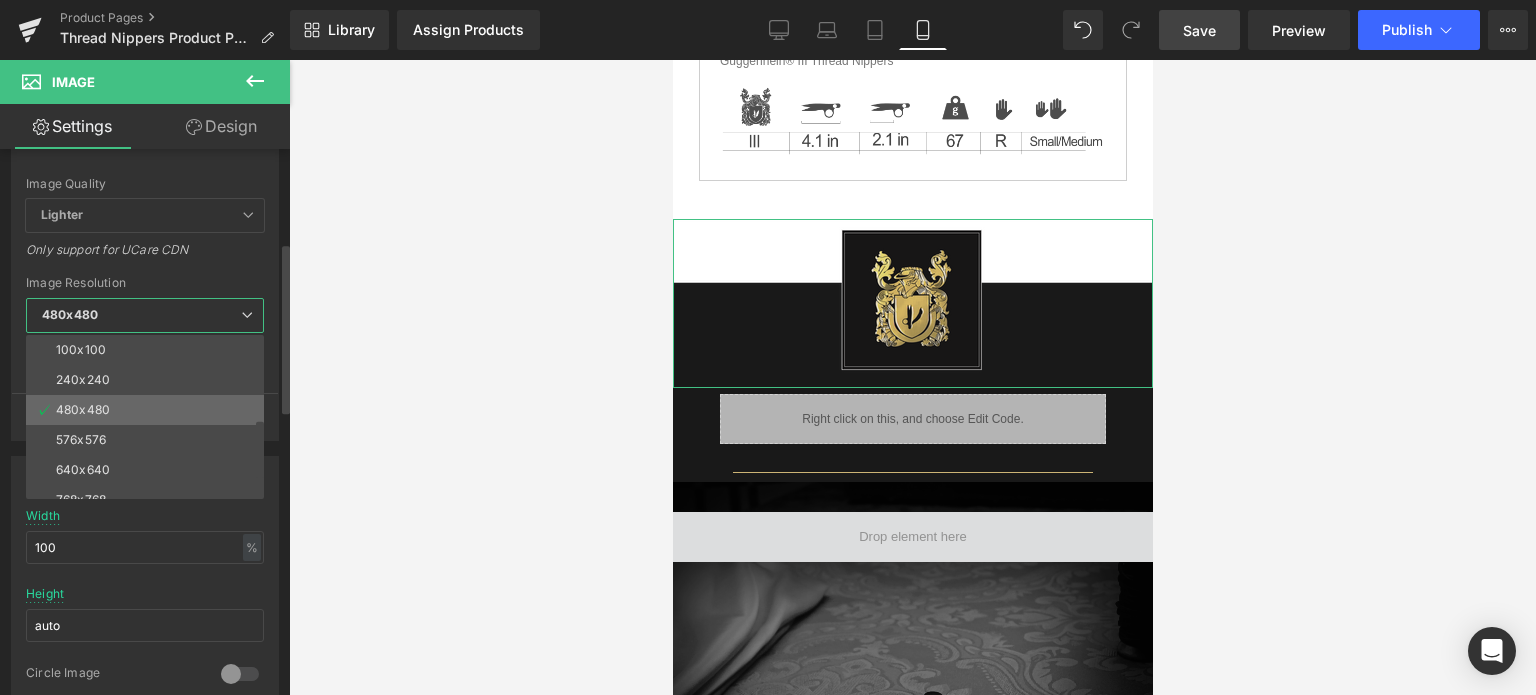 scroll, scrollTop: 286, scrollLeft: 0, axis: vertical 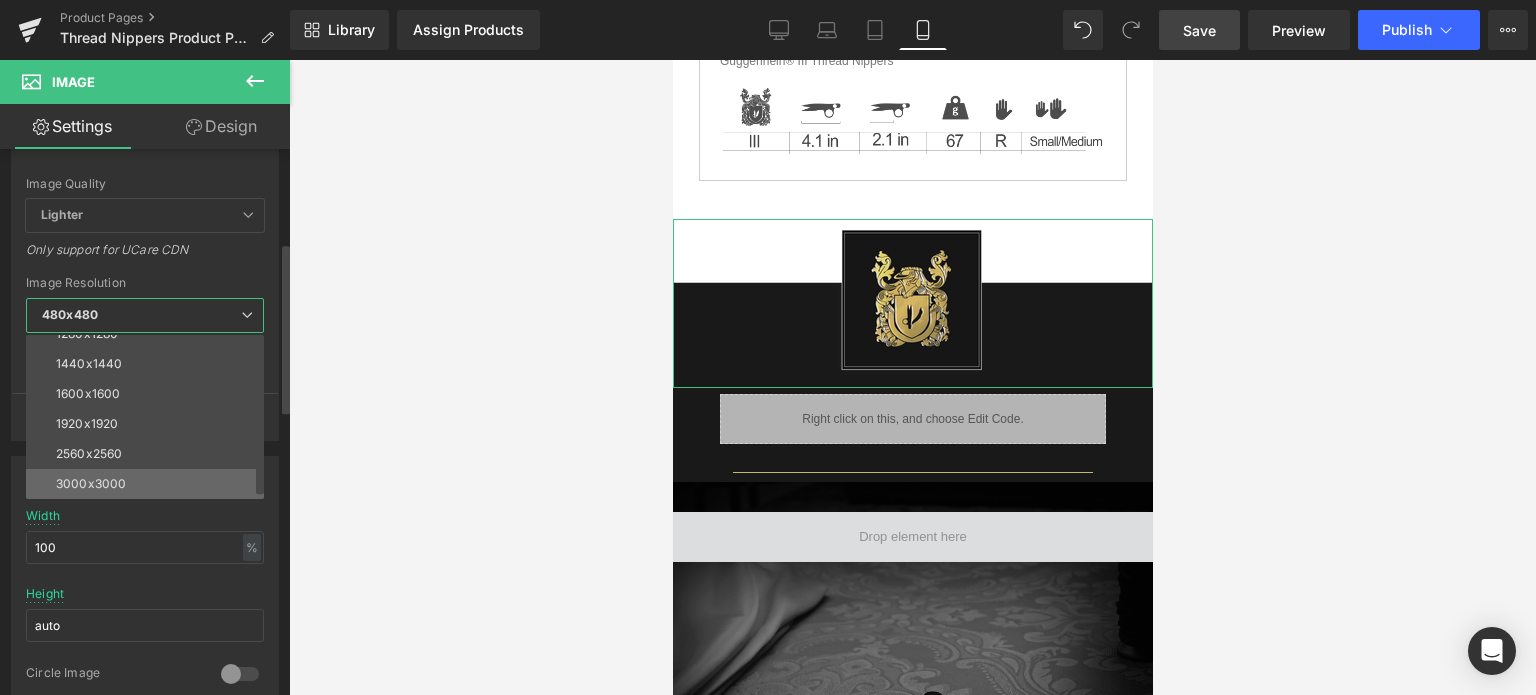 click on "3000x3000" at bounding box center [91, 484] 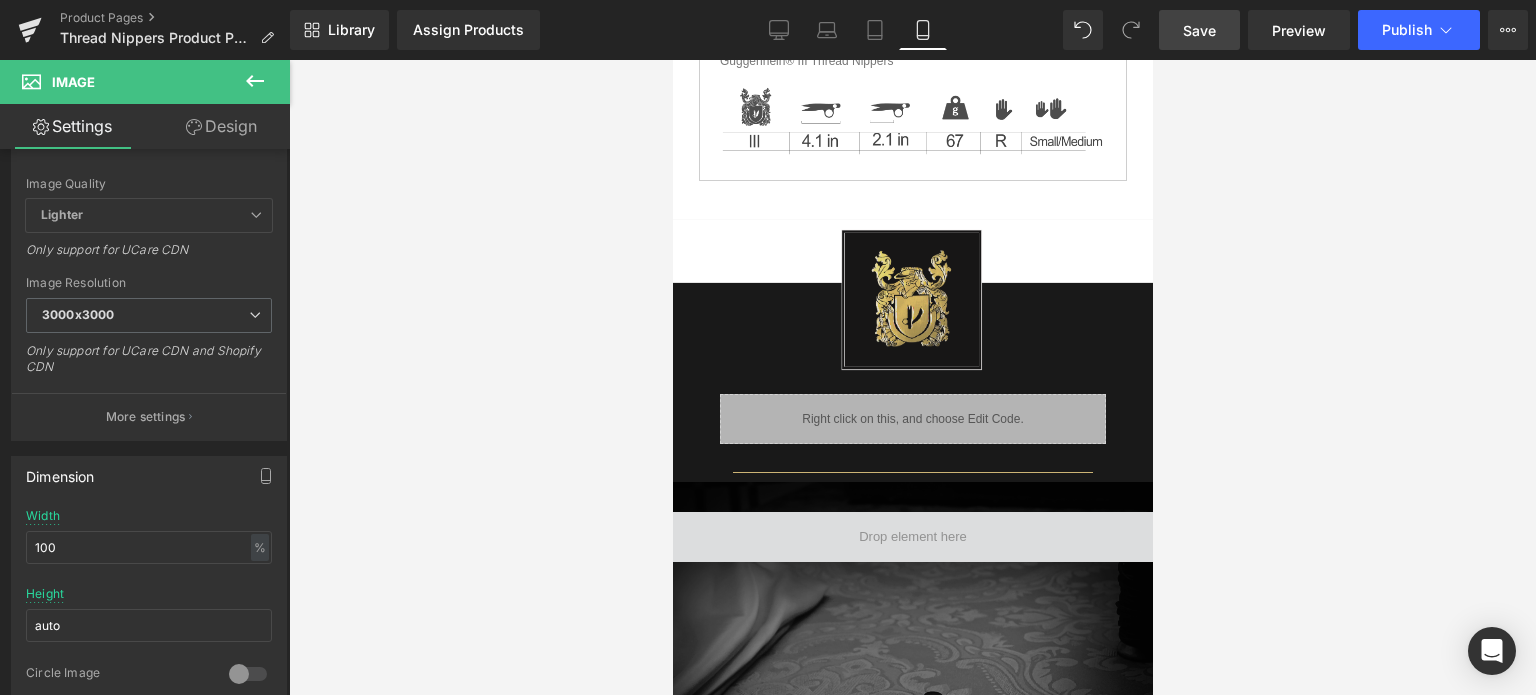 type on "[URL][DOMAIN_NAME]" 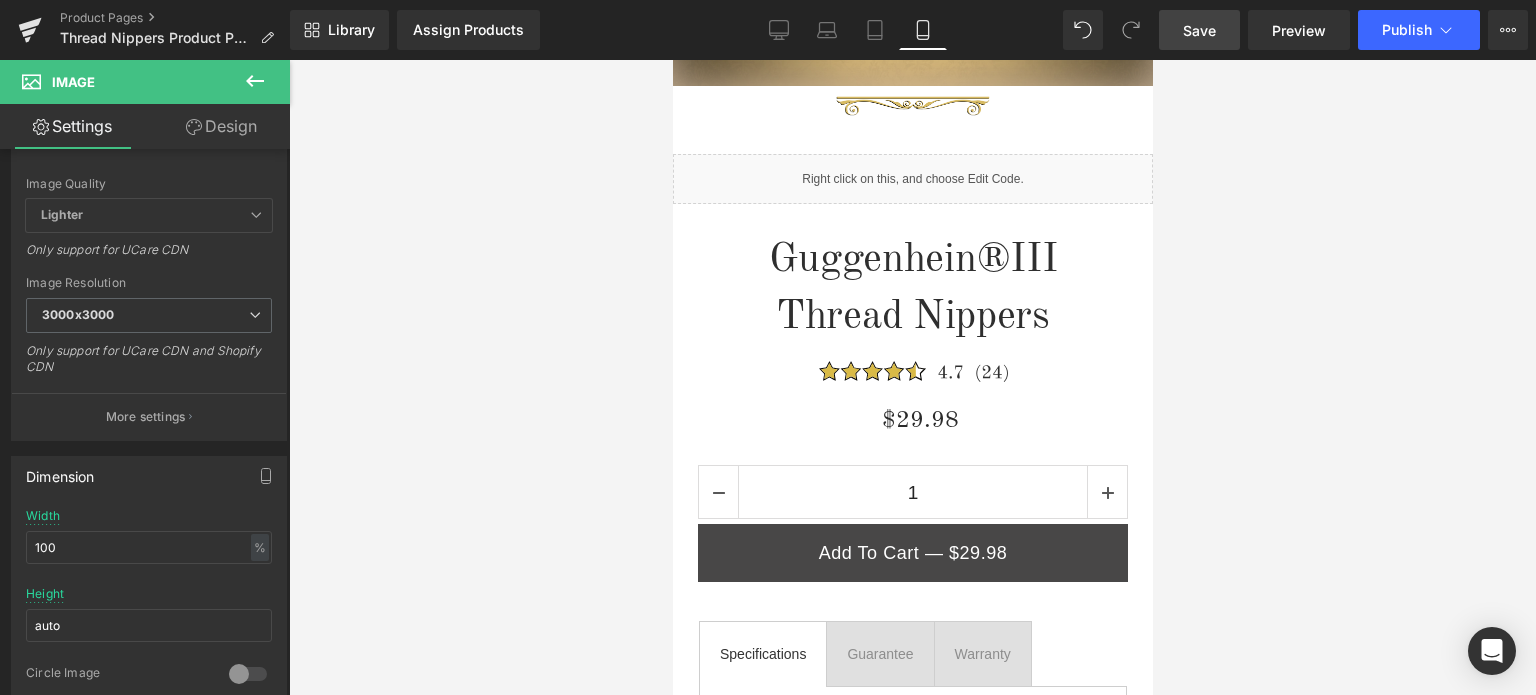 scroll, scrollTop: 538, scrollLeft: 0, axis: vertical 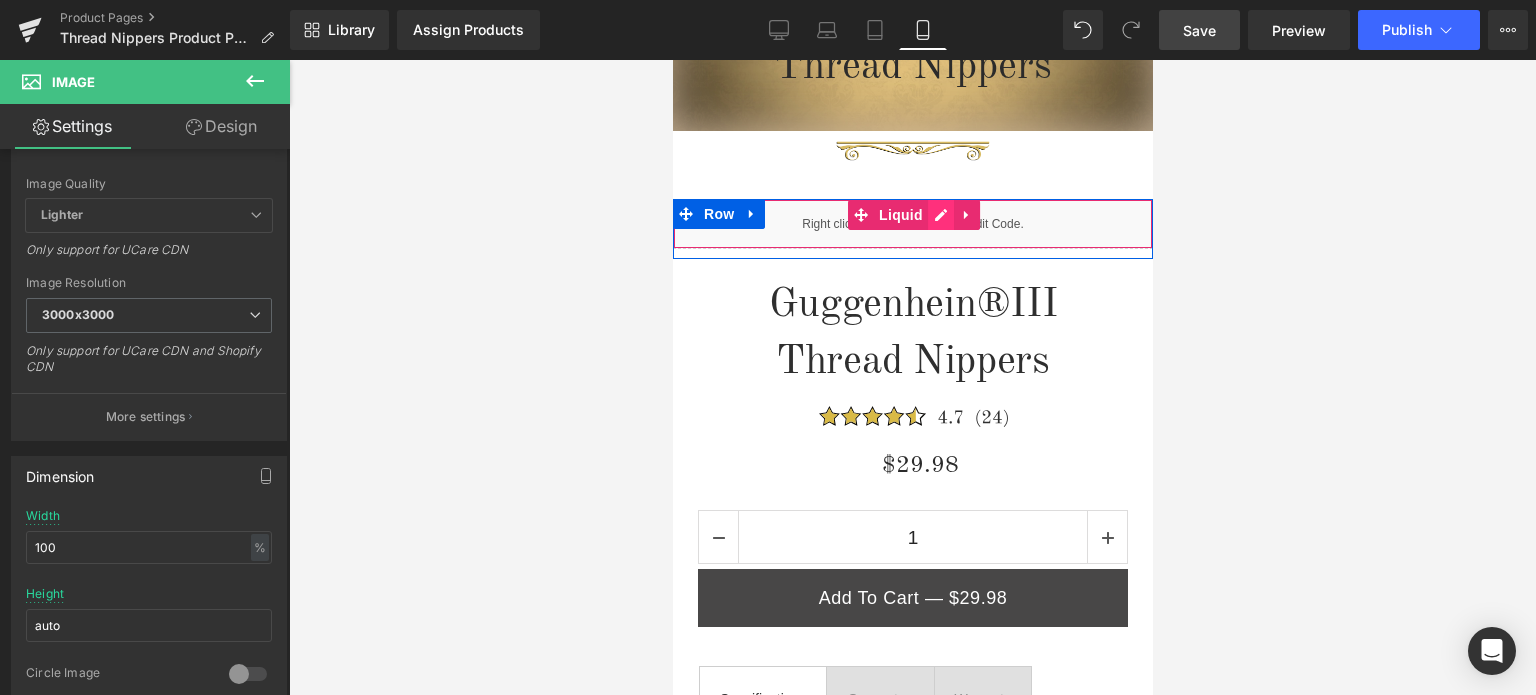 click on "Liquid" at bounding box center [912, 224] 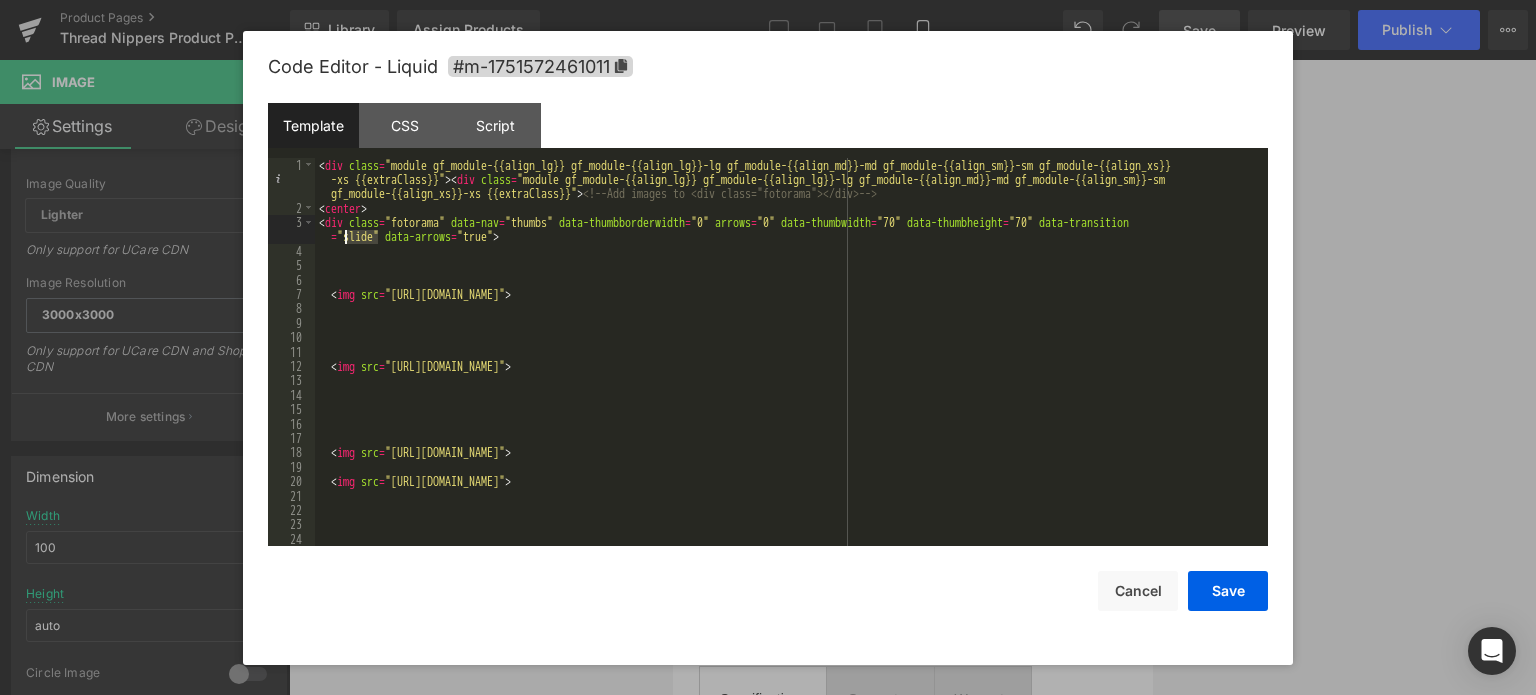 drag, startPoint x: 376, startPoint y: 237, endPoint x: 347, endPoint y: 239, distance: 29.068884 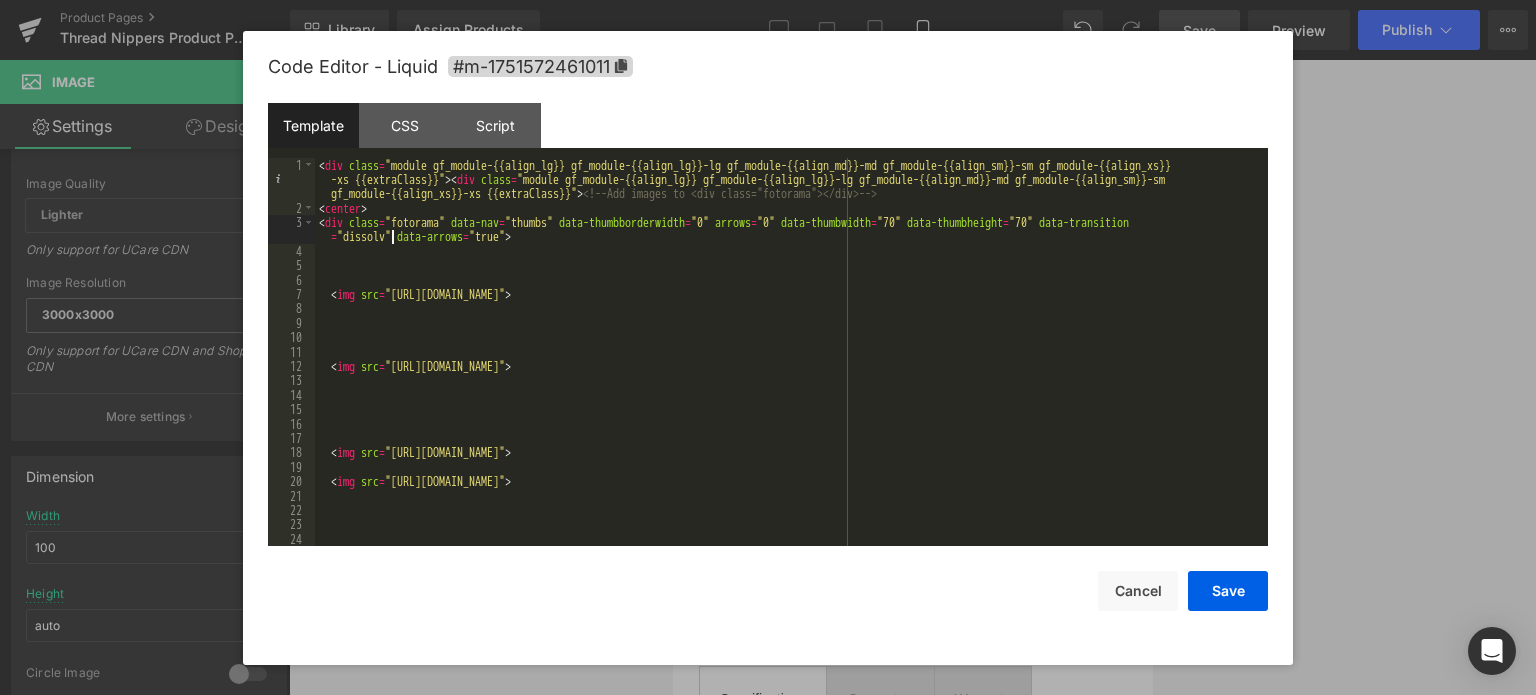 type 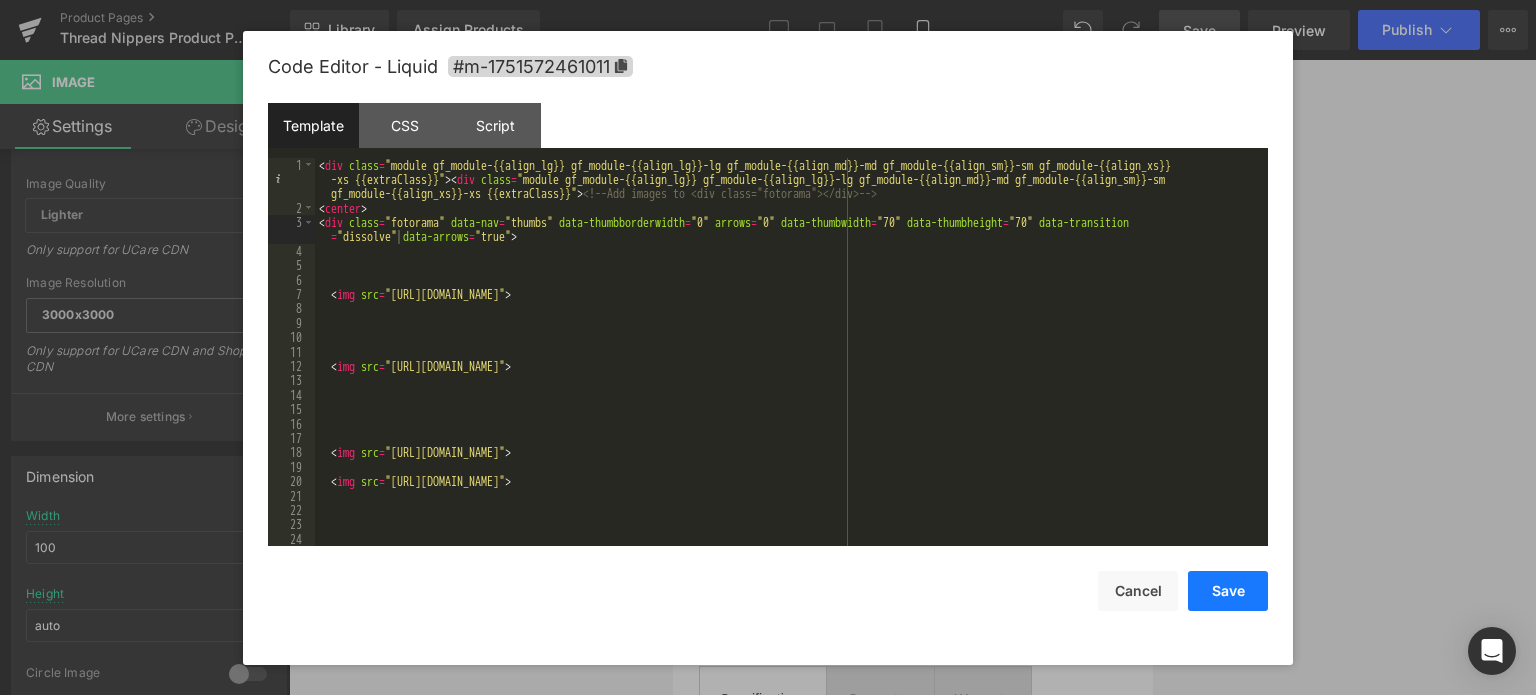 click on "Save" at bounding box center (1228, 591) 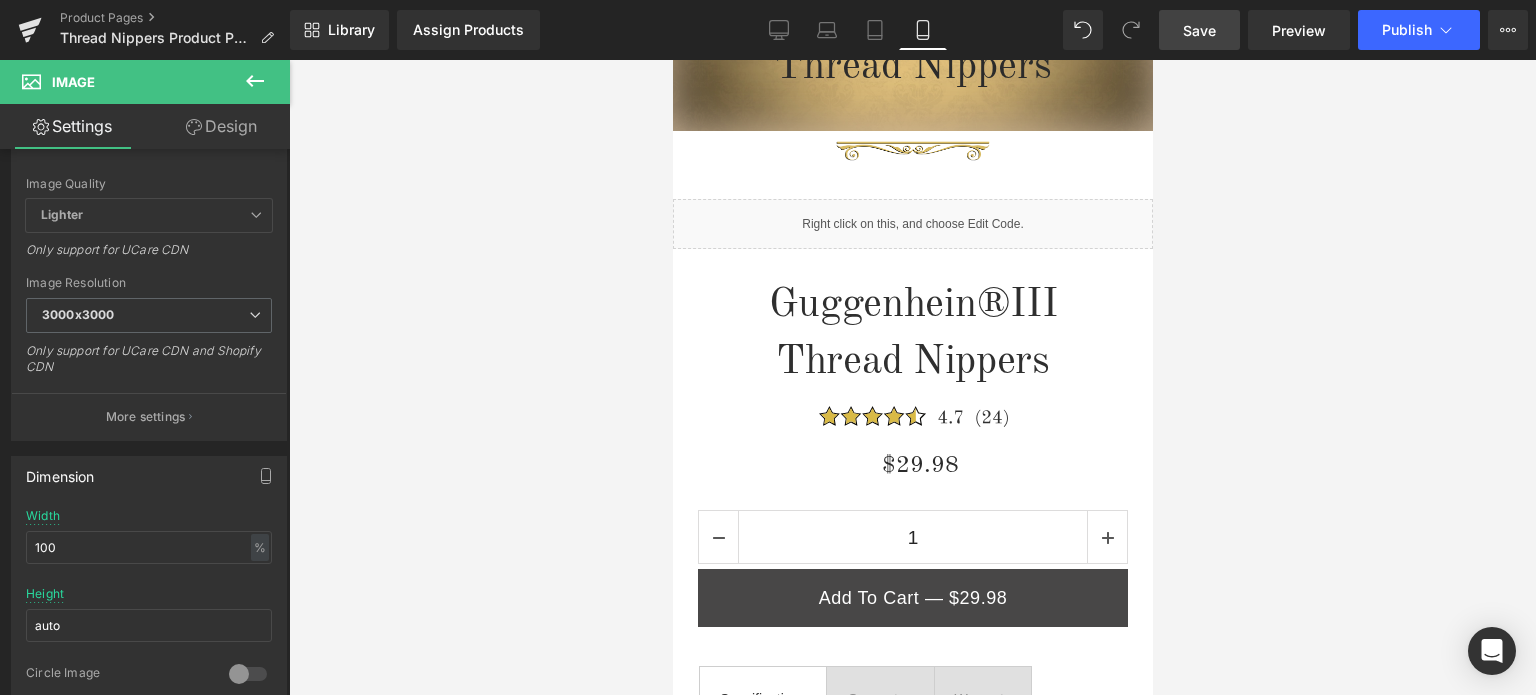 click on "Save" at bounding box center (1199, 30) 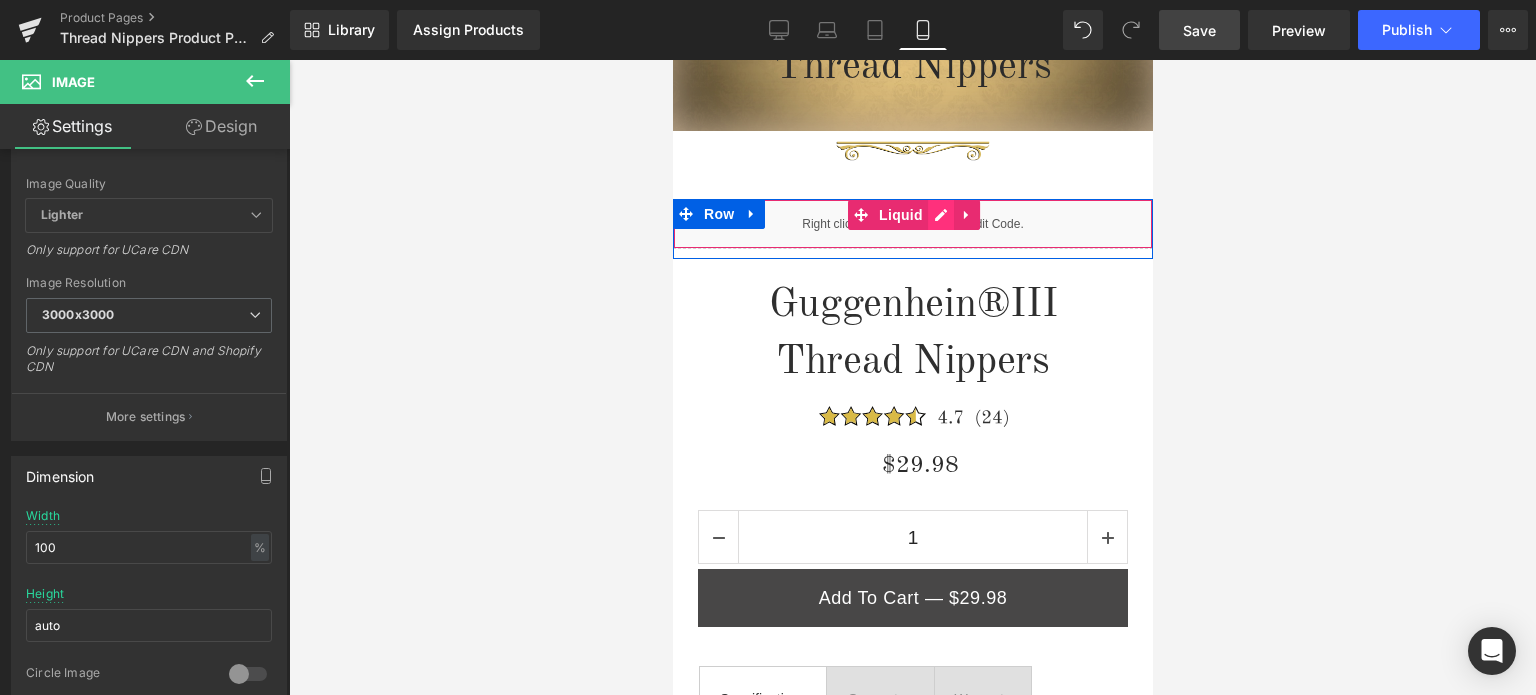 click on "Liquid" at bounding box center [912, 224] 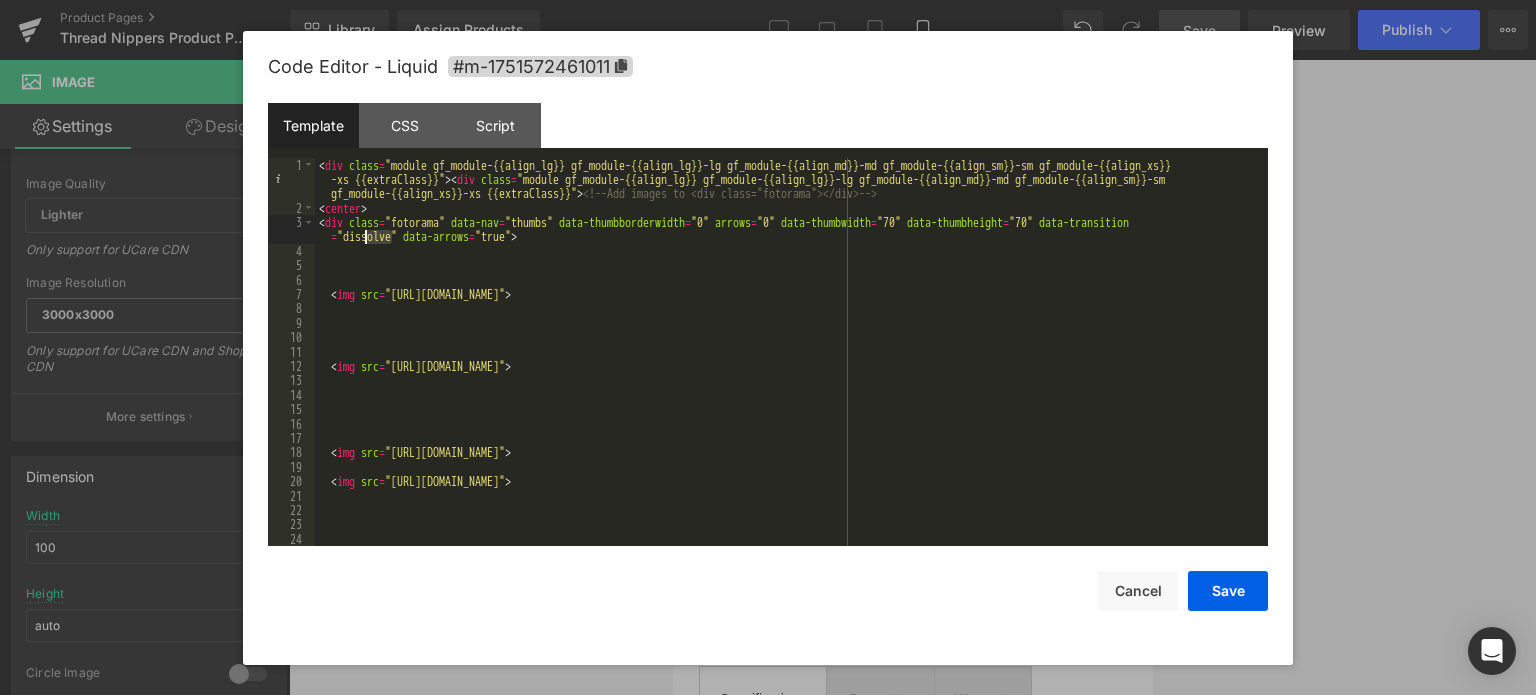 drag, startPoint x: 394, startPoint y: 243, endPoint x: 362, endPoint y: 240, distance: 32.140316 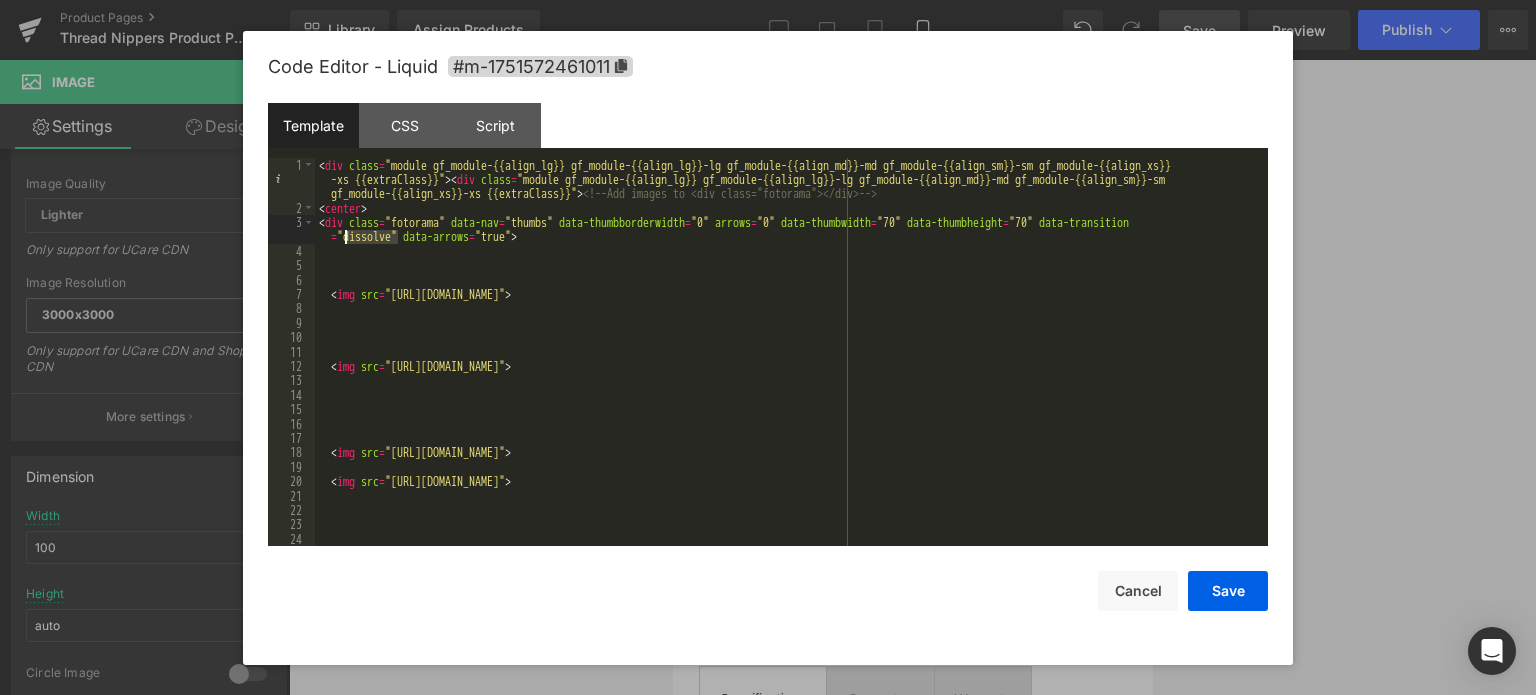 drag, startPoint x: 398, startPoint y: 237, endPoint x: 344, endPoint y: 237, distance: 54 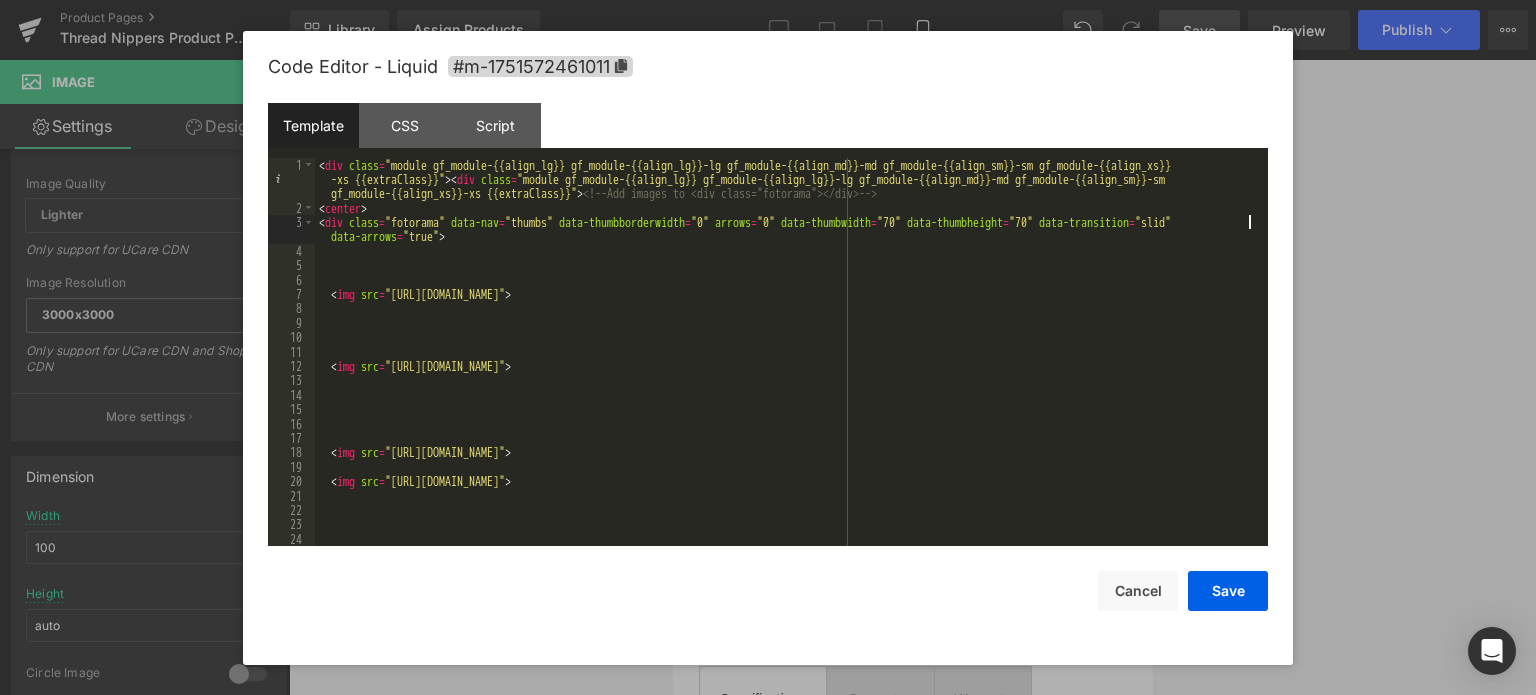type 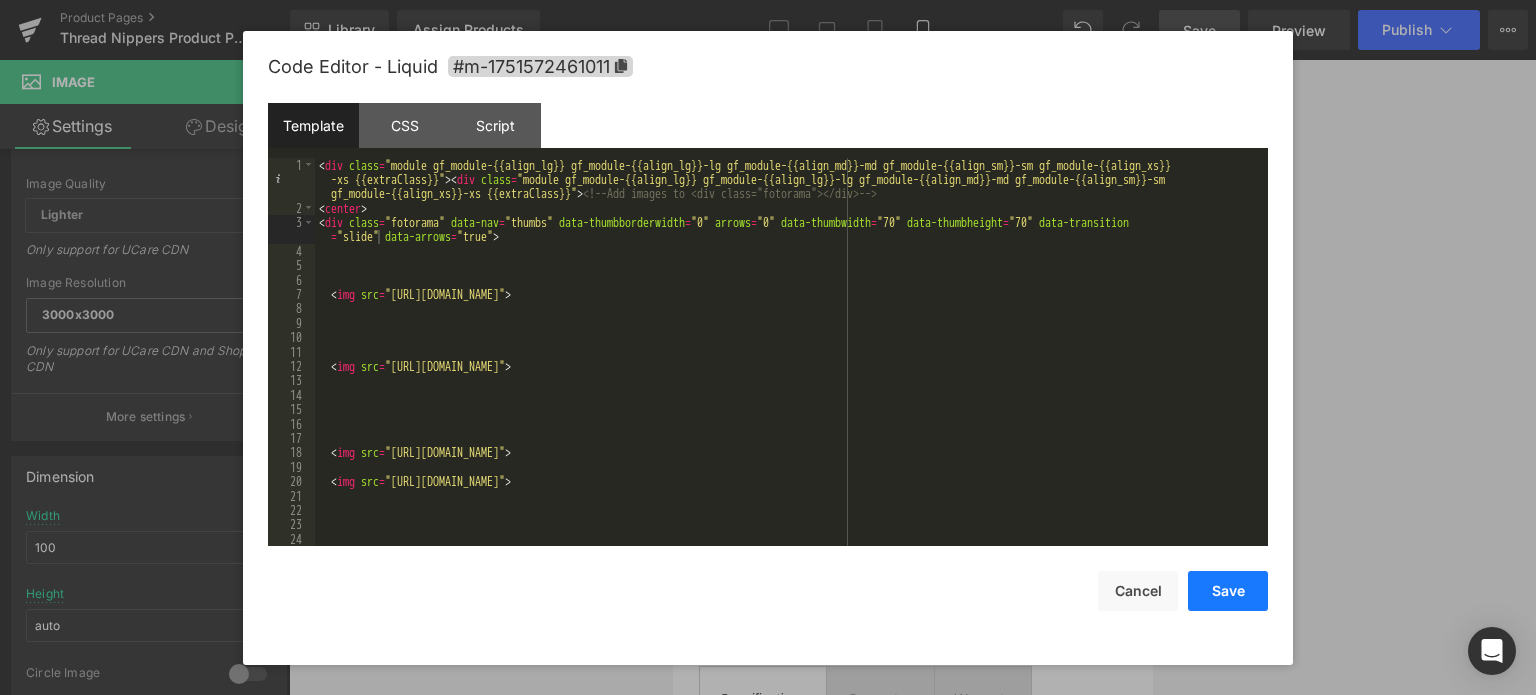 click on "Save" at bounding box center (1228, 591) 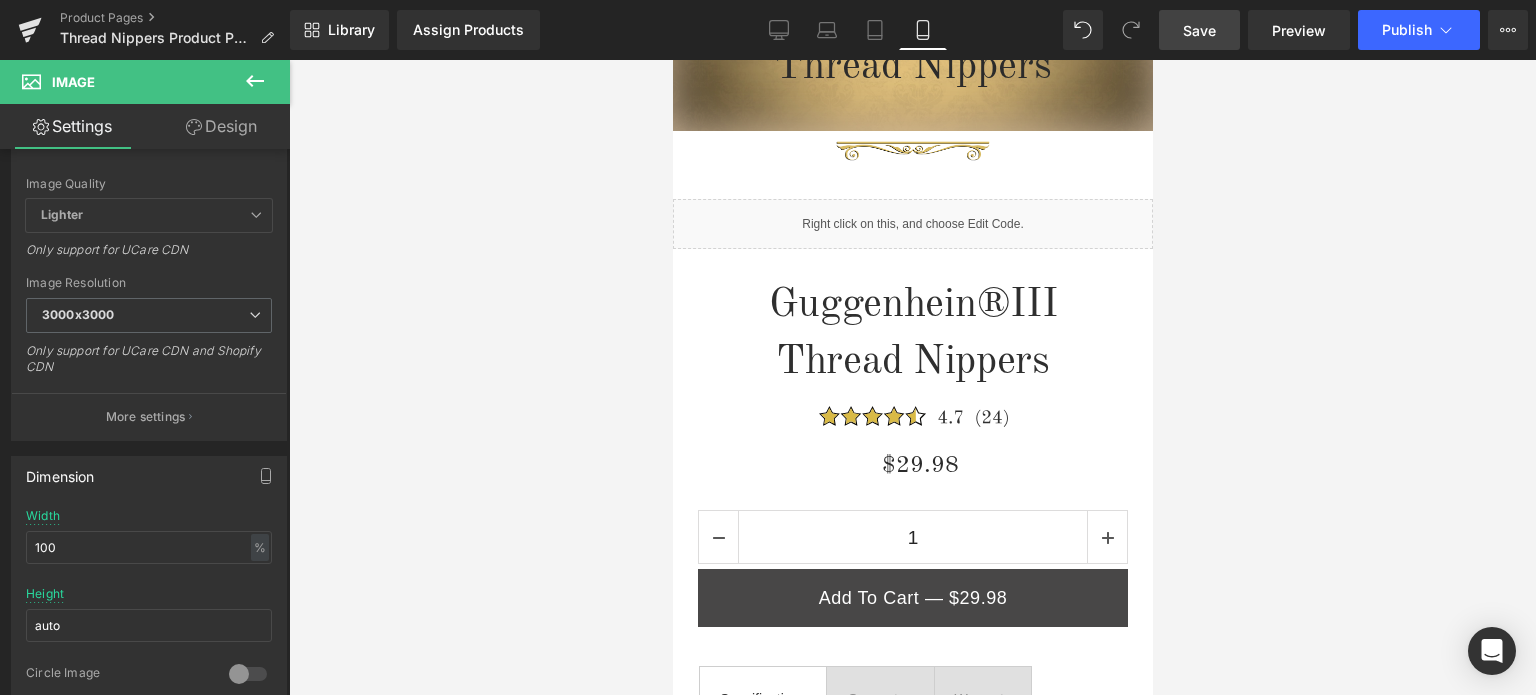 click on "Save" at bounding box center (1199, 30) 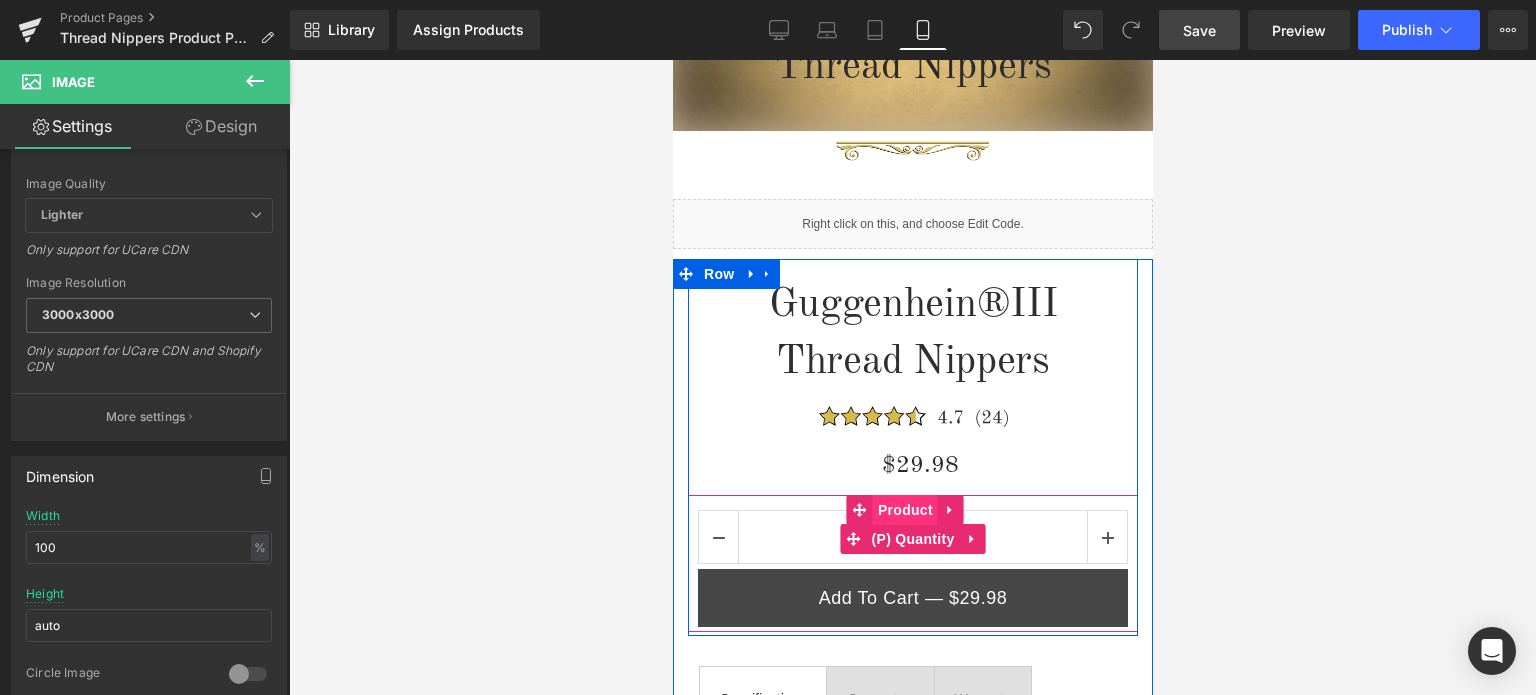 click on "Product" at bounding box center [904, 510] 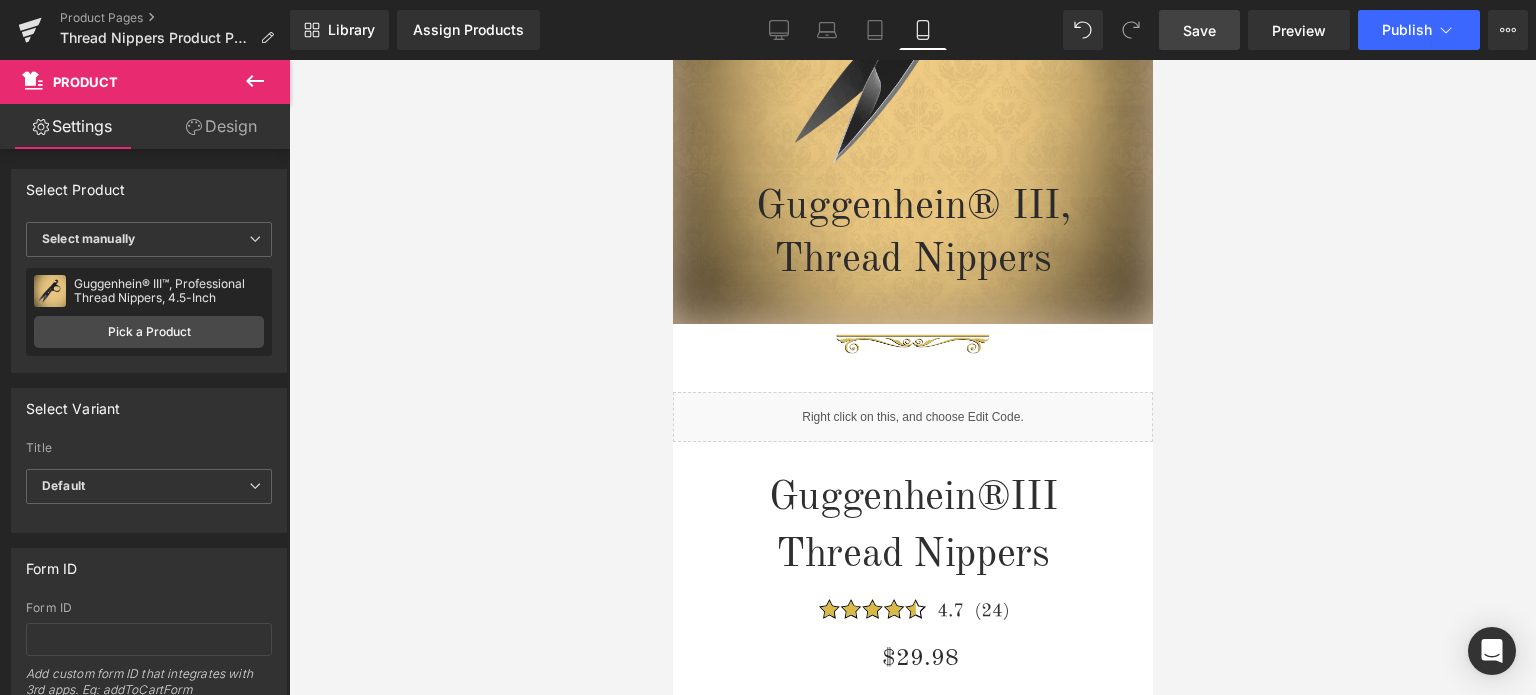 scroll, scrollTop: 238, scrollLeft: 0, axis: vertical 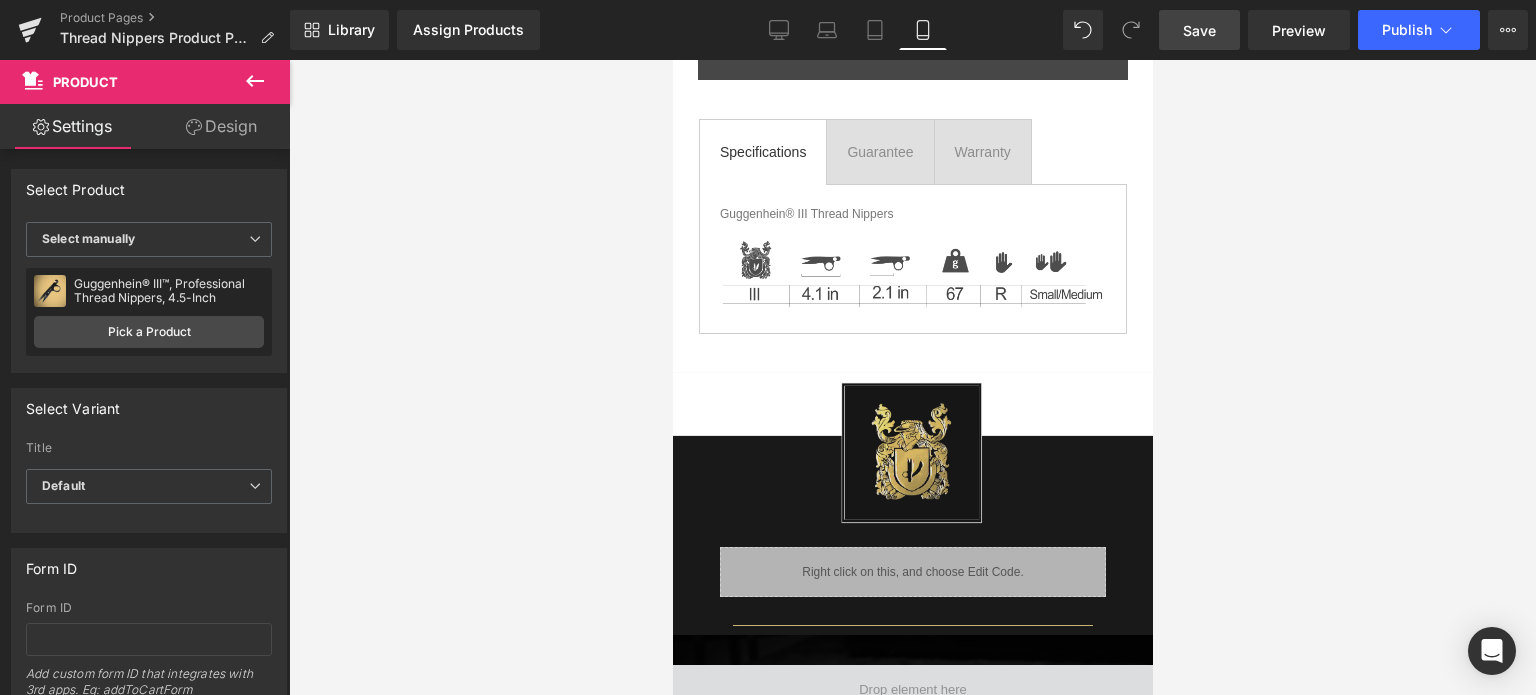click at bounding box center [255, 82] 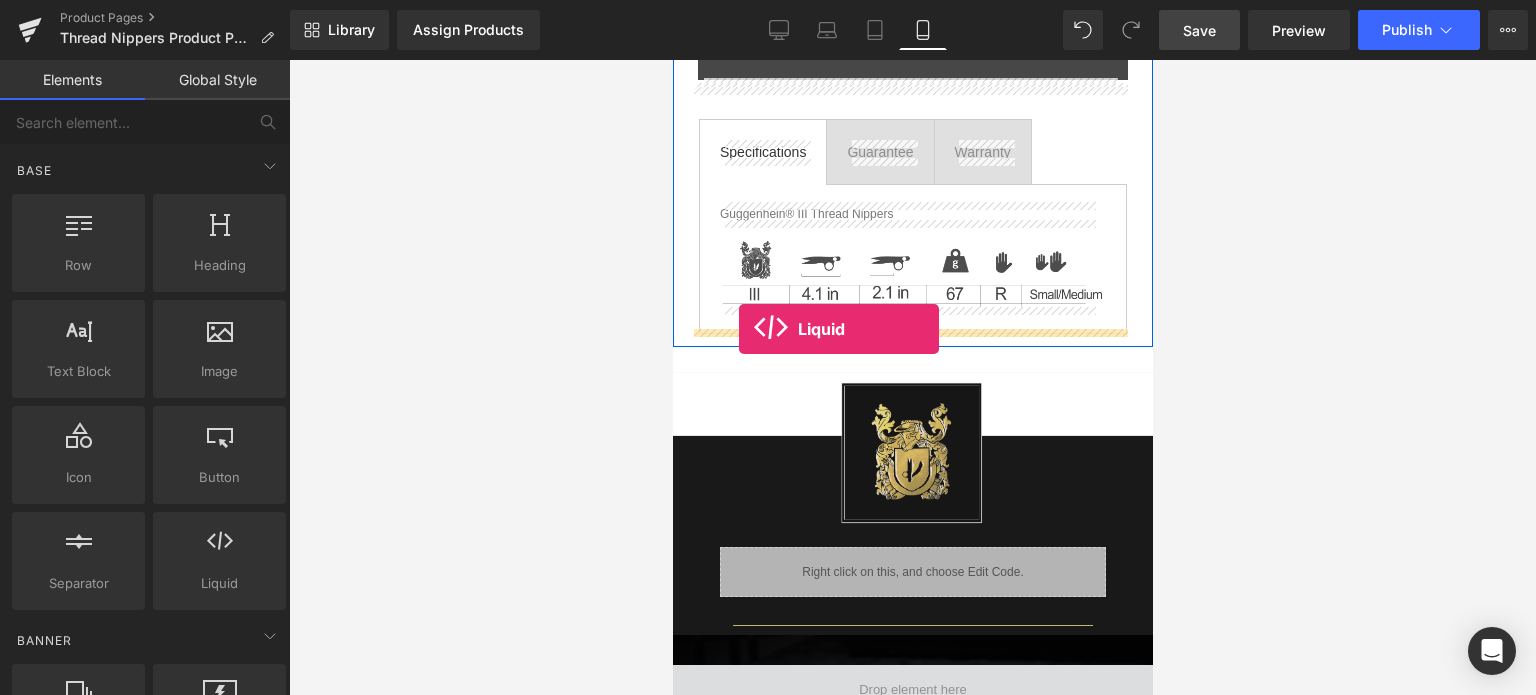 drag, startPoint x: 942, startPoint y: 600, endPoint x: 738, endPoint y: 329, distance: 339.20053 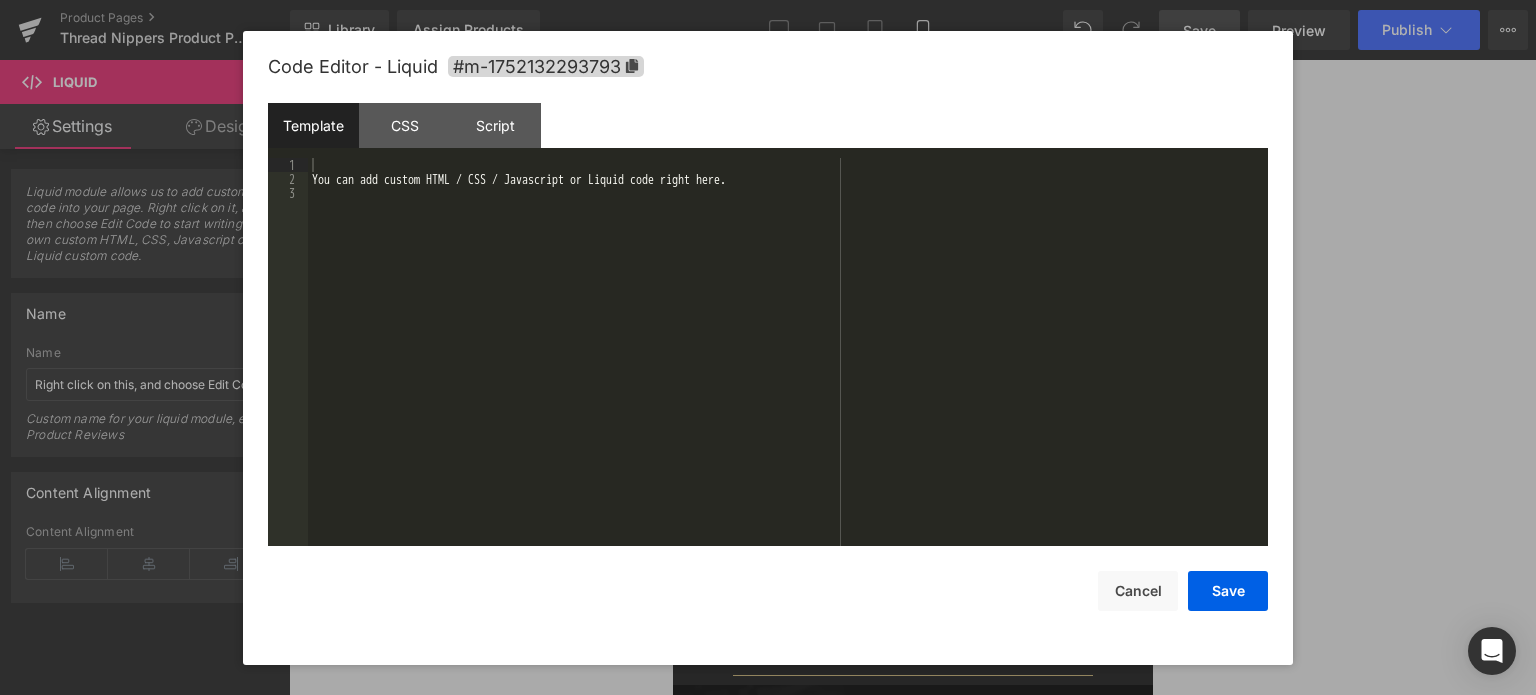 drag, startPoint x: 932, startPoint y: 347, endPoint x: 1593, endPoint y: 406, distance: 663.6279 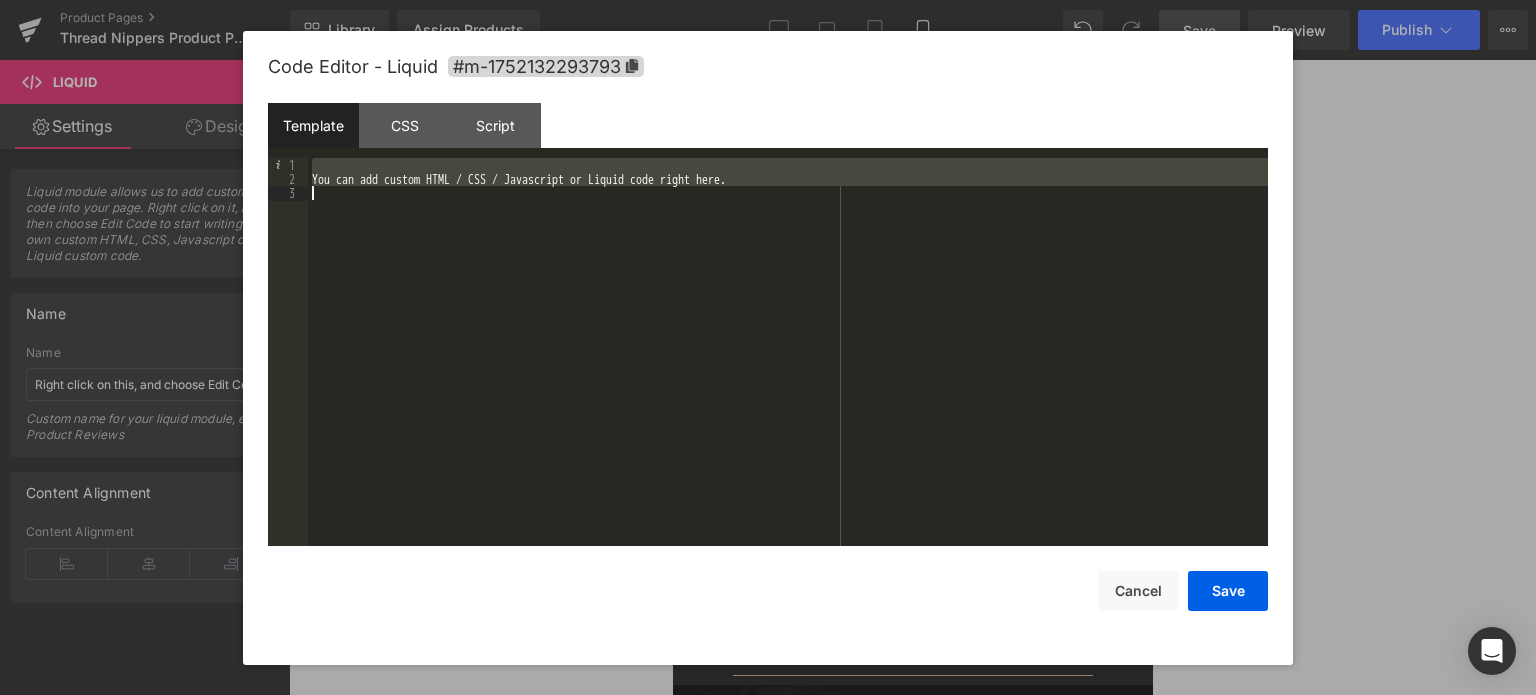 drag, startPoint x: 327, startPoint y: 168, endPoint x: 390, endPoint y: 239, distance: 94.92102 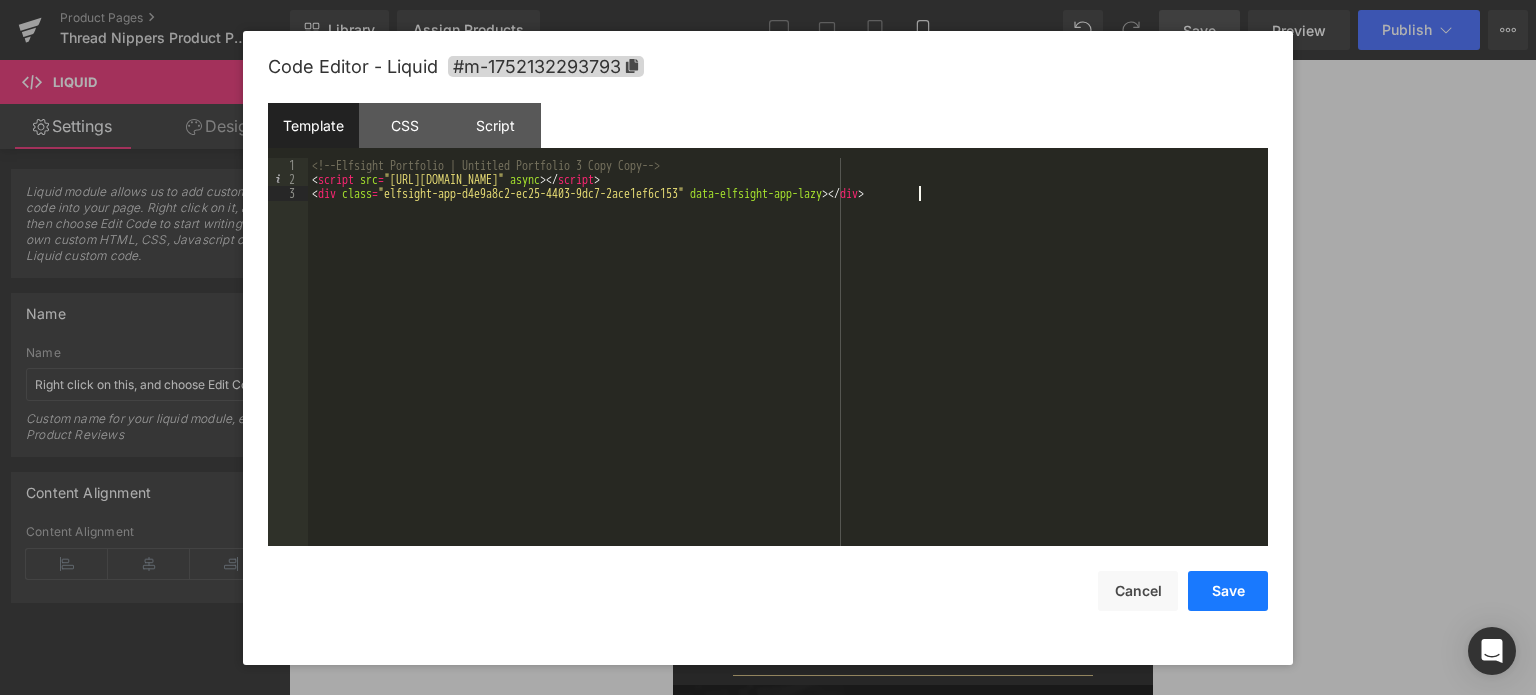 click on "Save" at bounding box center [1228, 591] 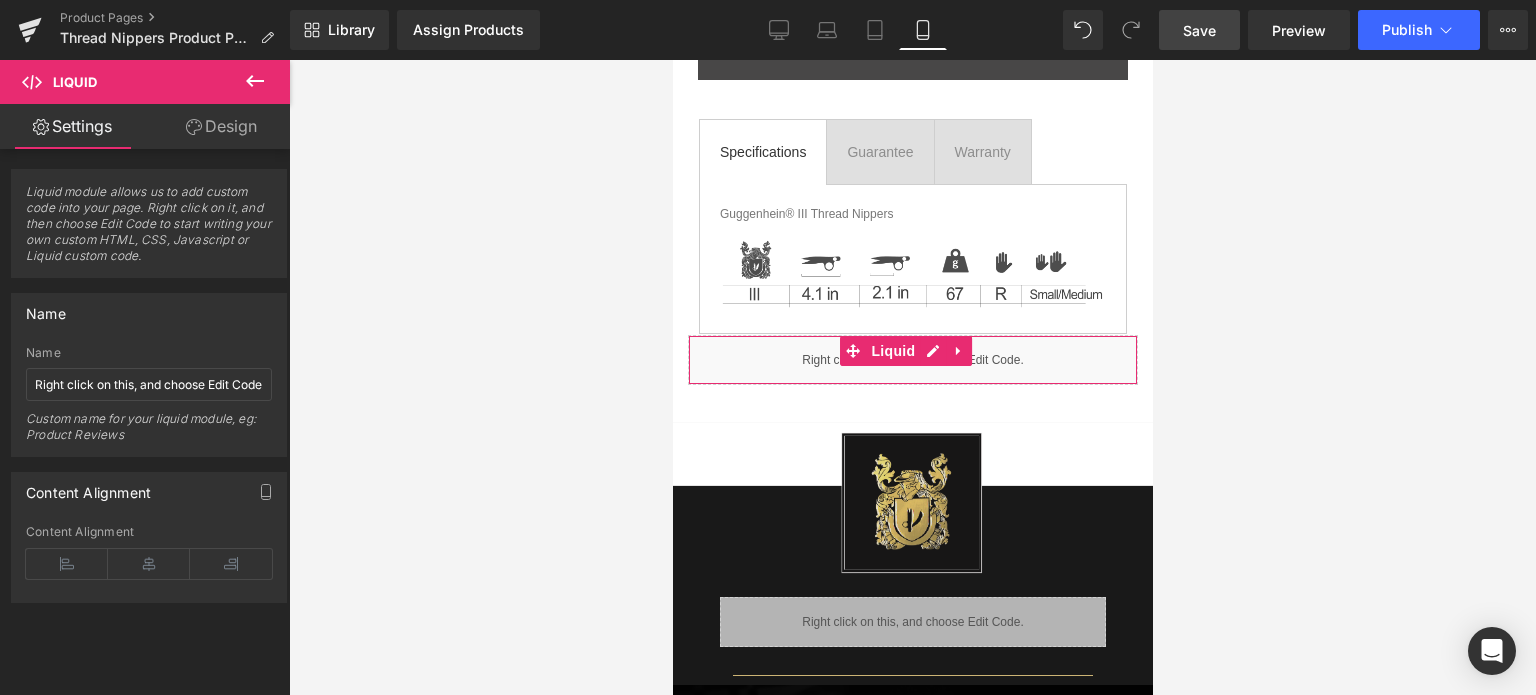 click on "Design" at bounding box center [221, 126] 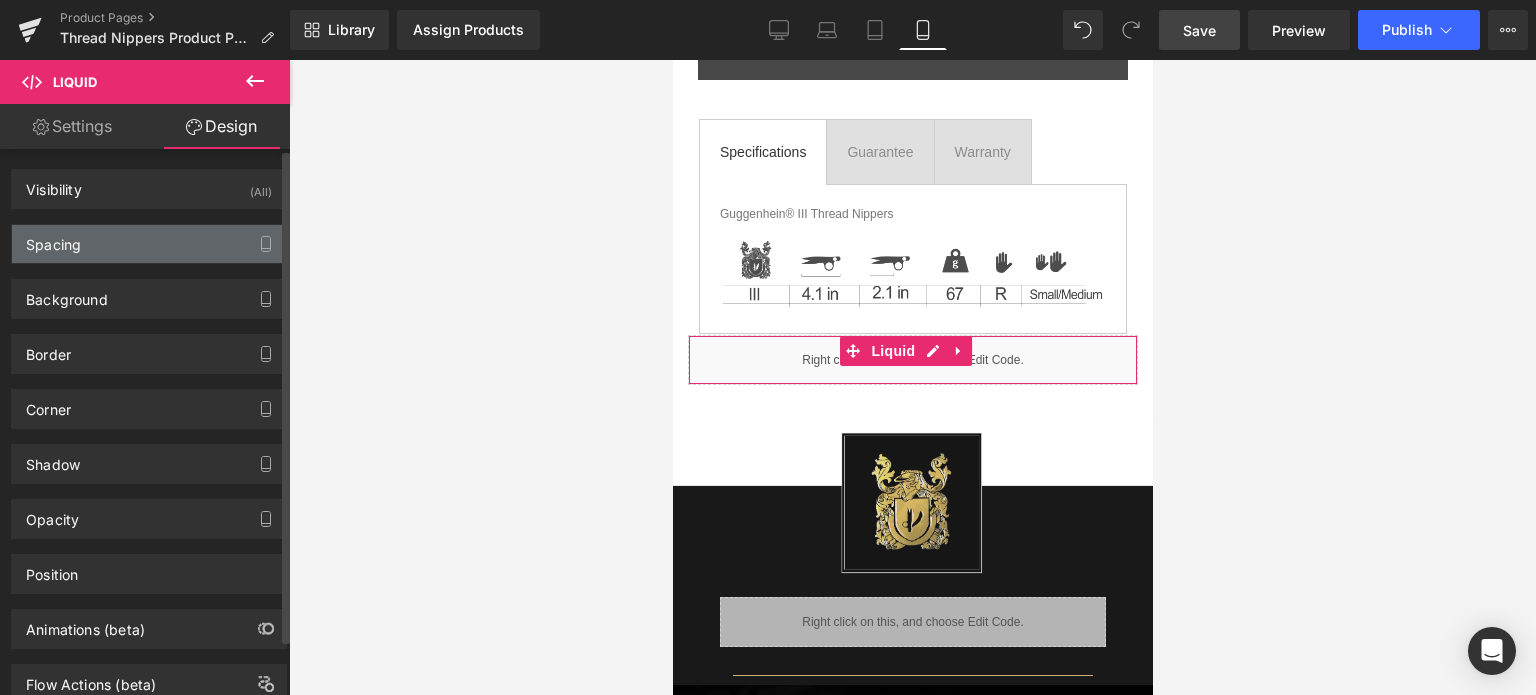 click on "Spacing" at bounding box center (149, 244) 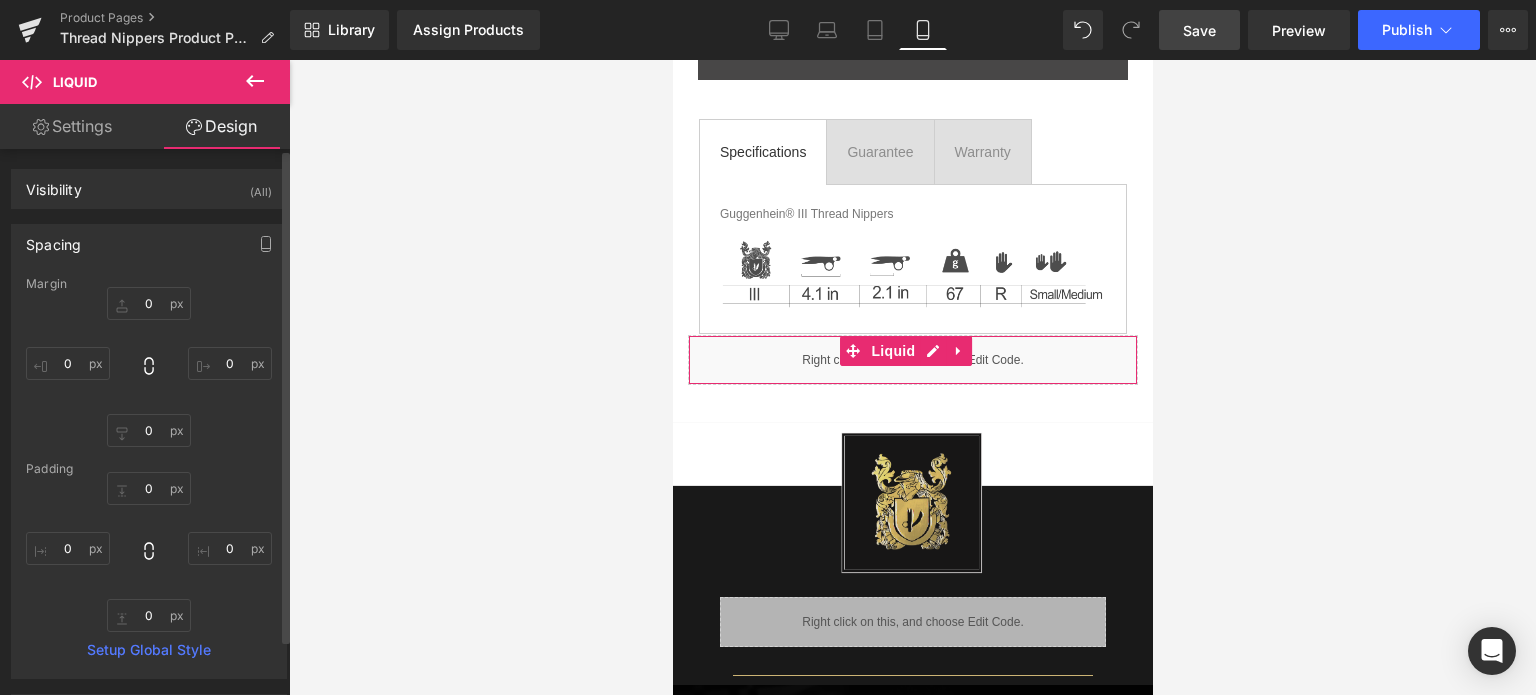 type on "0" 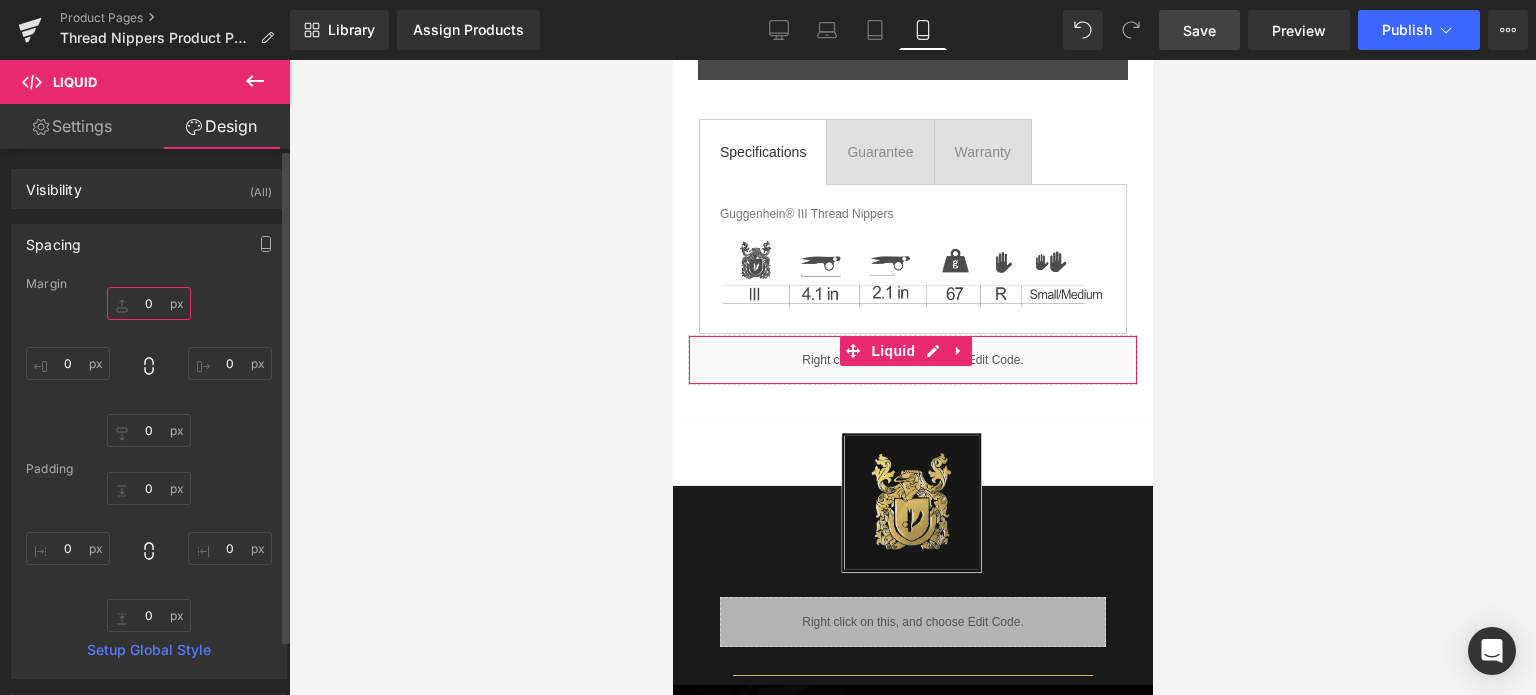 click on "0" at bounding box center (149, 303) 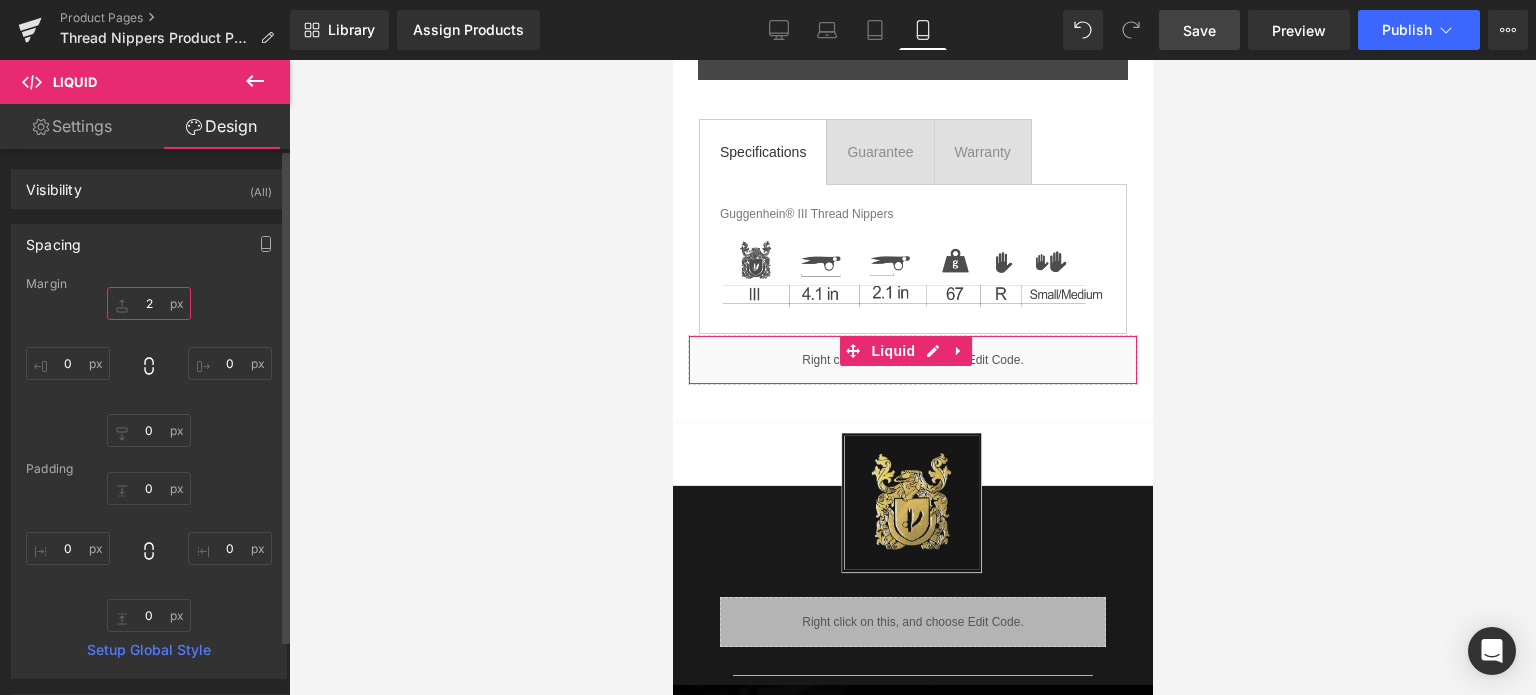 type on "25" 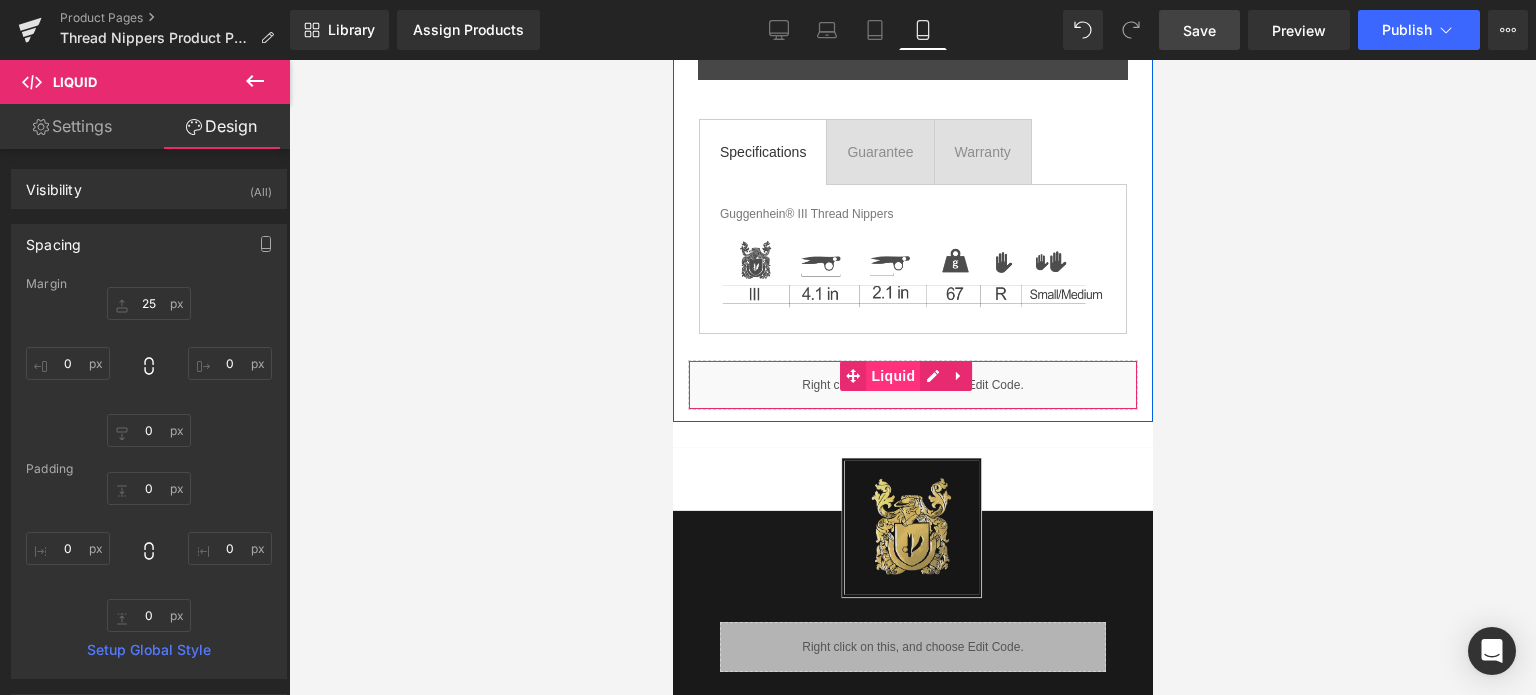 click on "Liquid" at bounding box center [892, 376] 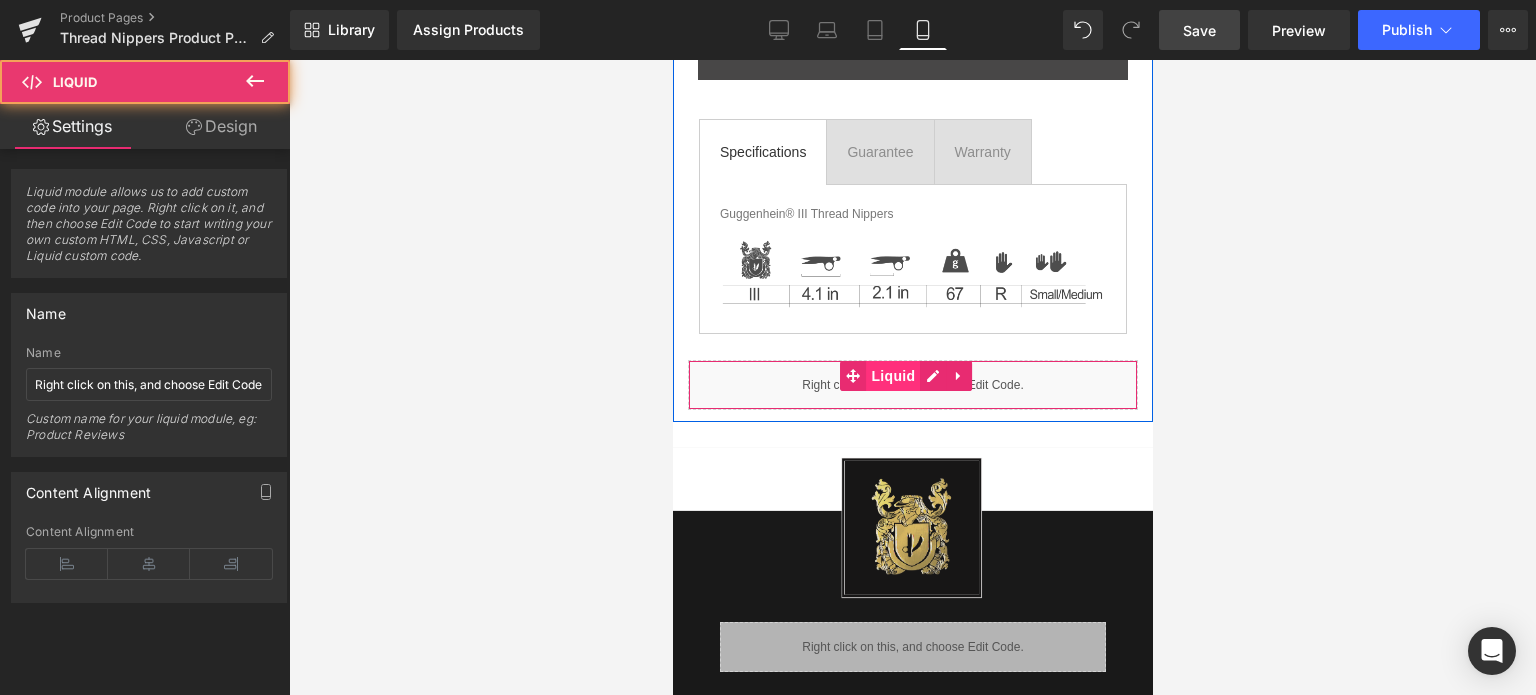 click on "Liquid" at bounding box center (892, 376) 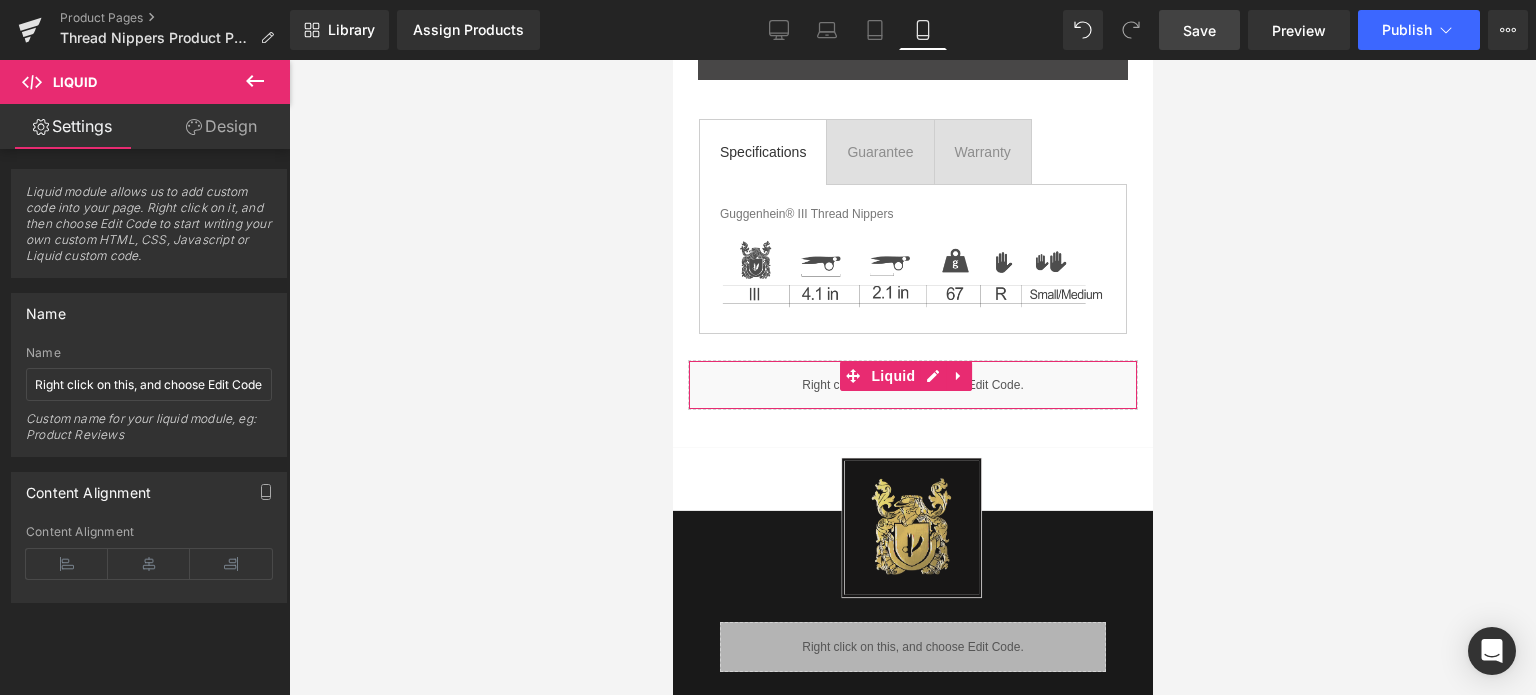 click on "Design" at bounding box center (221, 126) 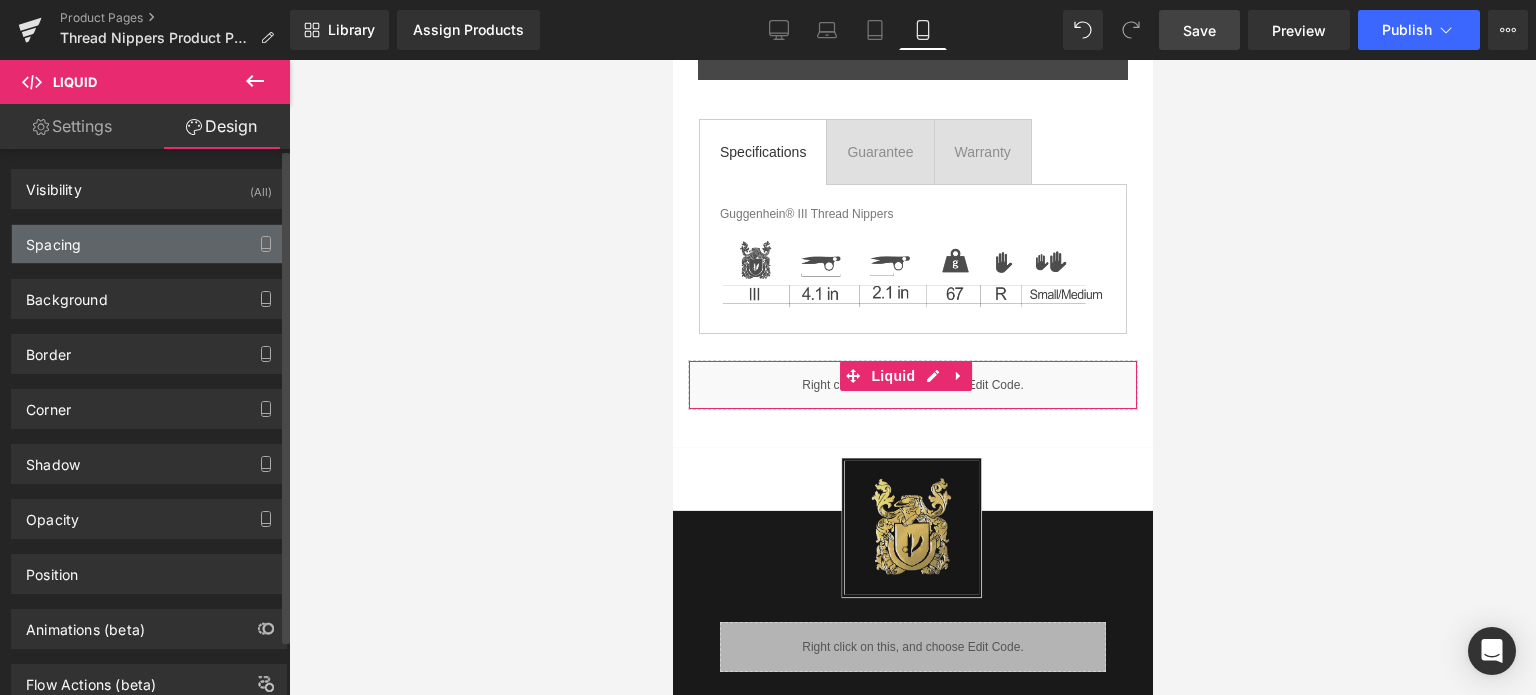 click on "Spacing" at bounding box center (149, 244) 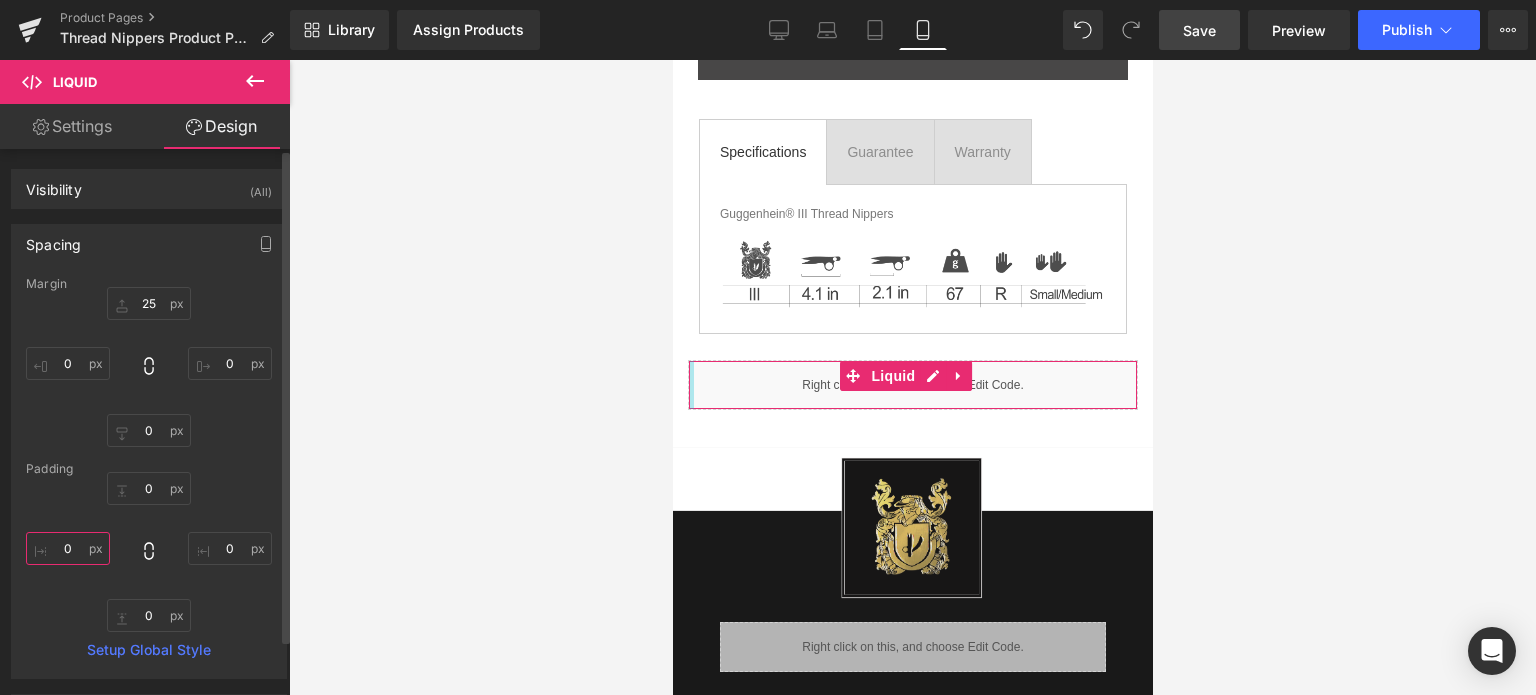 click on "0" at bounding box center (68, 548) 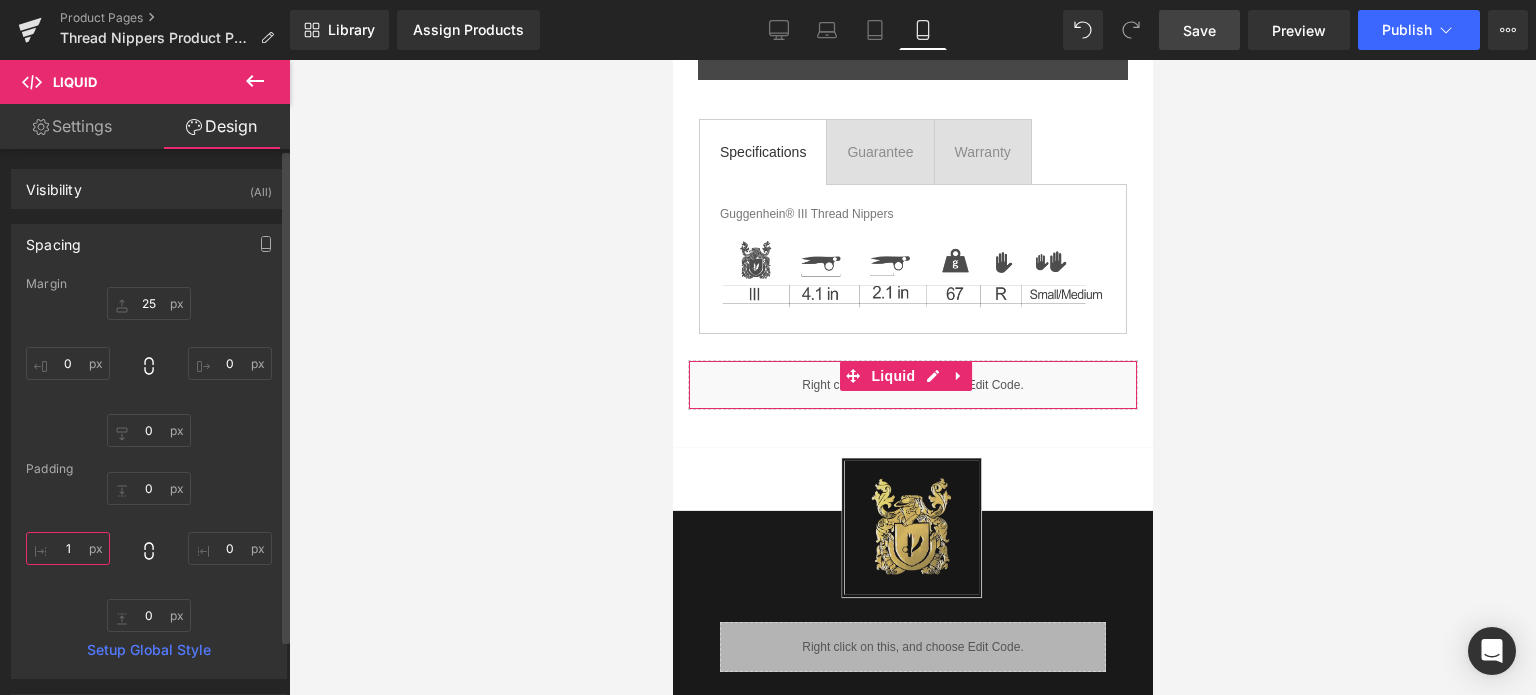 type on "15" 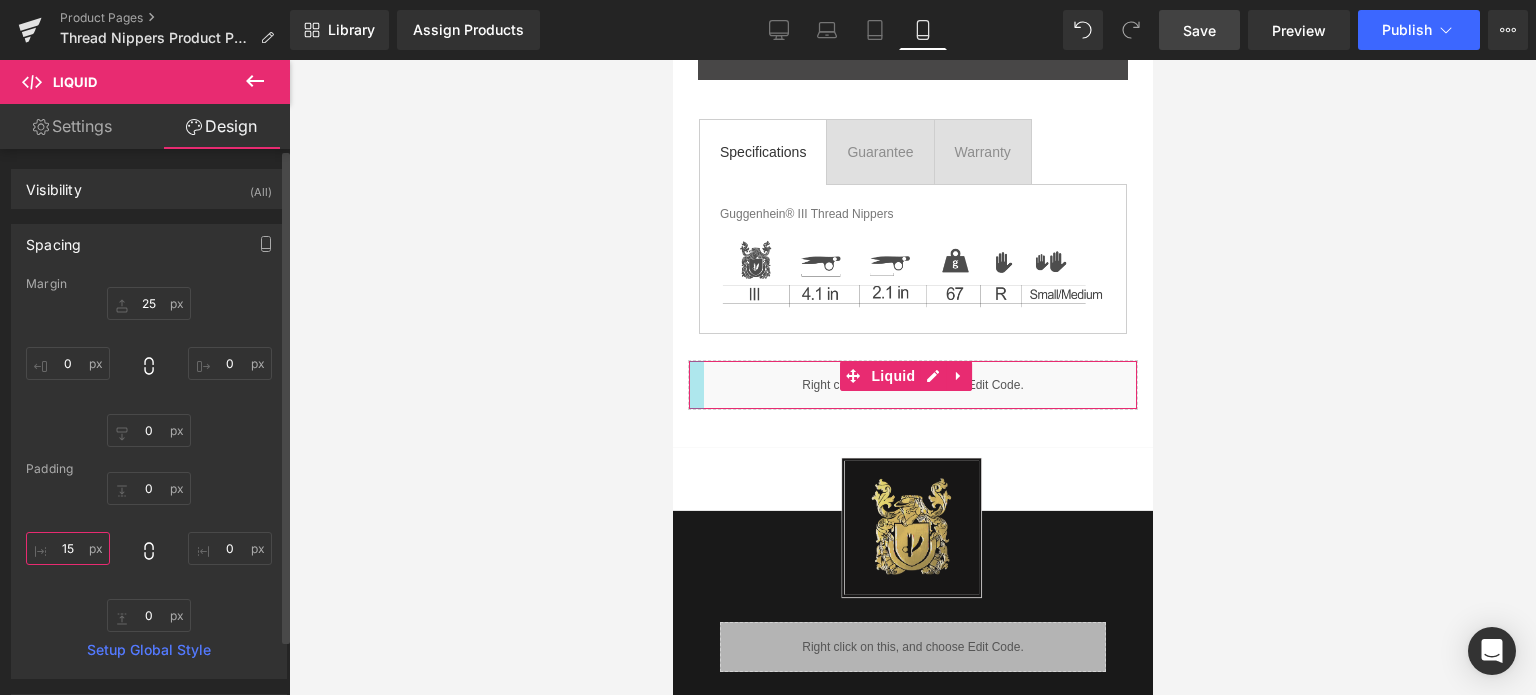 drag, startPoint x: 79, startPoint y: 545, endPoint x: 61, endPoint y: 546, distance: 18.027756 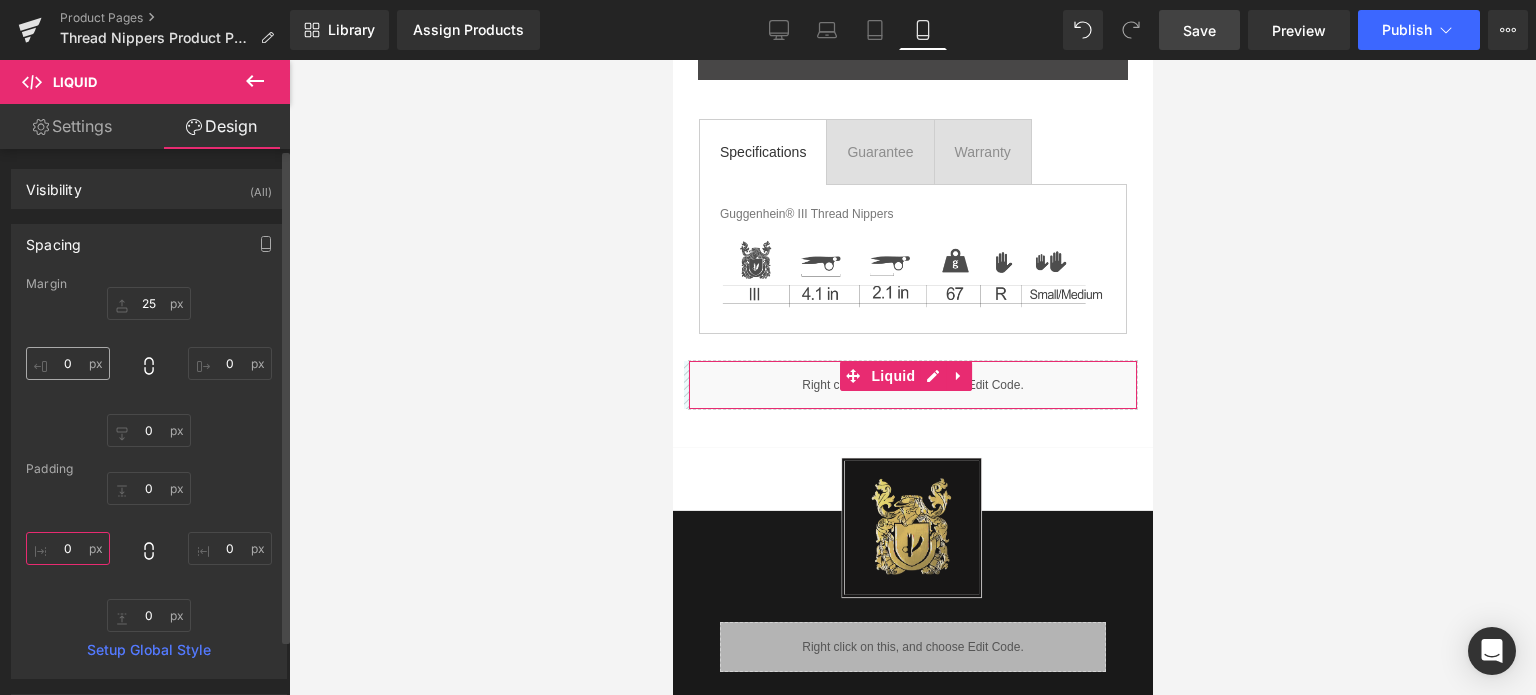 type 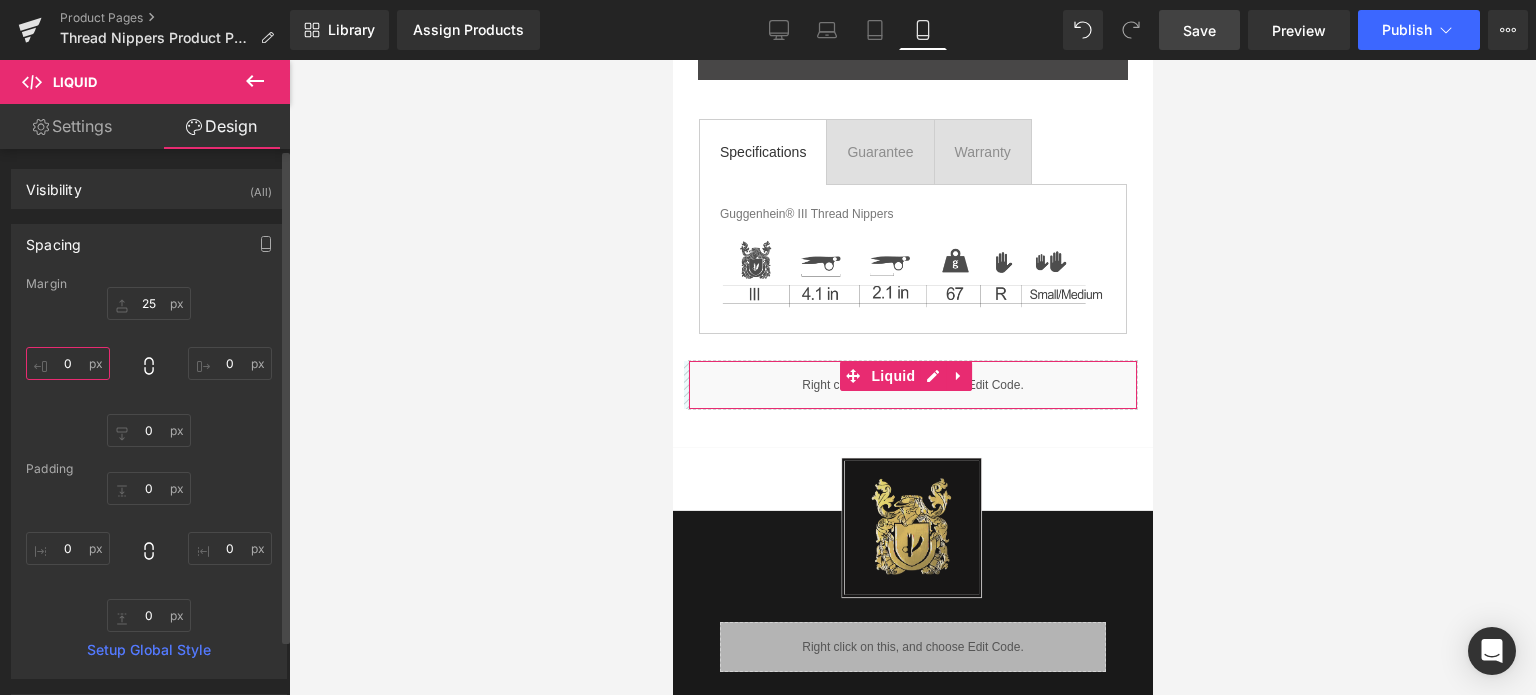 click on "0" at bounding box center (68, 363) 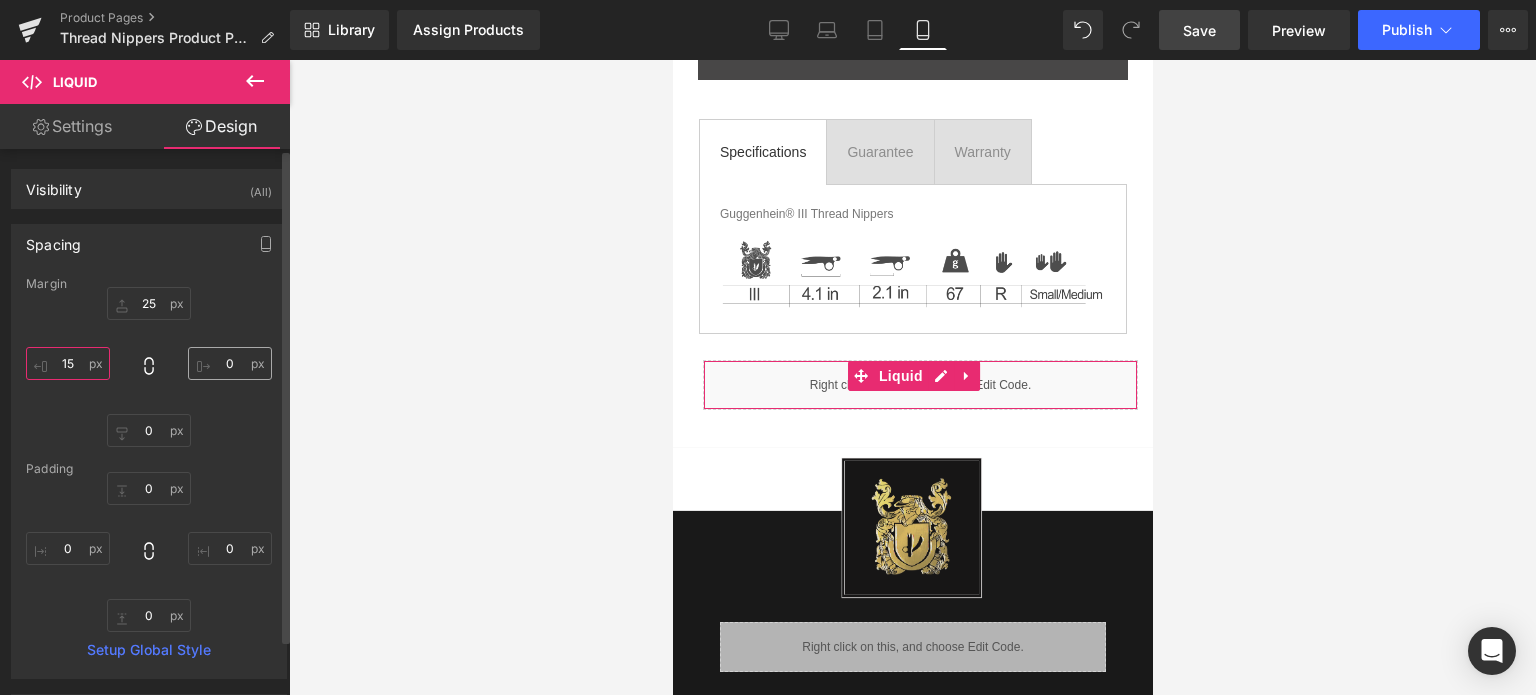 type on "15" 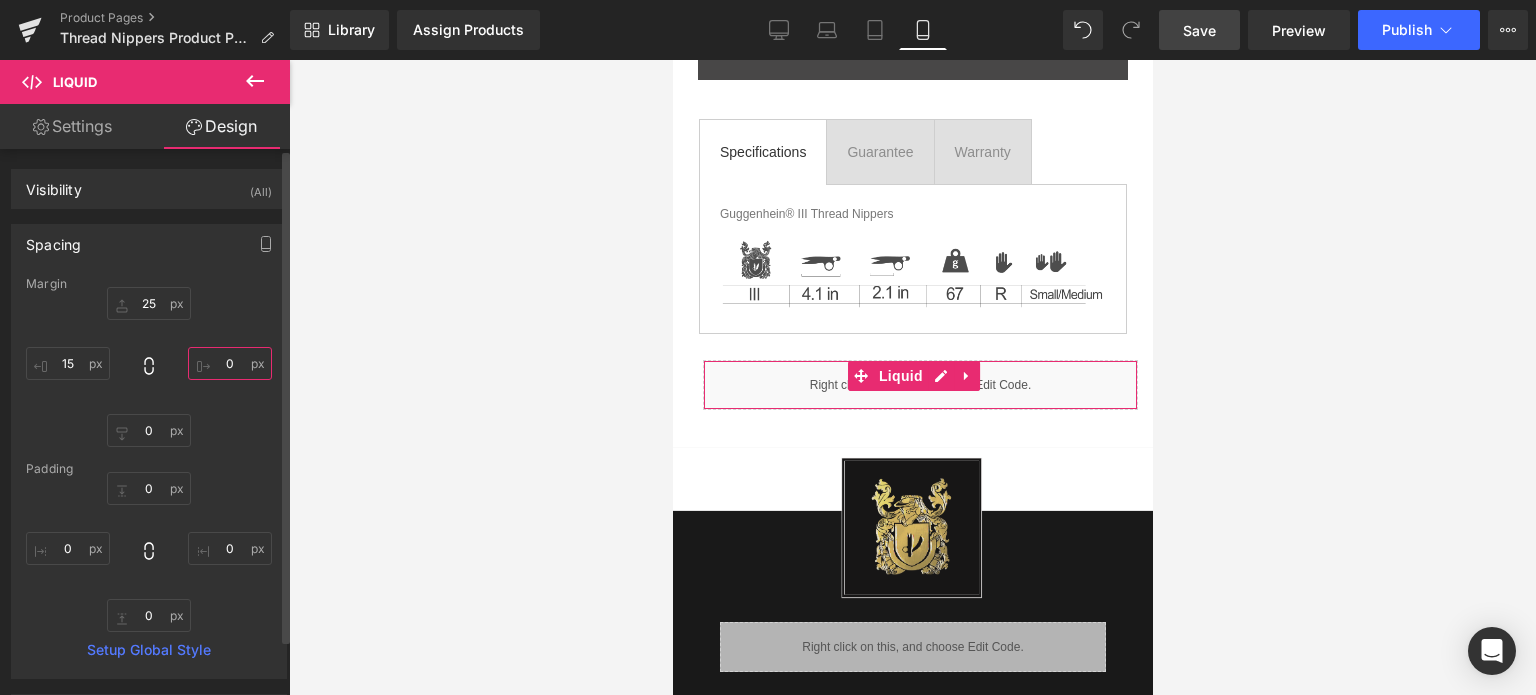 click on "0" at bounding box center [230, 363] 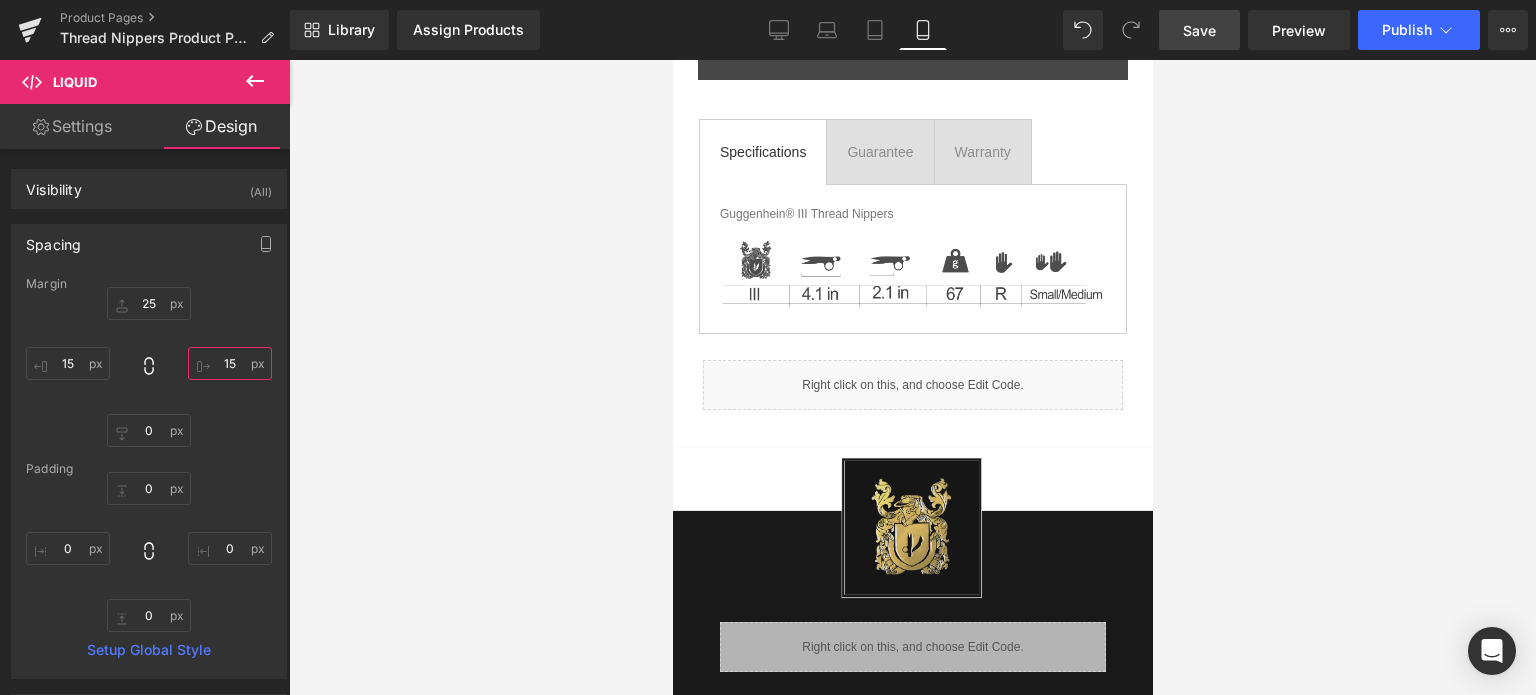 type on "15" 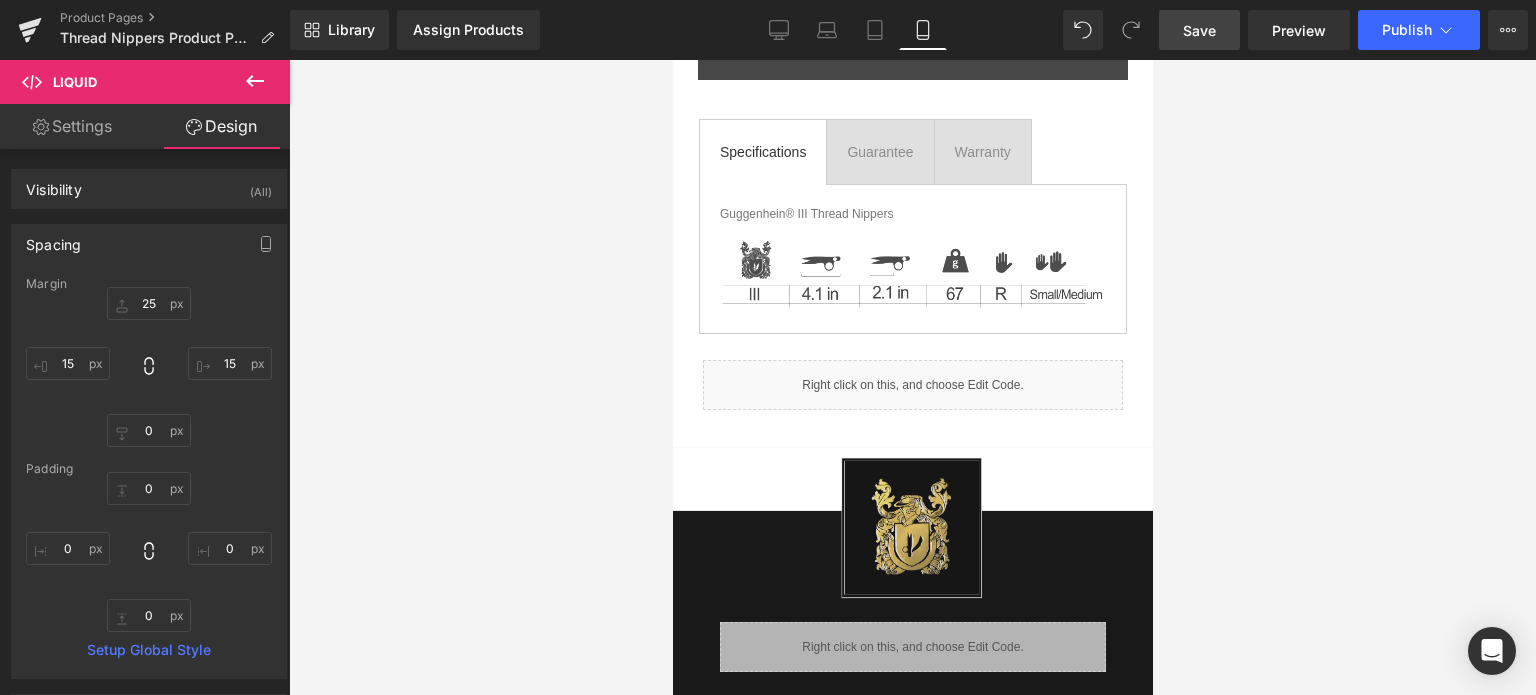 click on "Save" at bounding box center [1199, 30] 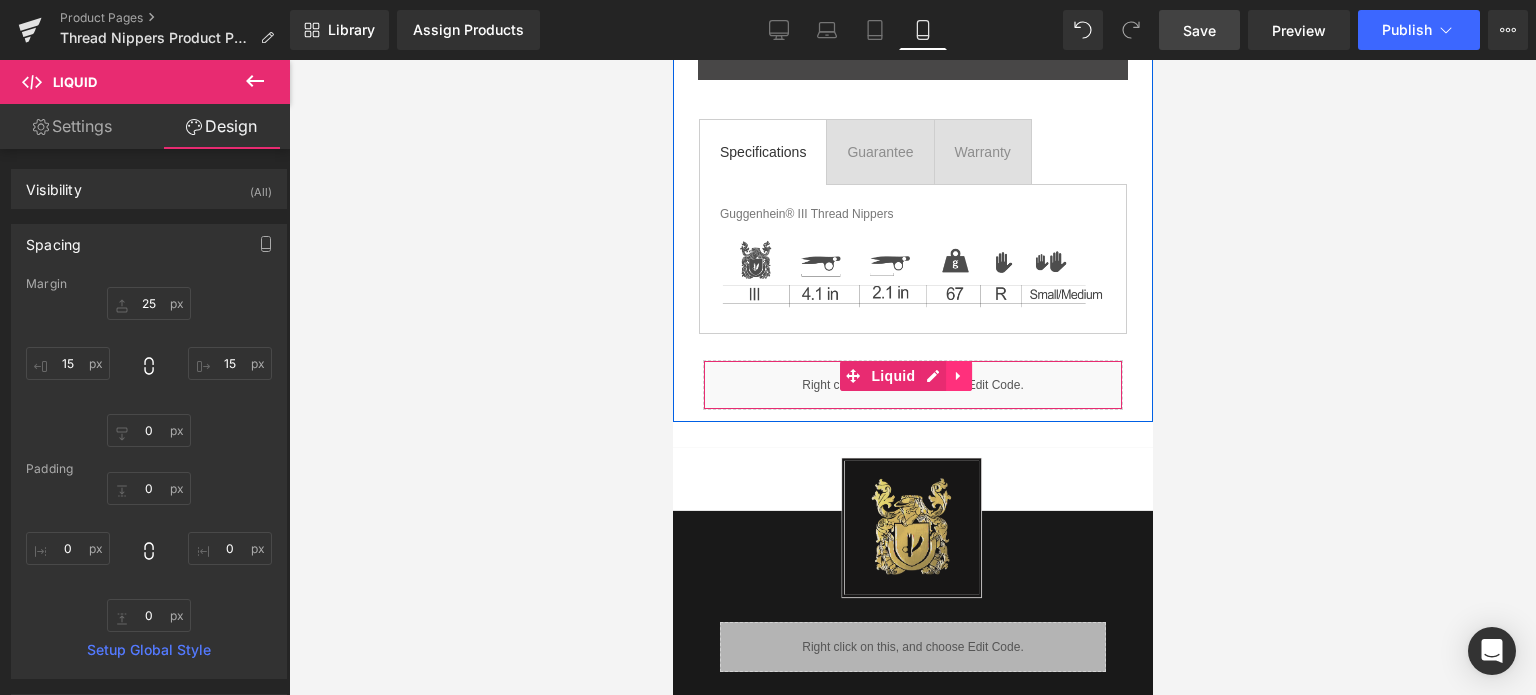 click at bounding box center (958, 376) 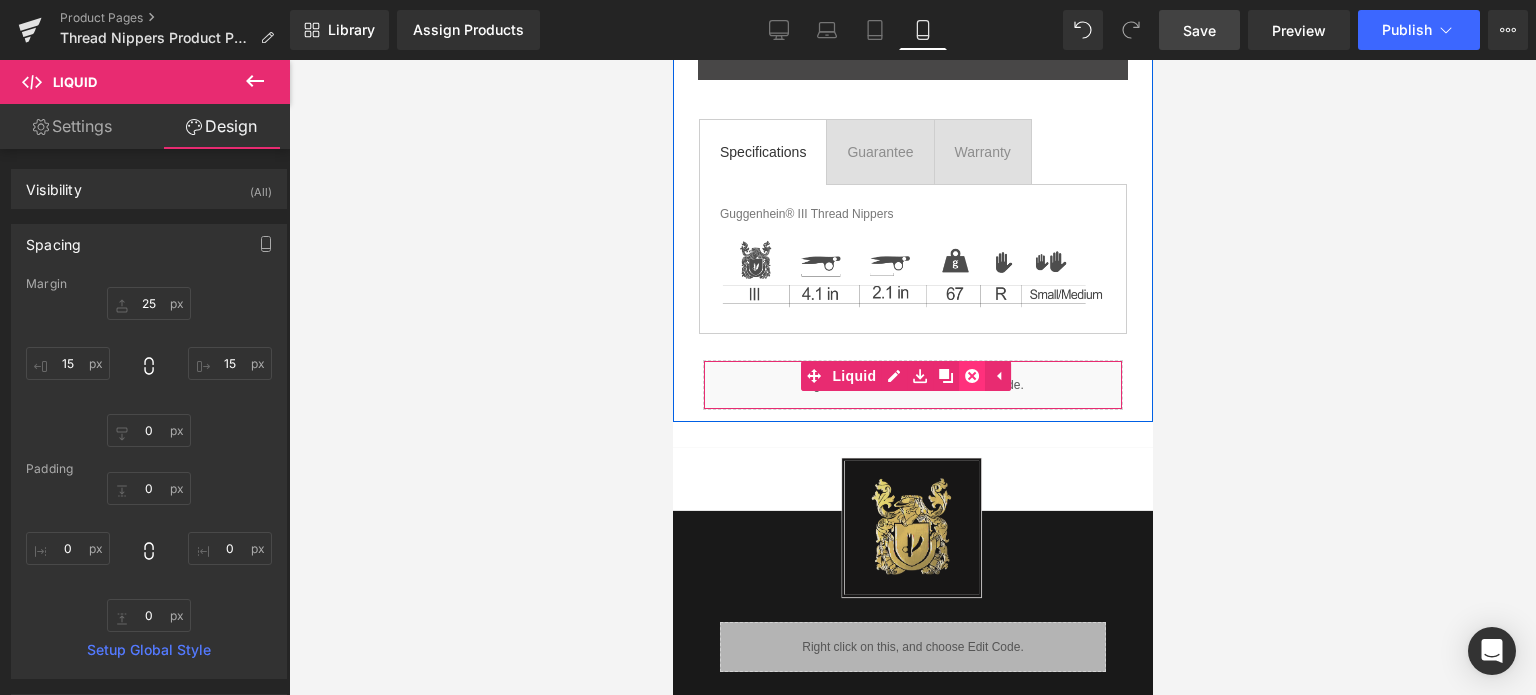 click 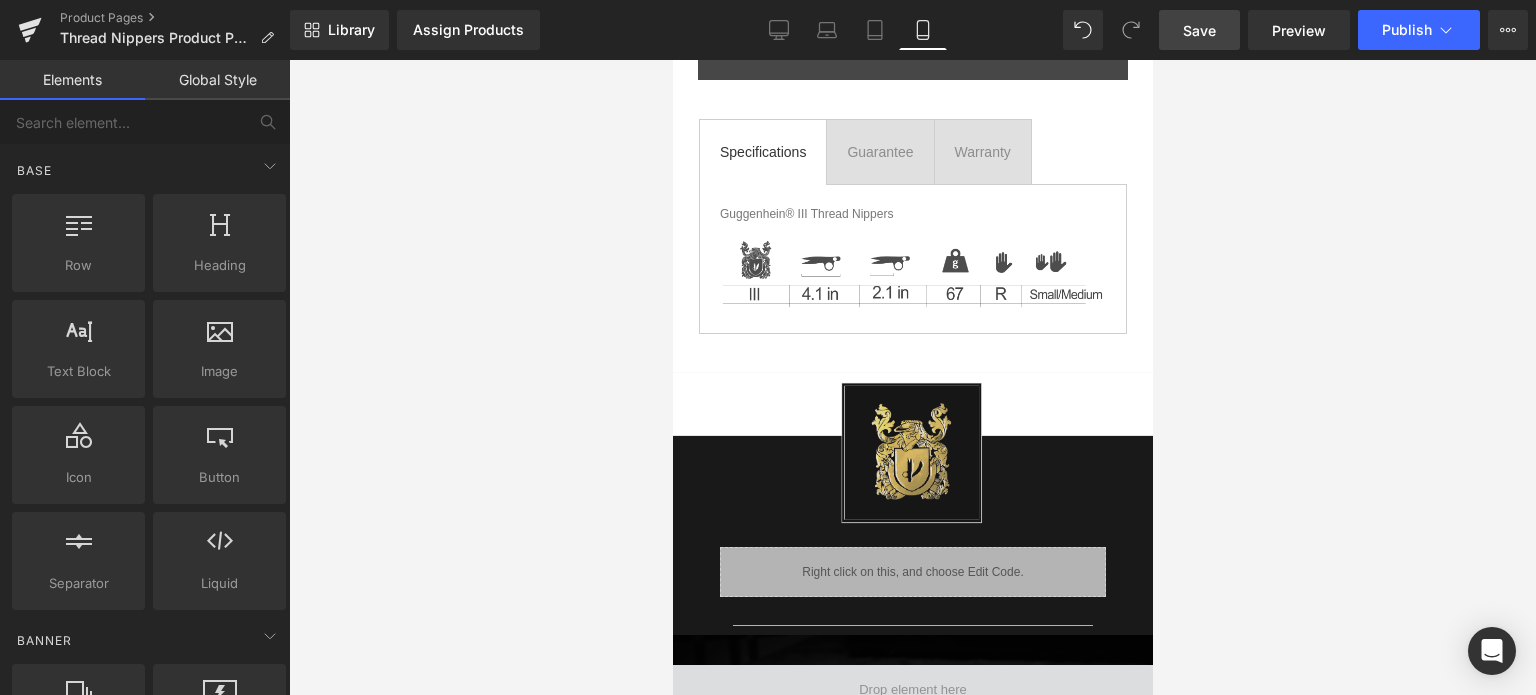 click on "Save" at bounding box center (1199, 30) 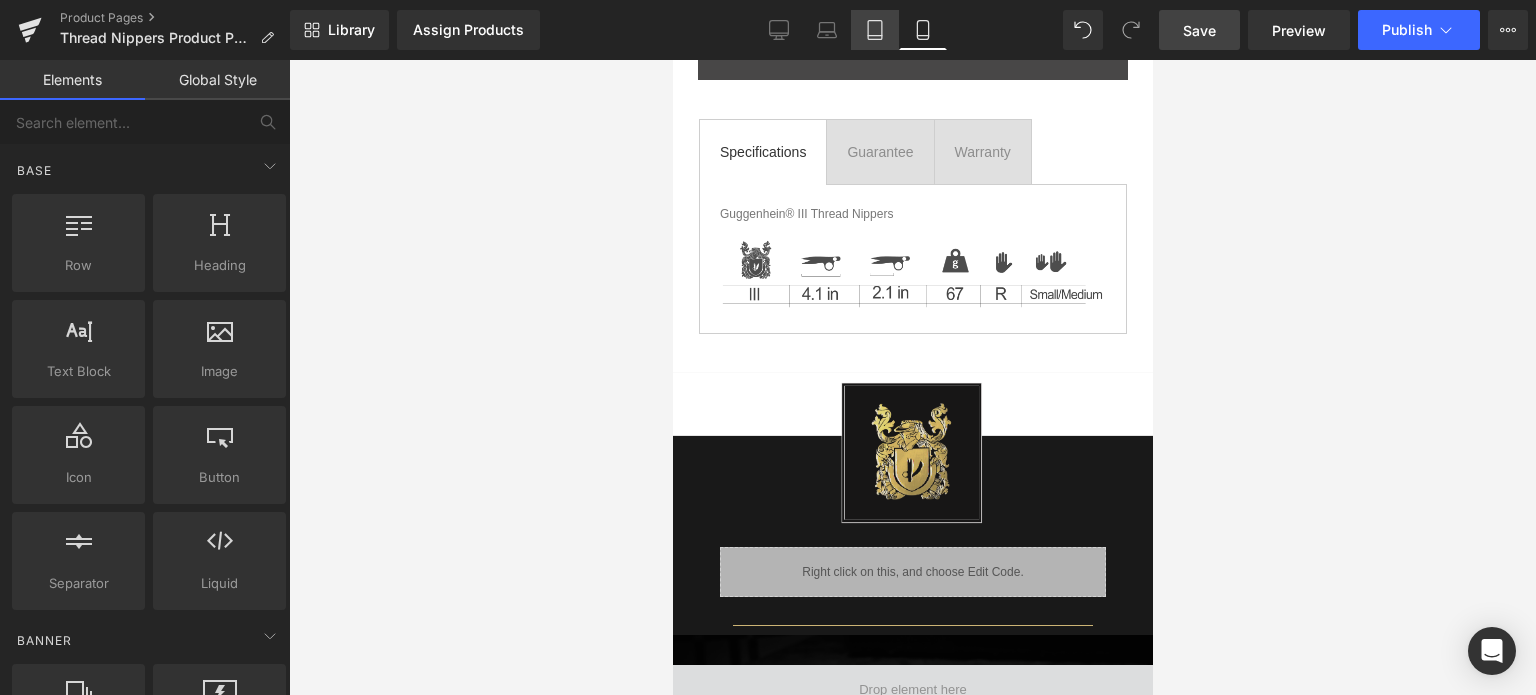 click 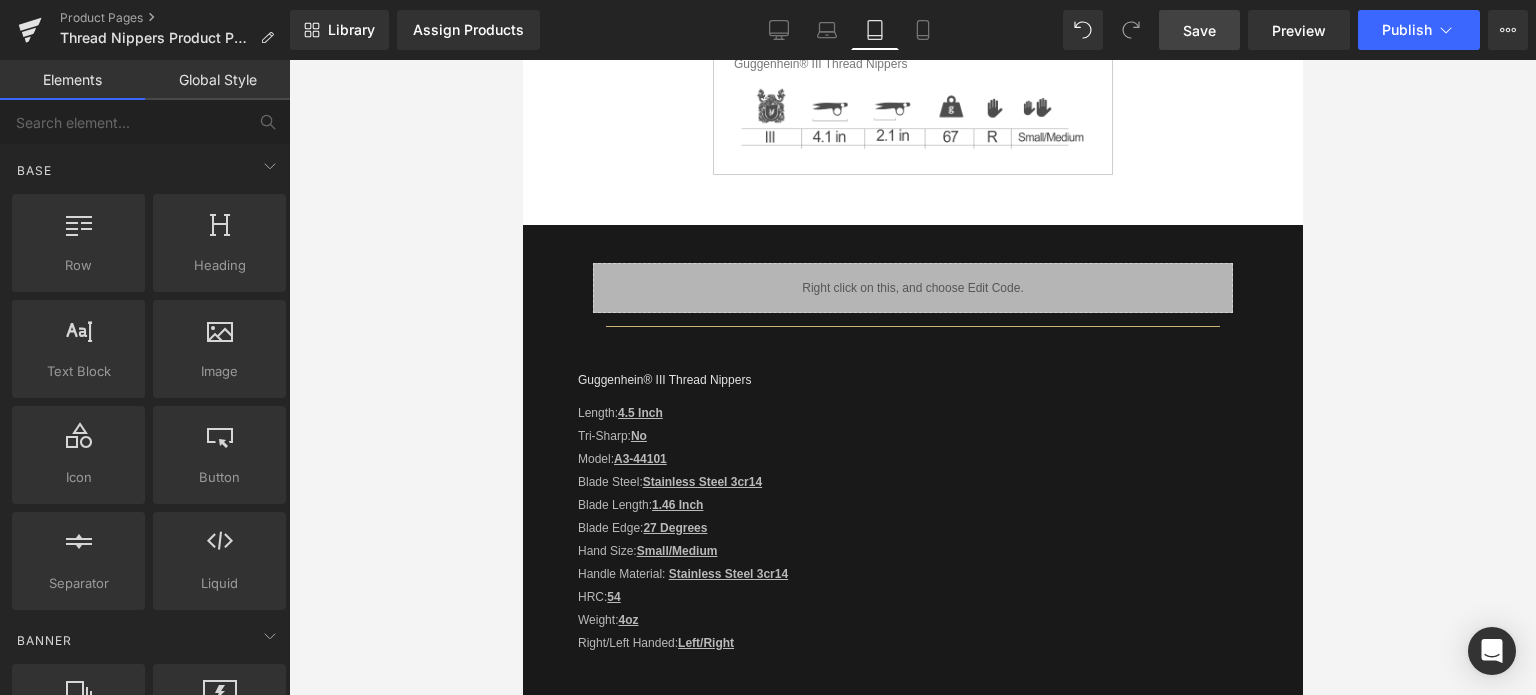 scroll, scrollTop: 574, scrollLeft: 0, axis: vertical 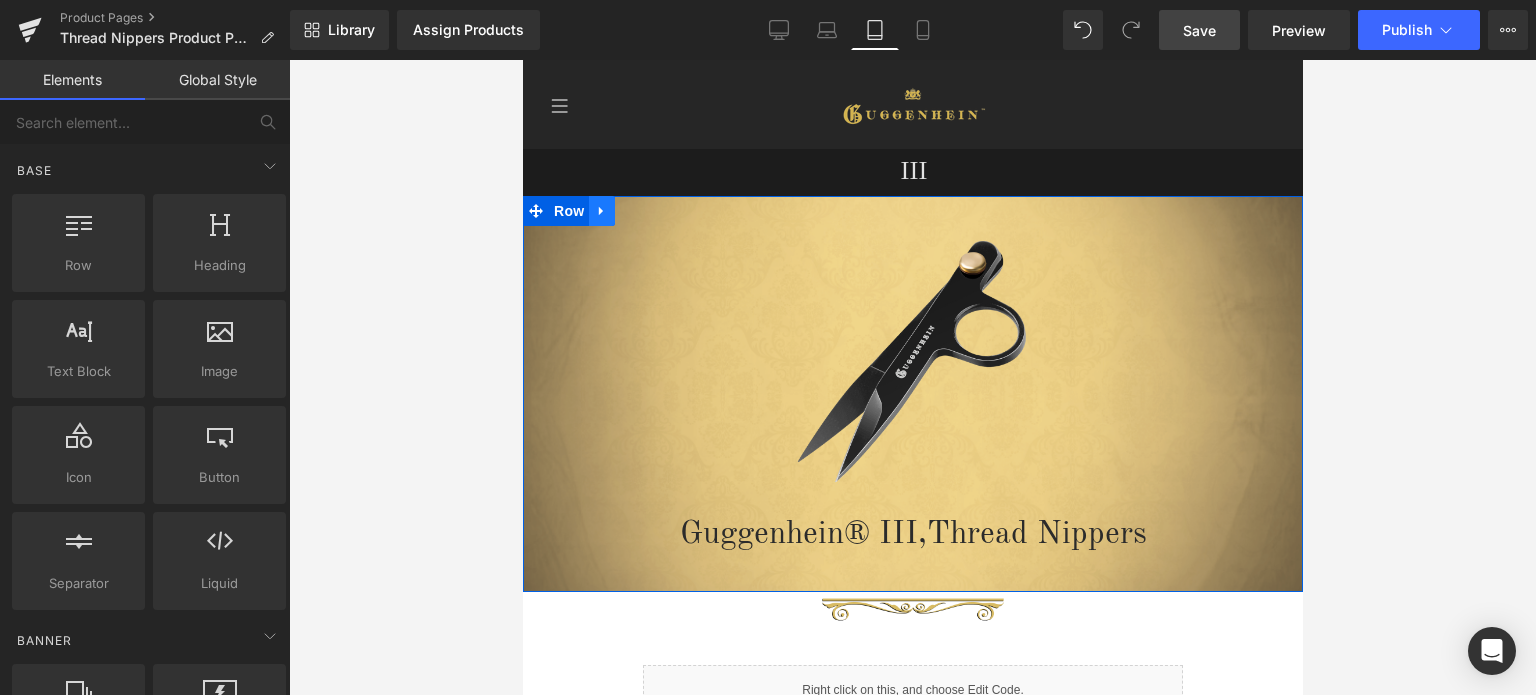 click 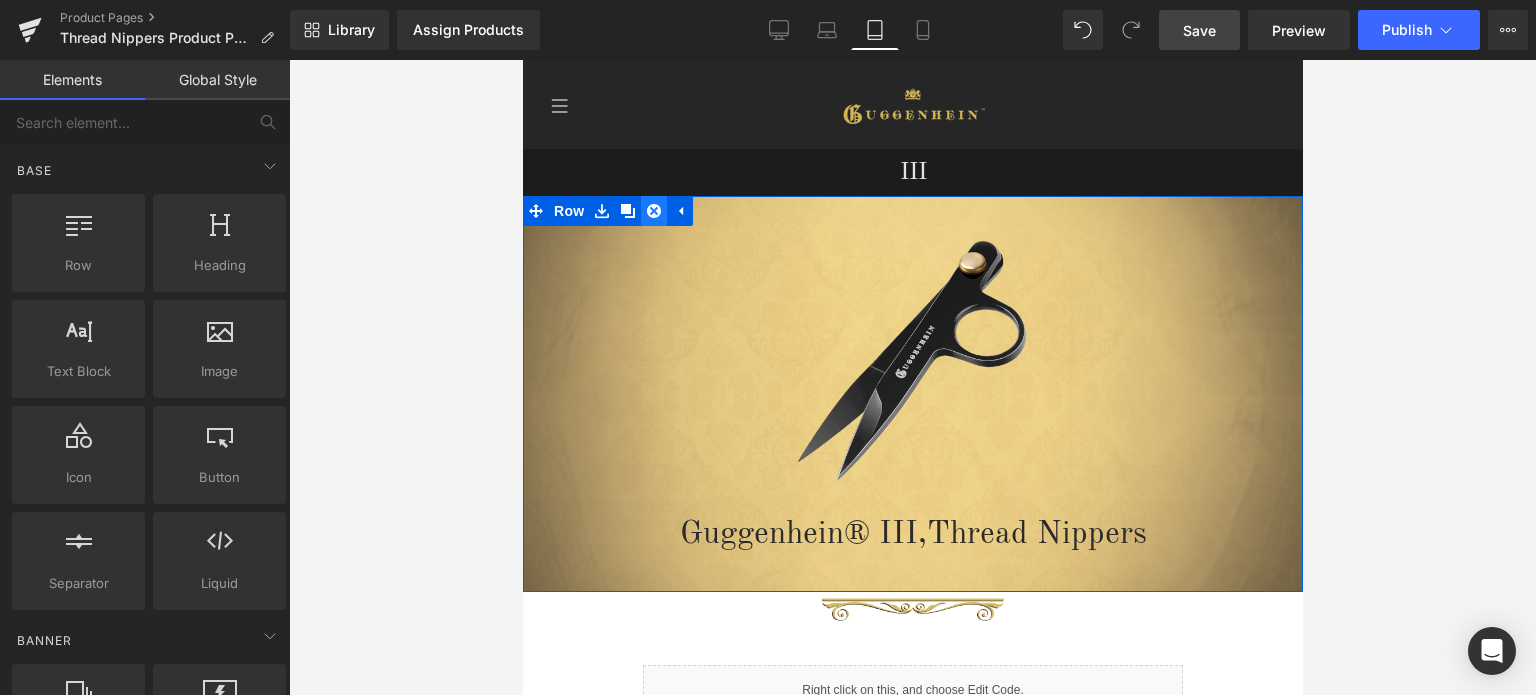 click 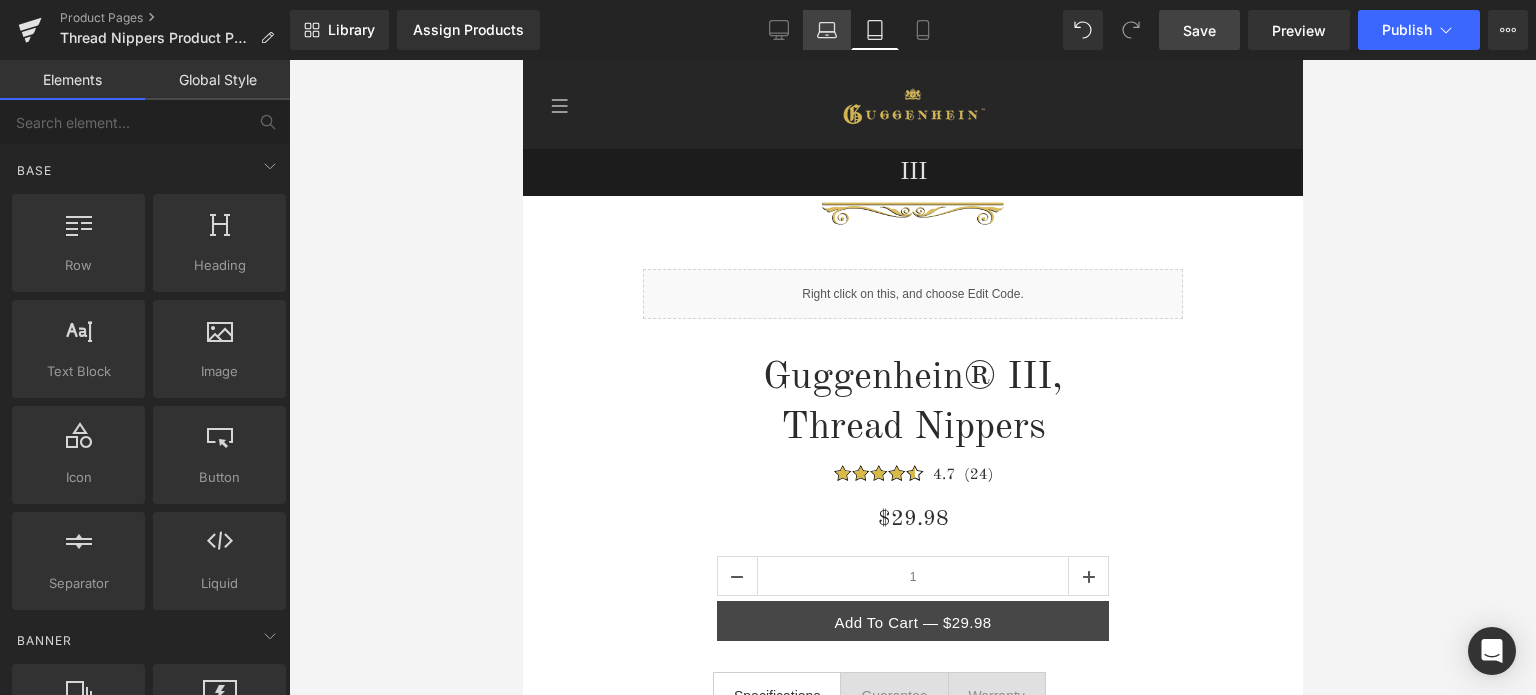 click 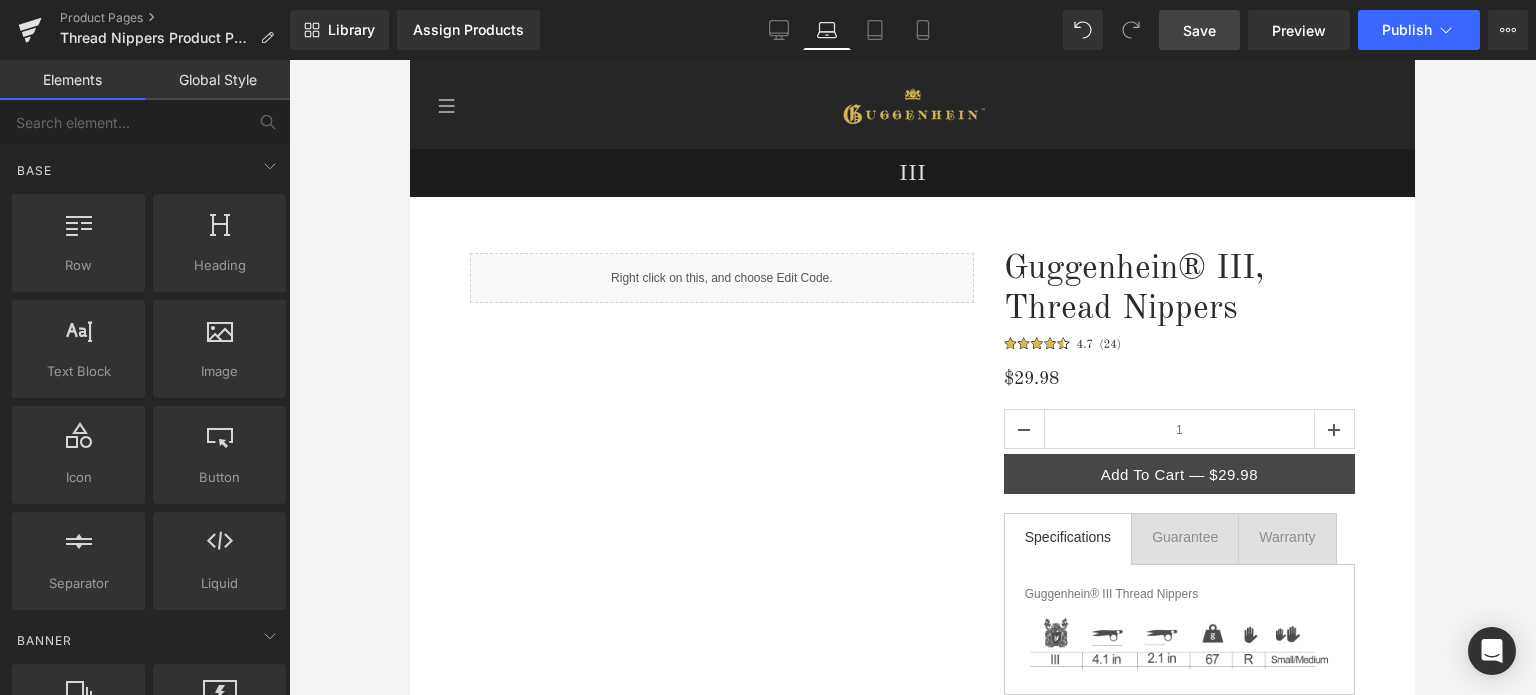 scroll, scrollTop: 89, scrollLeft: 0, axis: vertical 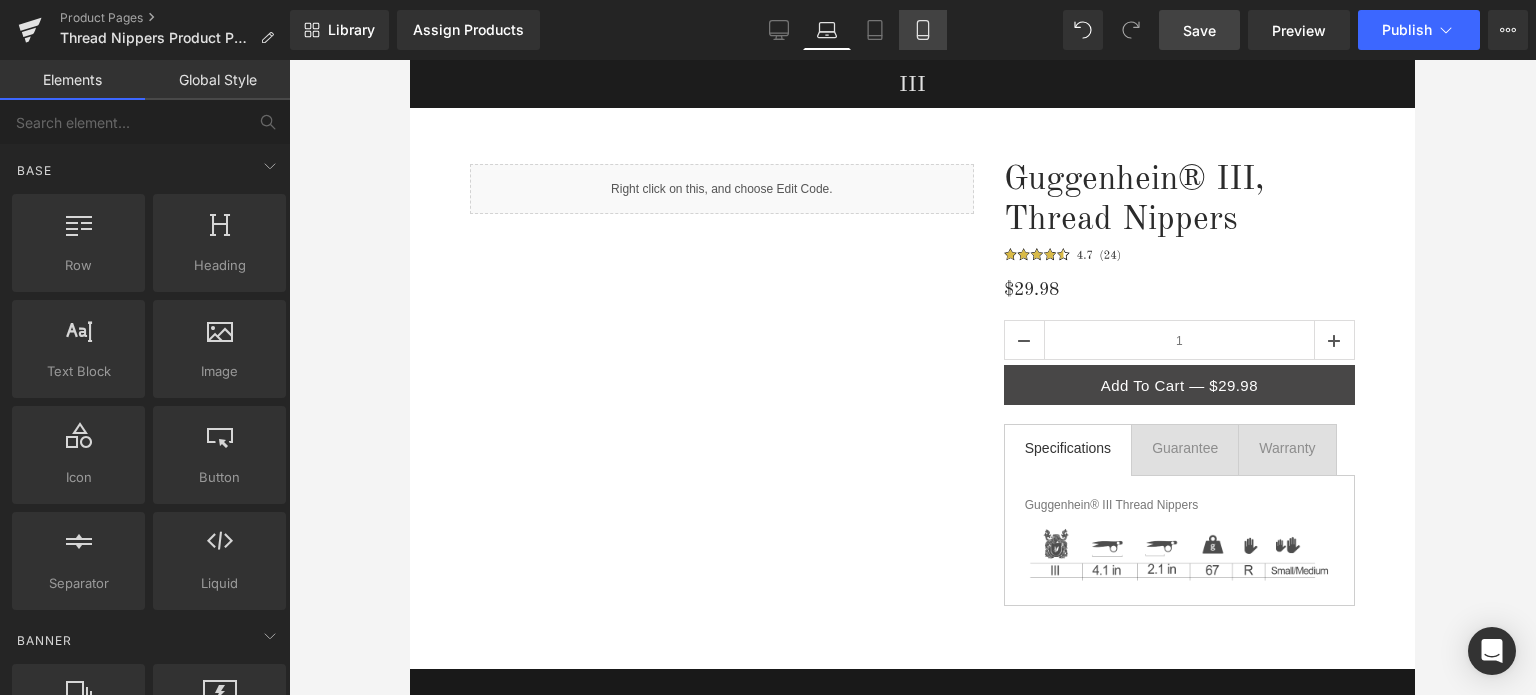click 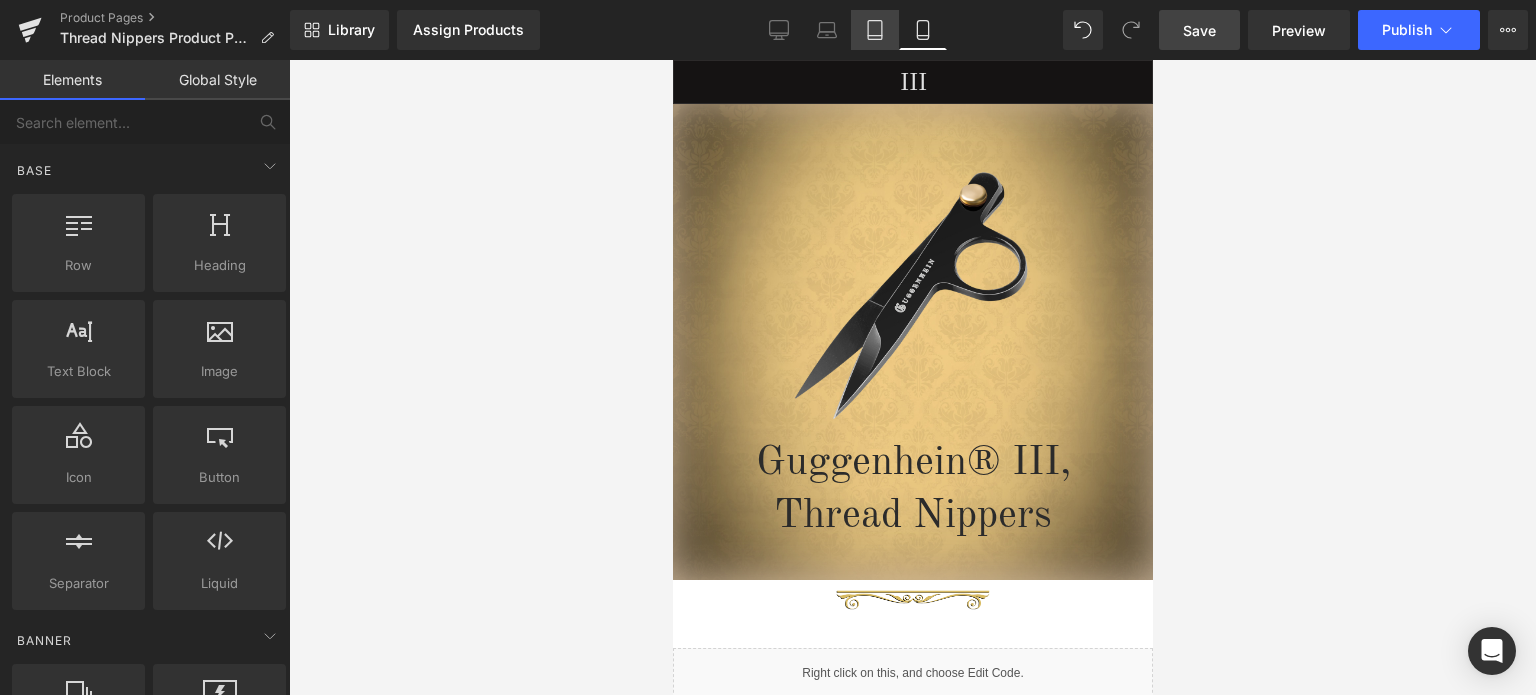 click 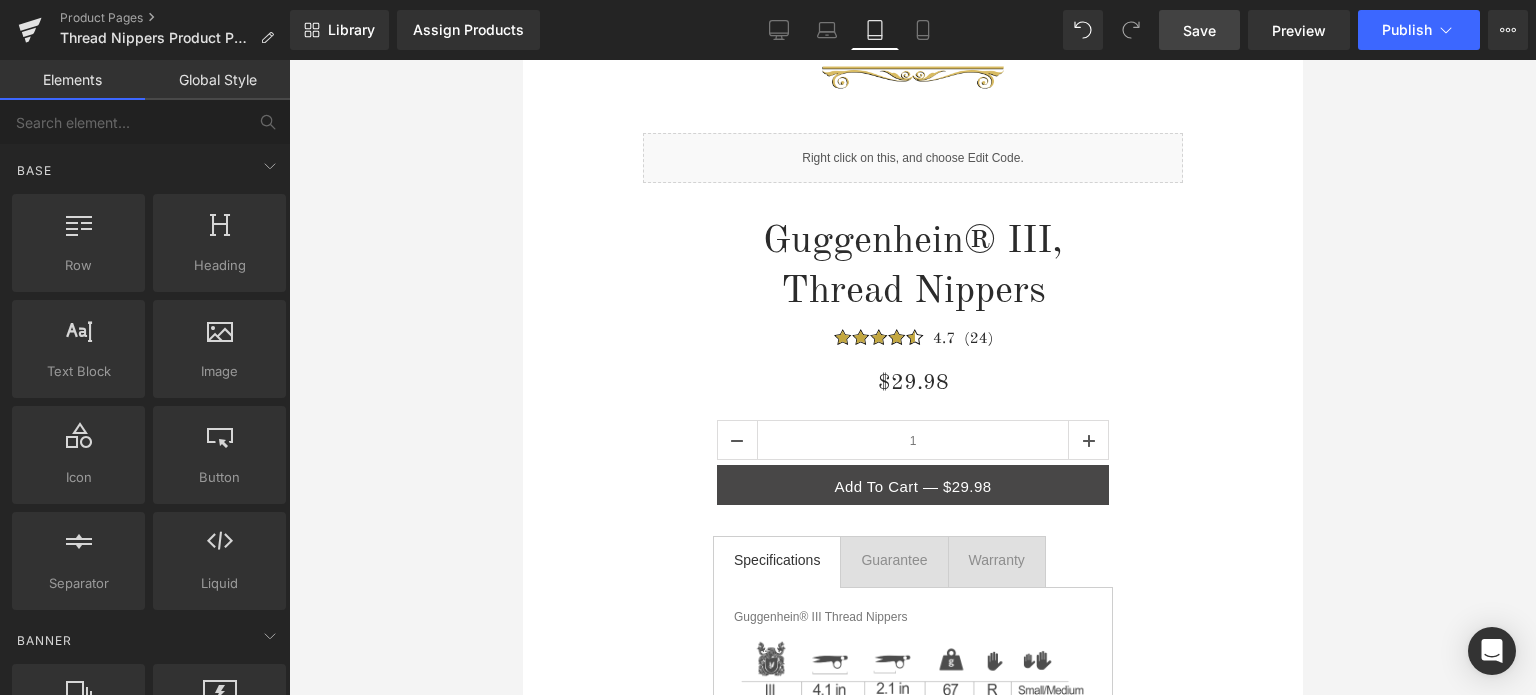 scroll, scrollTop: 0, scrollLeft: 0, axis: both 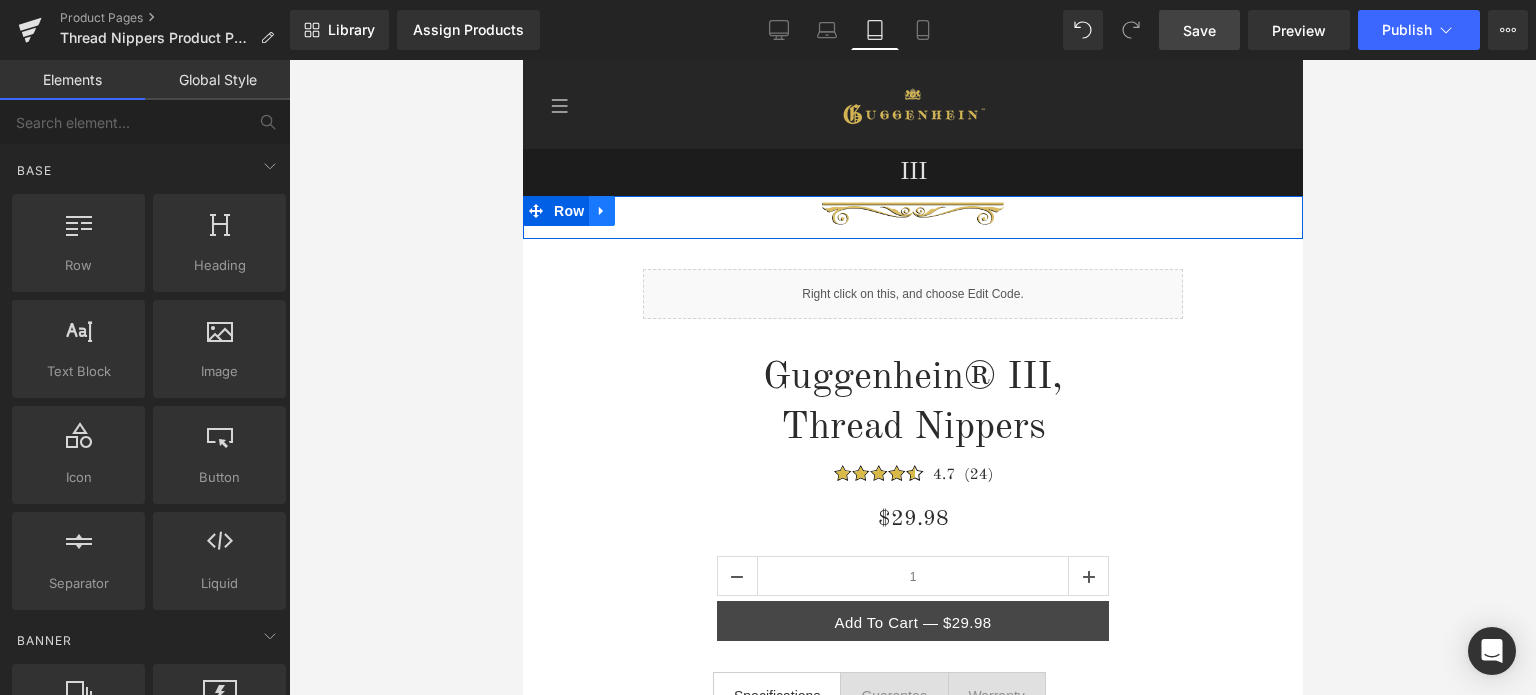click 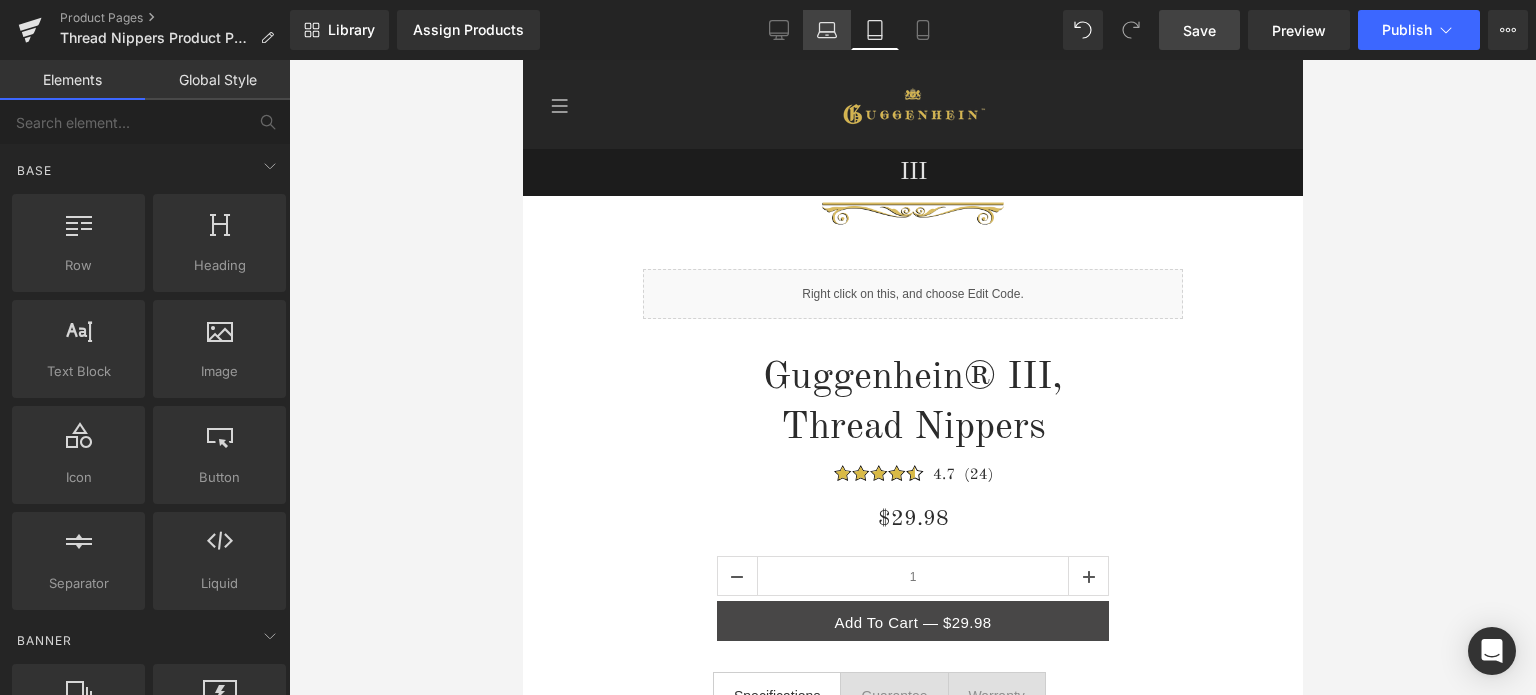 click 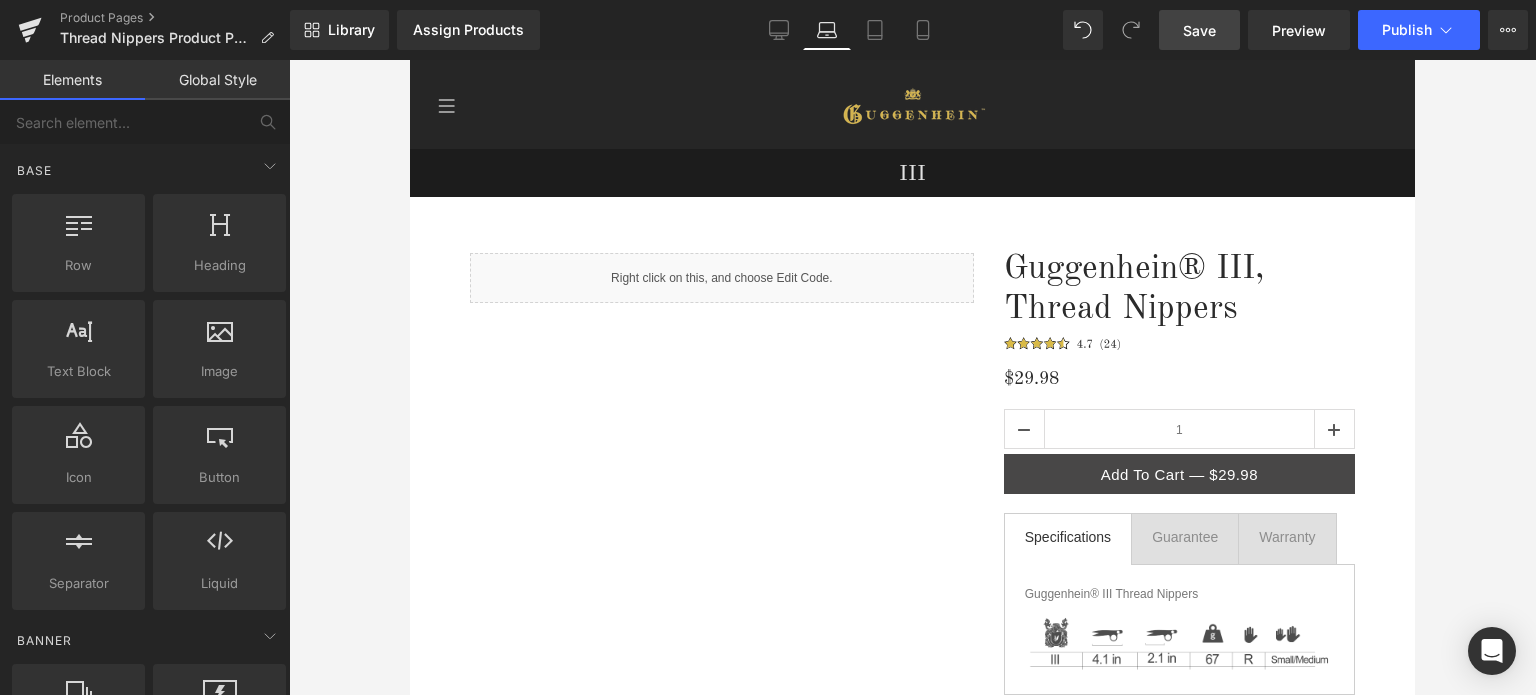 scroll, scrollTop: 89, scrollLeft: 0, axis: vertical 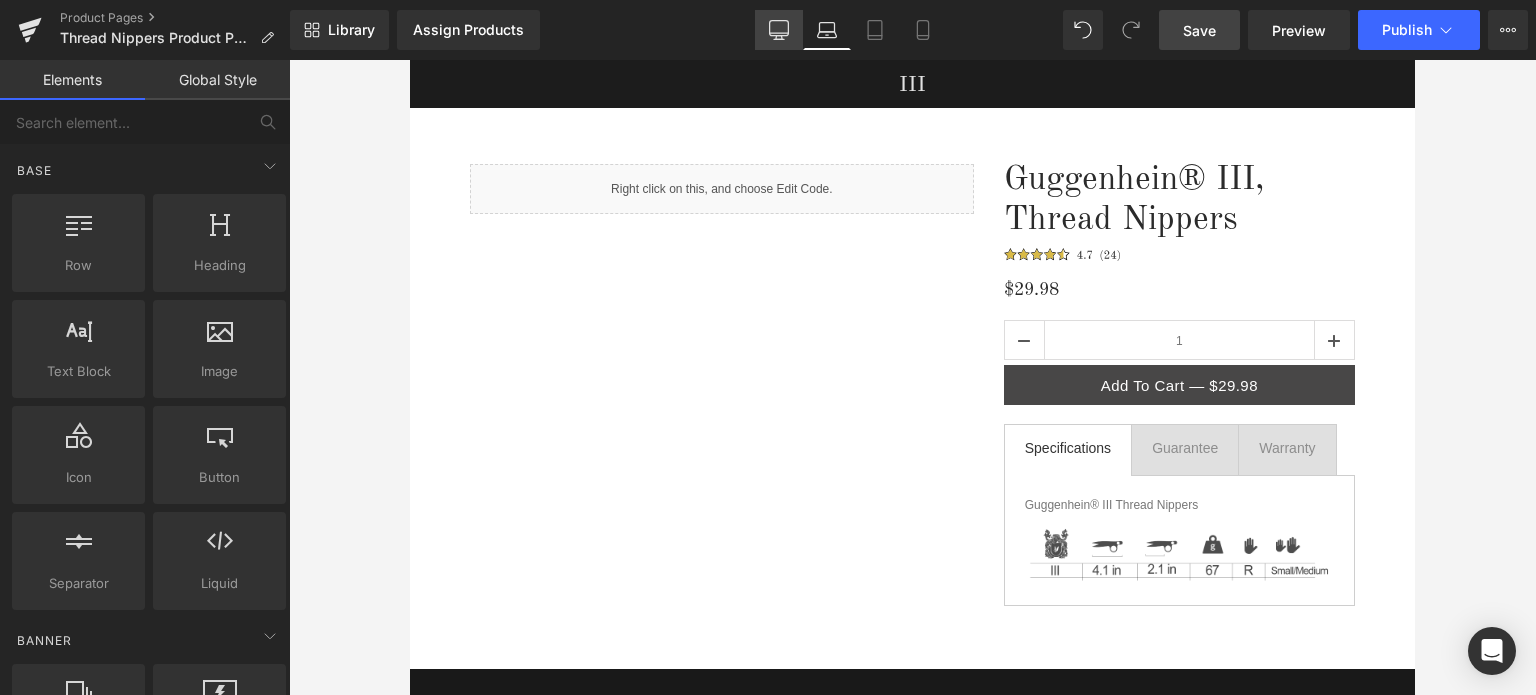 click 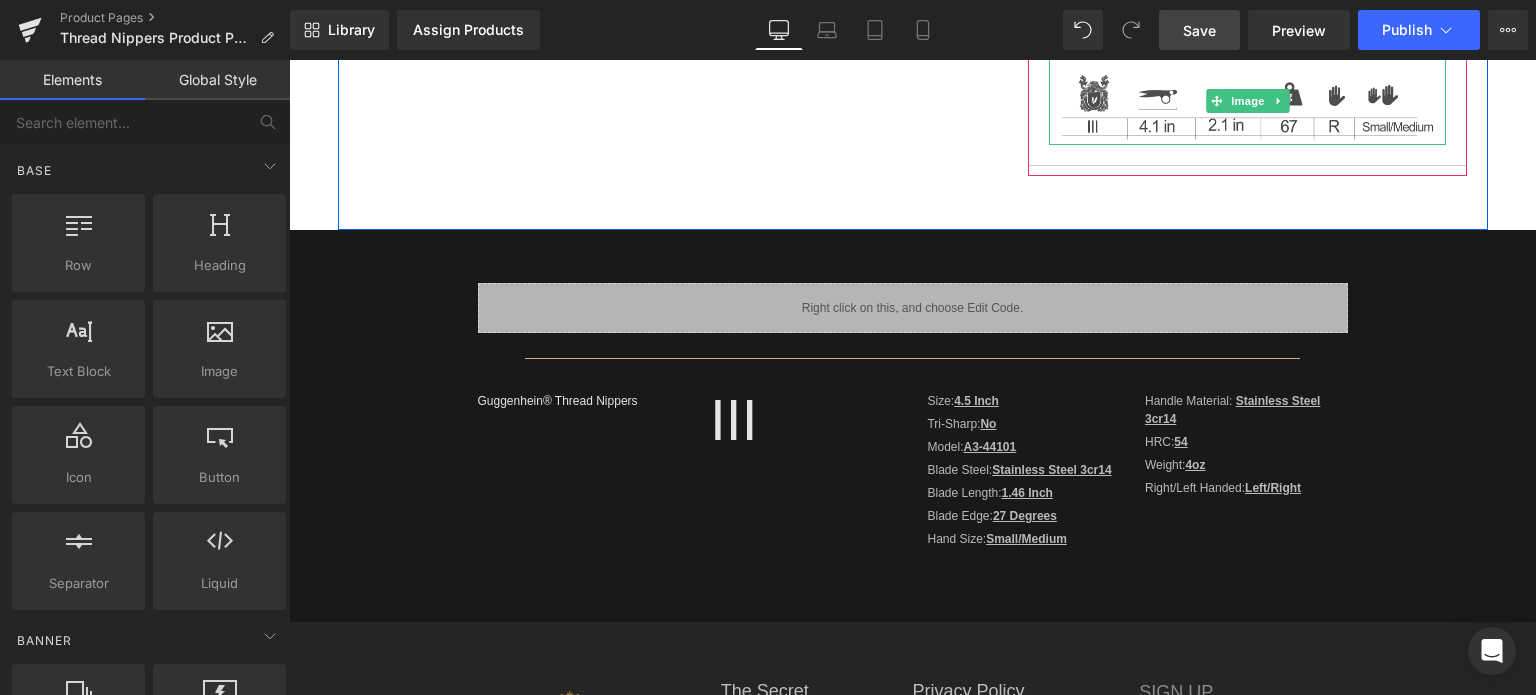 scroll, scrollTop: 1100, scrollLeft: 0, axis: vertical 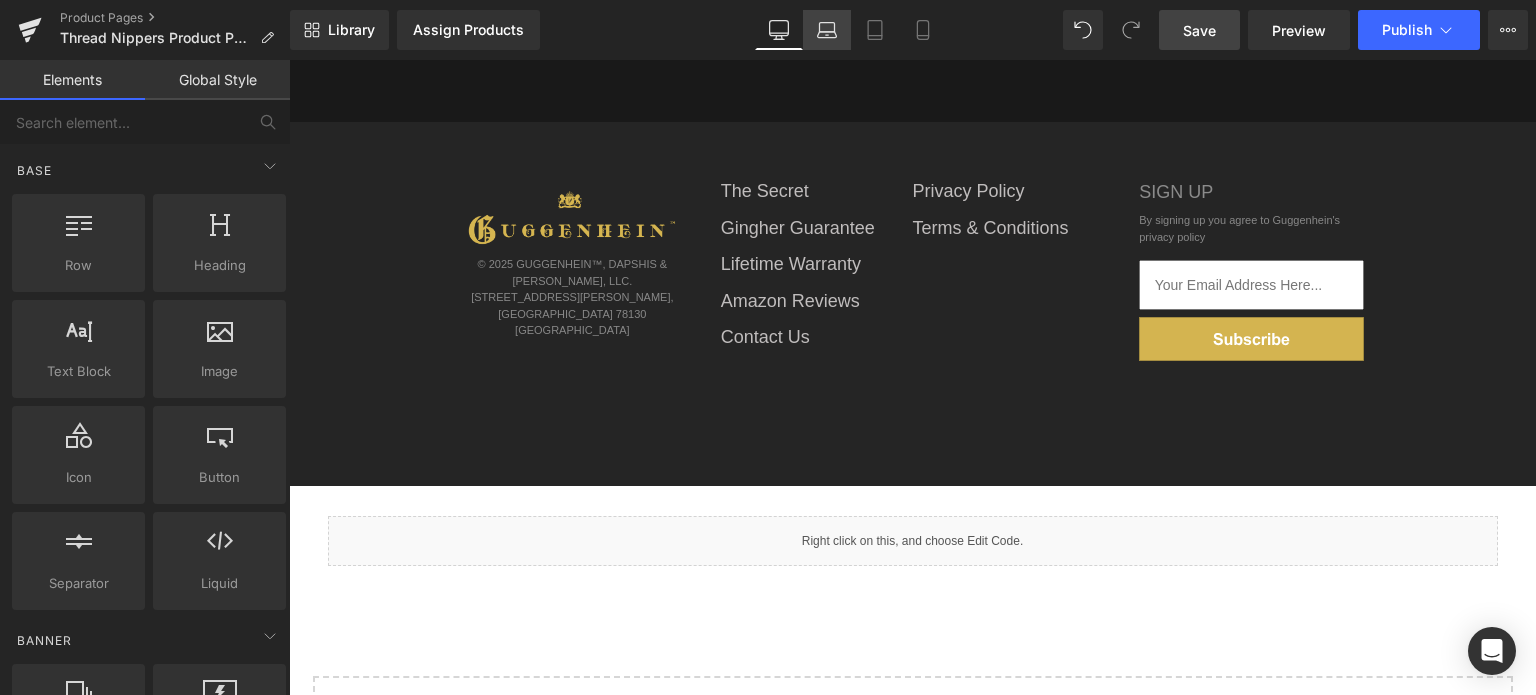 click 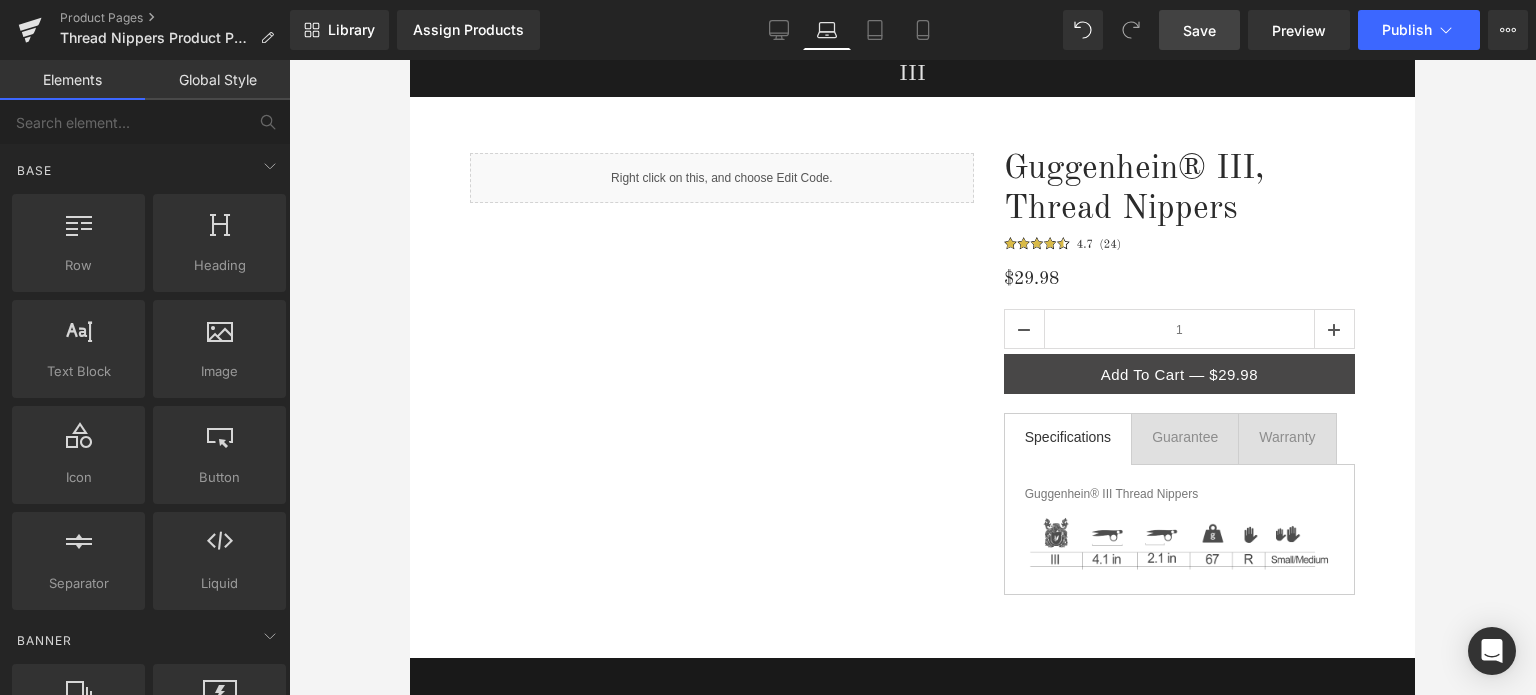 scroll, scrollTop: 0, scrollLeft: 0, axis: both 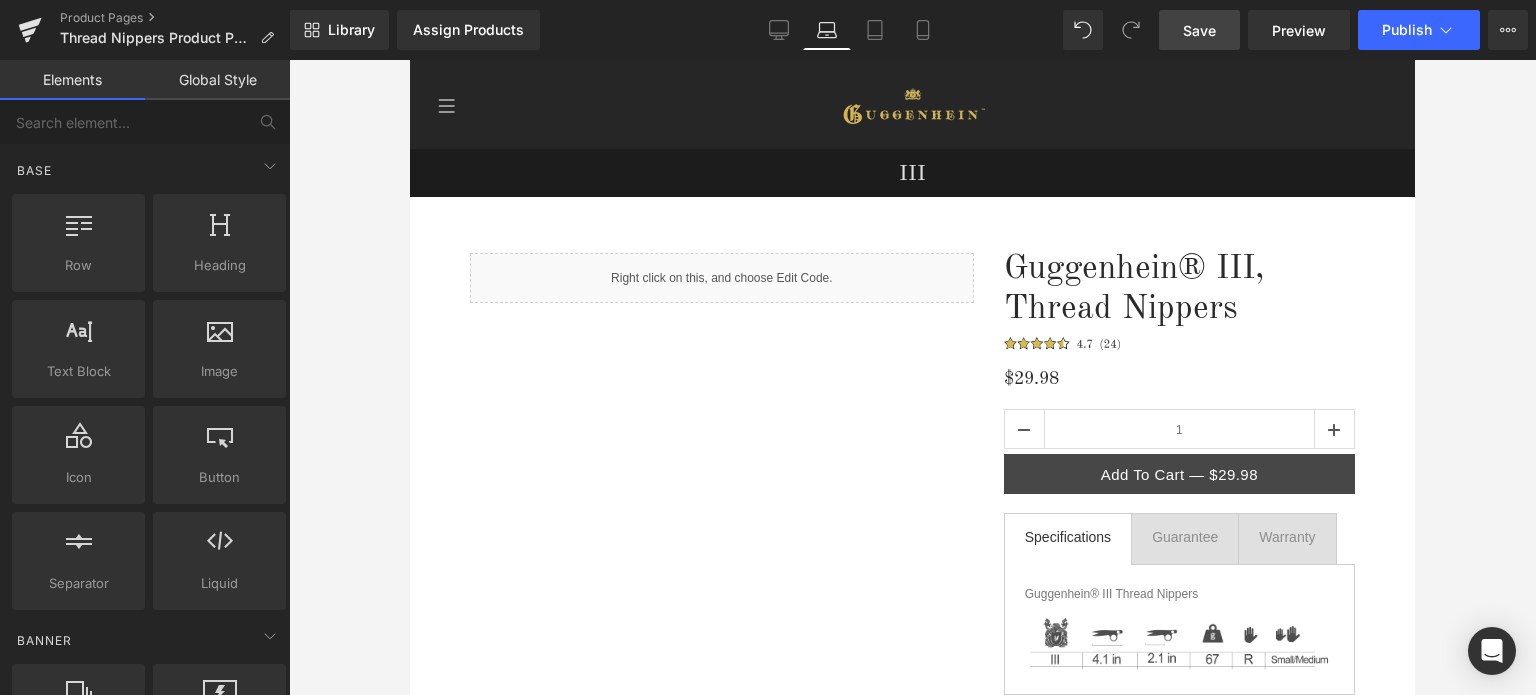 click on "Save" at bounding box center [1199, 30] 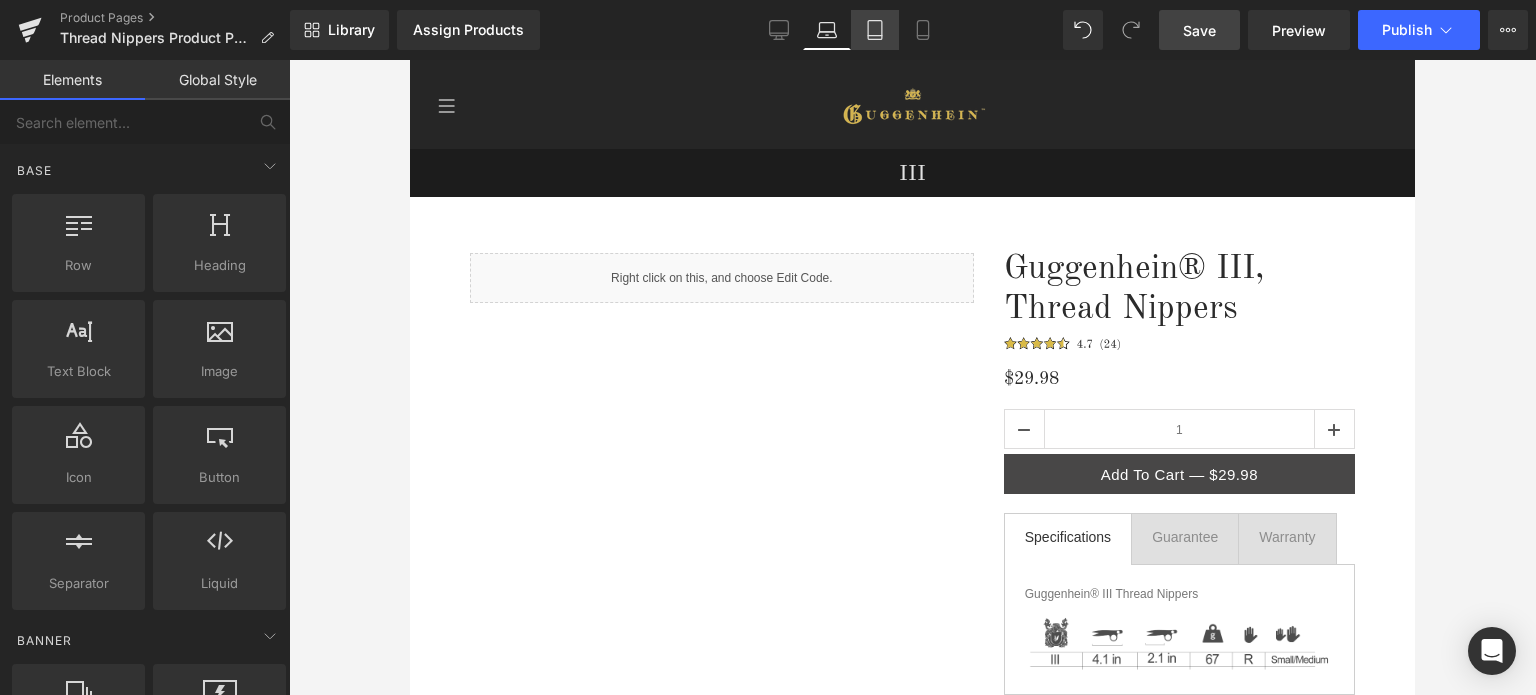 click 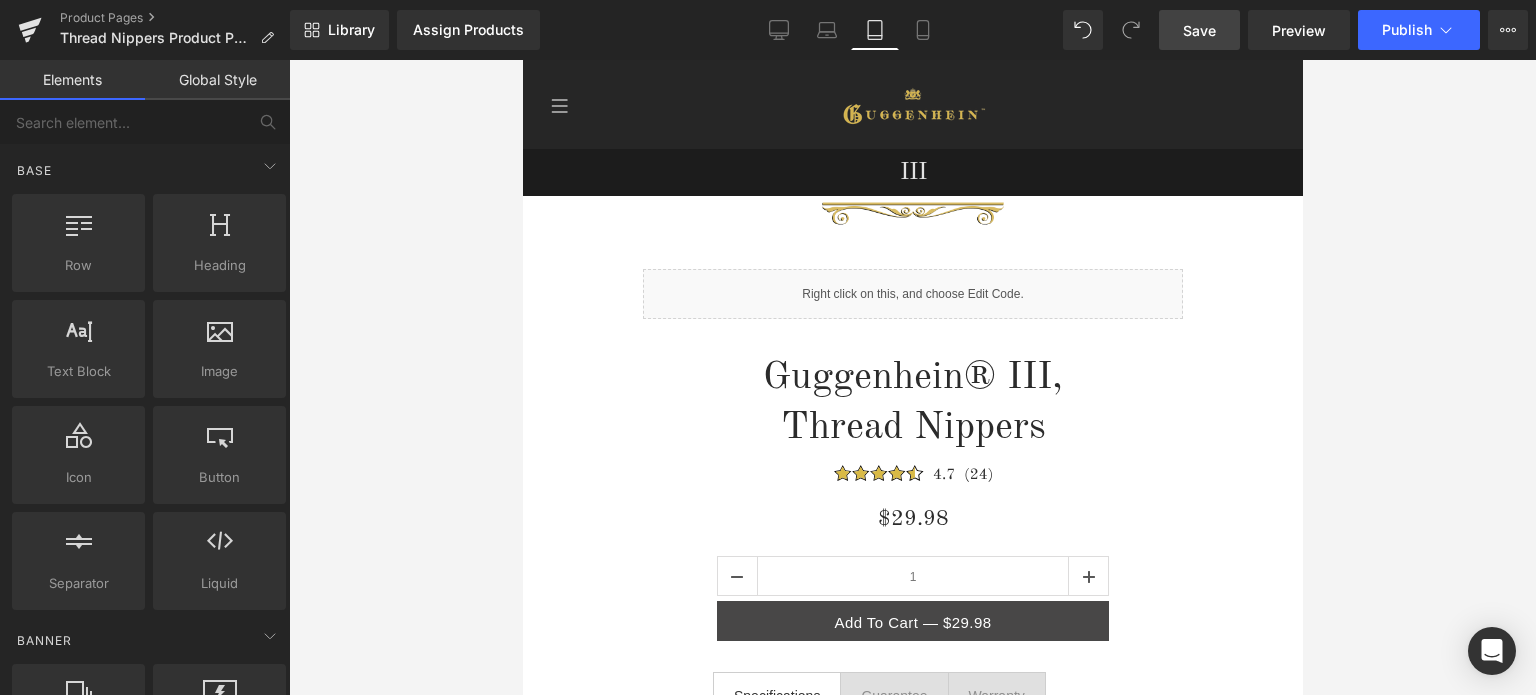 scroll, scrollTop: 89, scrollLeft: 0, axis: vertical 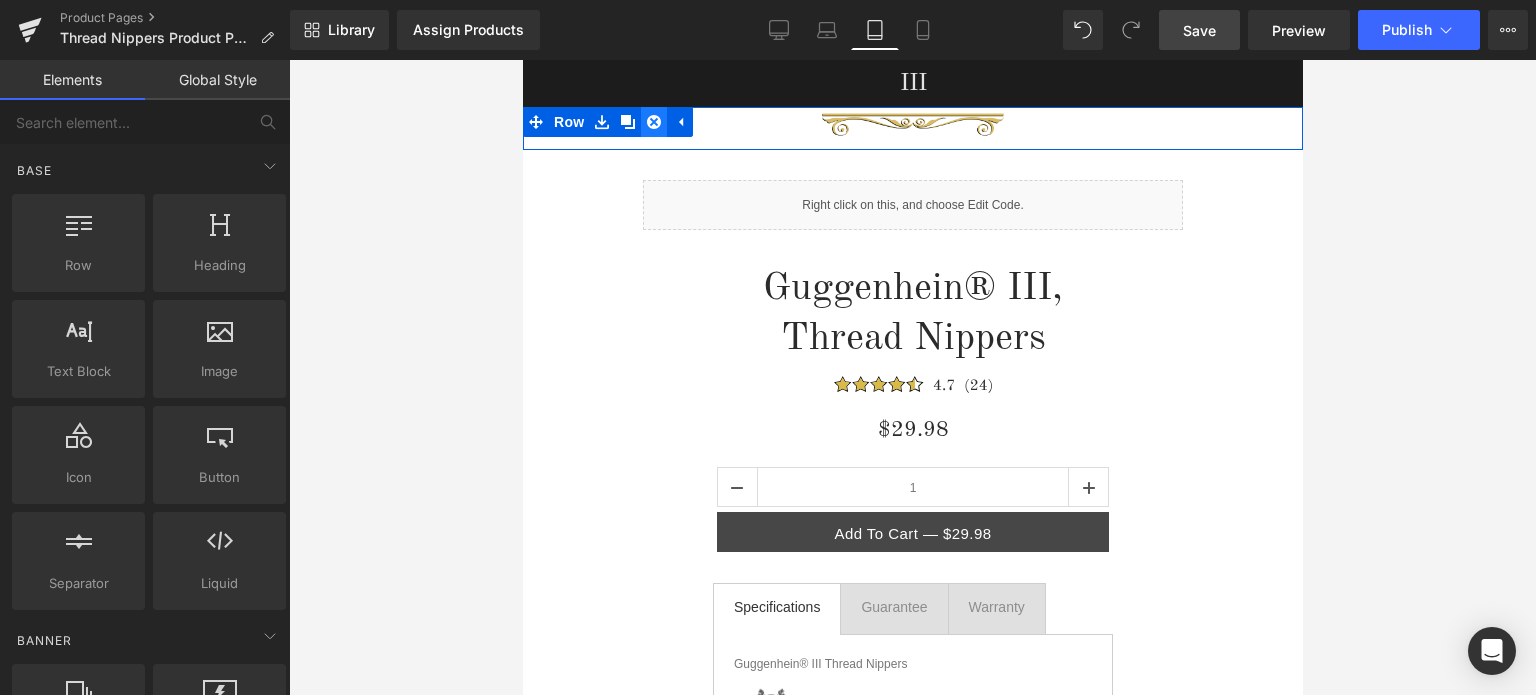 click 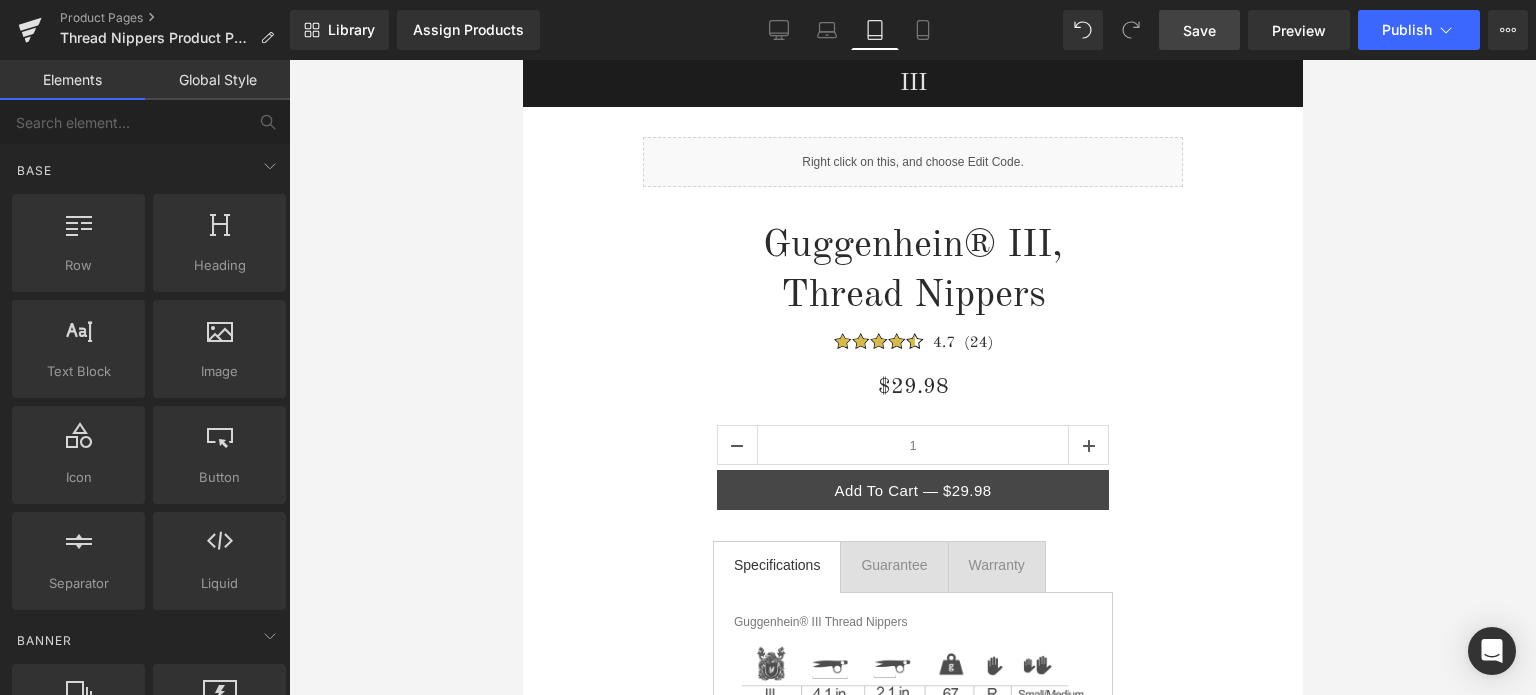 click on "Save" at bounding box center [1199, 30] 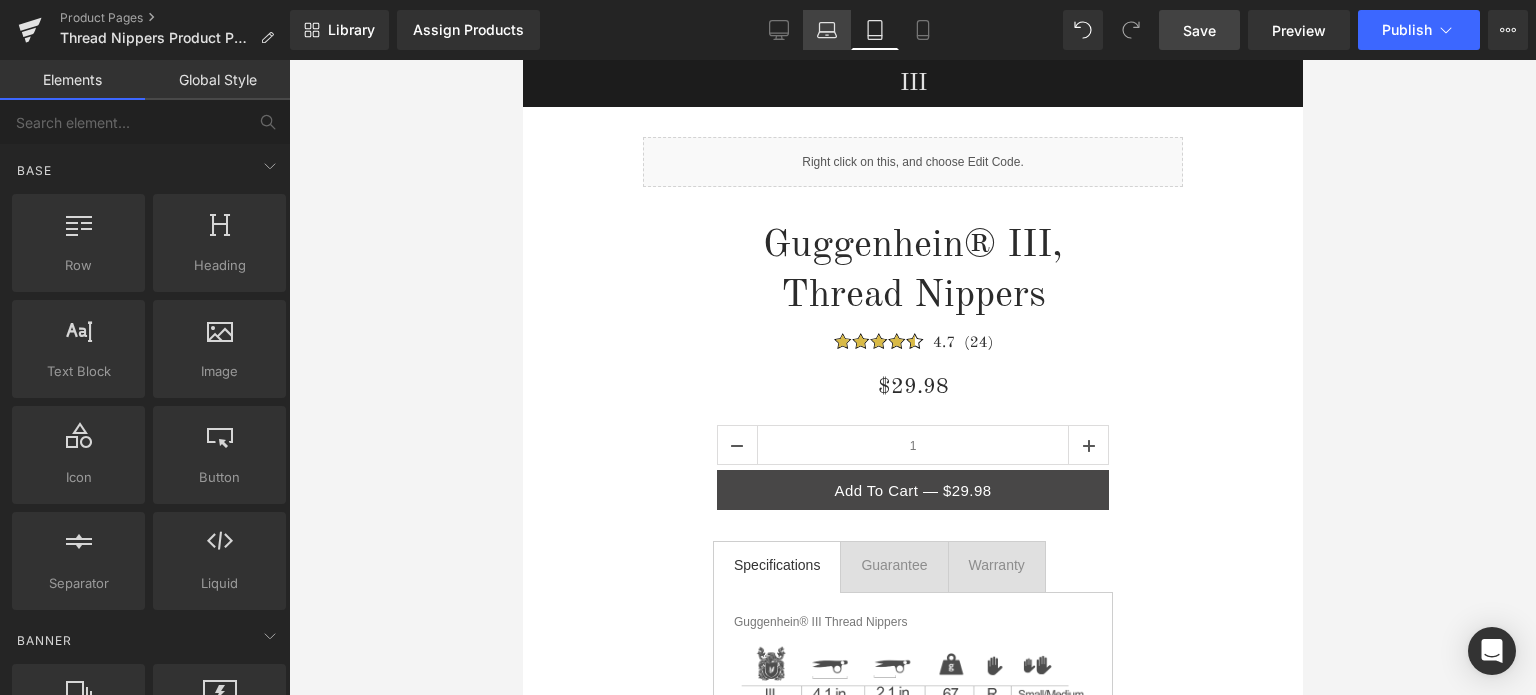 click 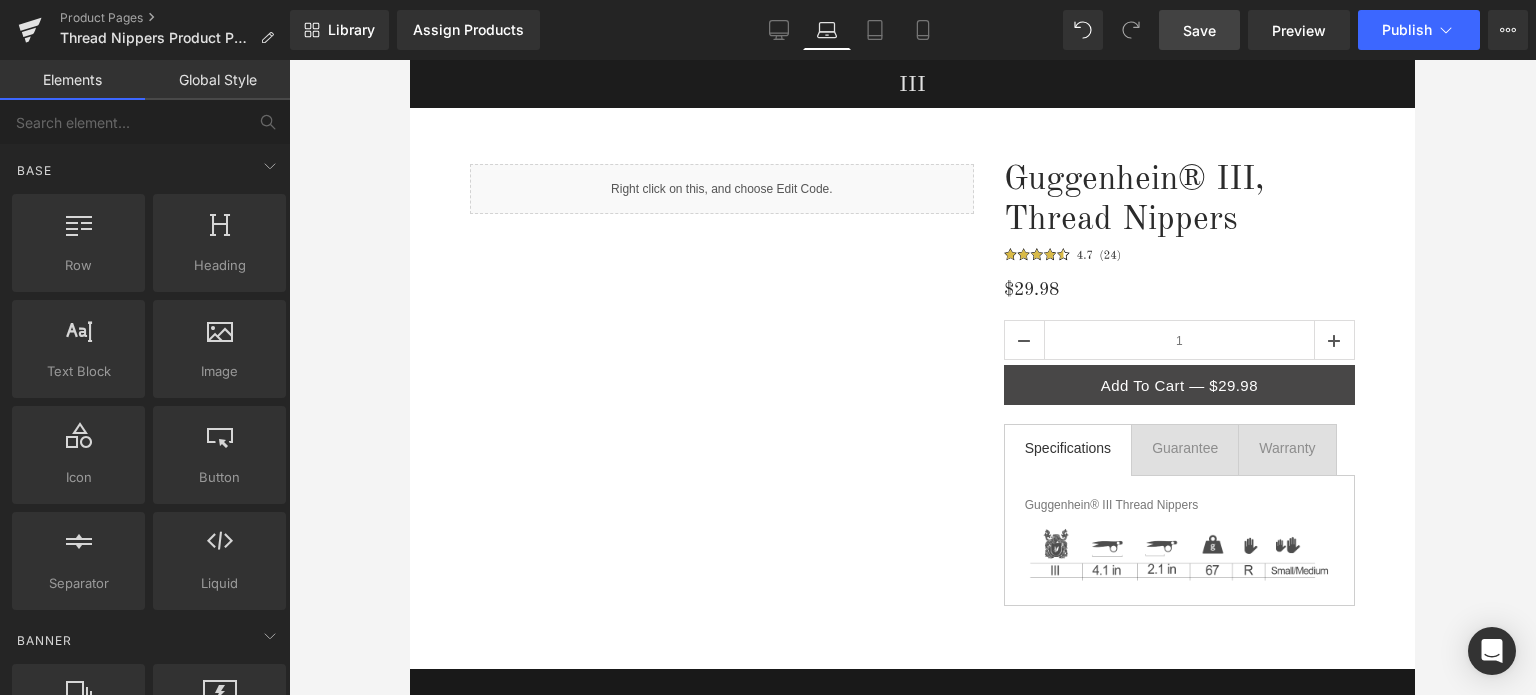 scroll, scrollTop: 137, scrollLeft: 0, axis: vertical 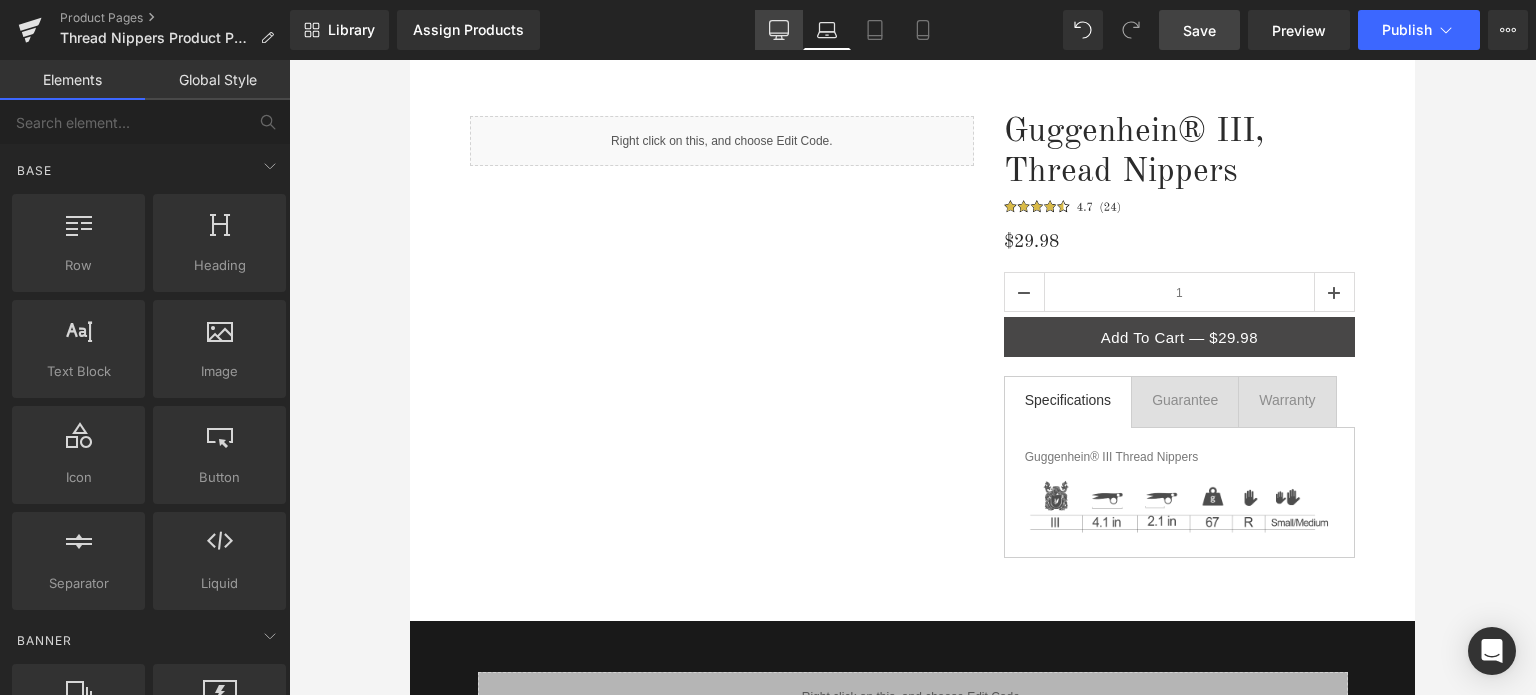 click 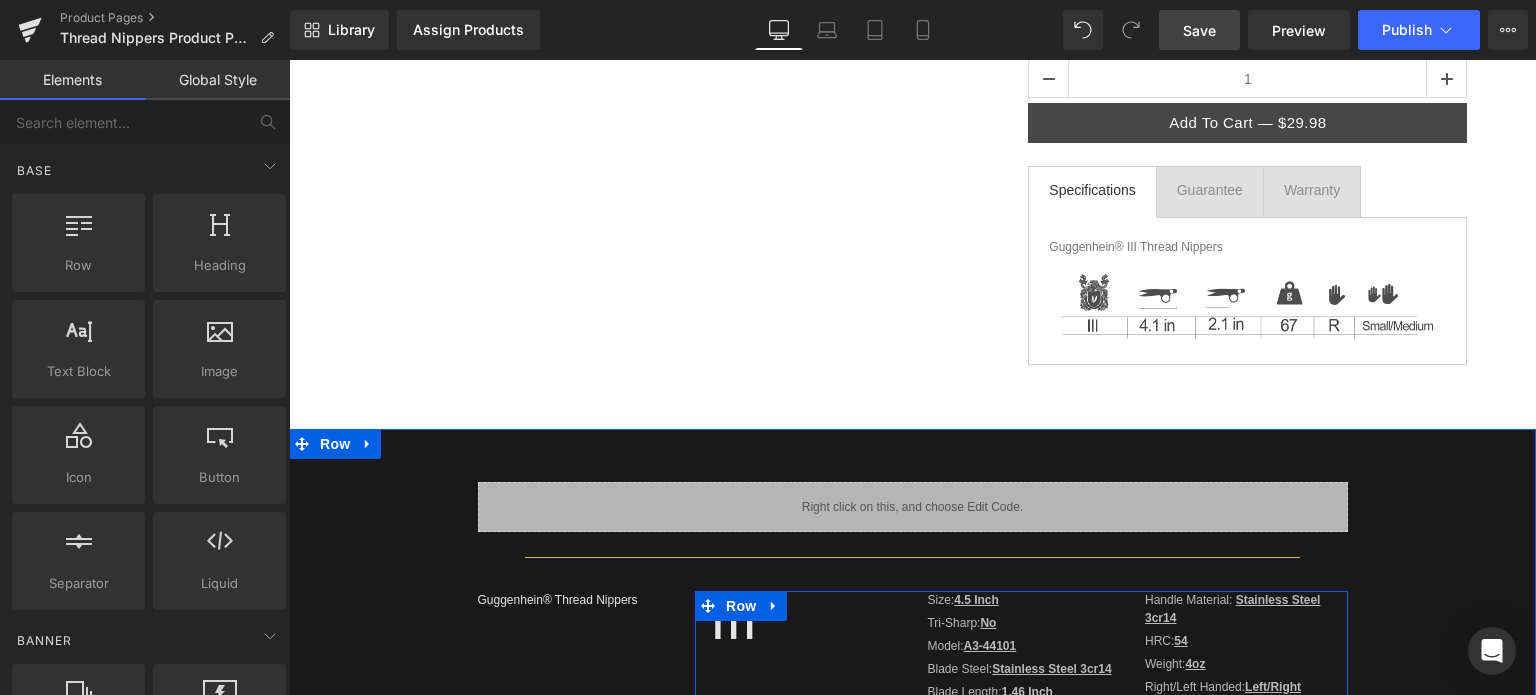 scroll, scrollTop: 68, scrollLeft: 0, axis: vertical 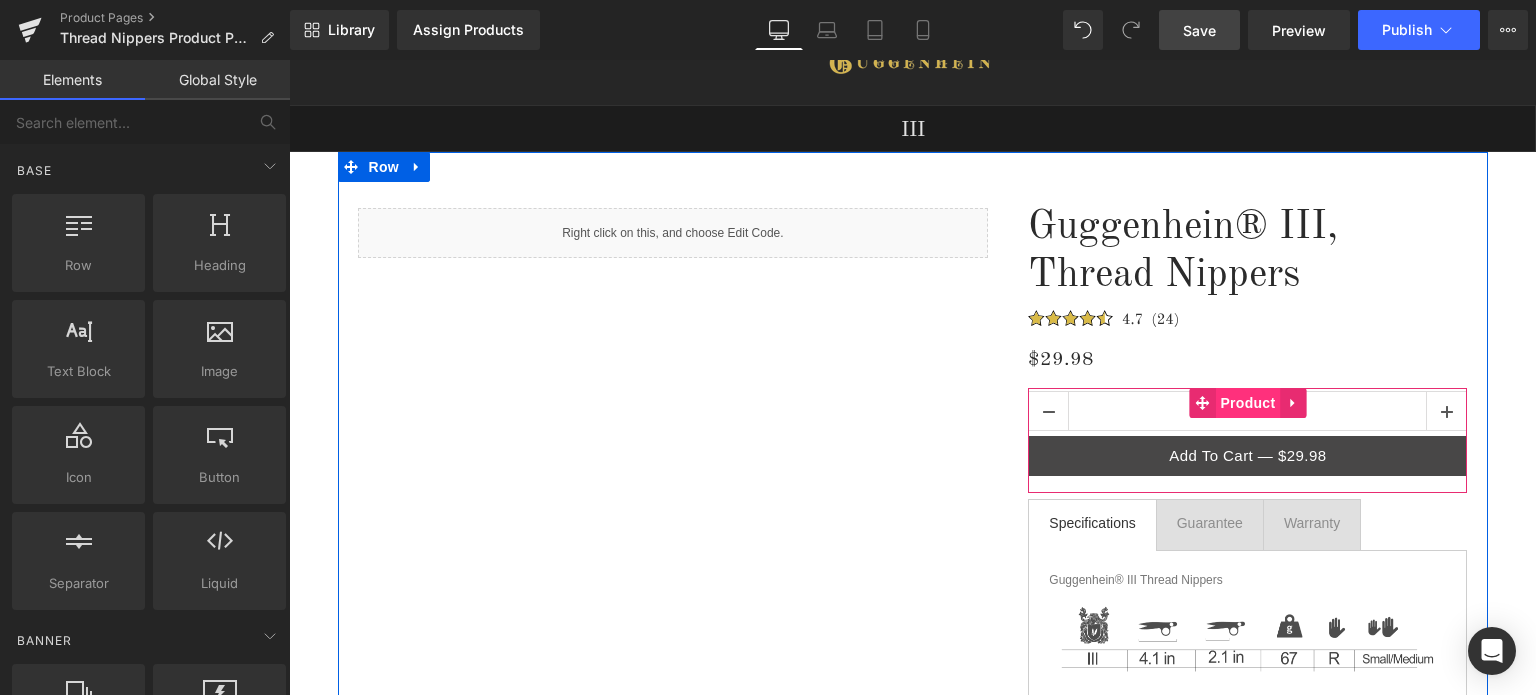 click on "Product" at bounding box center [1247, 403] 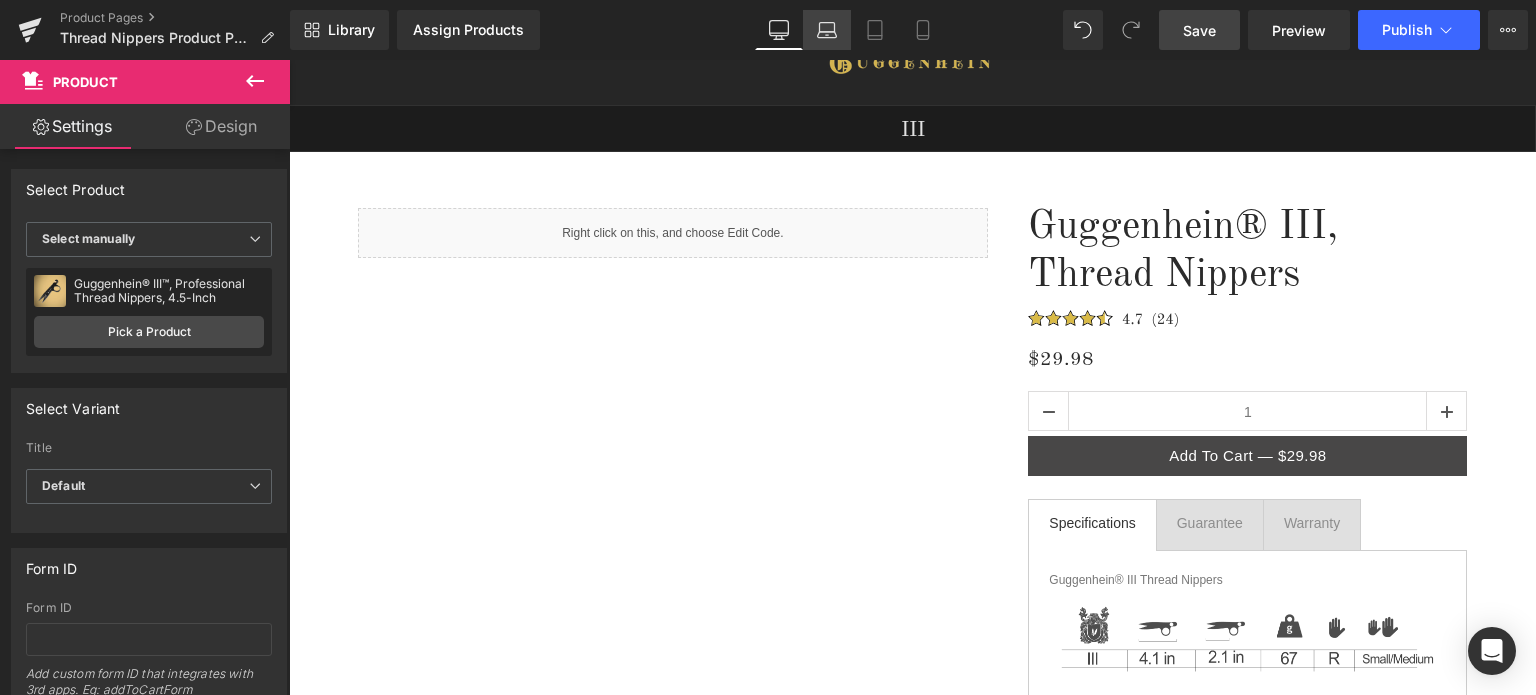 click 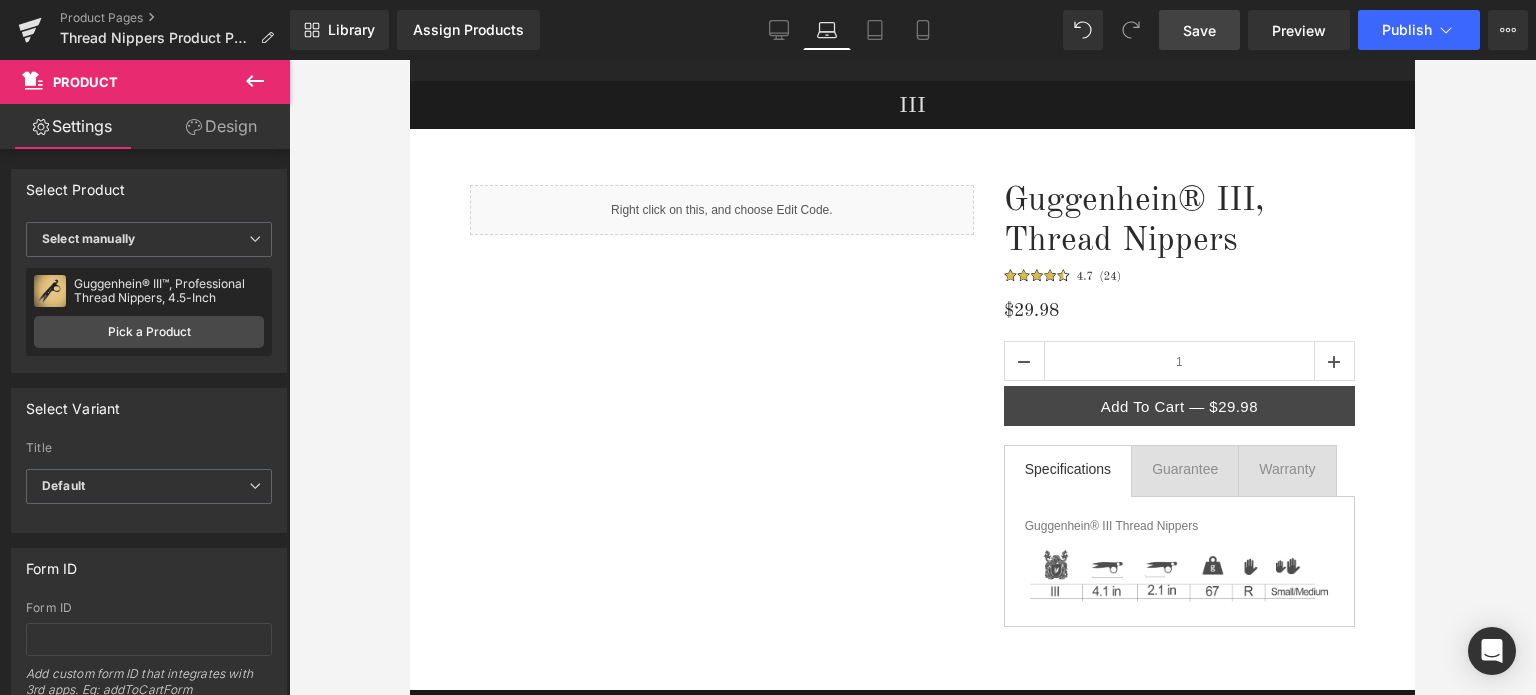 scroll, scrollTop: 0, scrollLeft: 0, axis: both 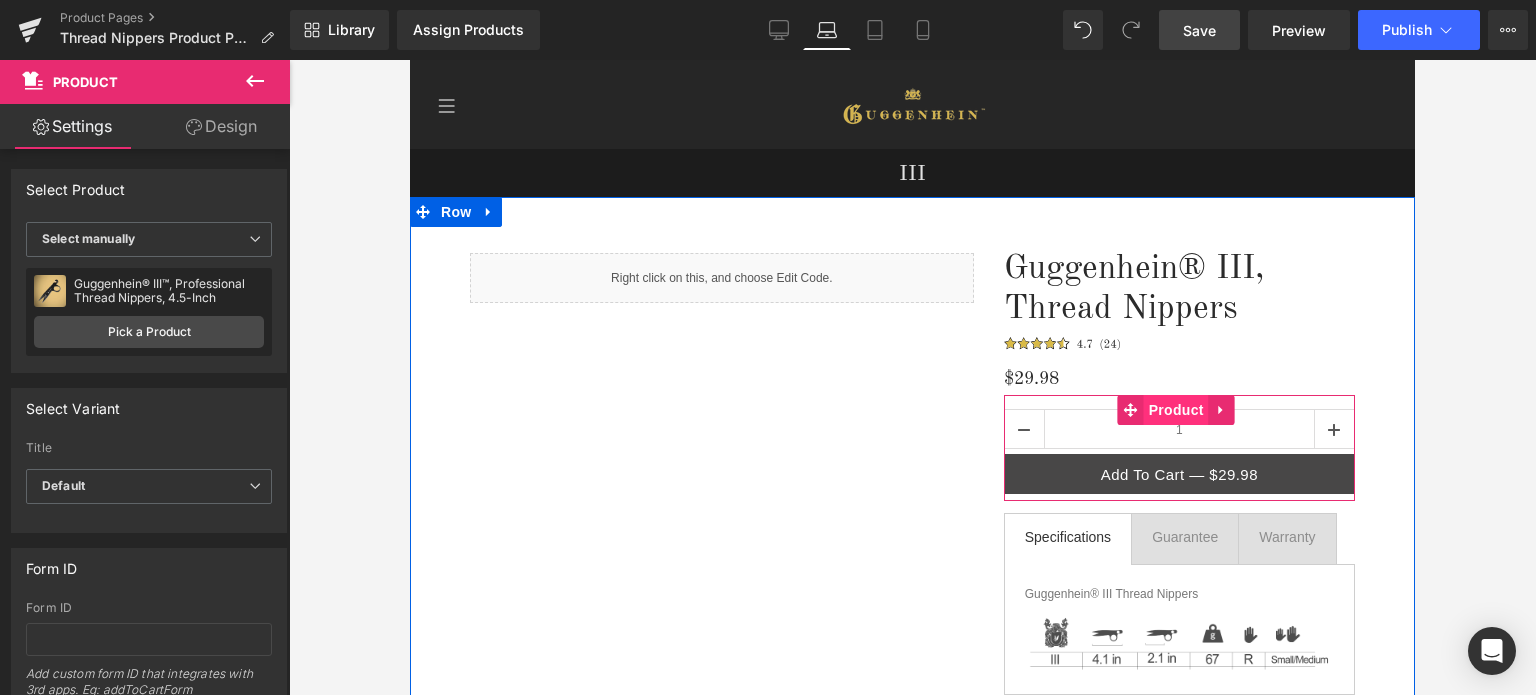 click on "Product" at bounding box center [1176, 410] 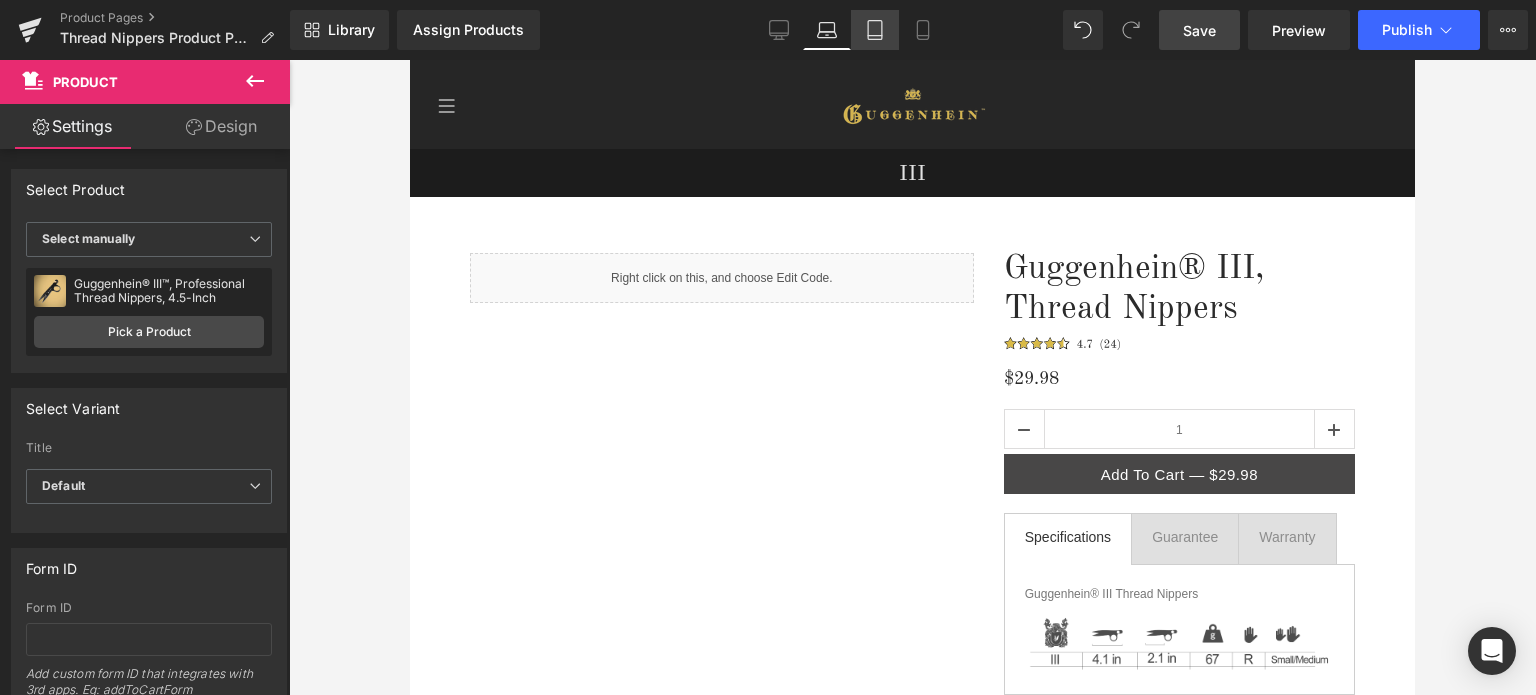 click 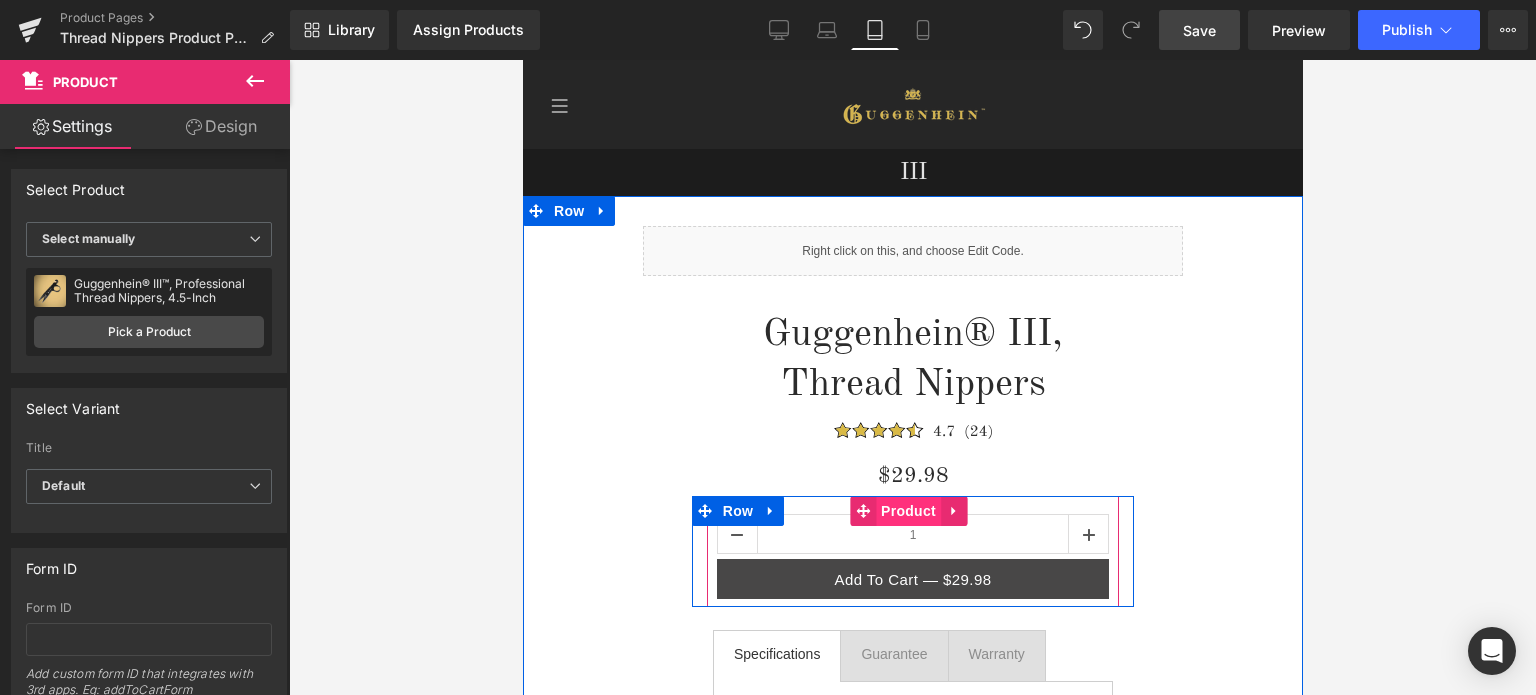 click on "Product" at bounding box center [907, 511] 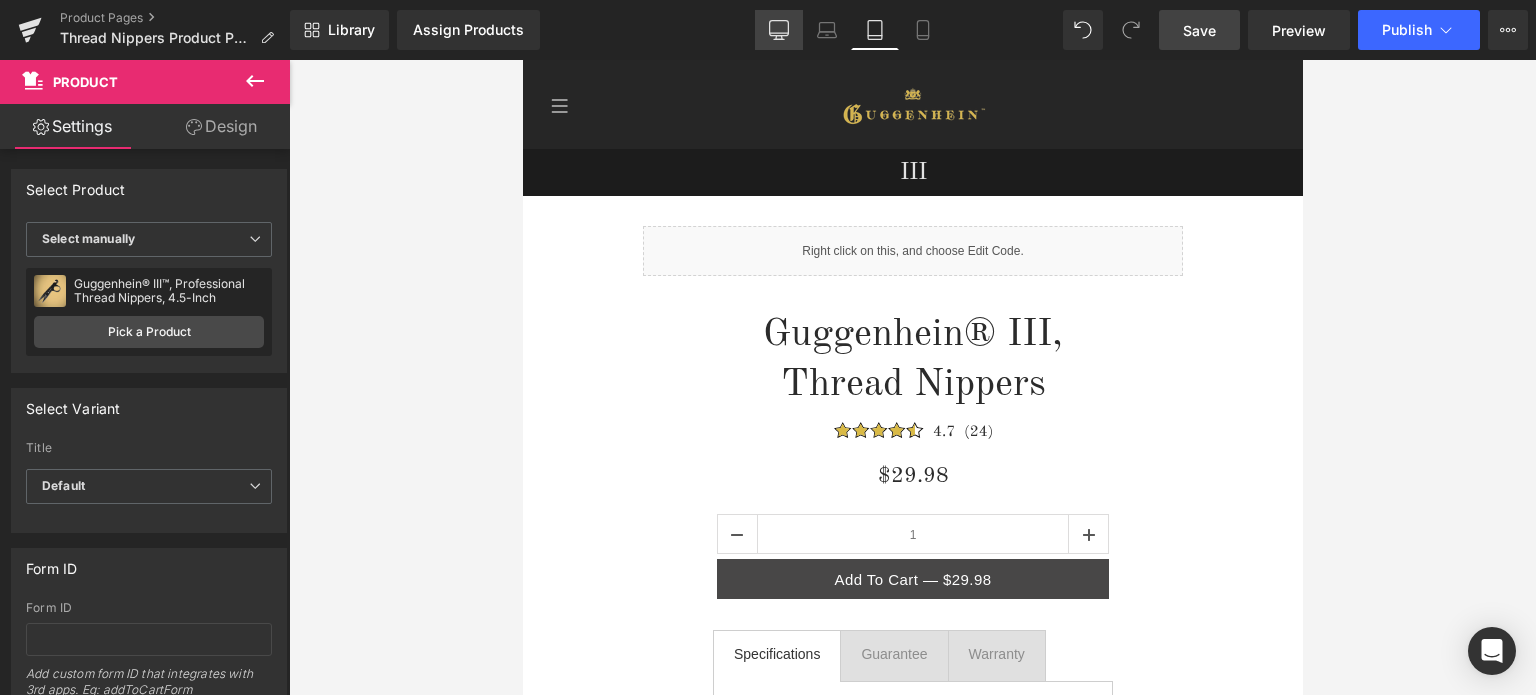 click 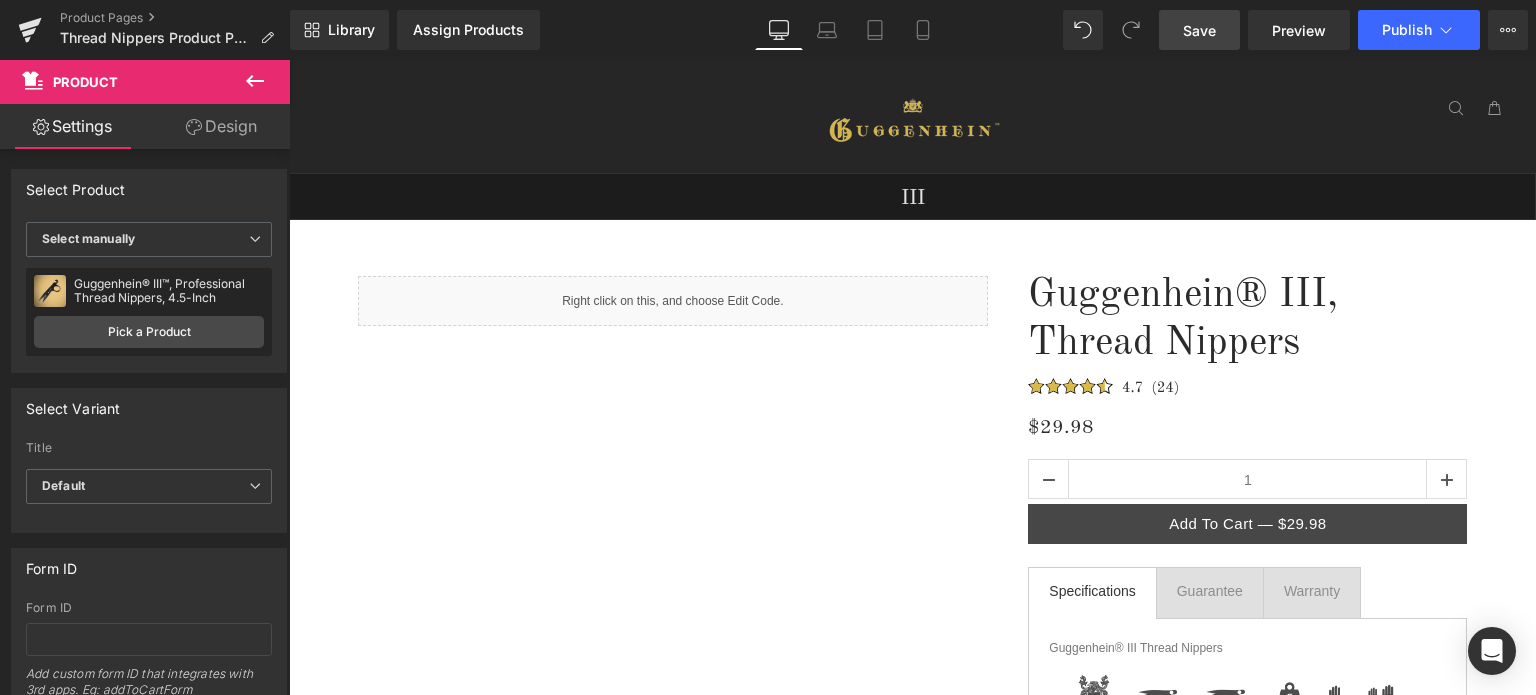 click on "Save" at bounding box center (1199, 30) 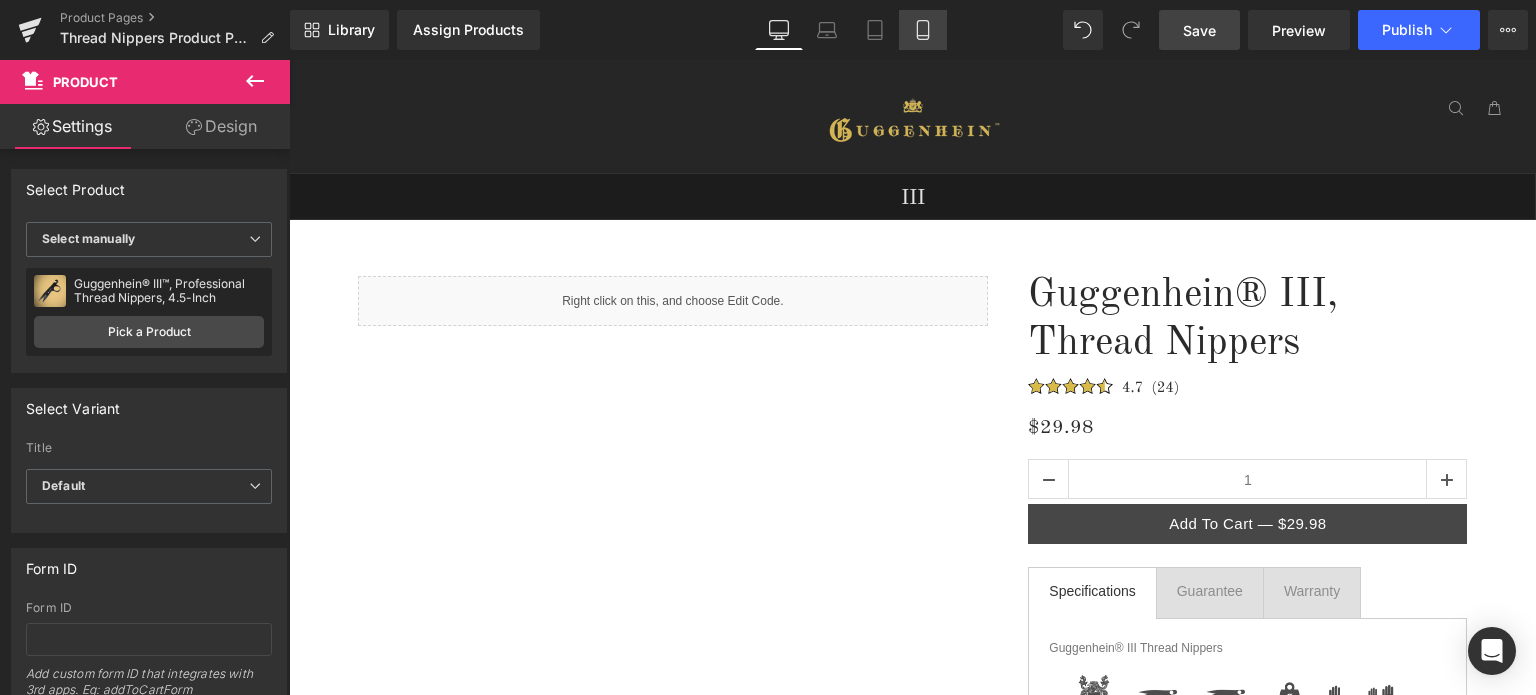 click on "Mobile" at bounding box center (923, 30) 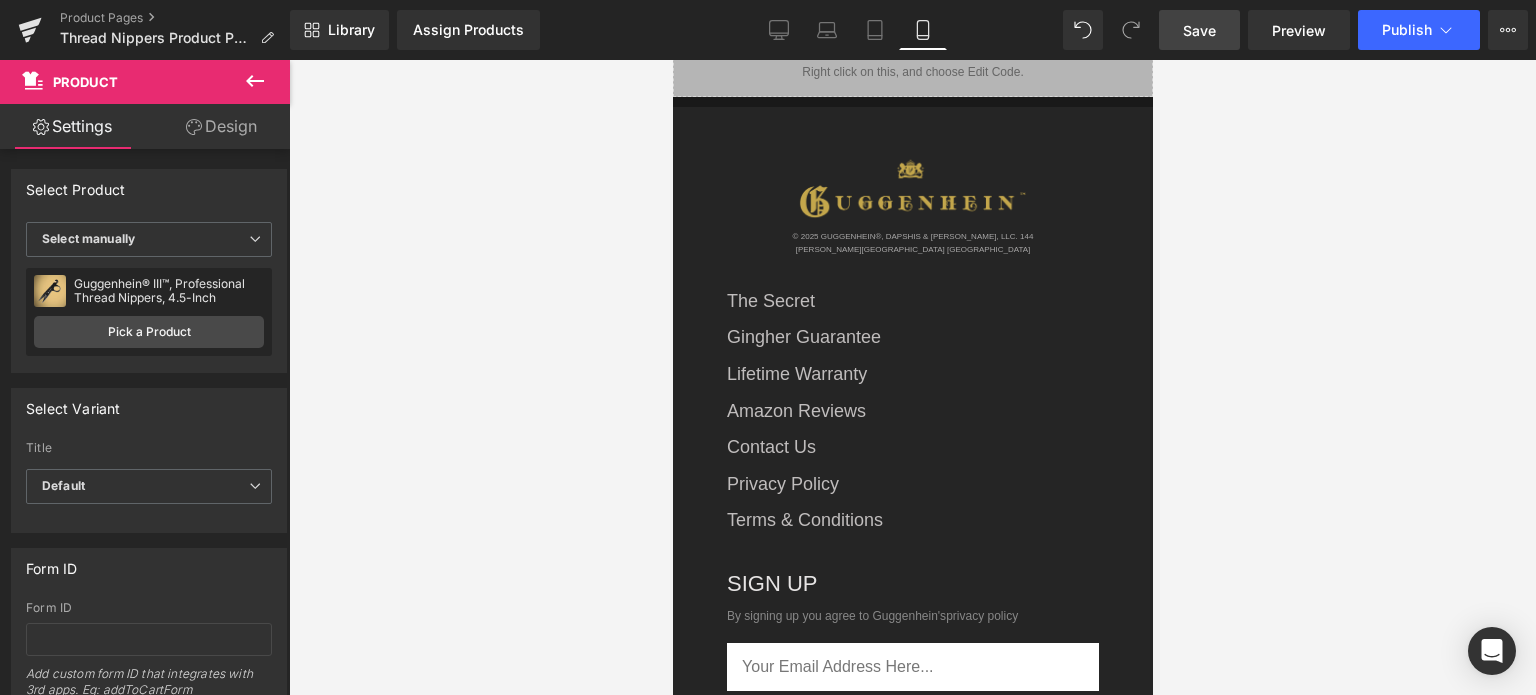 scroll, scrollTop: 3607, scrollLeft: 0, axis: vertical 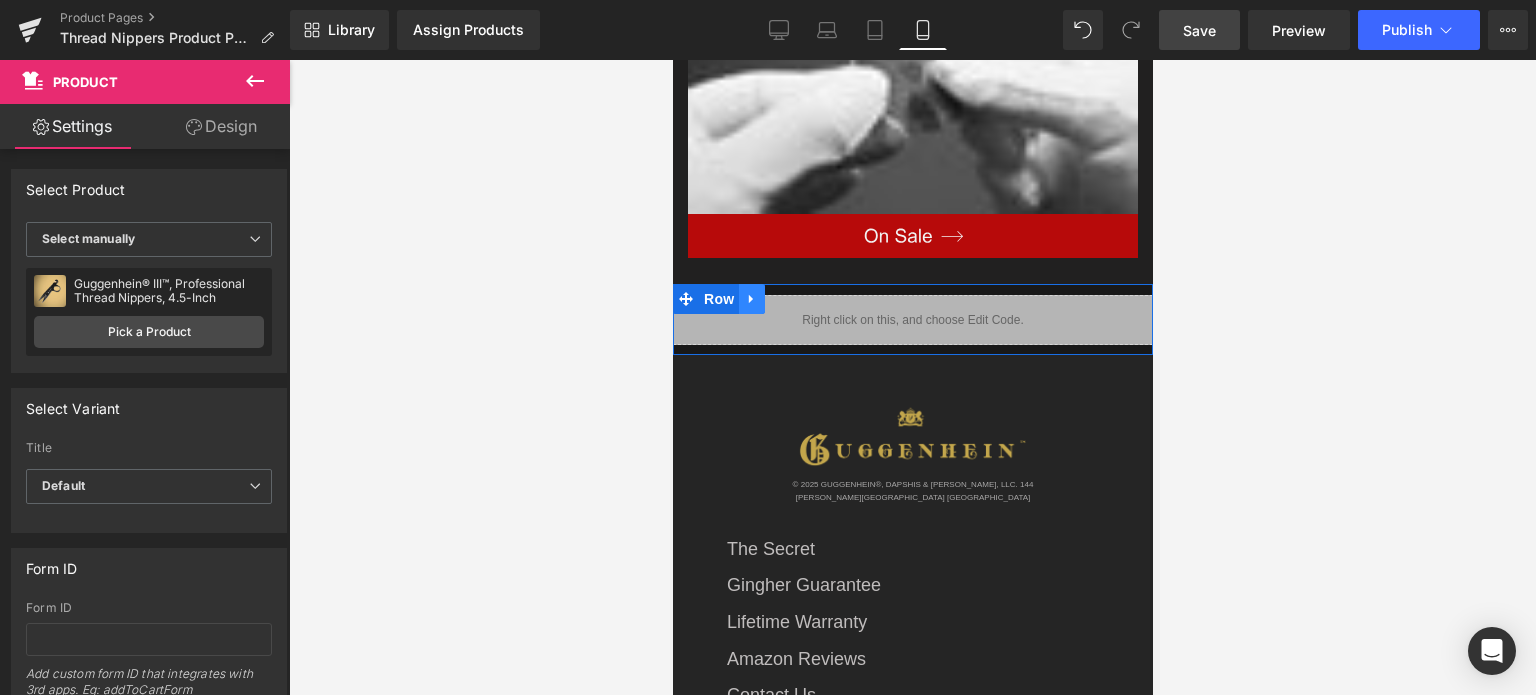 click 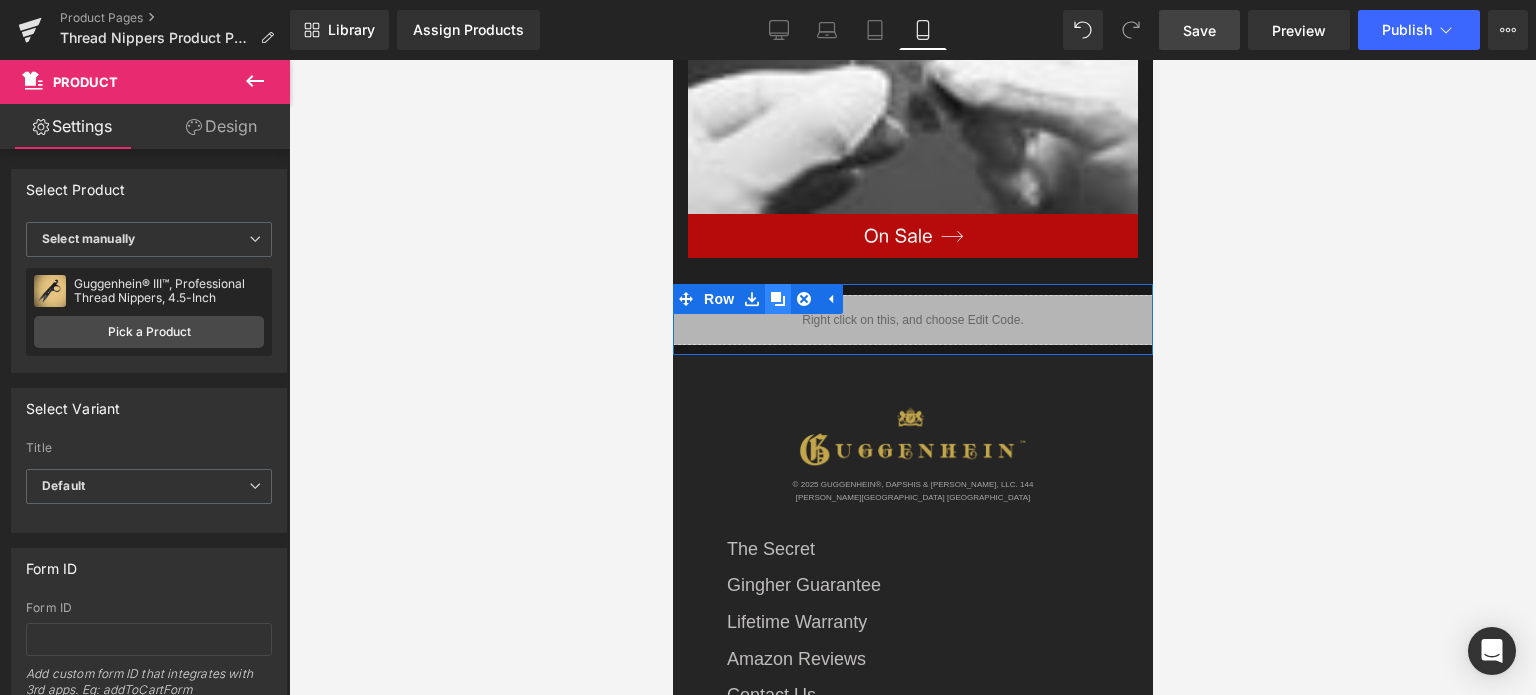 click 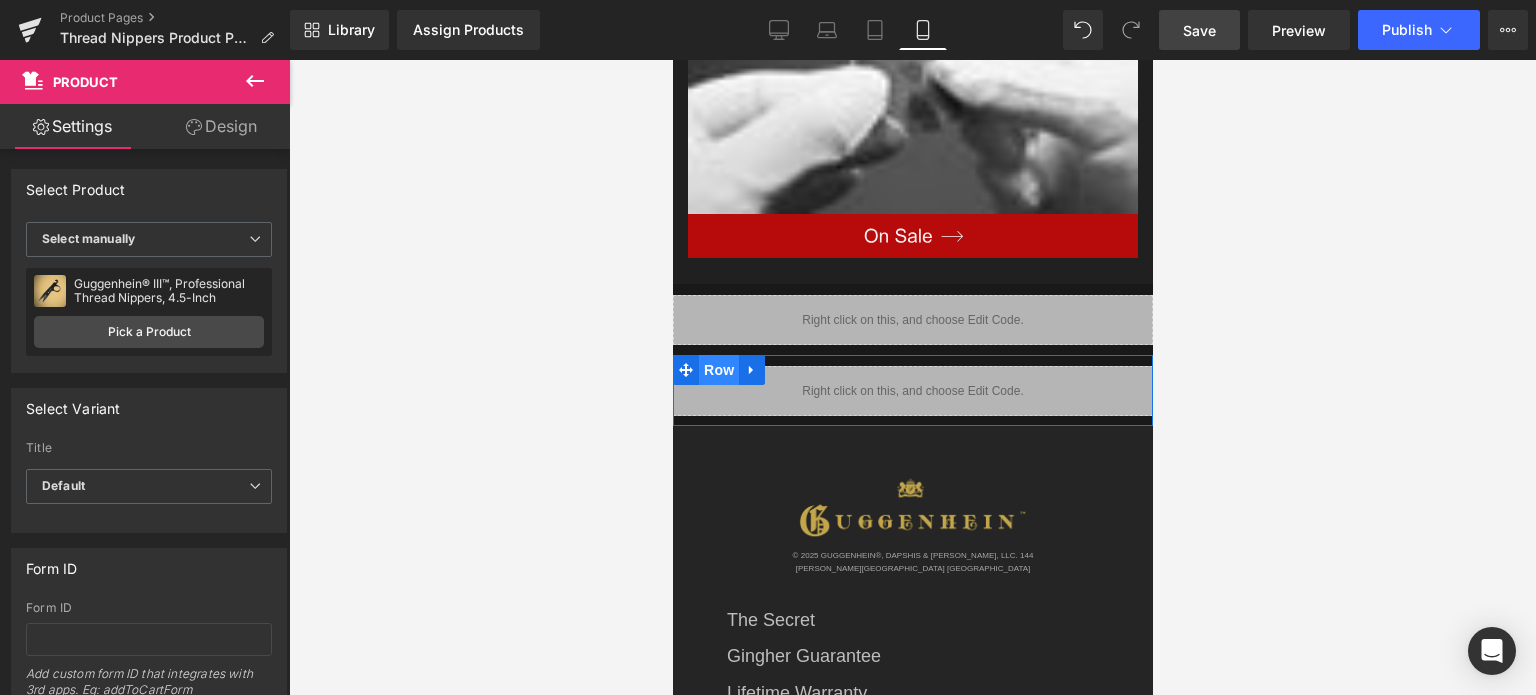 click on "Row" at bounding box center [718, 370] 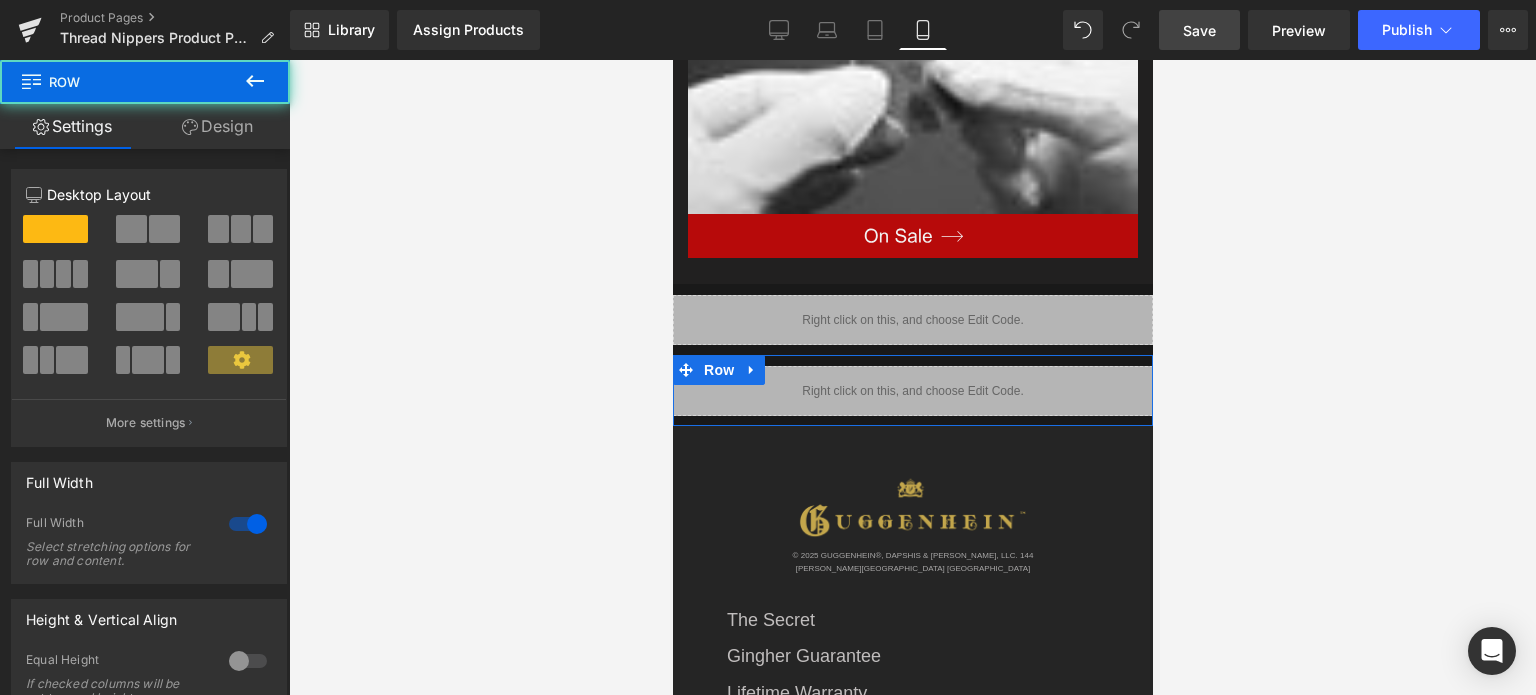 drag, startPoint x: 225, startPoint y: 129, endPoint x: 127, endPoint y: 246, distance: 152.62044 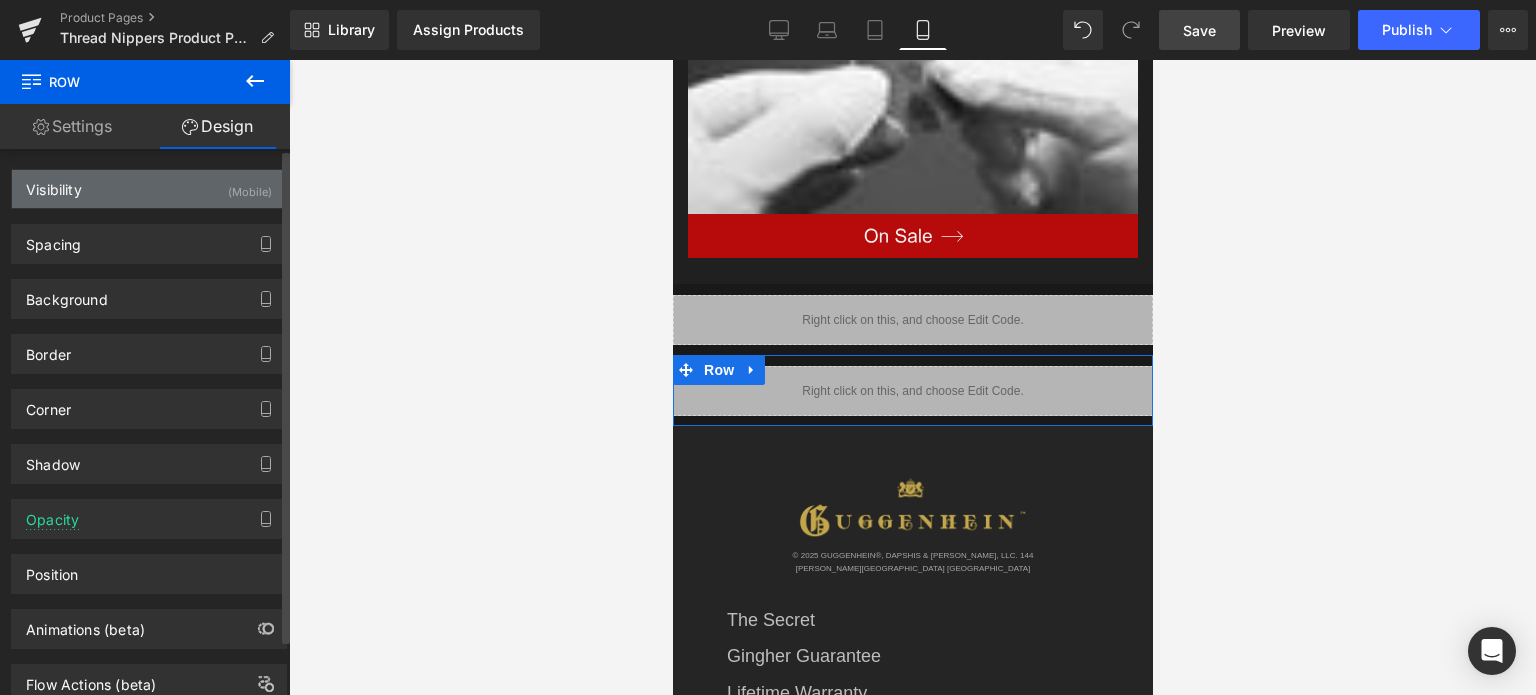 click on "Visibility
(Mobile)" at bounding box center (149, 189) 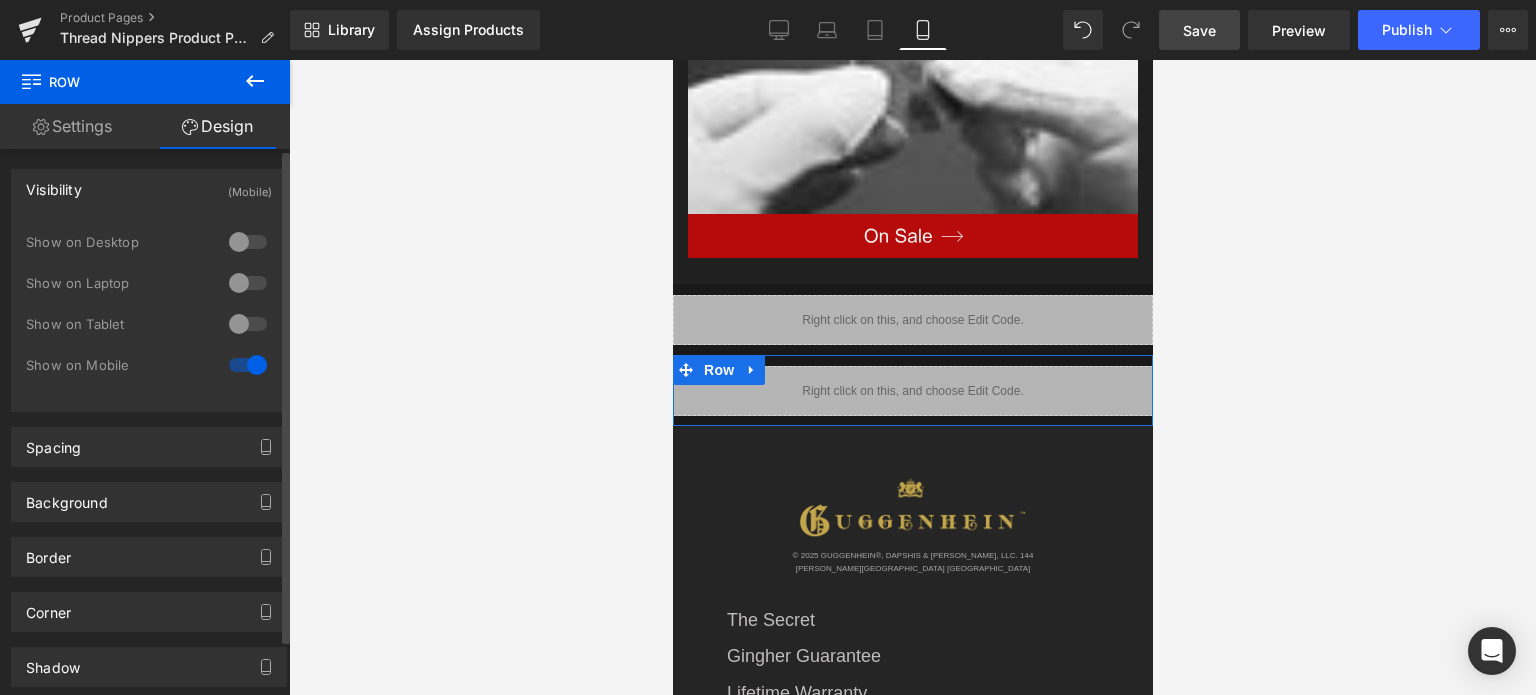 click at bounding box center [248, 324] 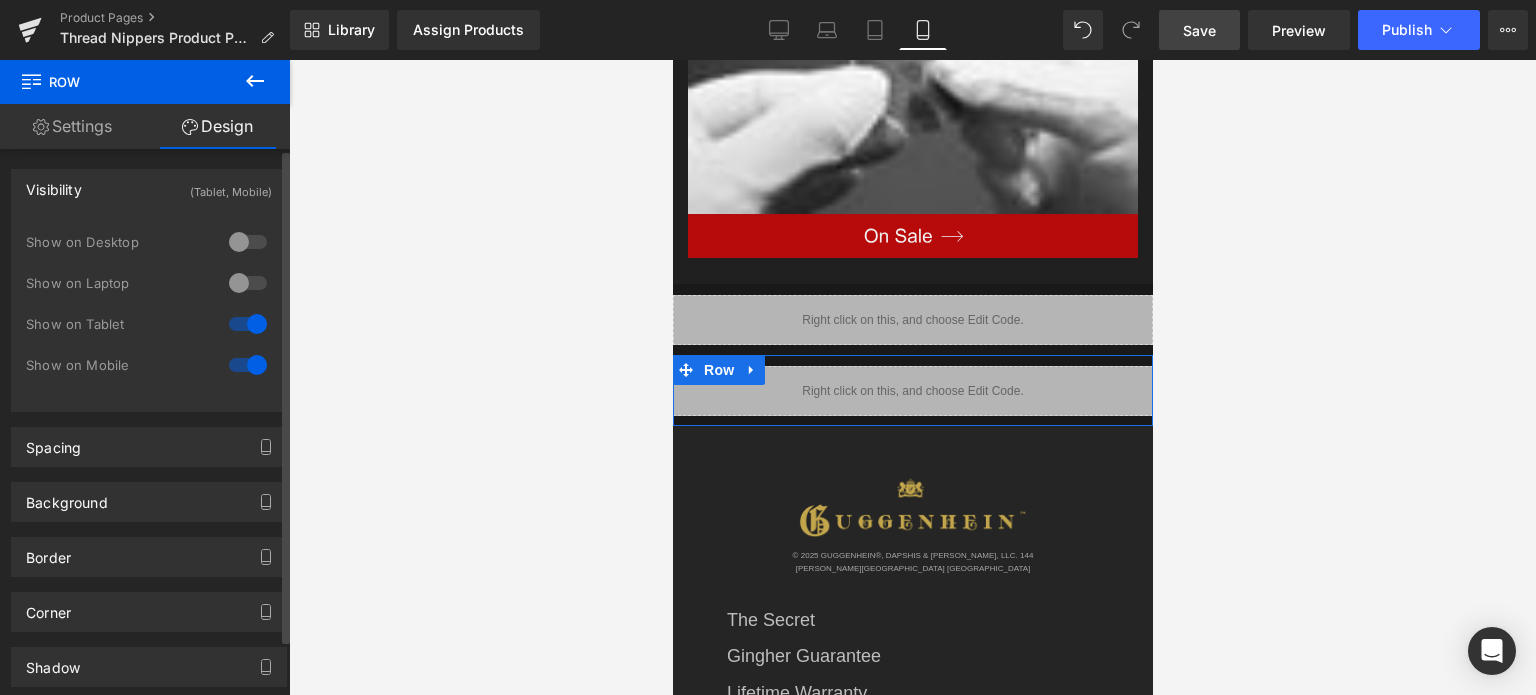 click at bounding box center [248, 365] 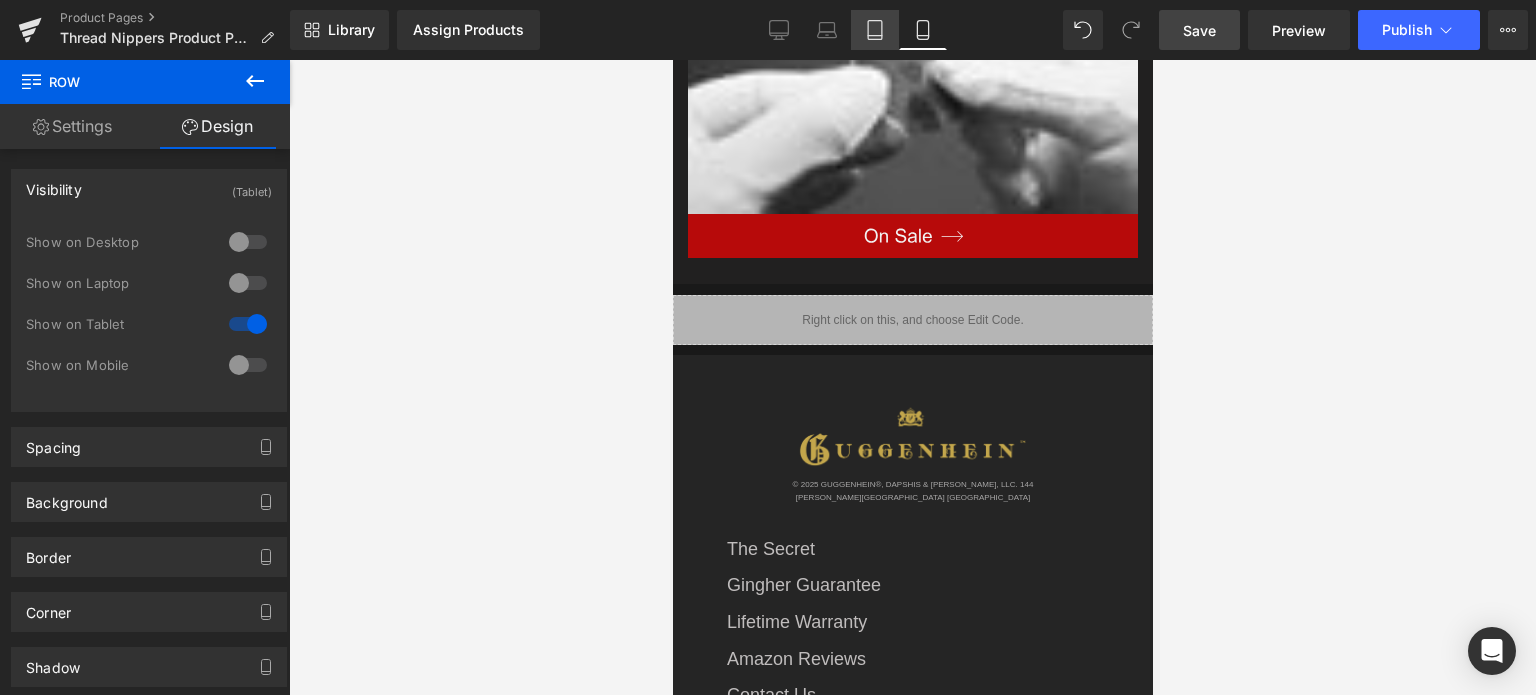 click 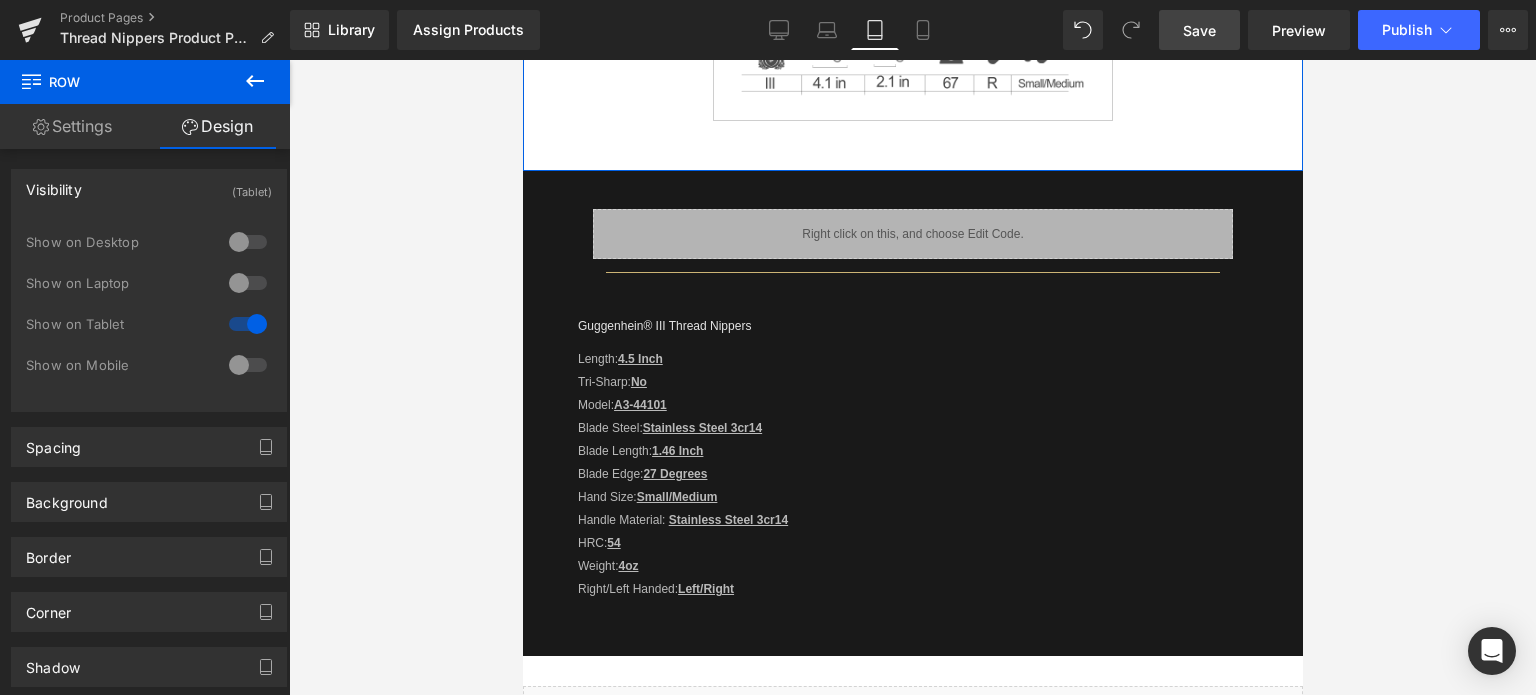 scroll, scrollTop: 1200, scrollLeft: 0, axis: vertical 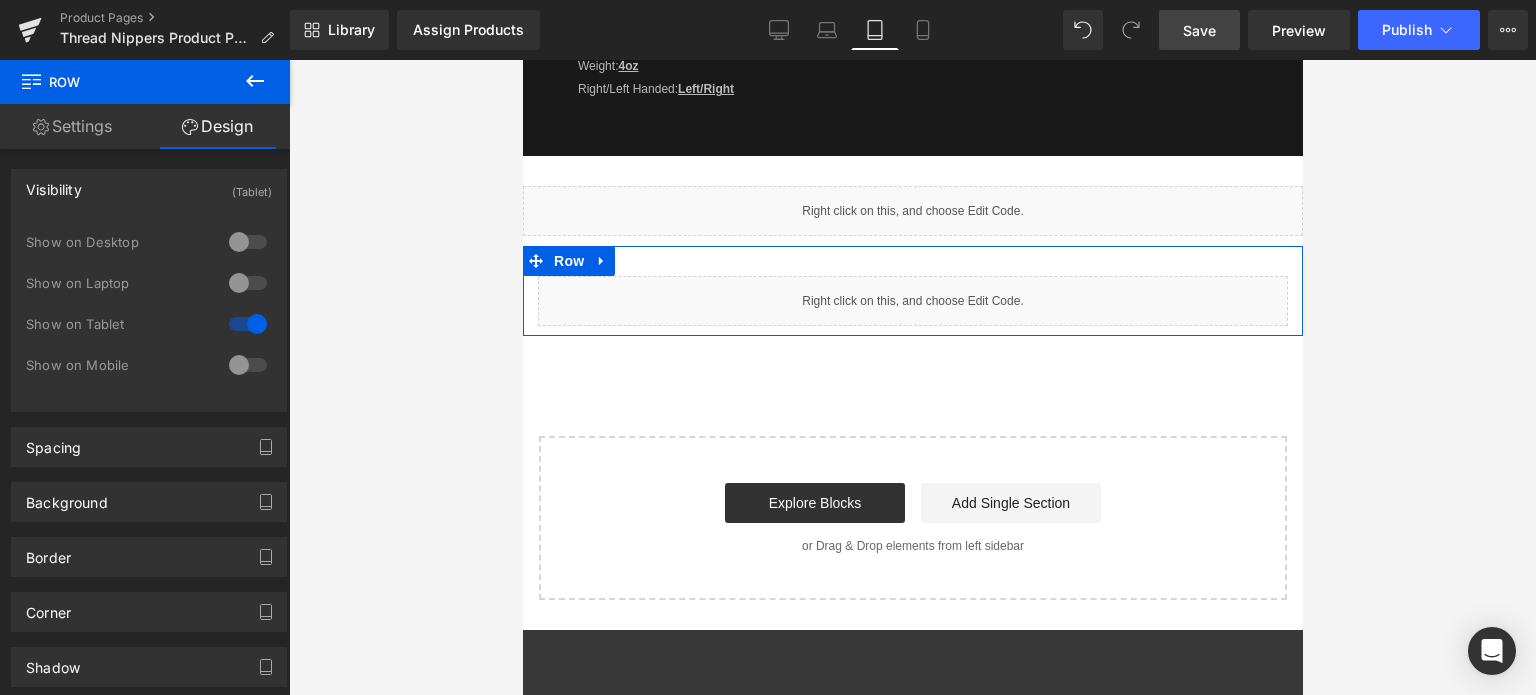 click on "Liquid" at bounding box center [912, 301] 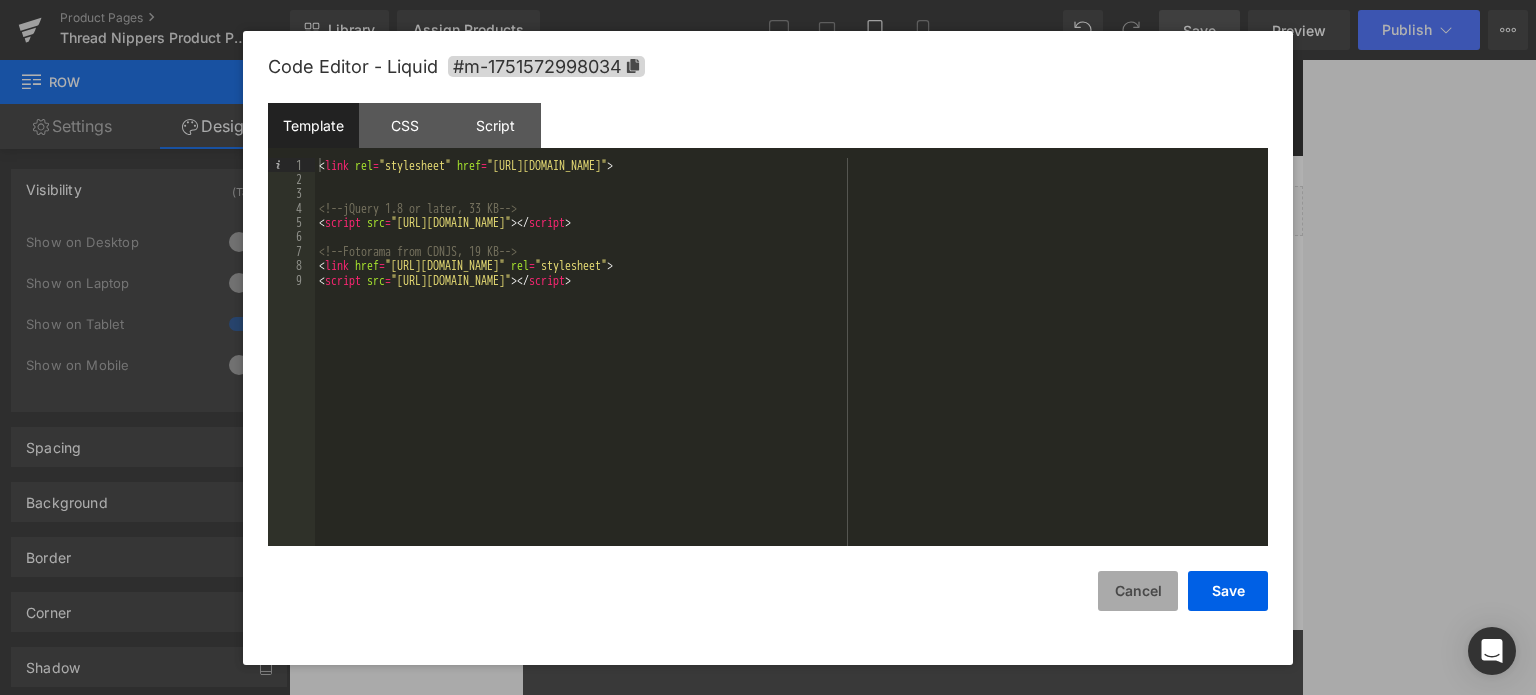 click on "Cancel" at bounding box center (1138, 591) 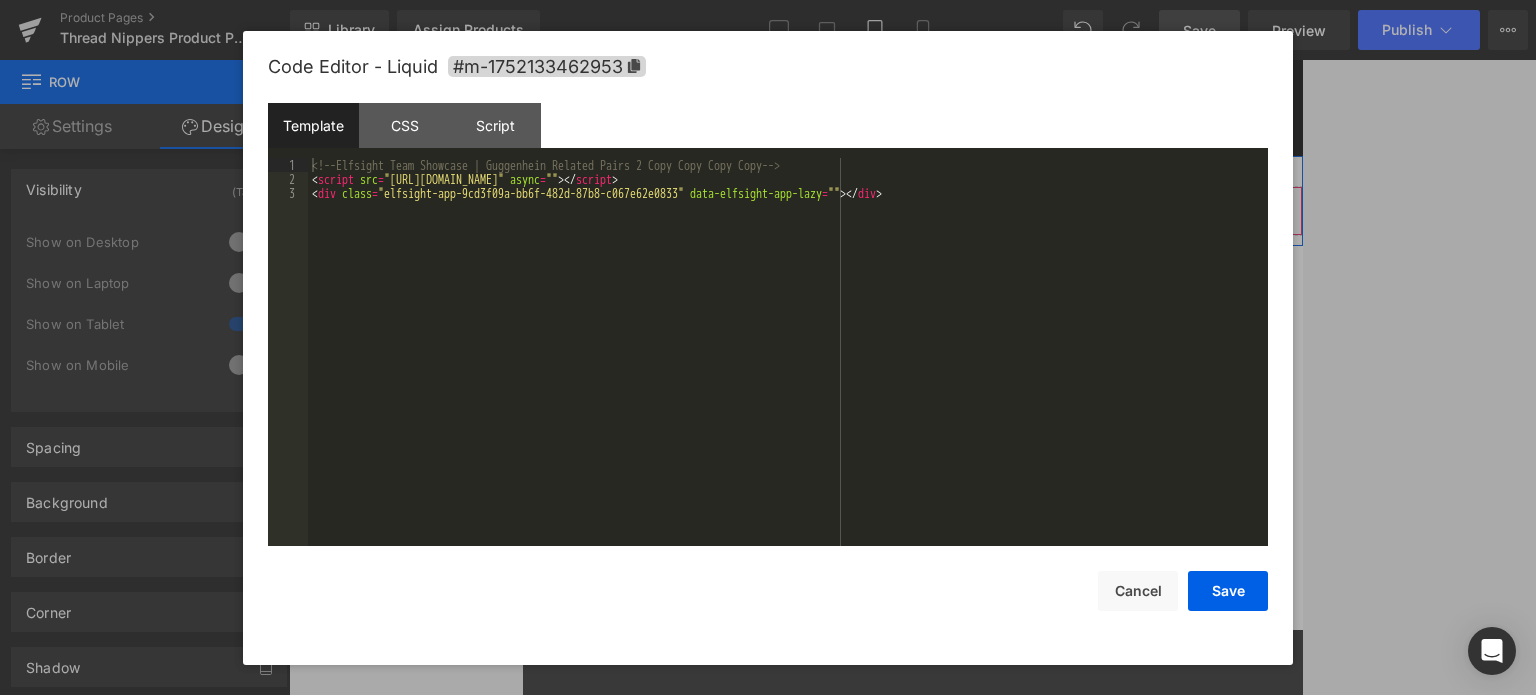 click on "Liquid" at bounding box center [912, 211] 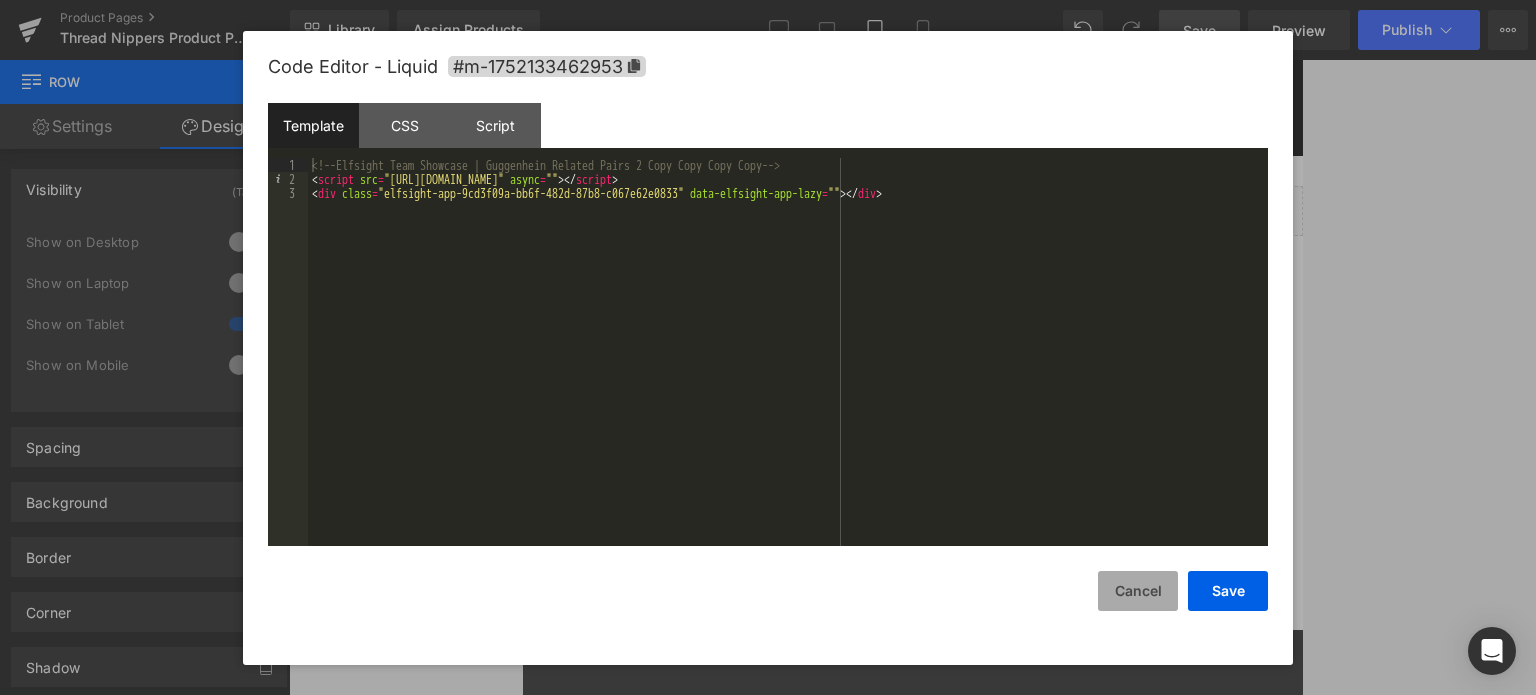 click on "Cancel" at bounding box center [1138, 591] 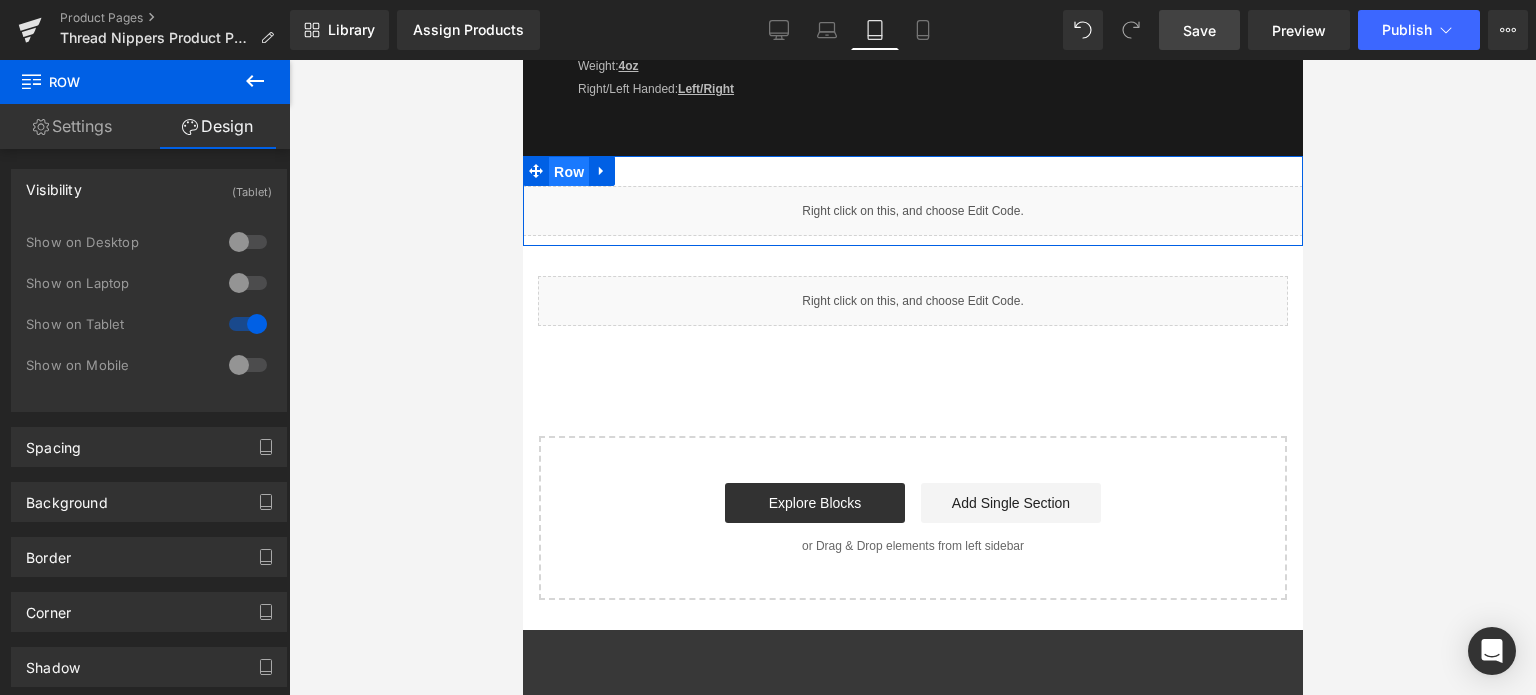 click on "Row" at bounding box center (568, 172) 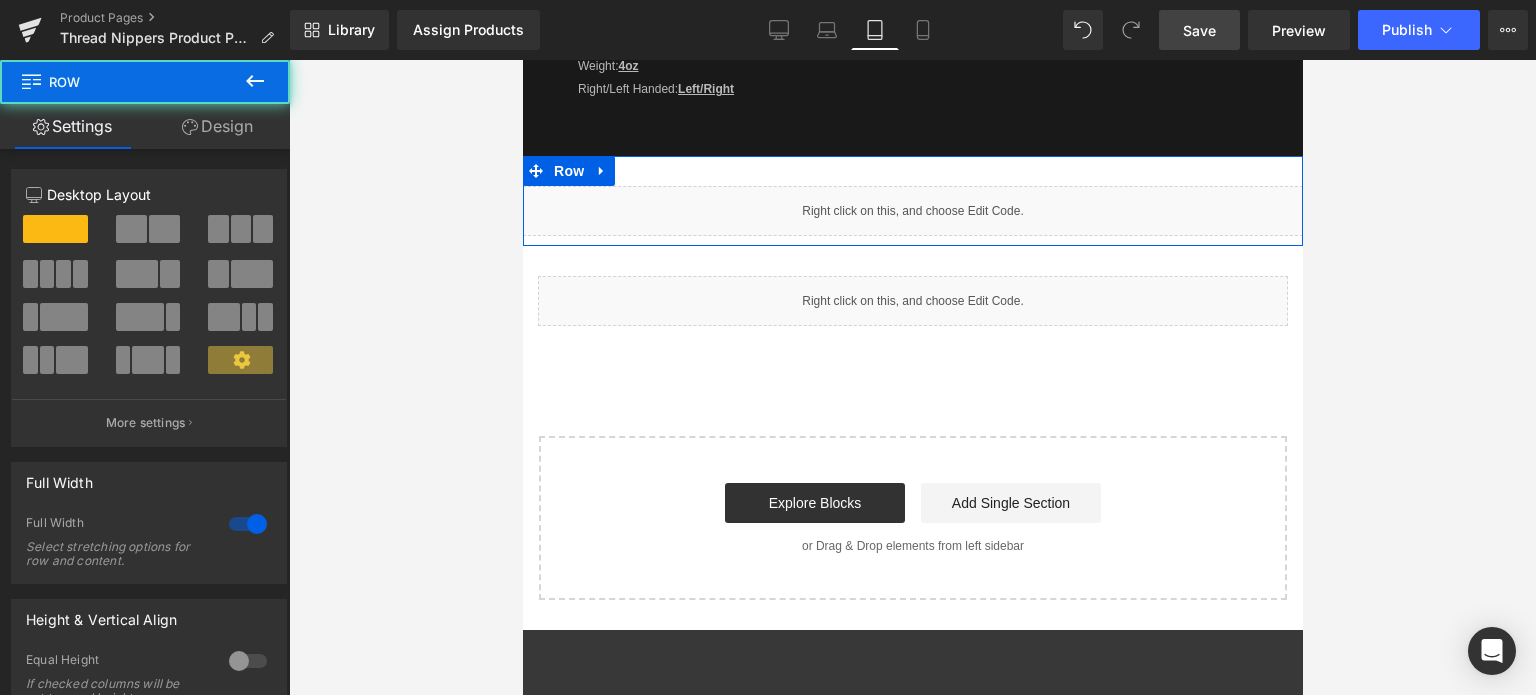 click on "Design" at bounding box center (217, 126) 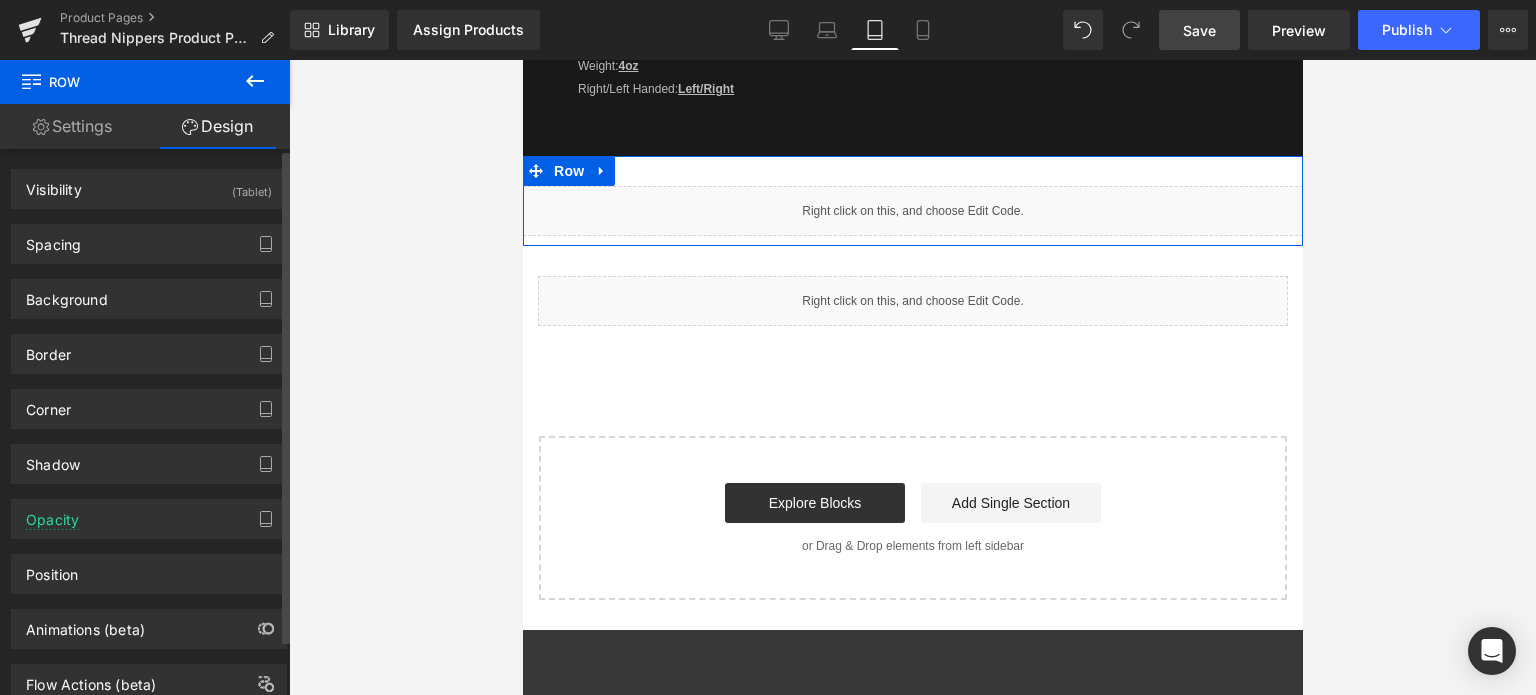 type on "transparent" 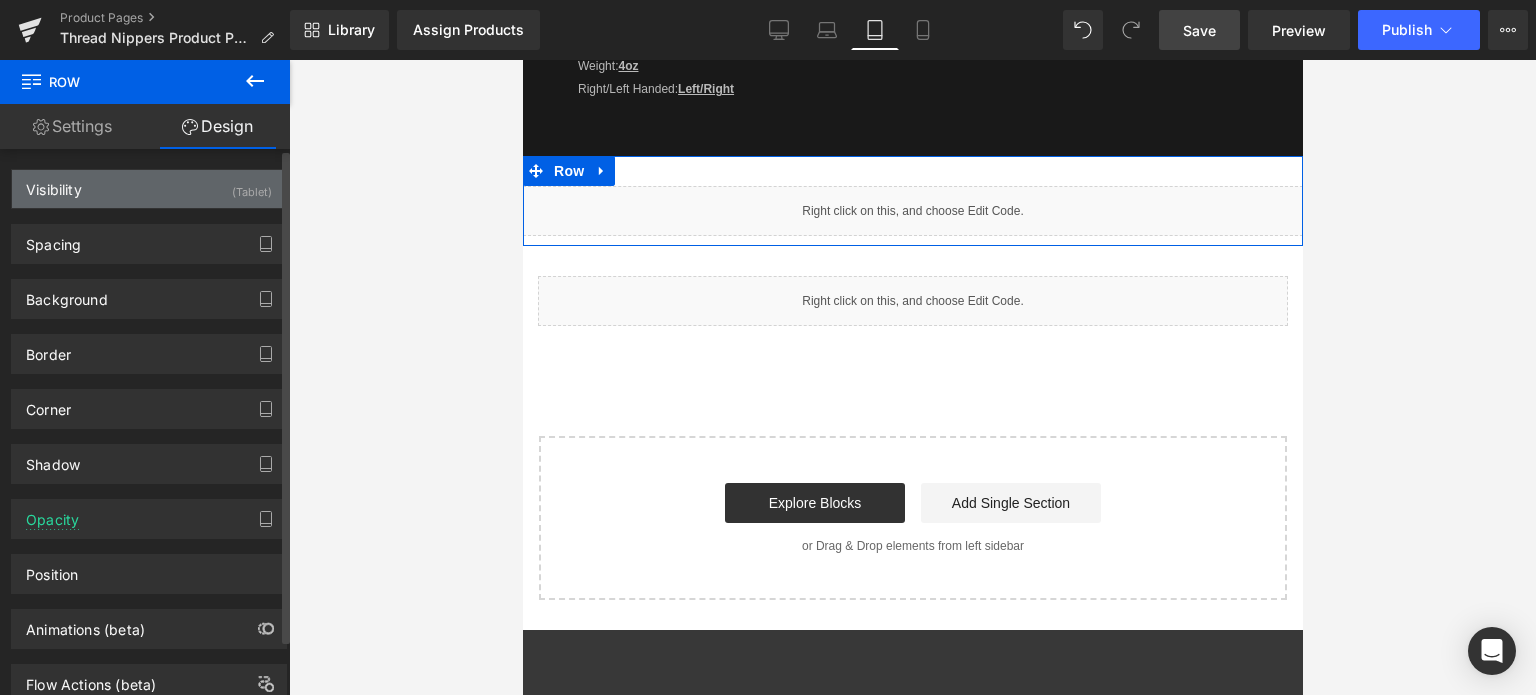 click on "Visibility
(Tablet)" at bounding box center [149, 189] 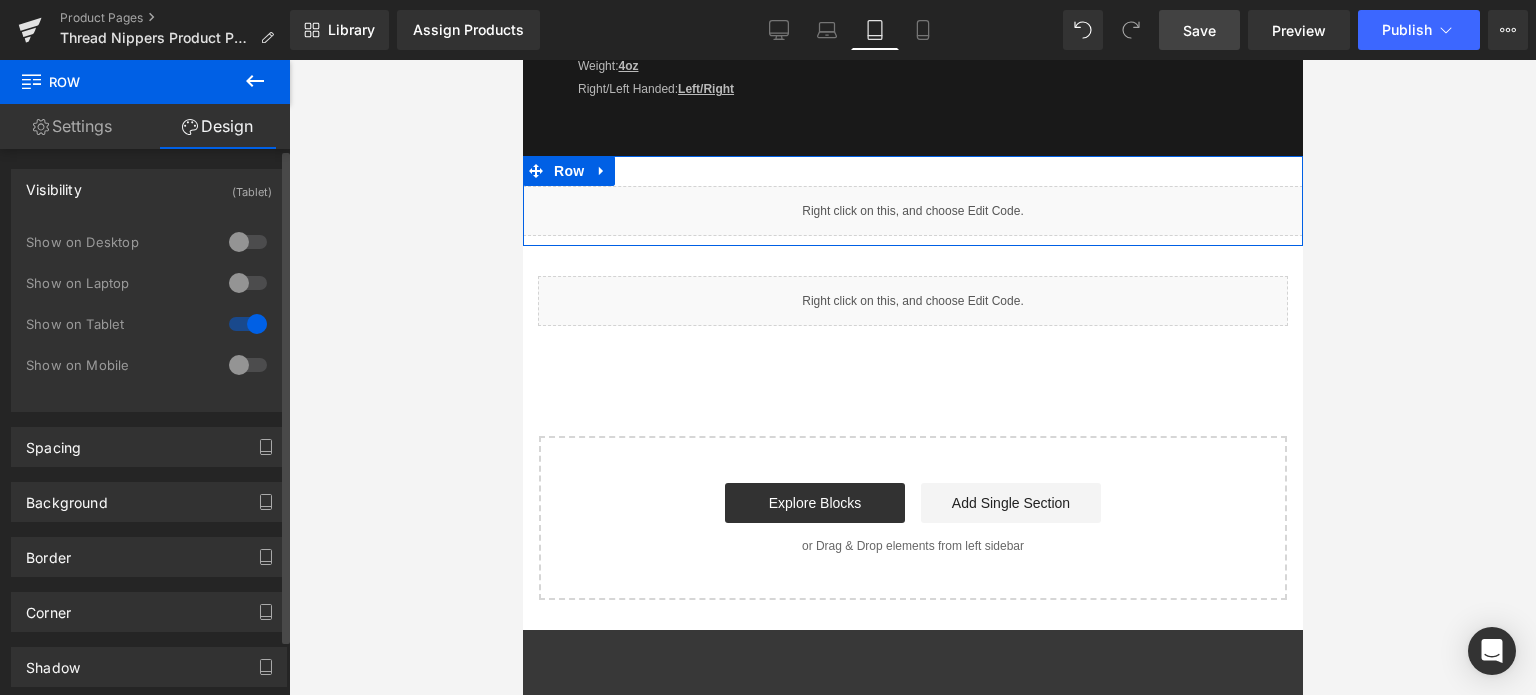 click on "Visibility
(Tablet)" at bounding box center (149, 189) 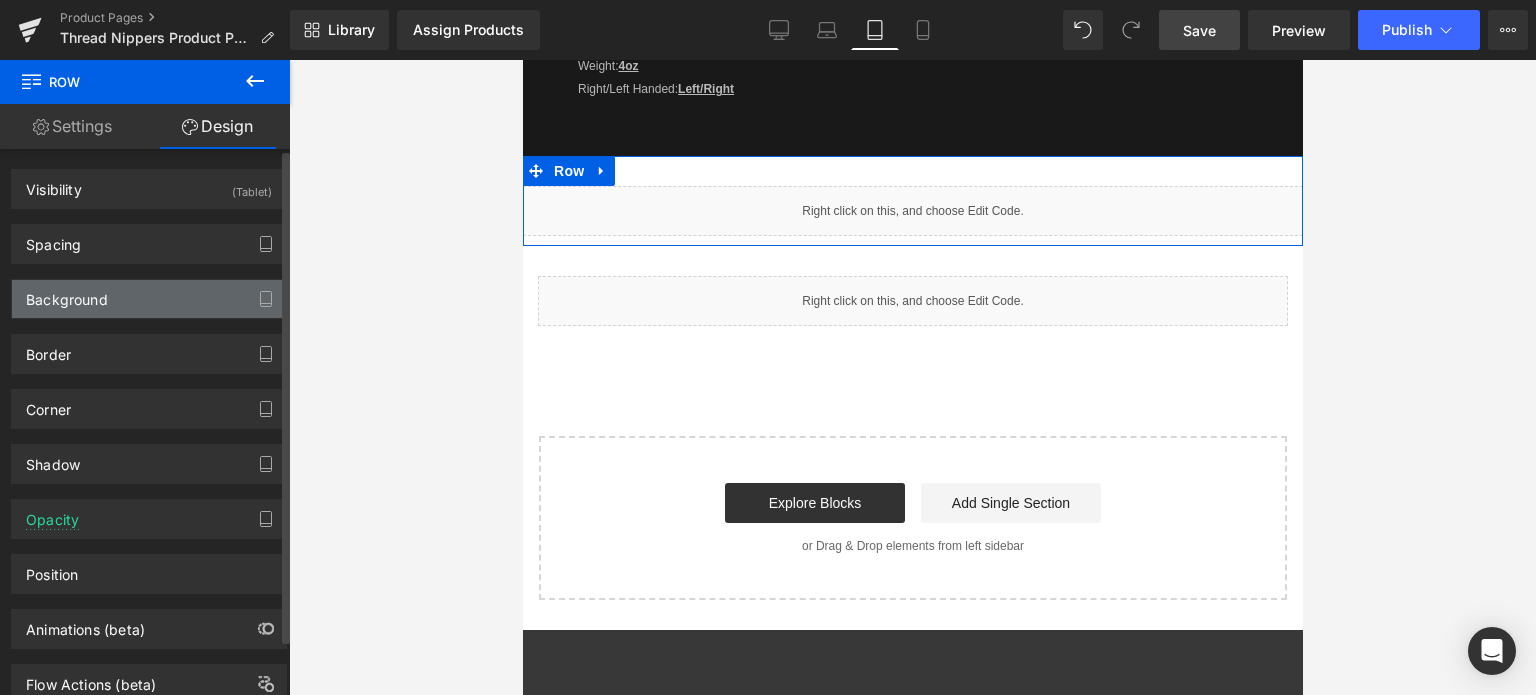 click on "Background" at bounding box center (149, 299) 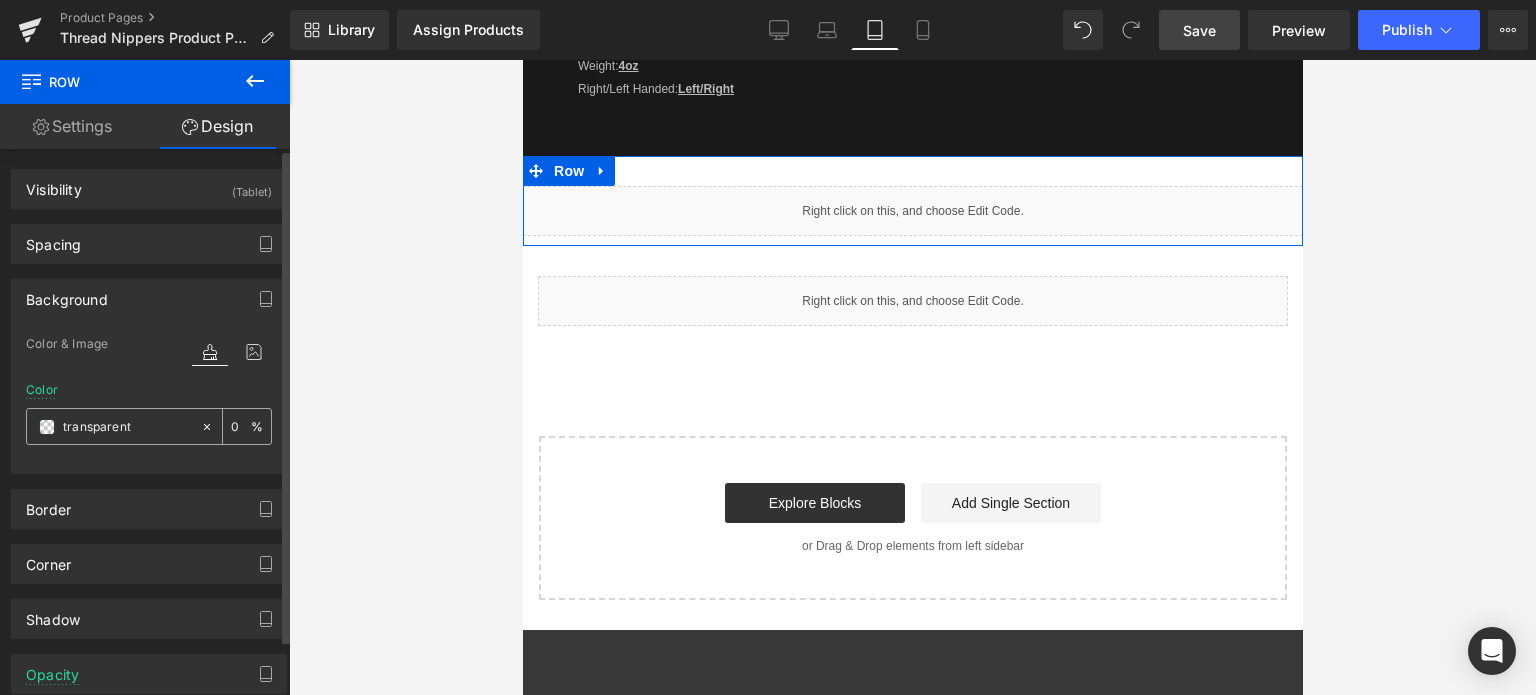 click at bounding box center (47, 427) 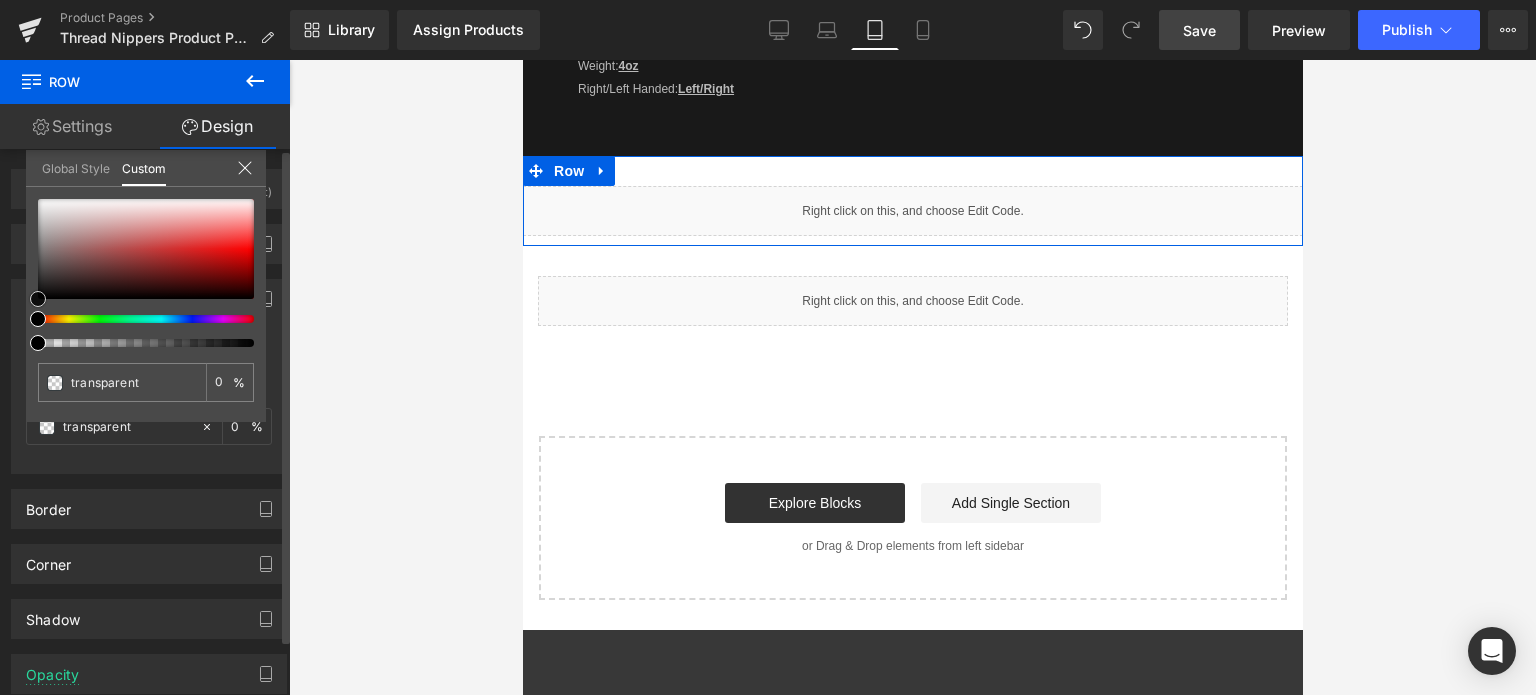 type on "#ad7474" 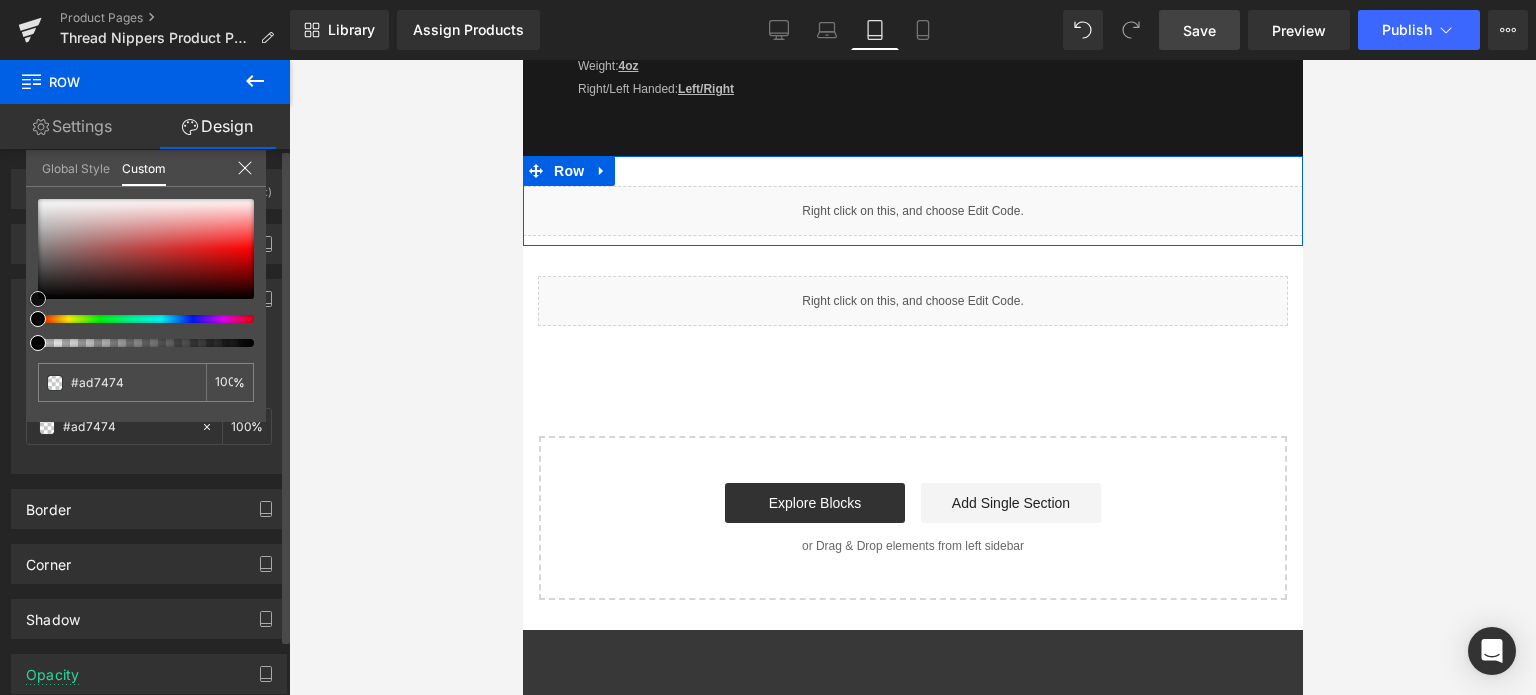 type on "#a36666" 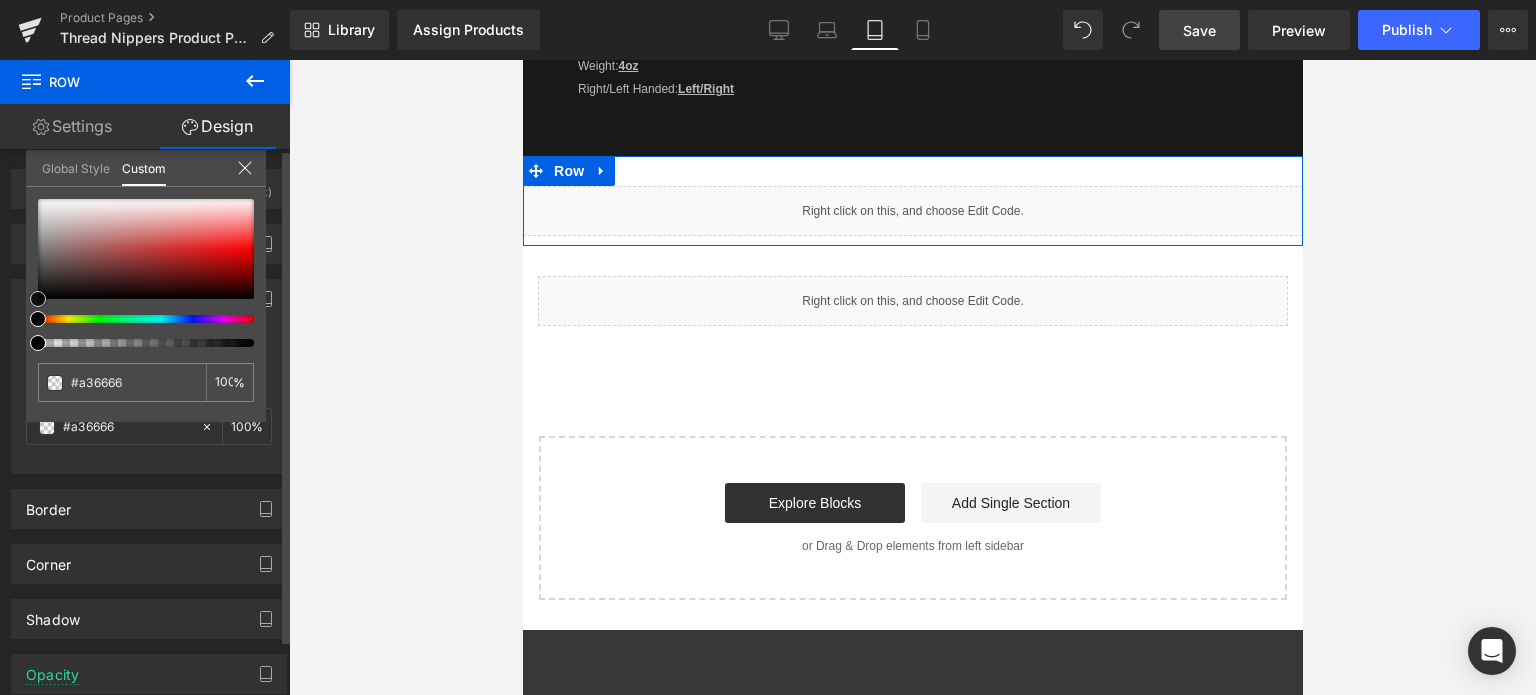 type on "#7a4c4c" 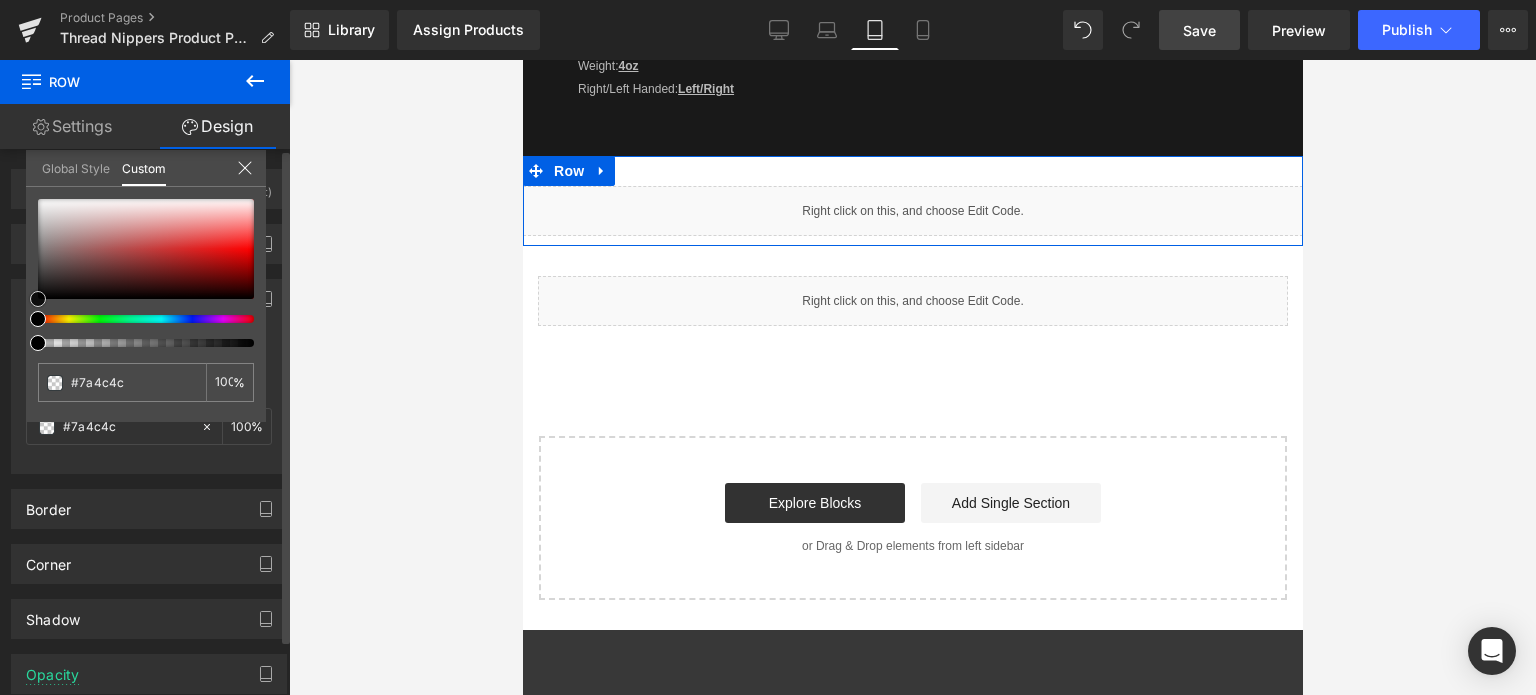 type on "#583b3b" 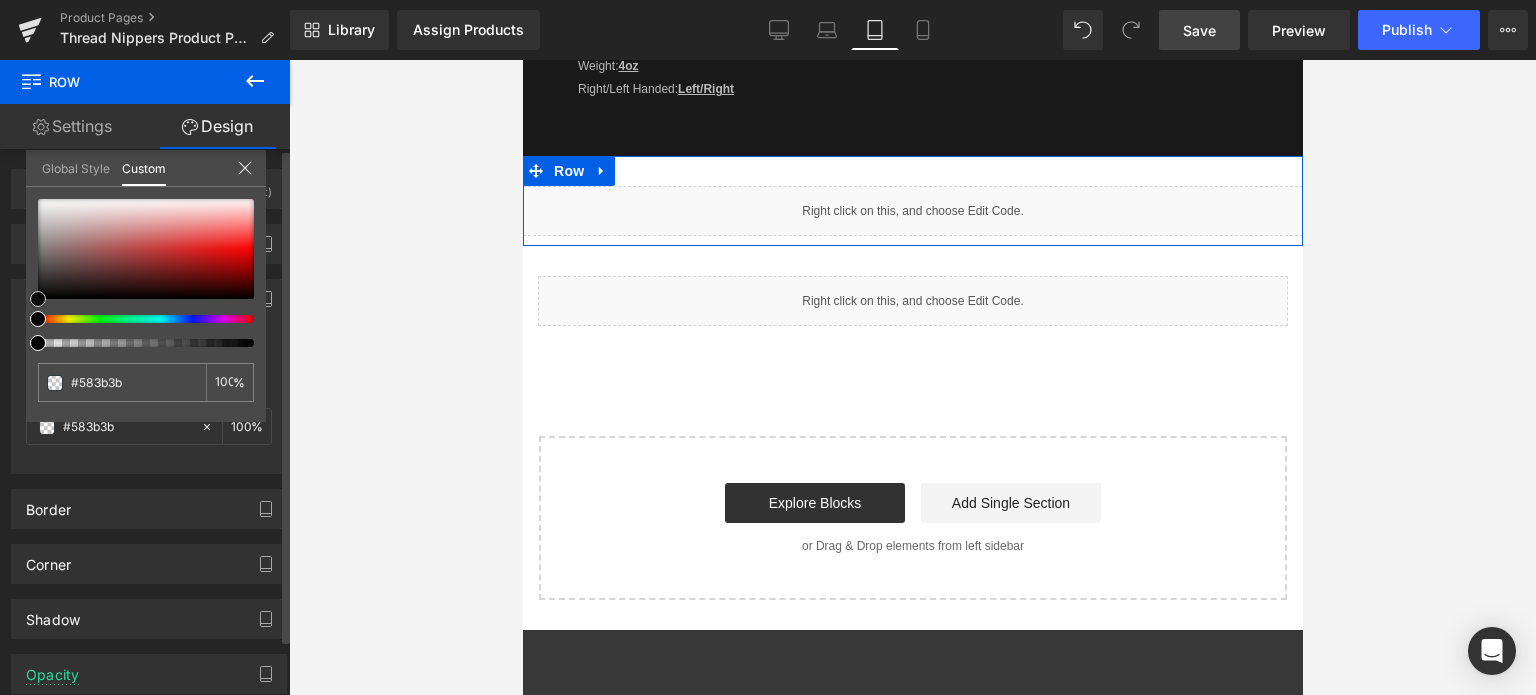 type on "#452f2f" 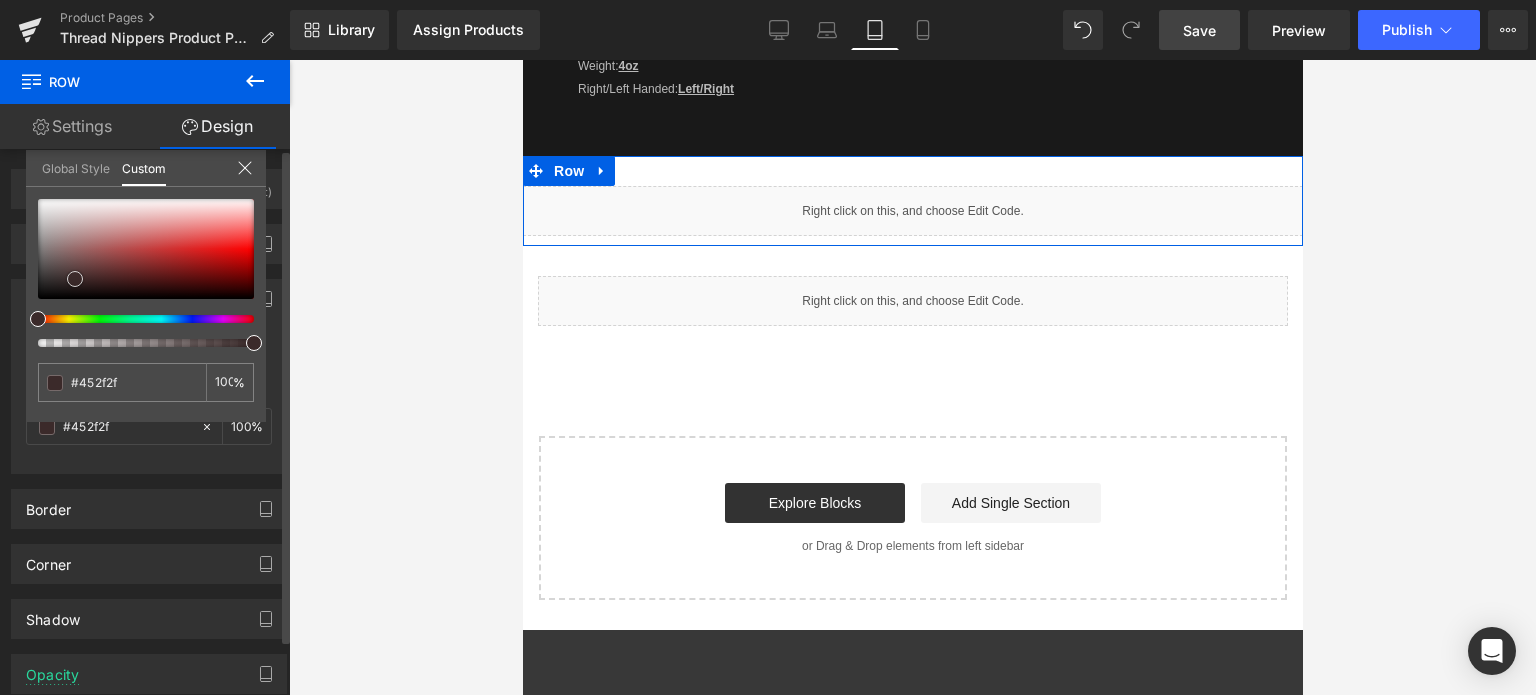type on "#3b2a2a" 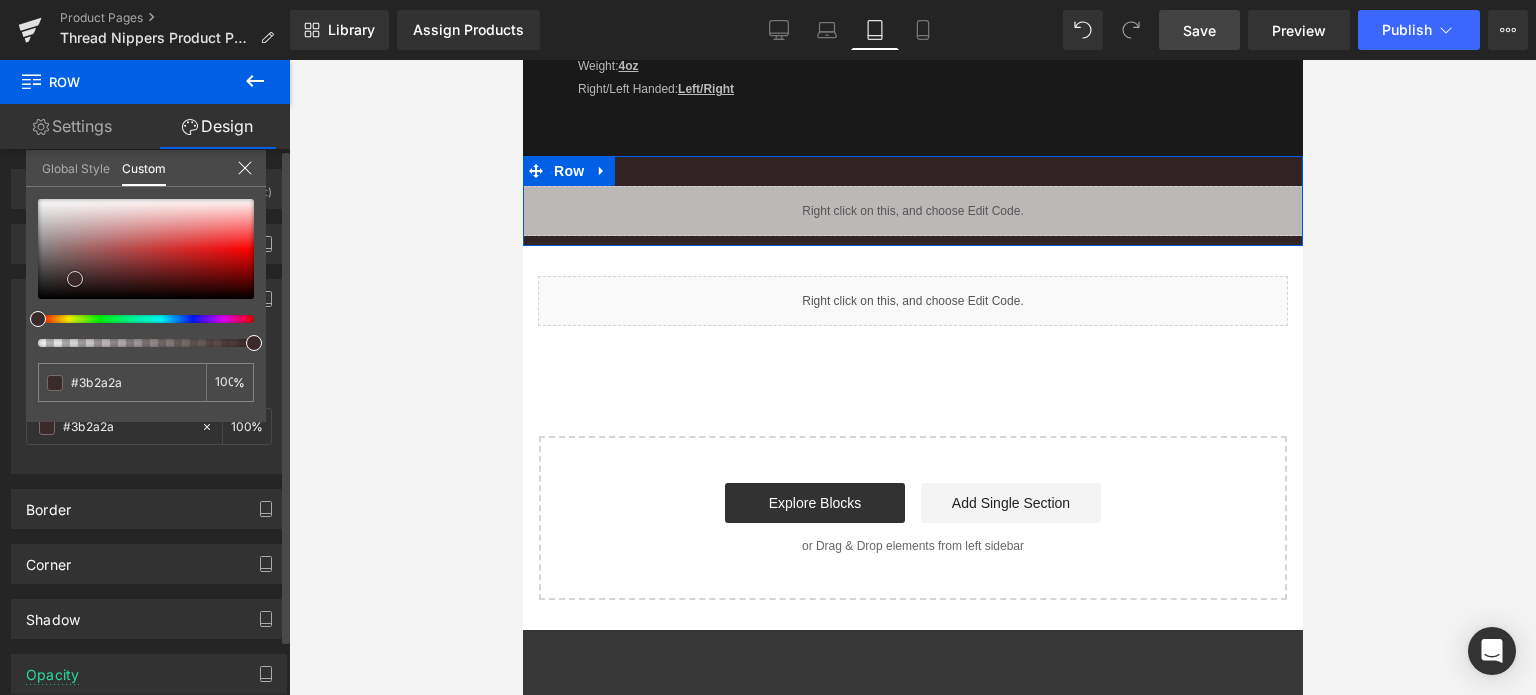 type on "#322424" 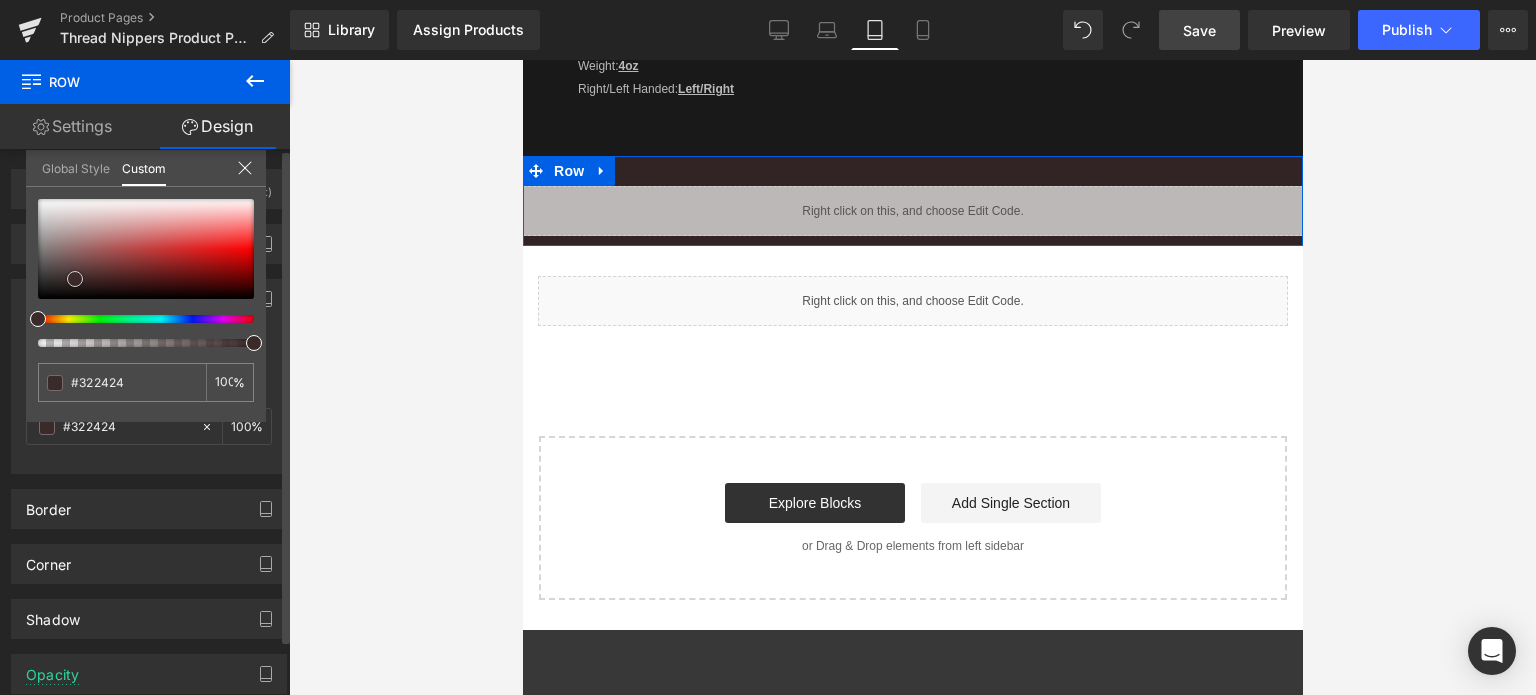 type on "#291e1e" 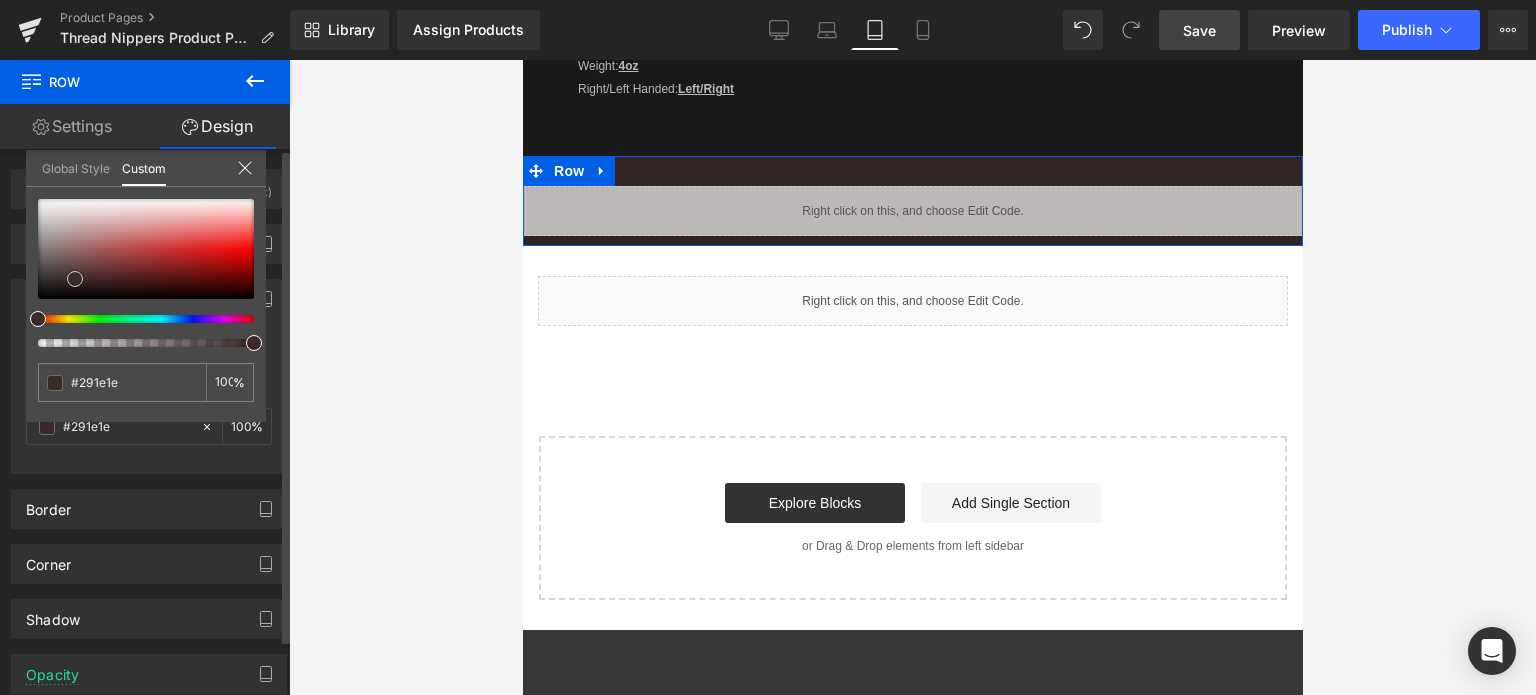 type on "#1f1818" 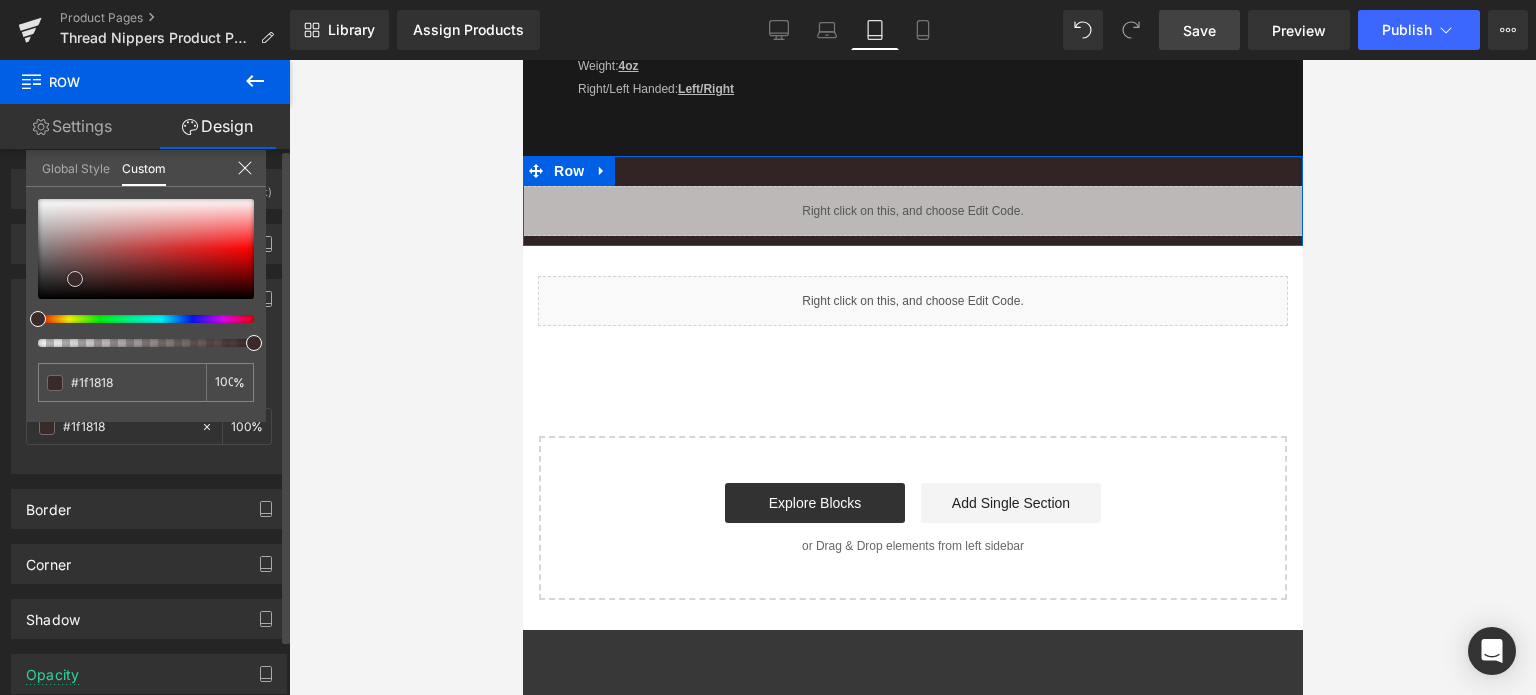 type on "#171111" 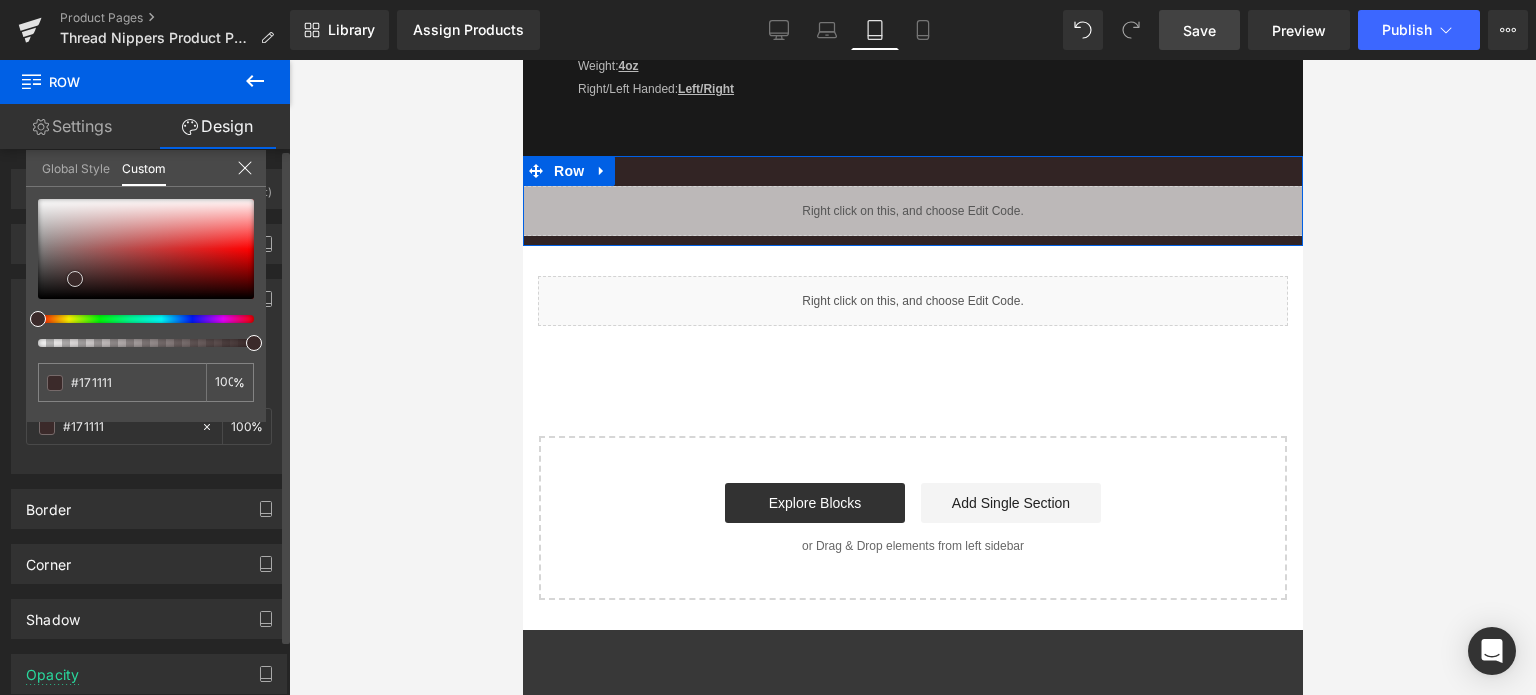 type on "#100d0d" 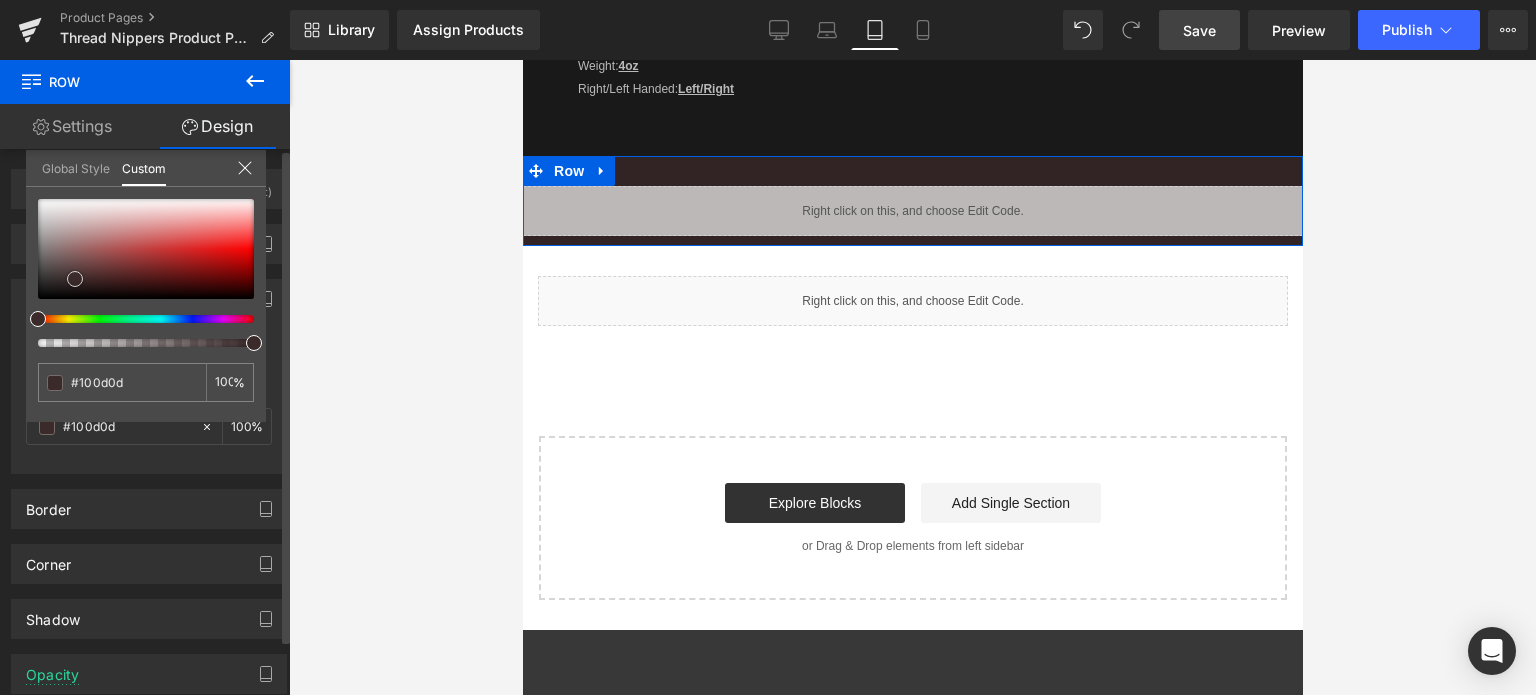 type on "#080707" 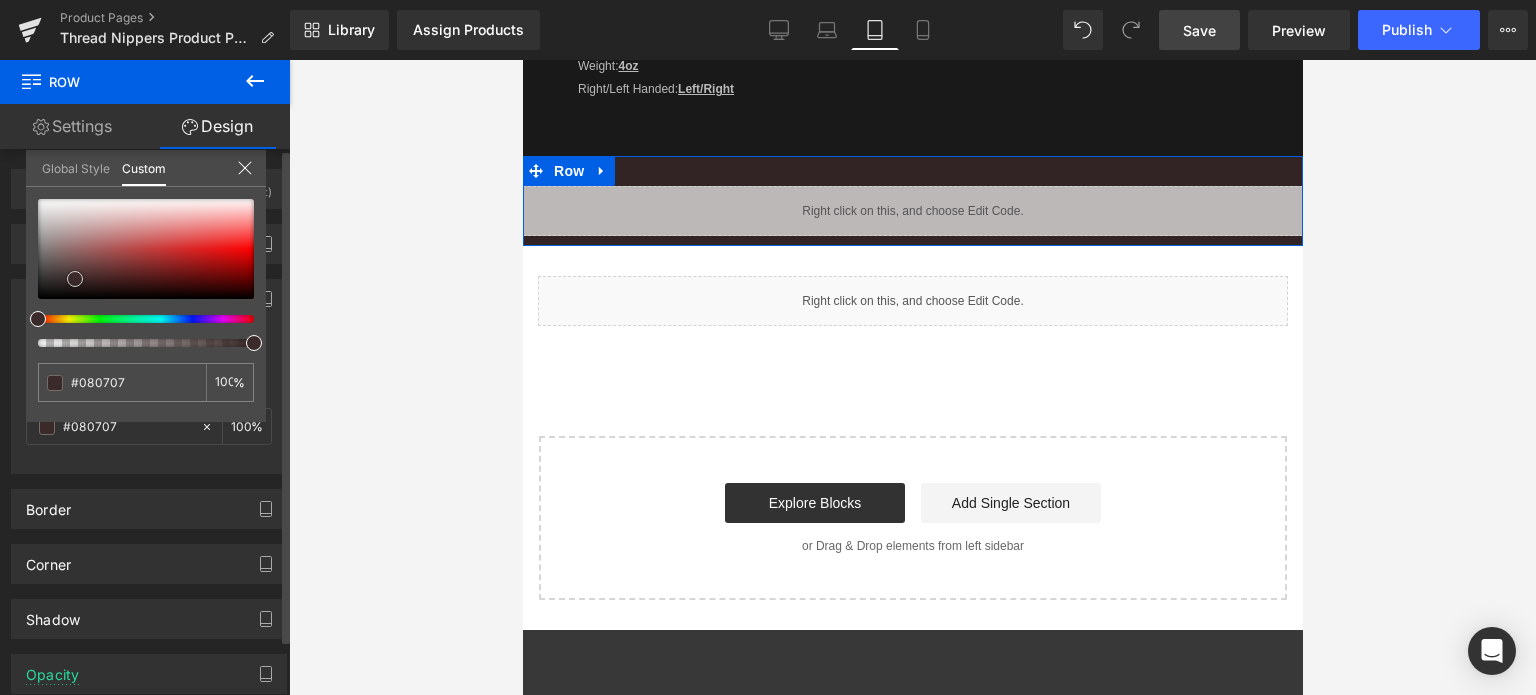type on "#000000" 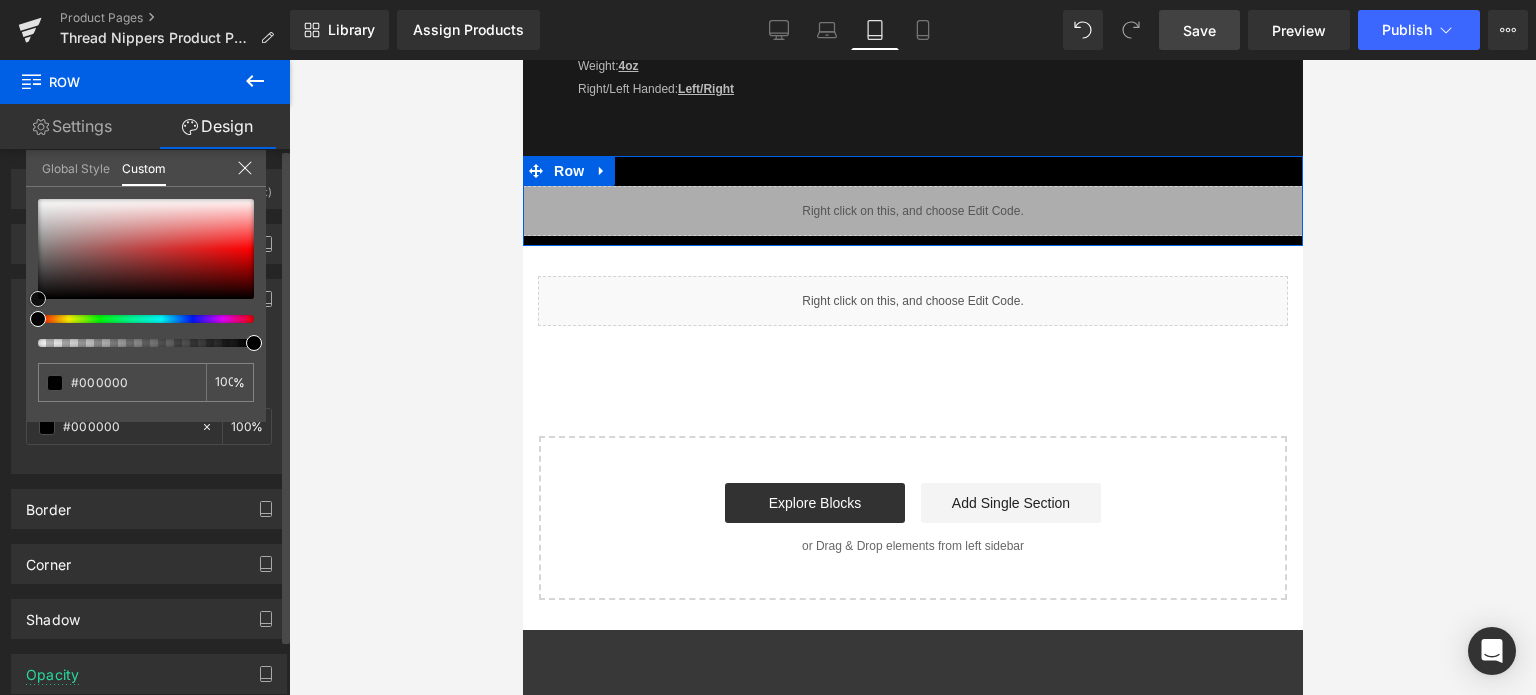 drag, startPoint x: 94, startPoint y: 242, endPoint x: 4, endPoint y: 320, distance: 119.096596 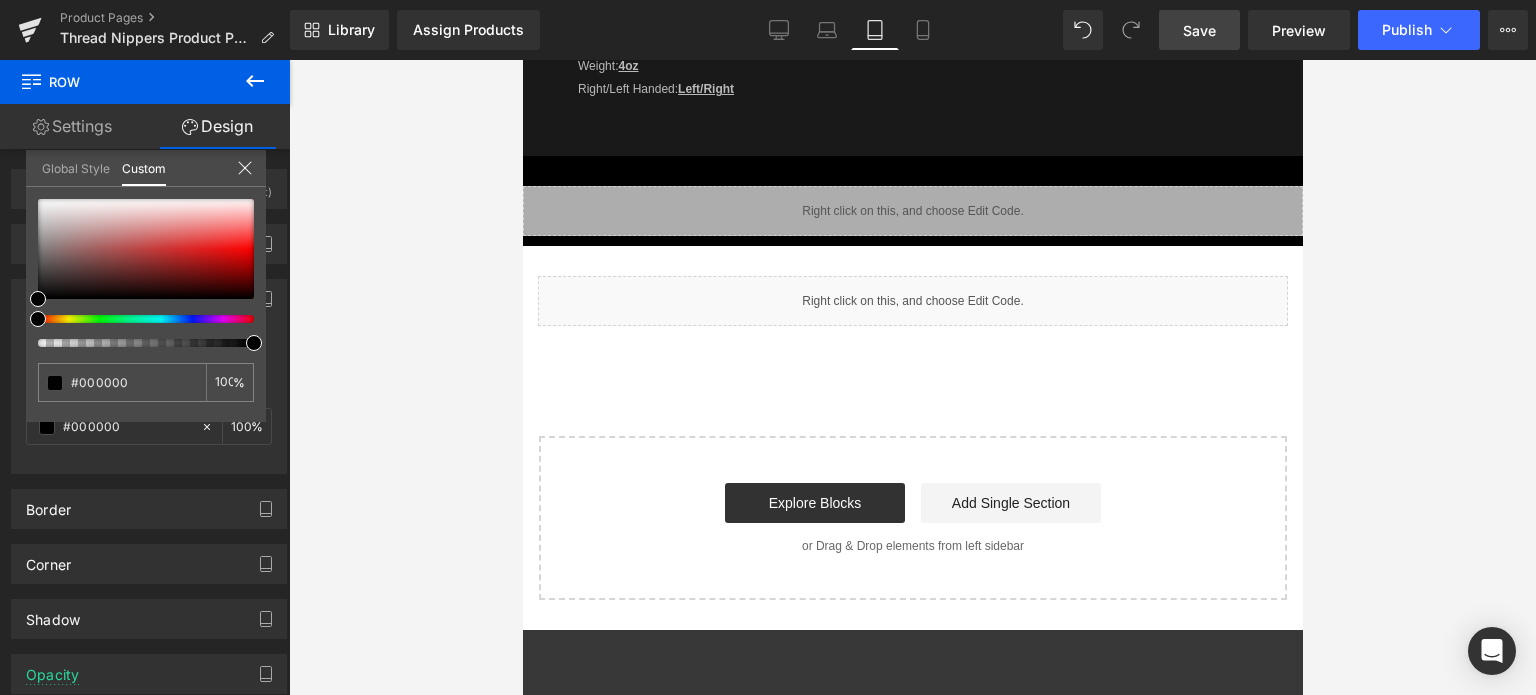 click on "Save" at bounding box center [1199, 30] 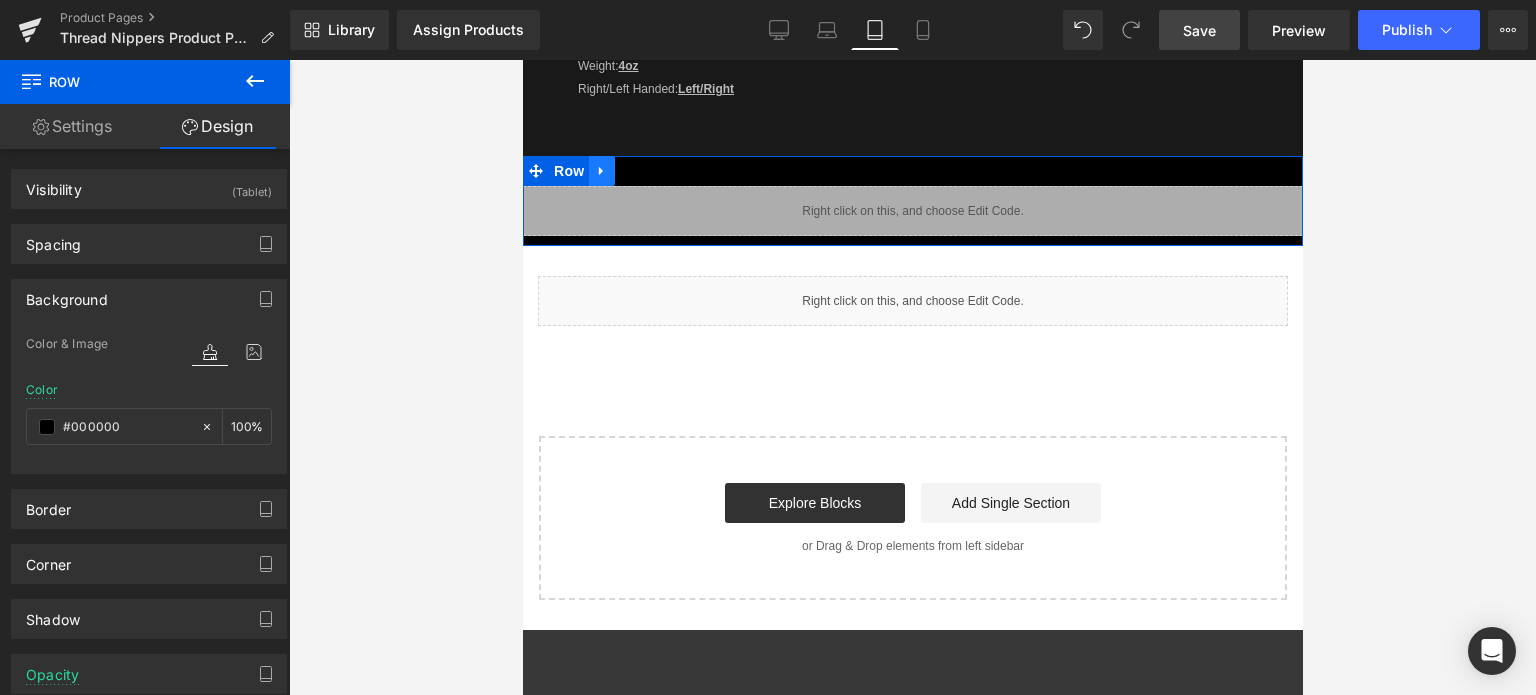 click at bounding box center (601, 171) 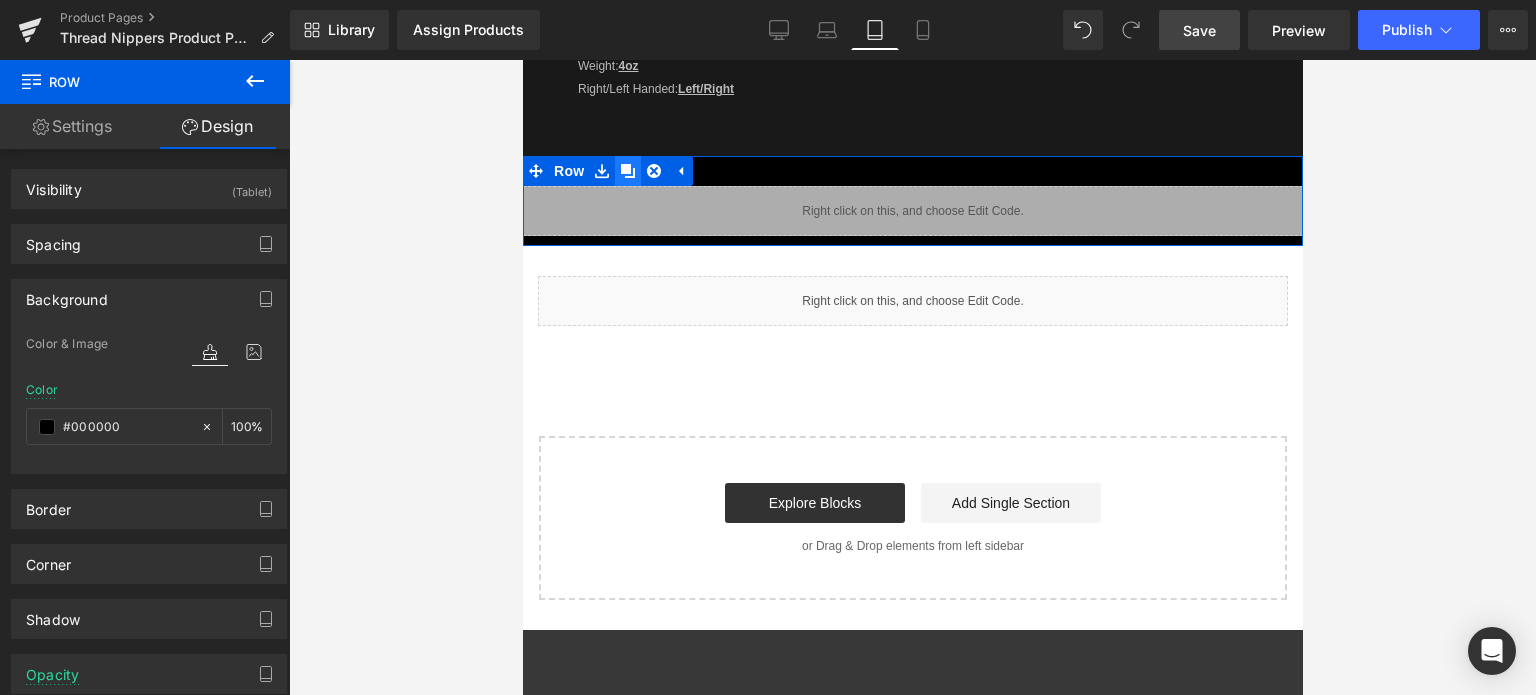 click 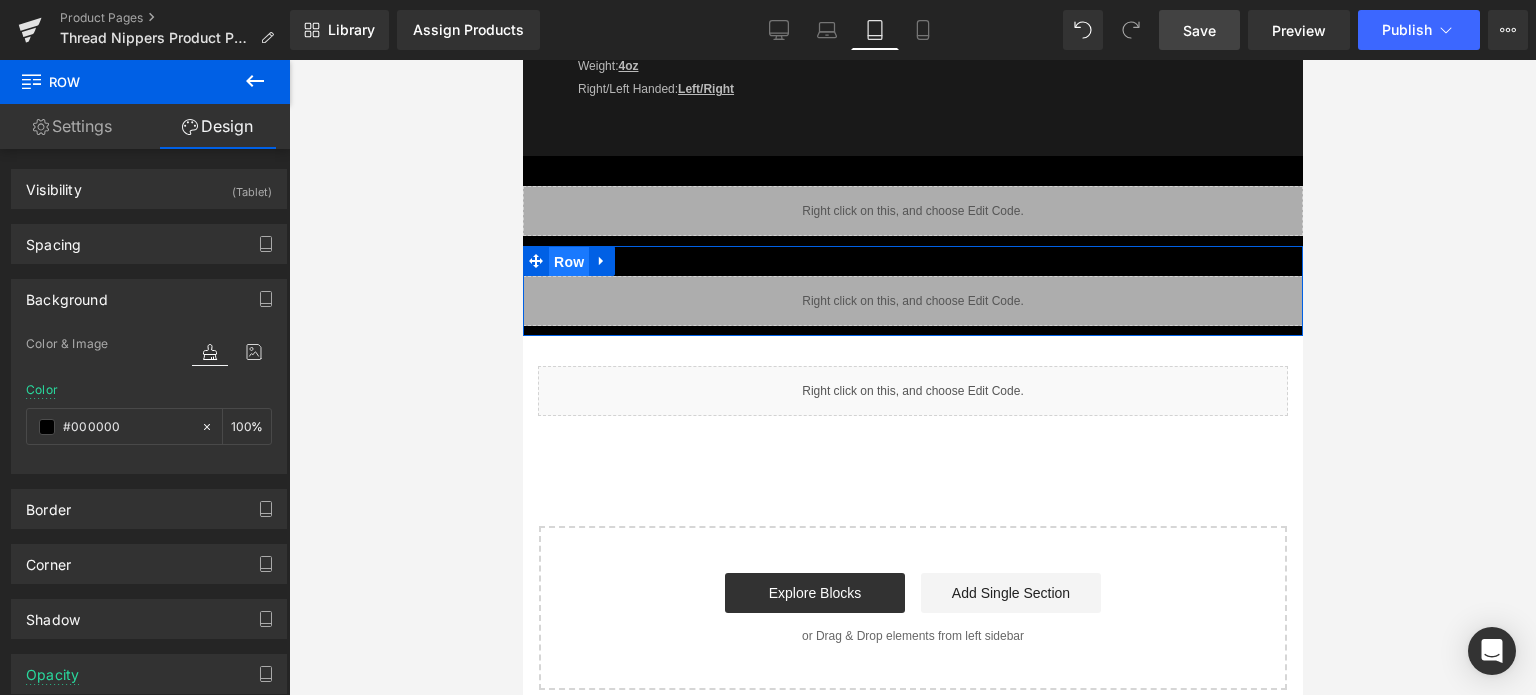 click on "Row" at bounding box center [568, 262] 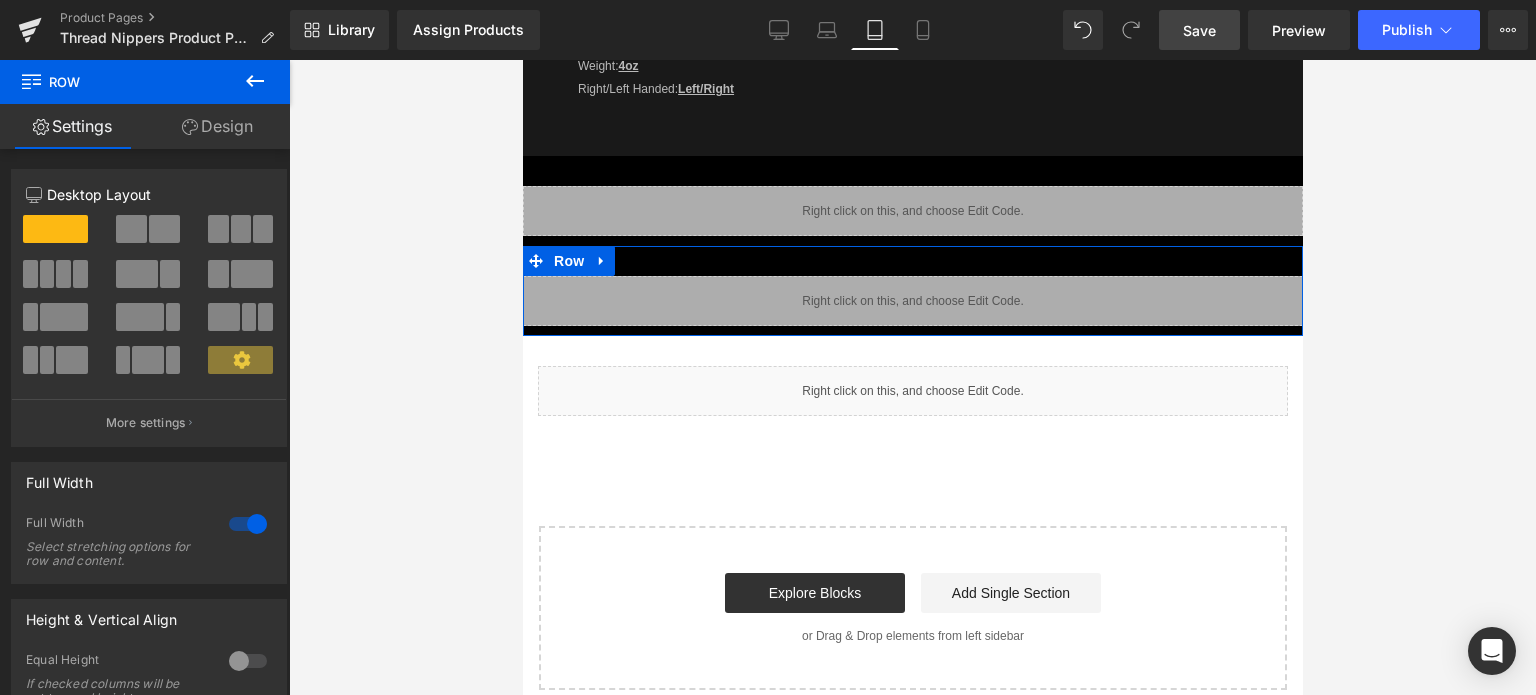 click on "Design" at bounding box center (217, 126) 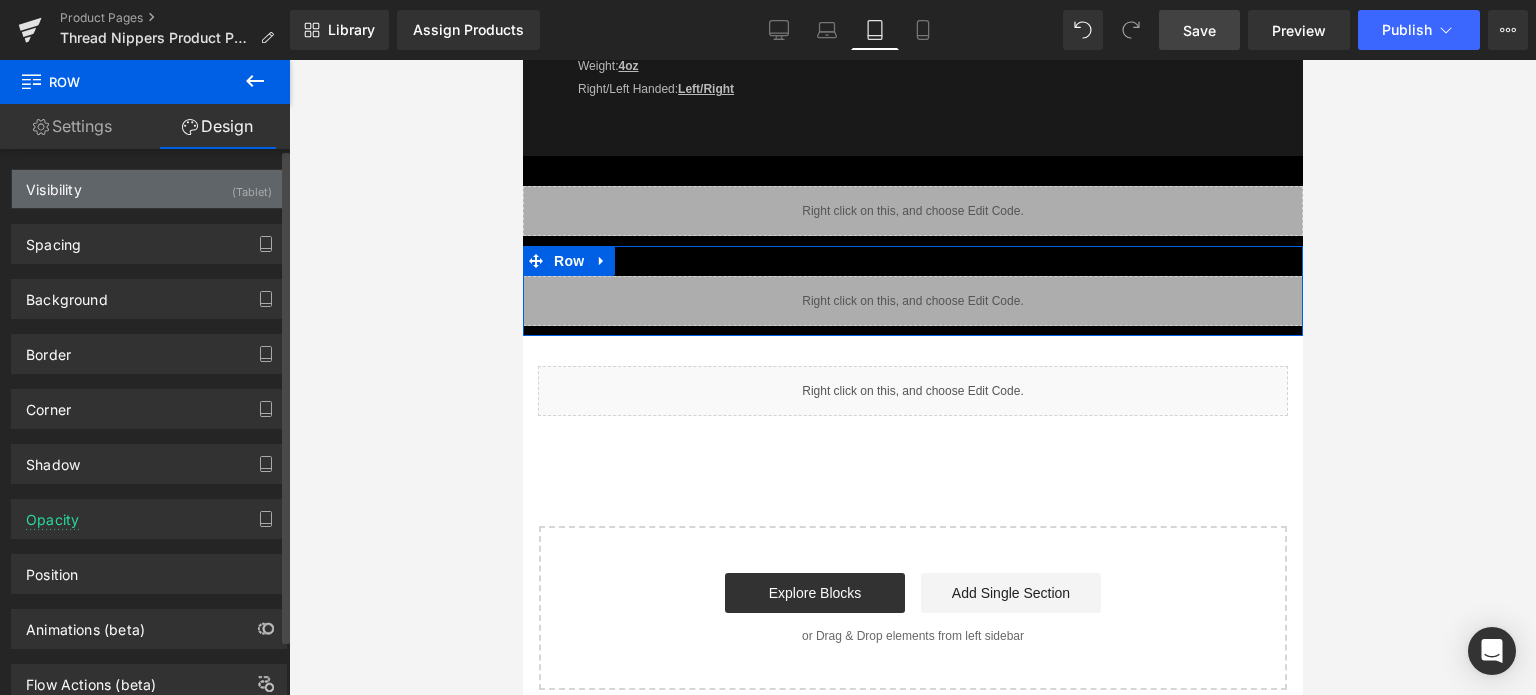 click on "Visibility
(Tablet)" at bounding box center [149, 189] 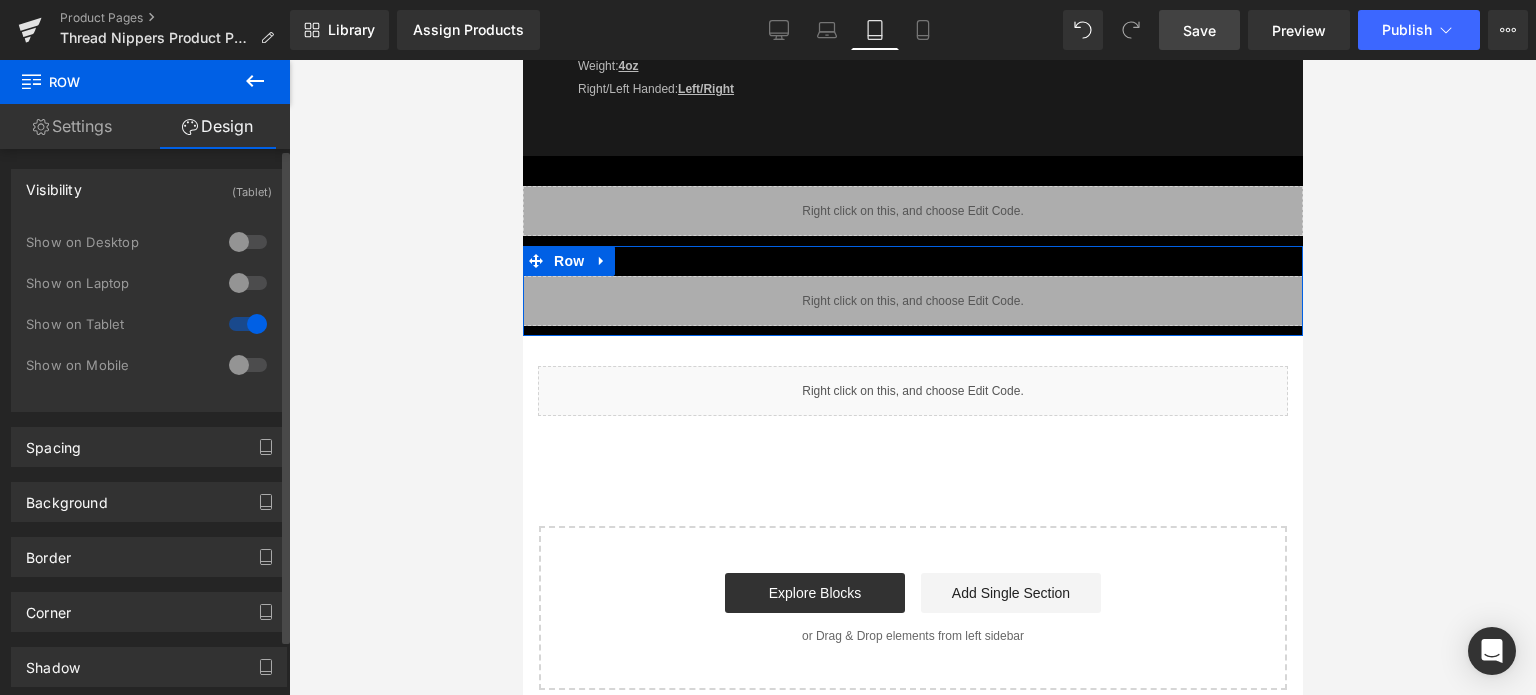 click at bounding box center [248, 283] 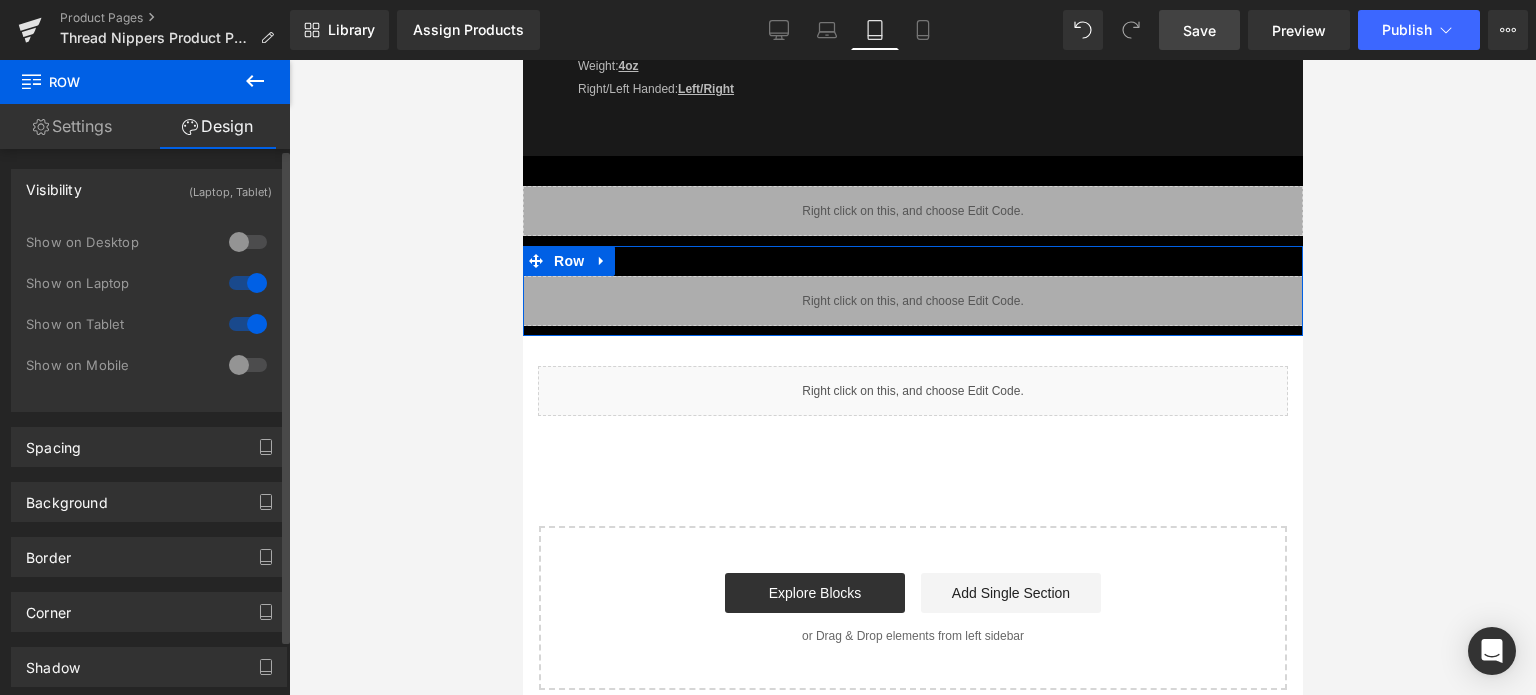 click at bounding box center [248, 324] 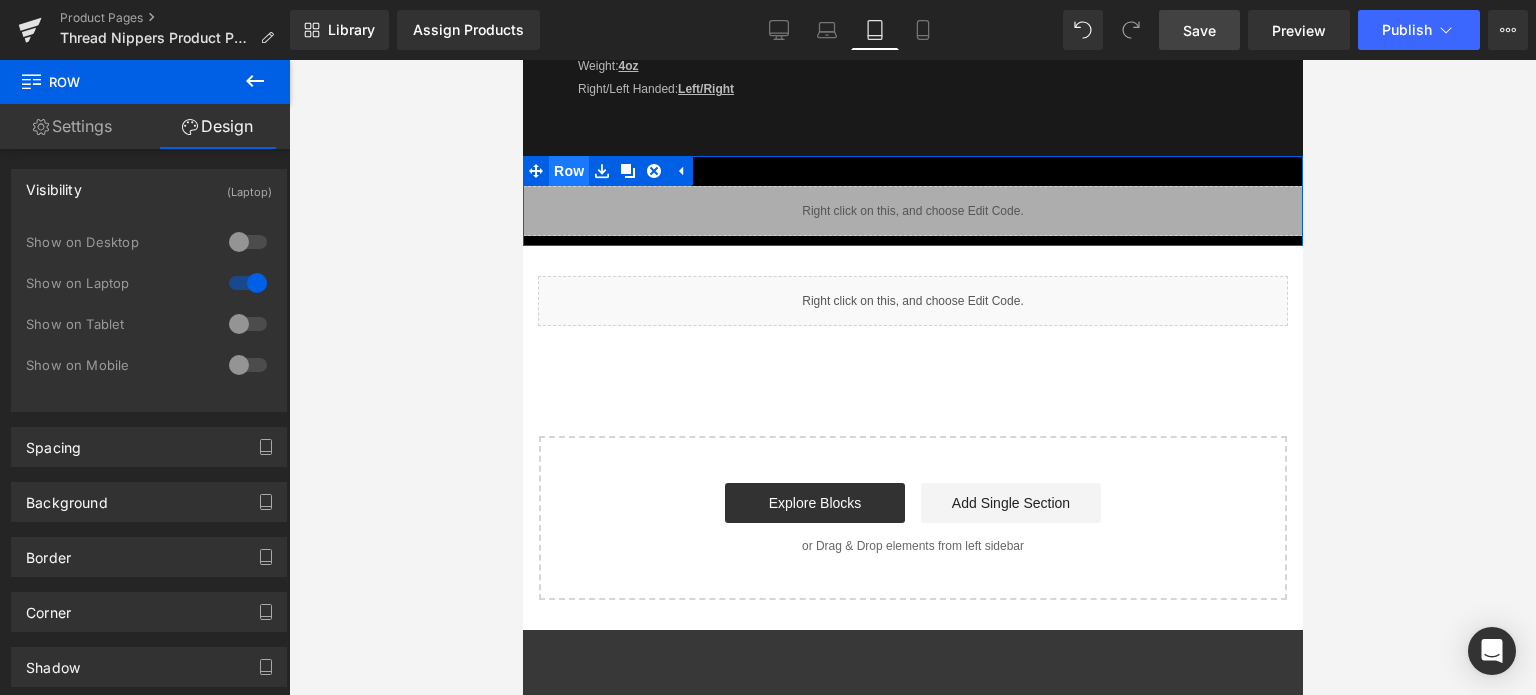 click on "Row" at bounding box center (568, 171) 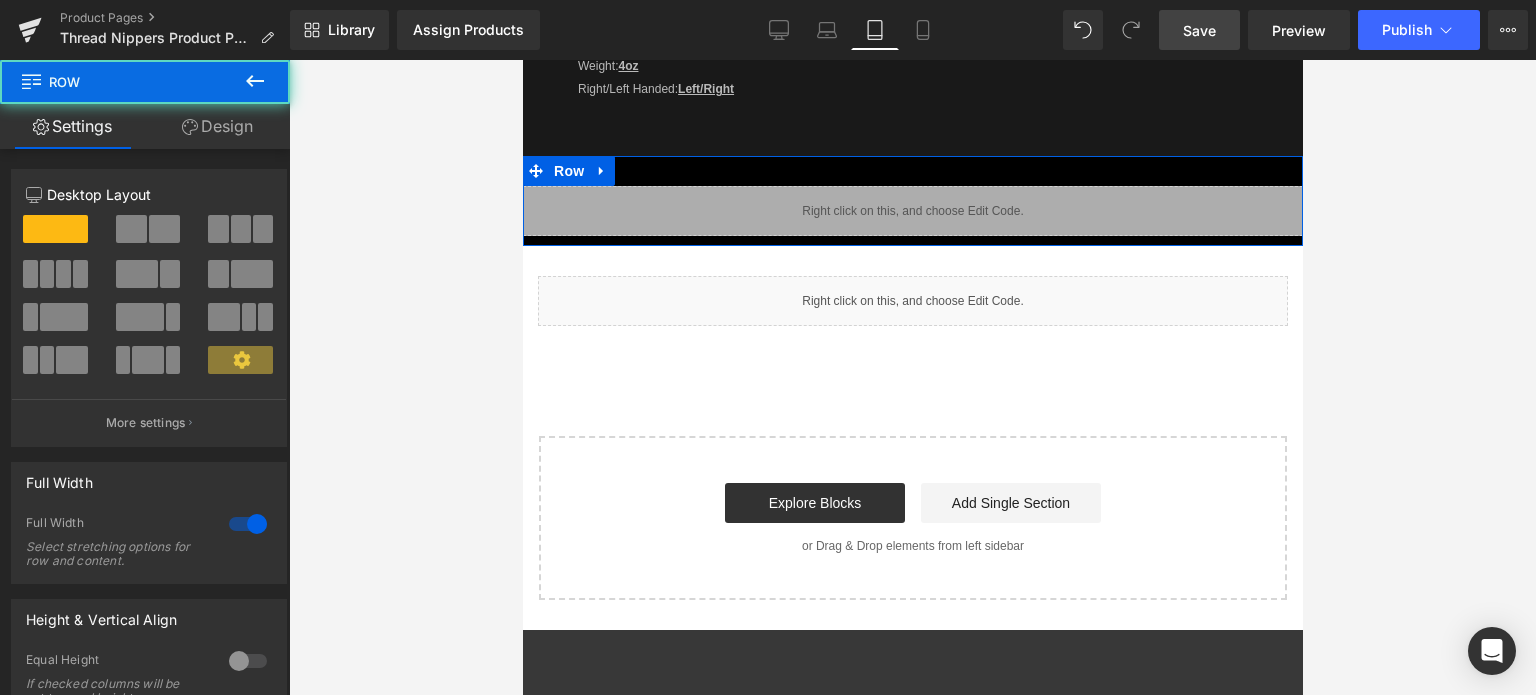 click on "Design" at bounding box center (217, 126) 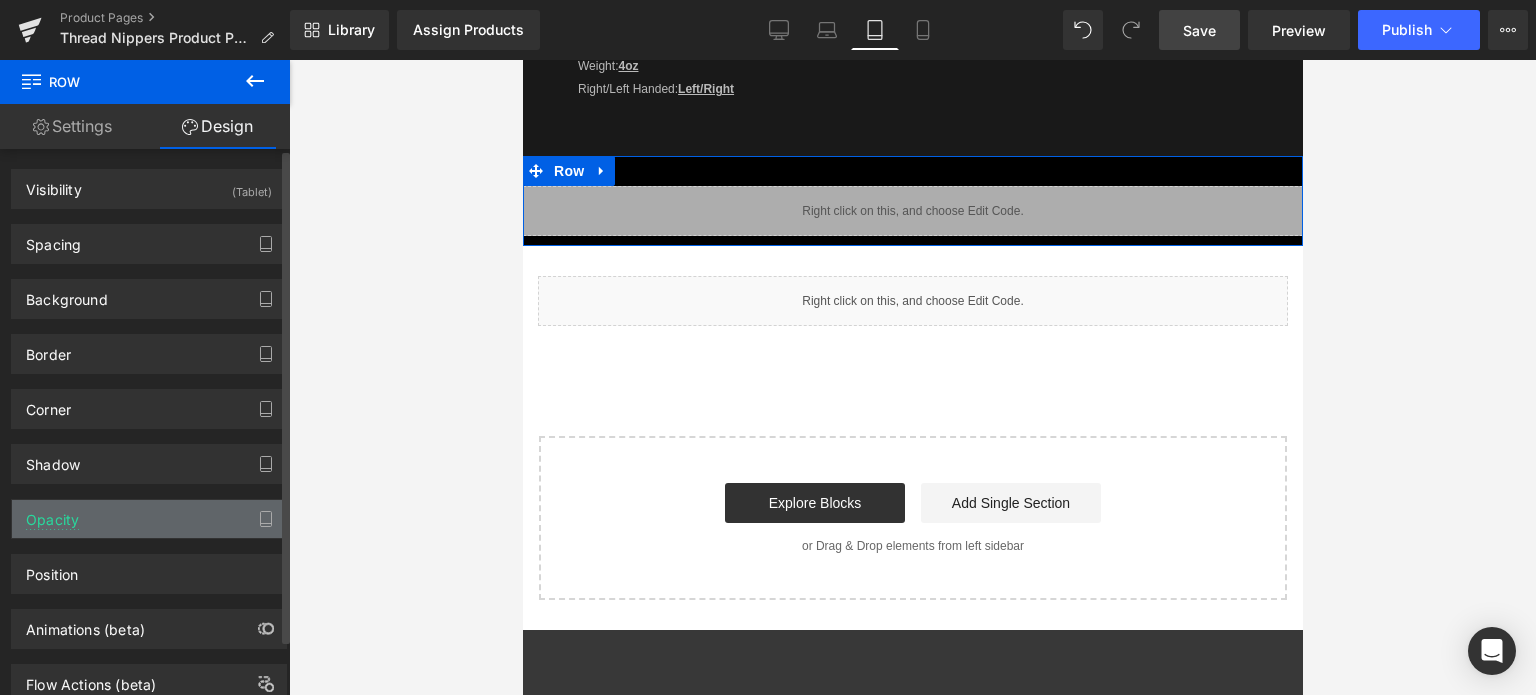 click on "Opacity" at bounding box center [149, 519] 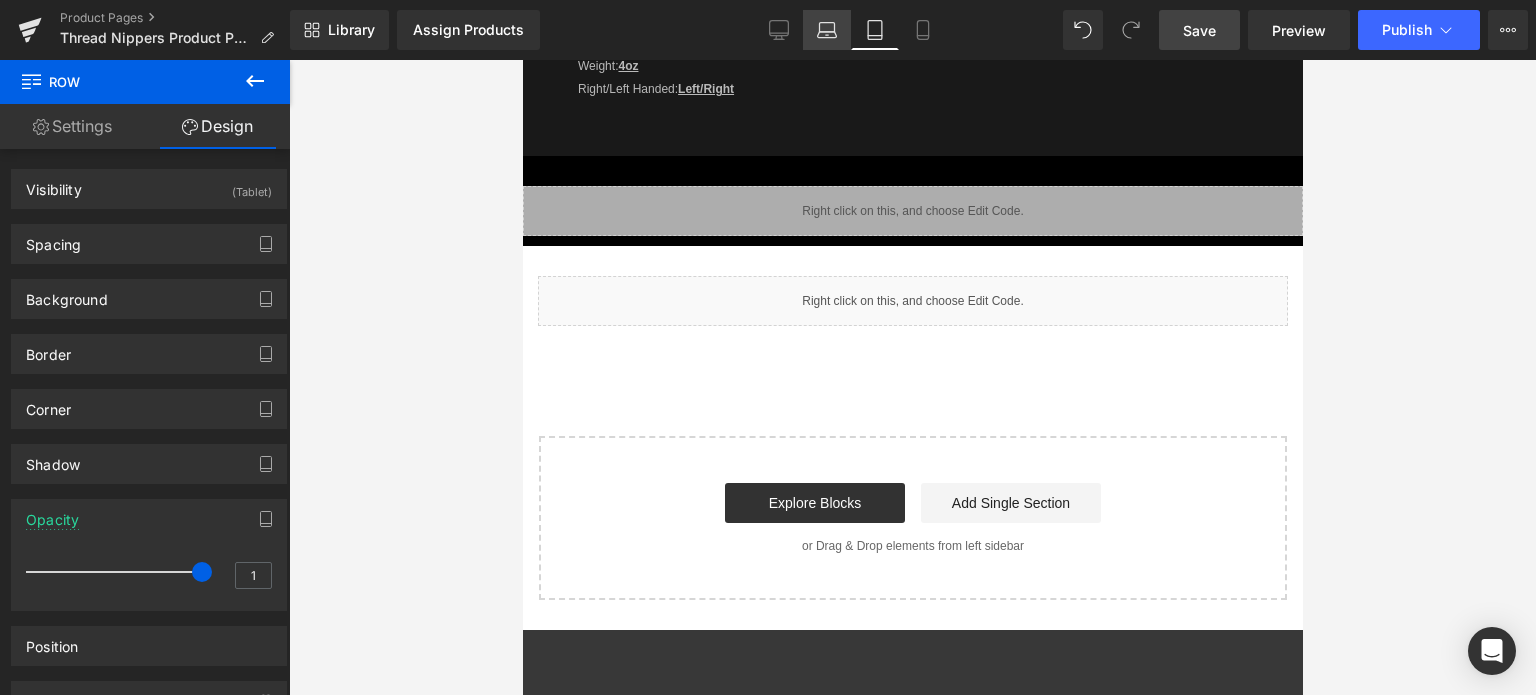 click on "Laptop" at bounding box center [827, 30] 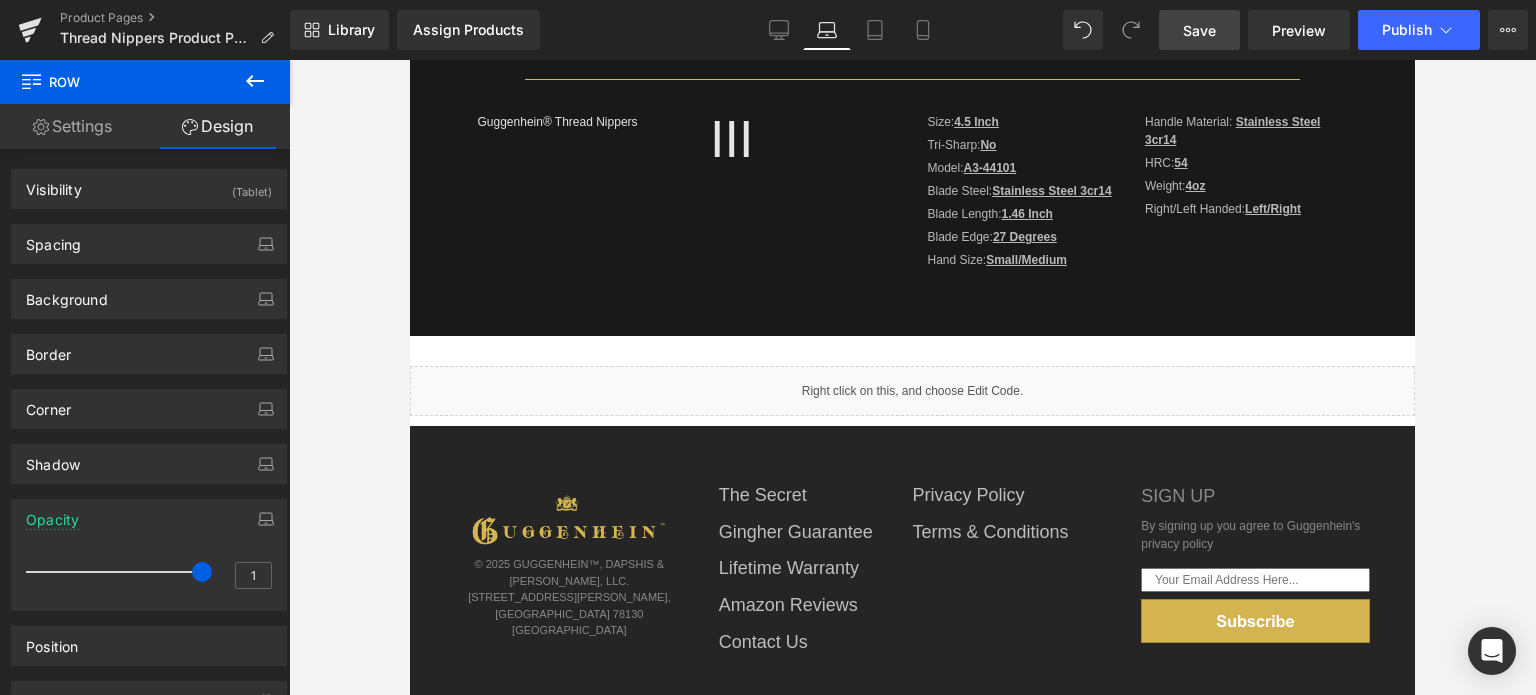 scroll, scrollTop: 800, scrollLeft: 0, axis: vertical 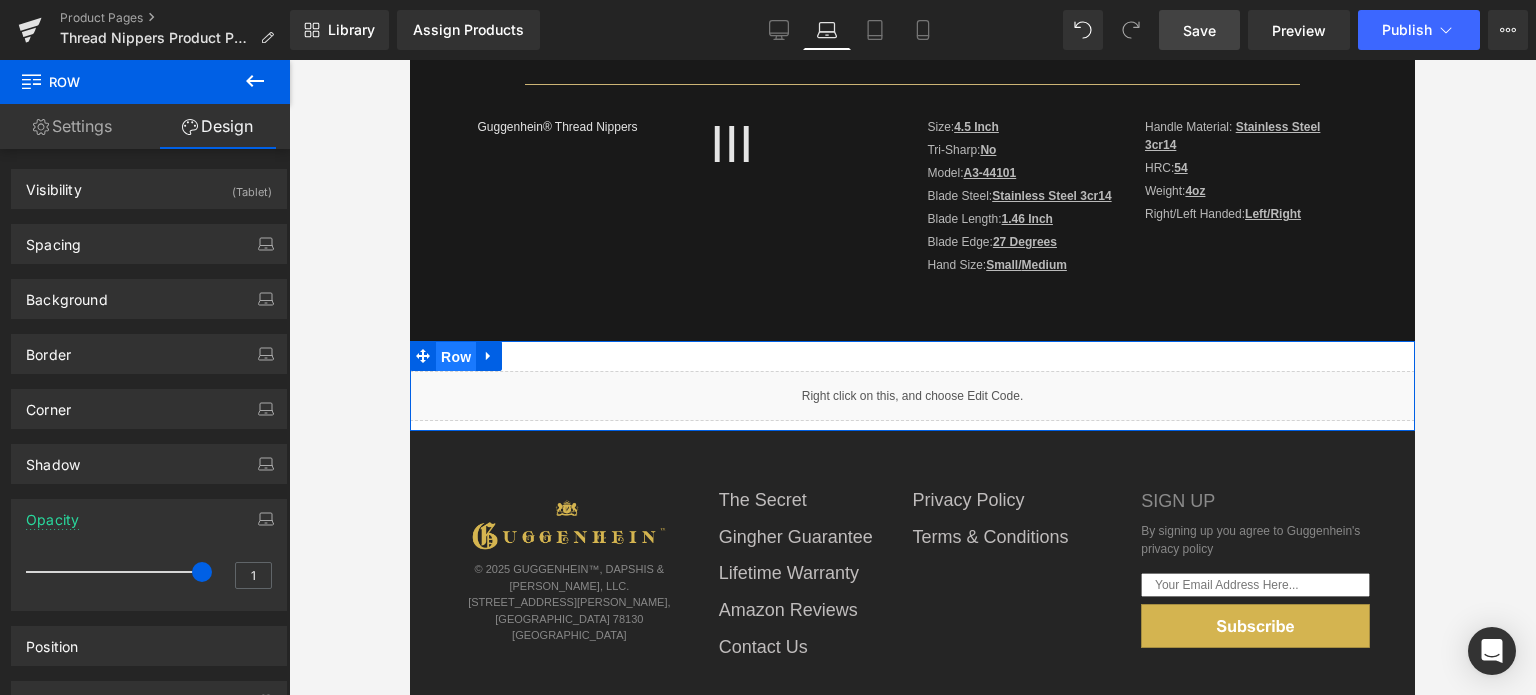 click on "Row" at bounding box center (456, 357) 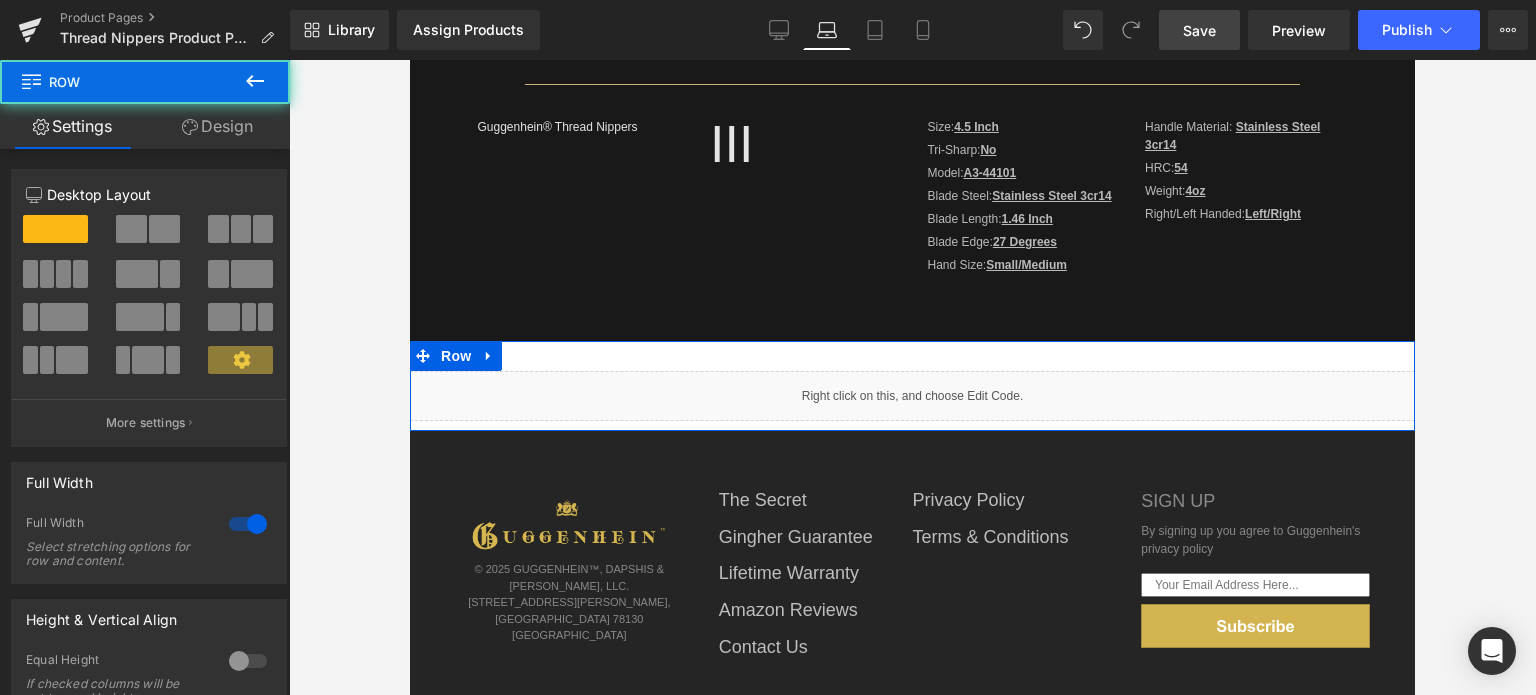 click on "Design" at bounding box center (217, 126) 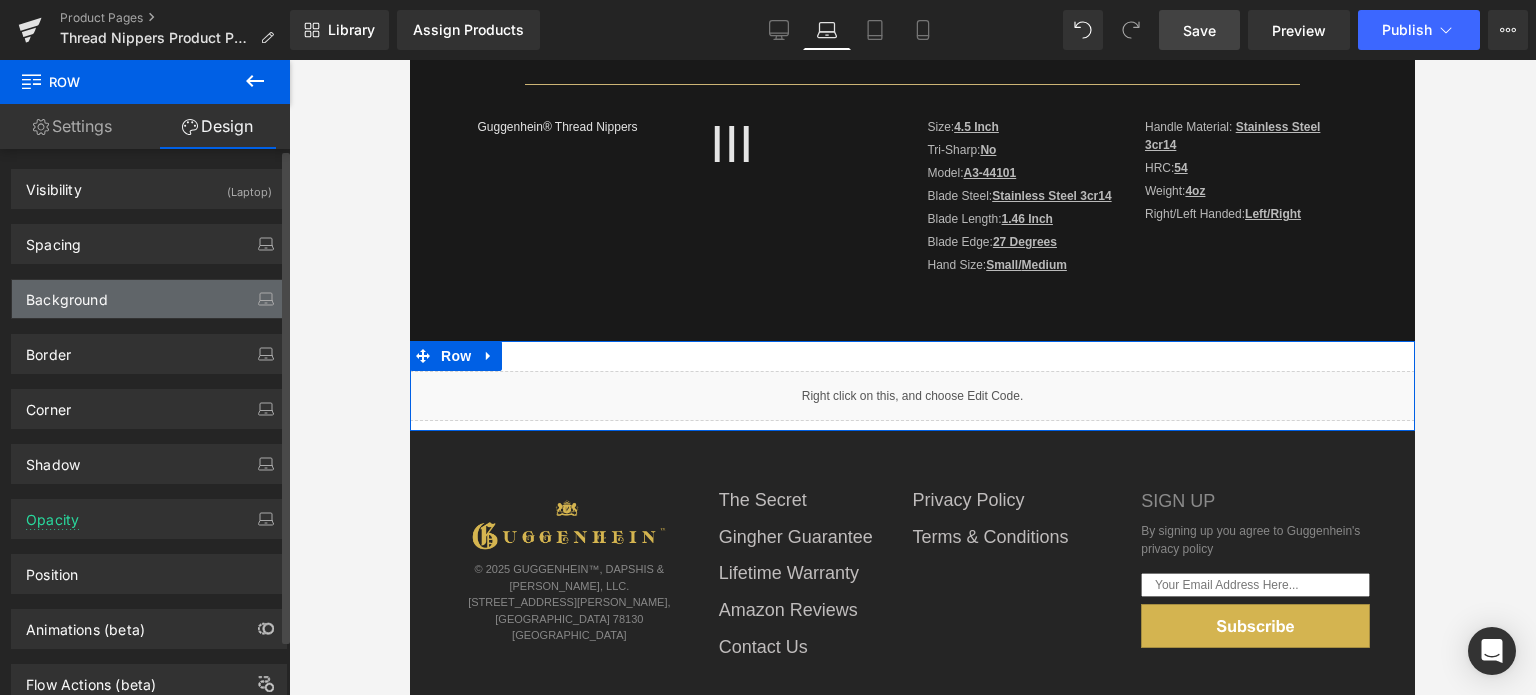 click on "Background" at bounding box center [149, 299] 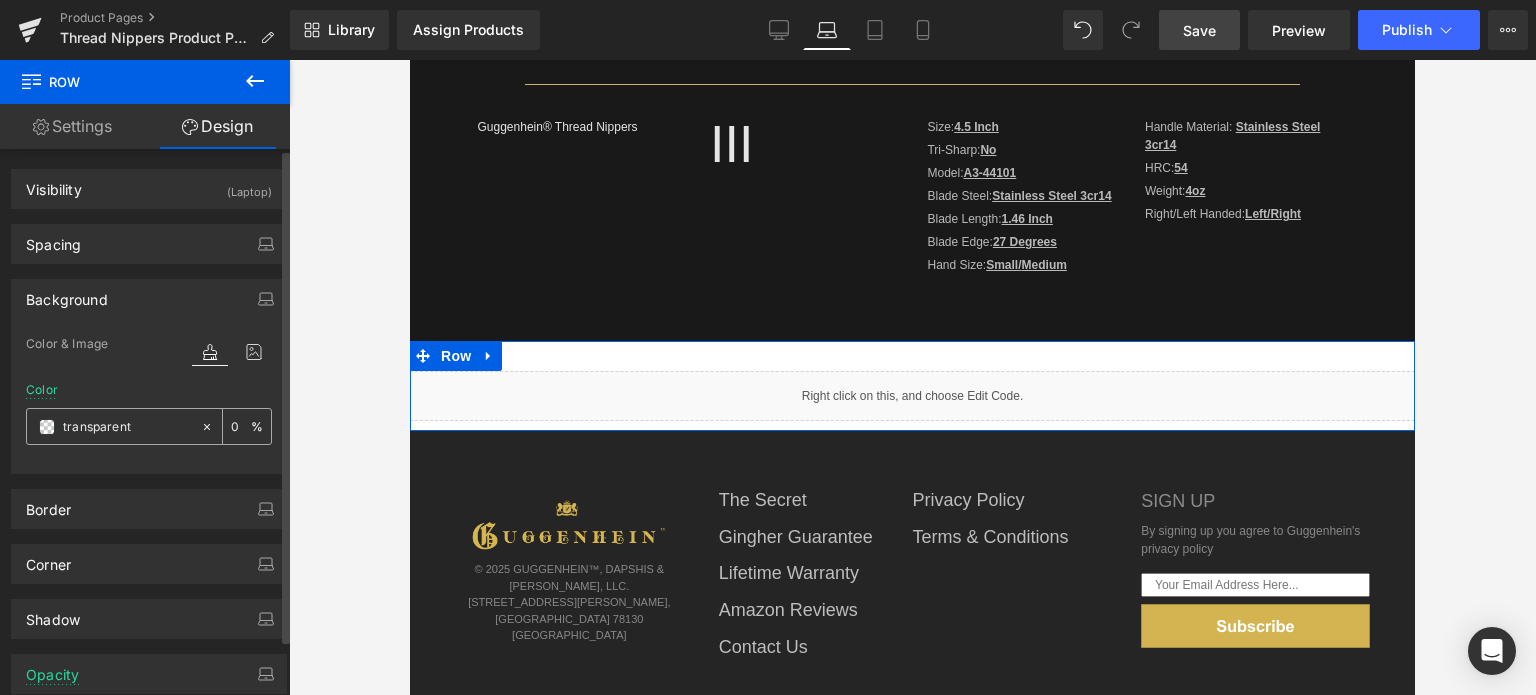 click at bounding box center (47, 427) 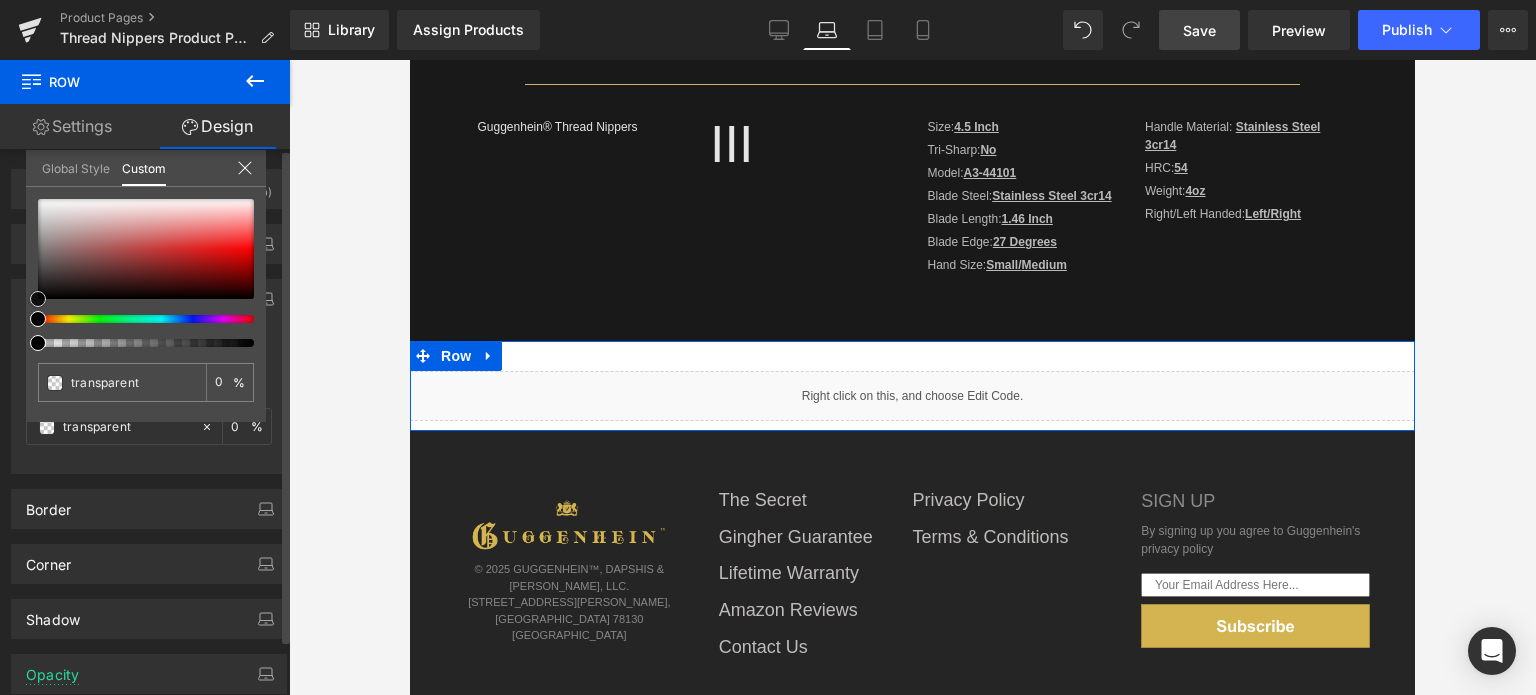type on "#633a3a" 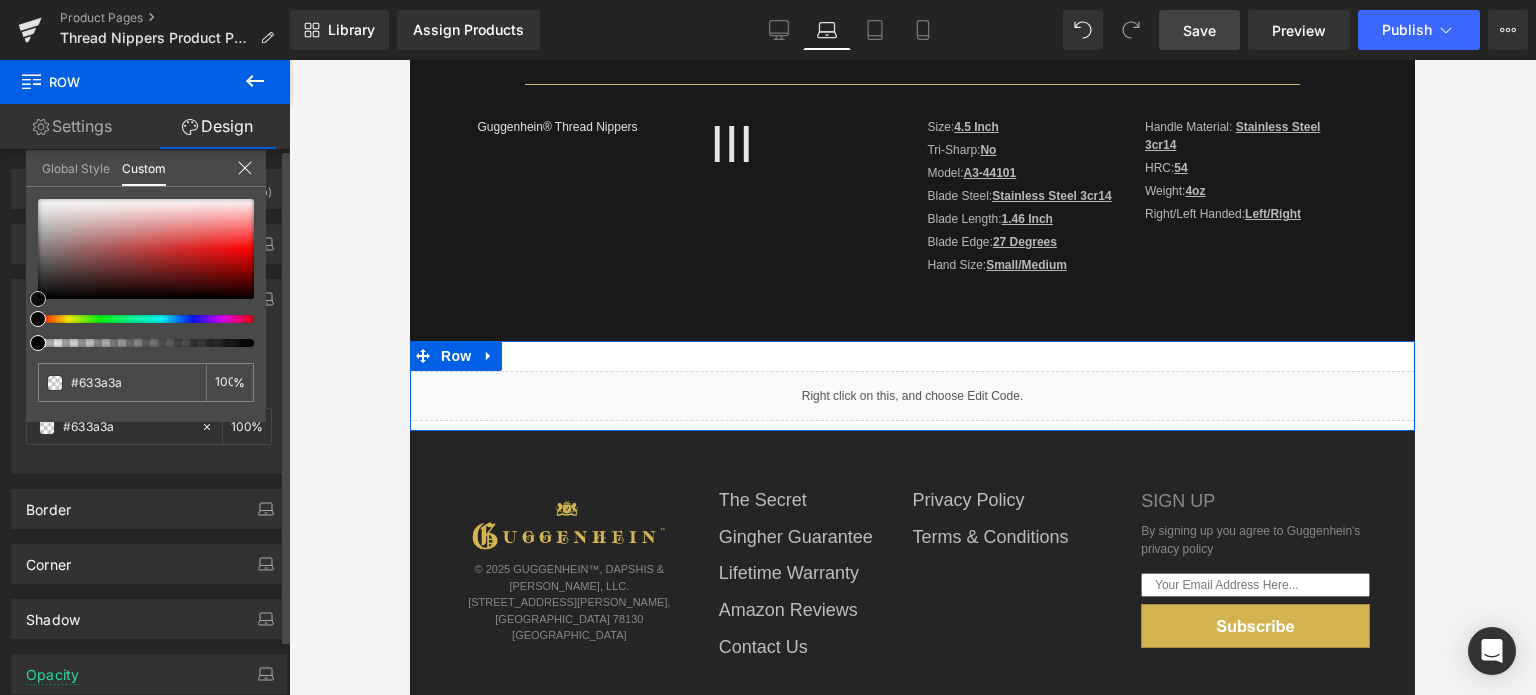 type on "#593535" 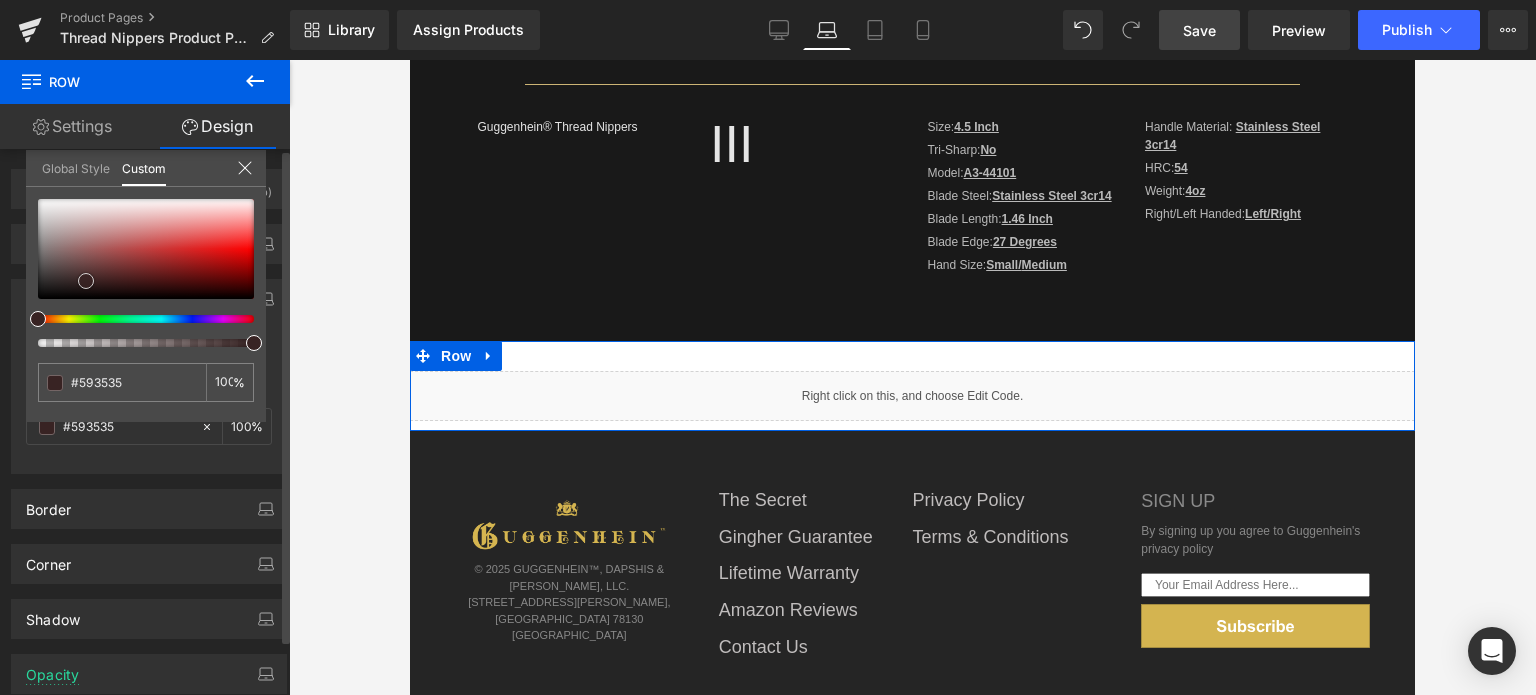 type on "#3e2727" 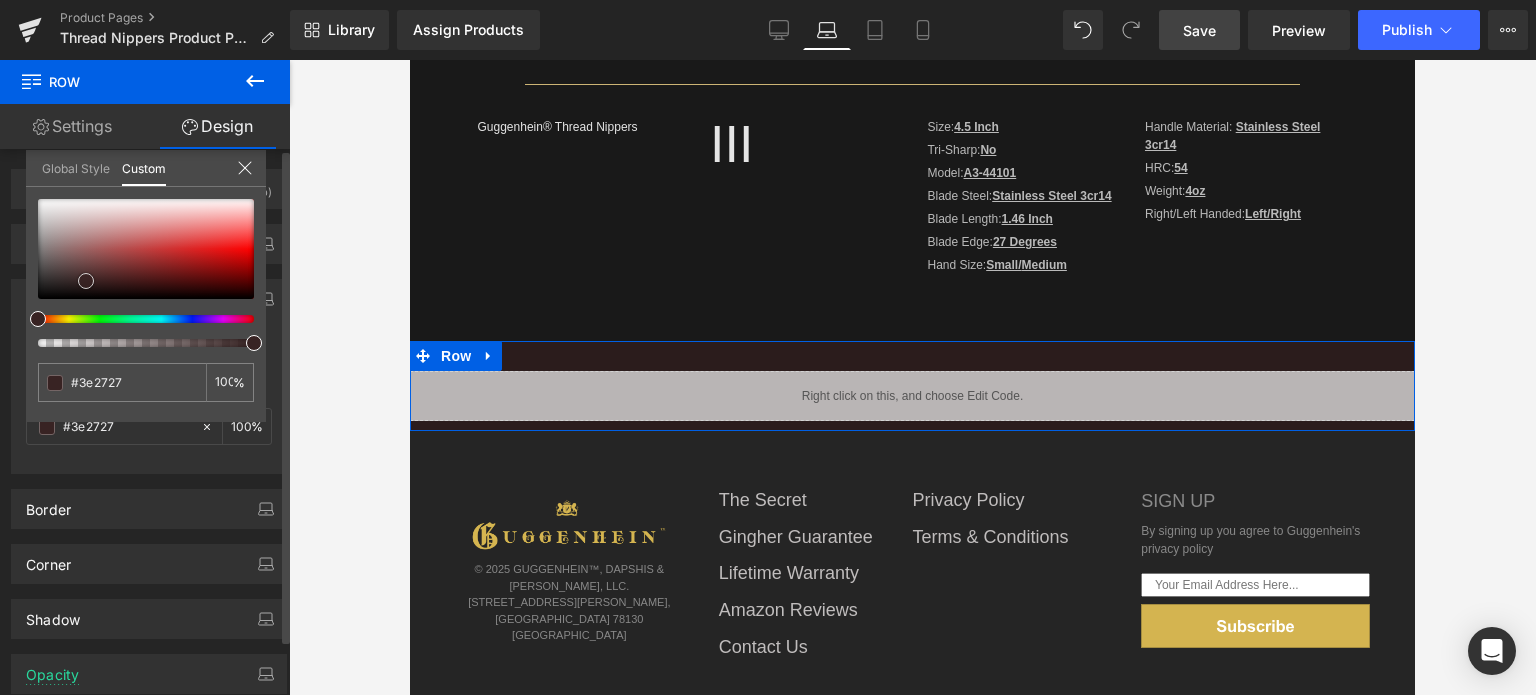 type on "#2b1c1c" 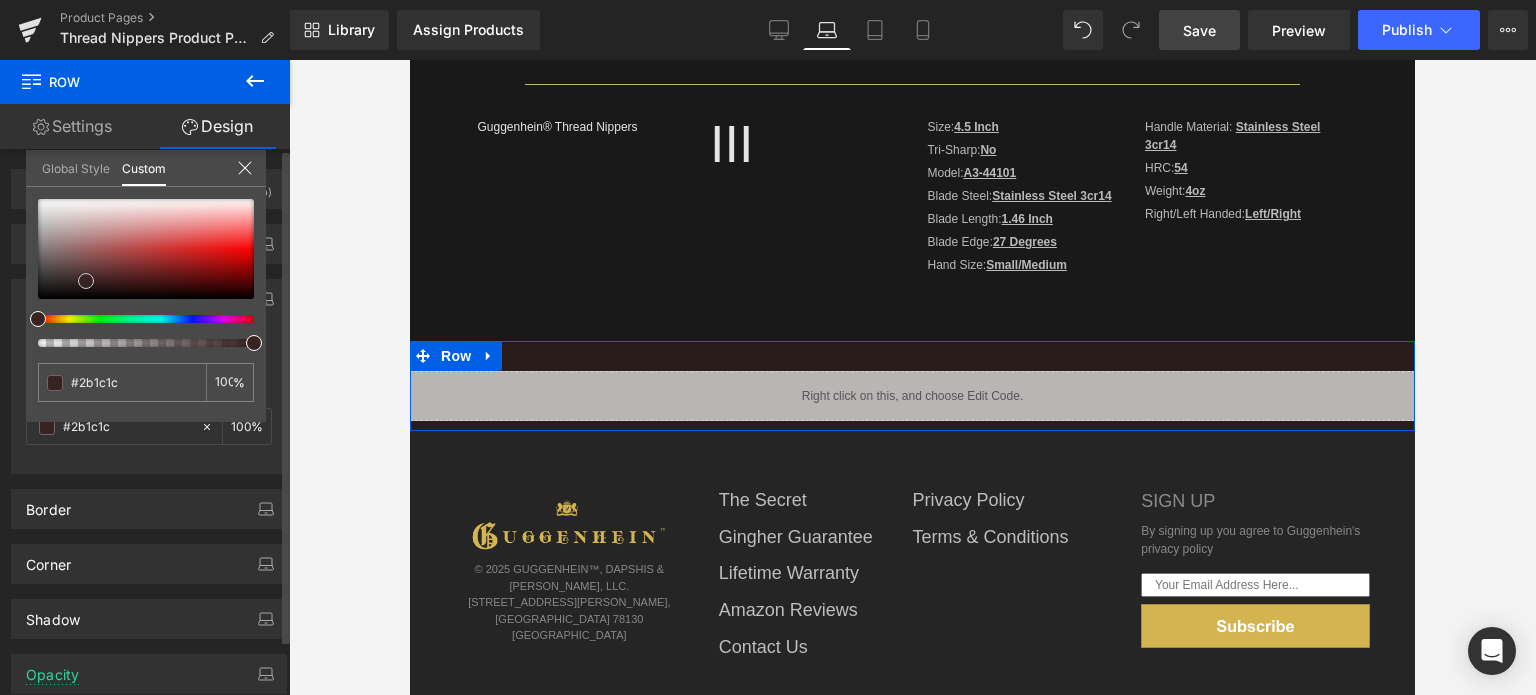 type on "#1b1212" 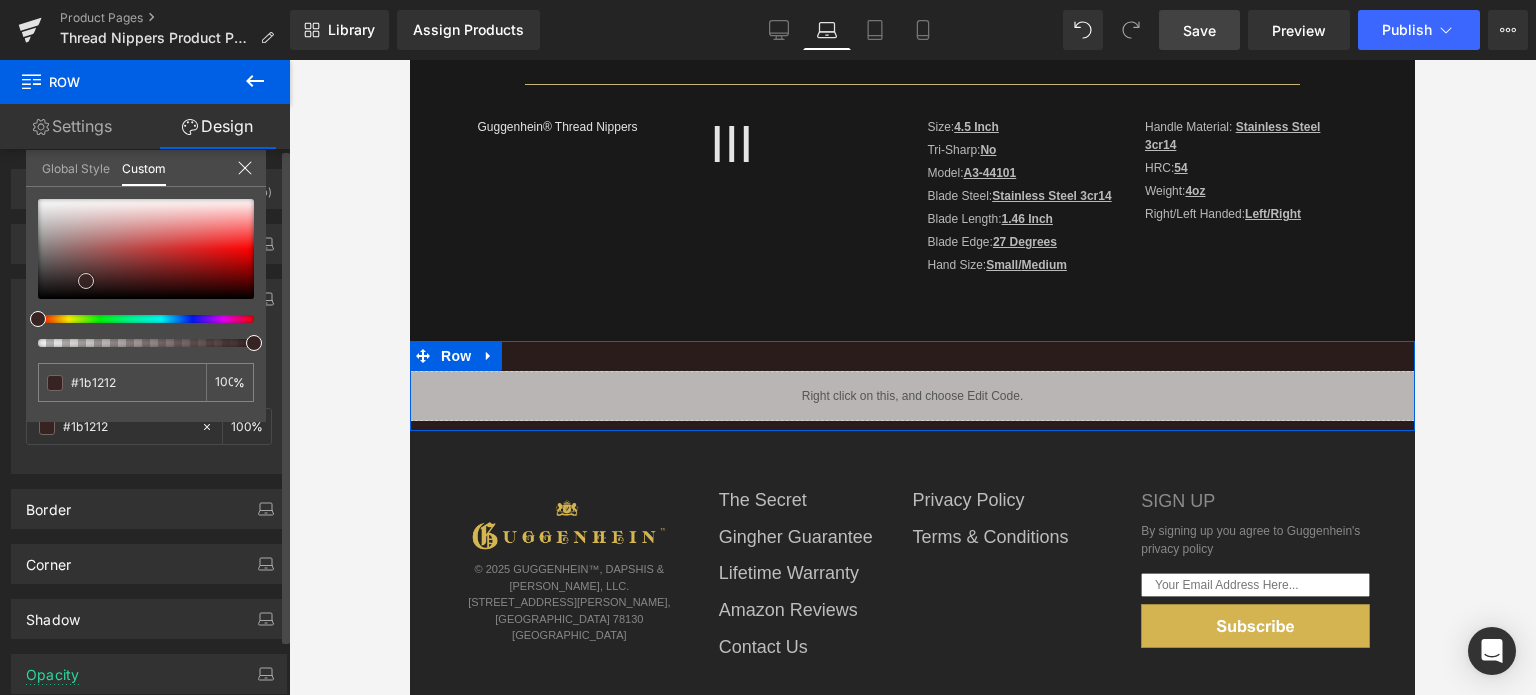 type on "#0b0808" 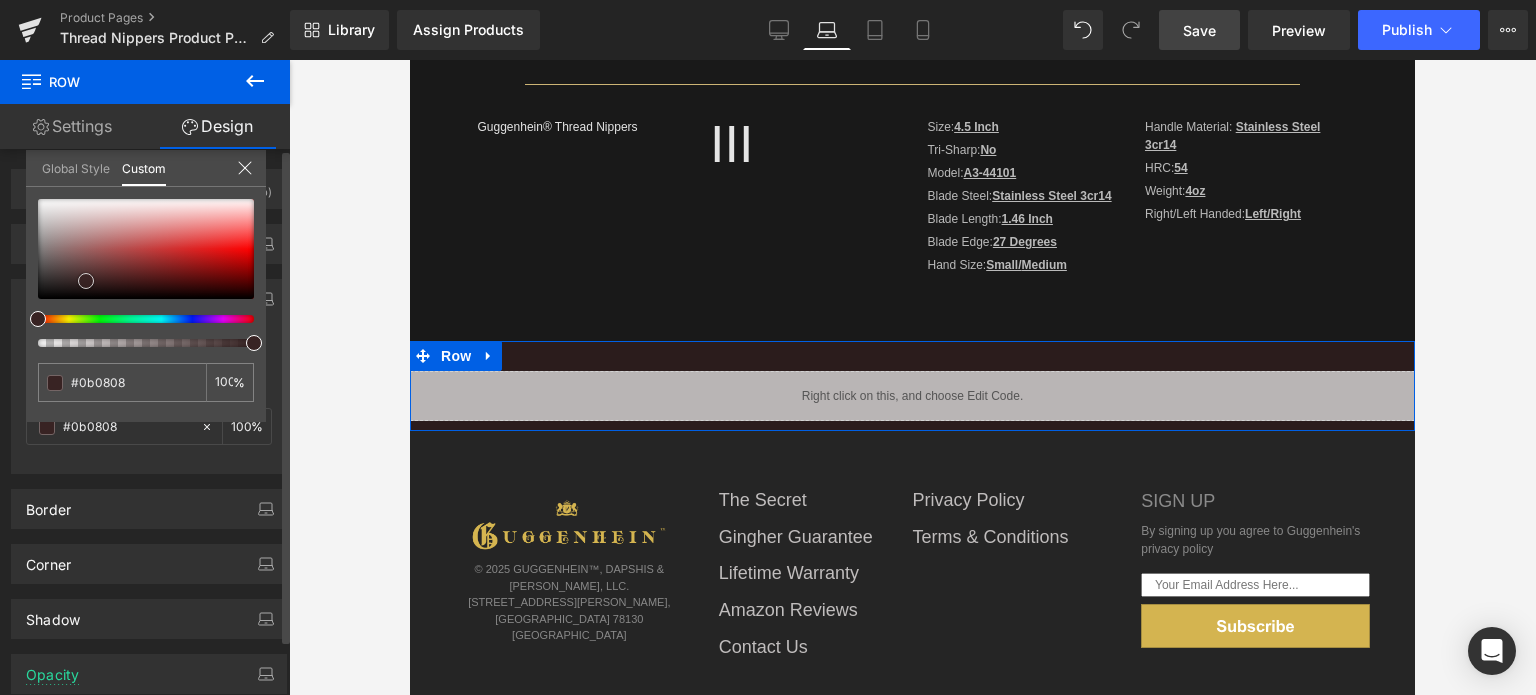 type on "#050404" 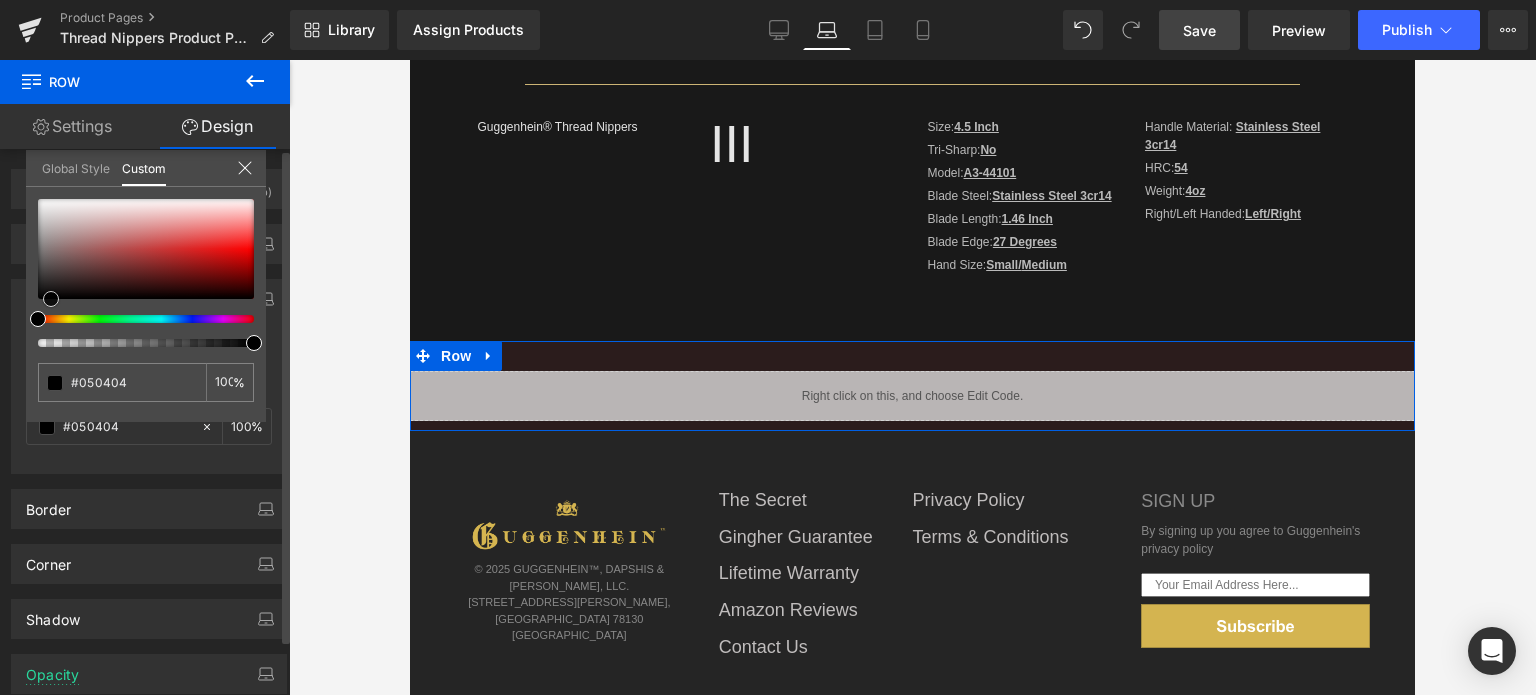 type on "#000000" 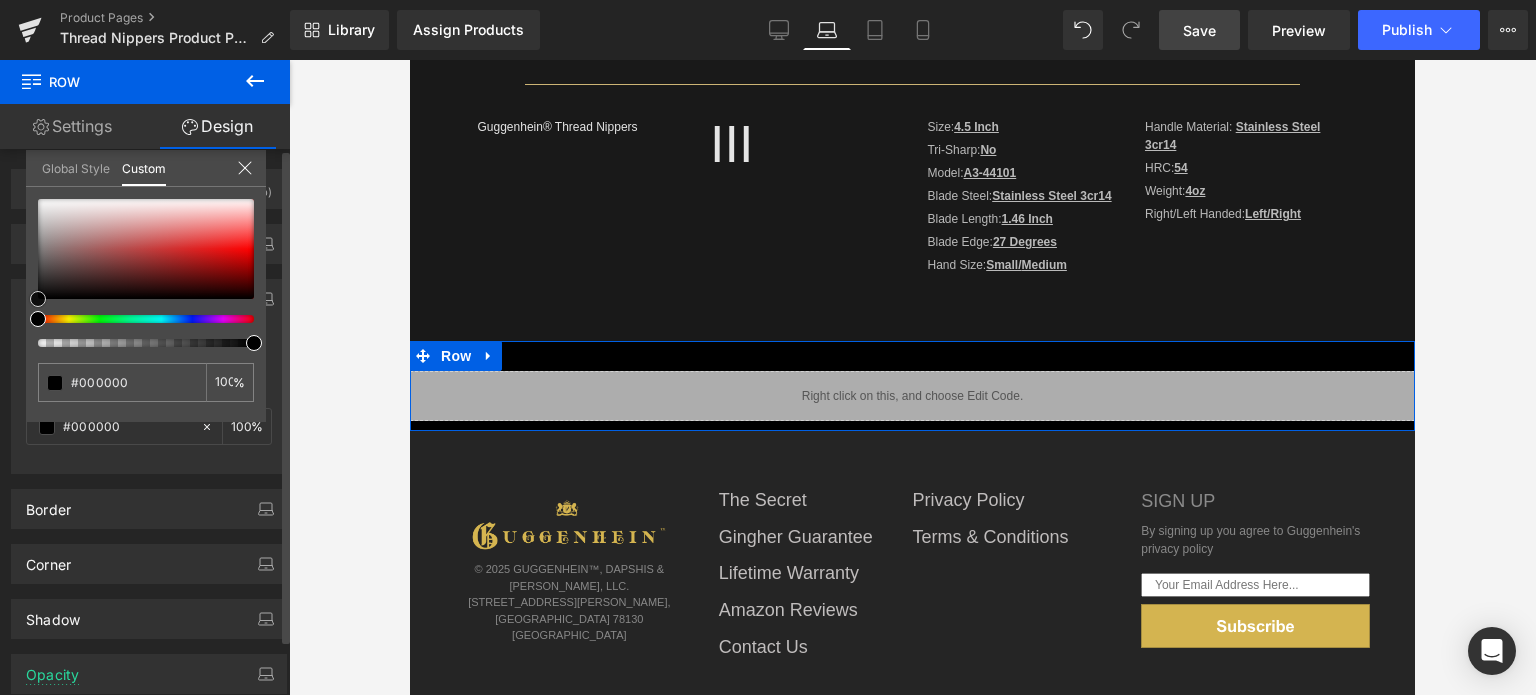 drag, startPoint x: 90, startPoint y: 275, endPoint x: 0, endPoint y: 310, distance: 96.56604 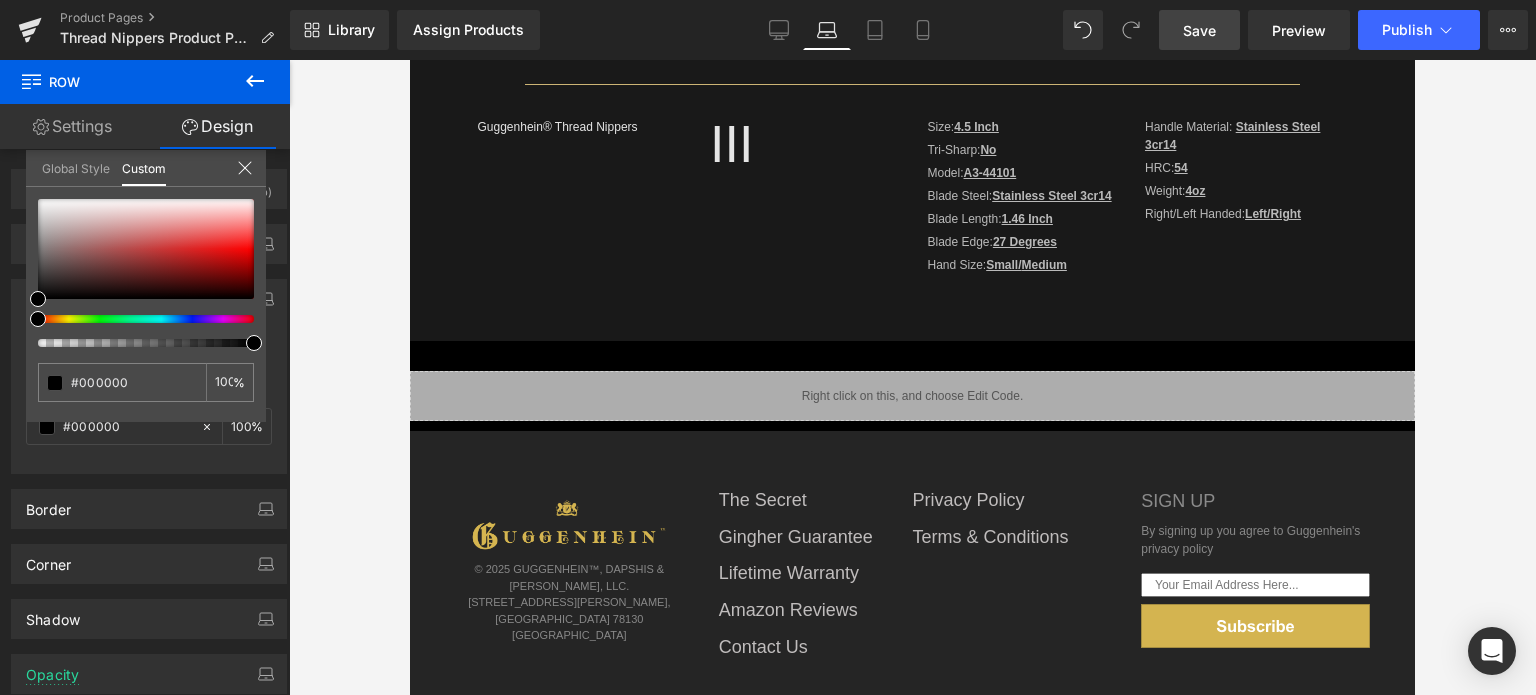 click on "Save" at bounding box center [1199, 30] 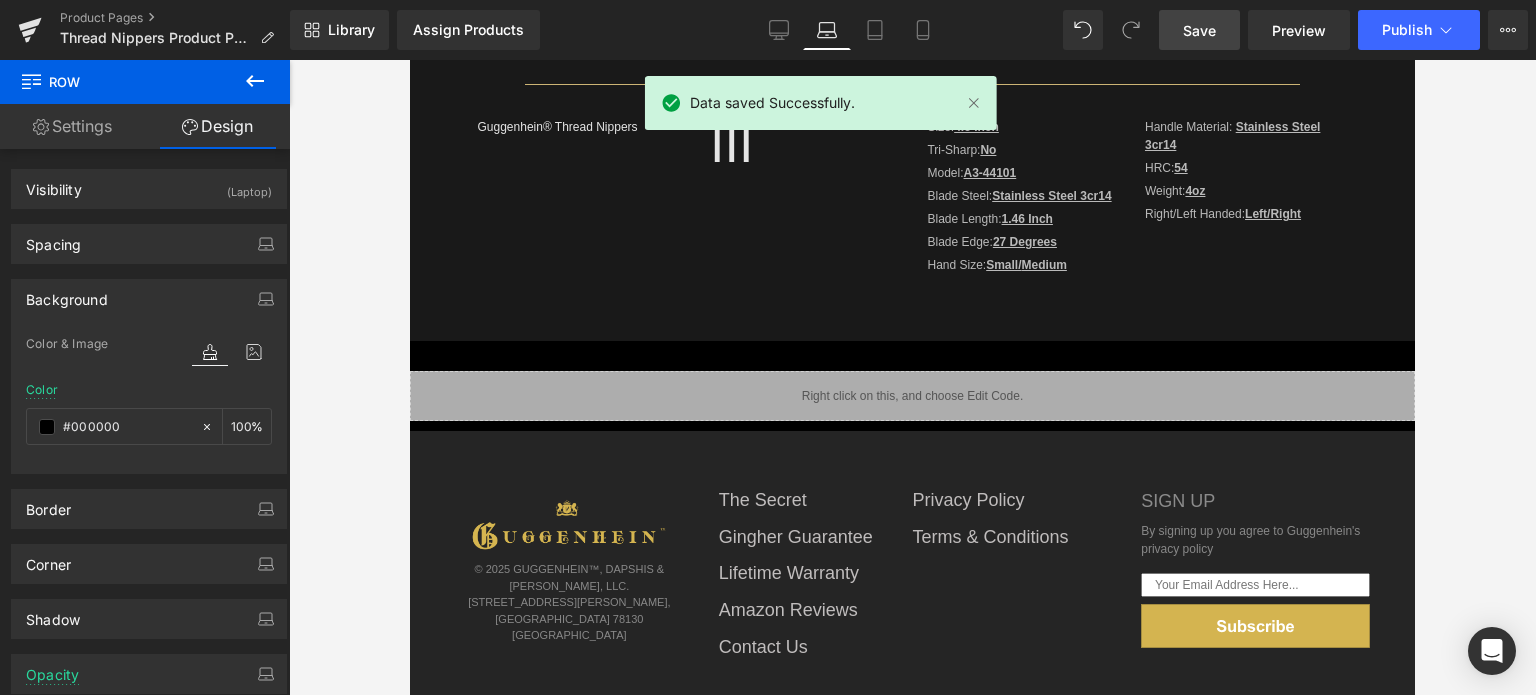 click on "Guggenhein
0
SHOPPING CART
CLOSE
No Products in the Cart
. . .
TOTAL:
$0.00
PROCEED TO CHECKOUT  X" at bounding box center [912, 198] 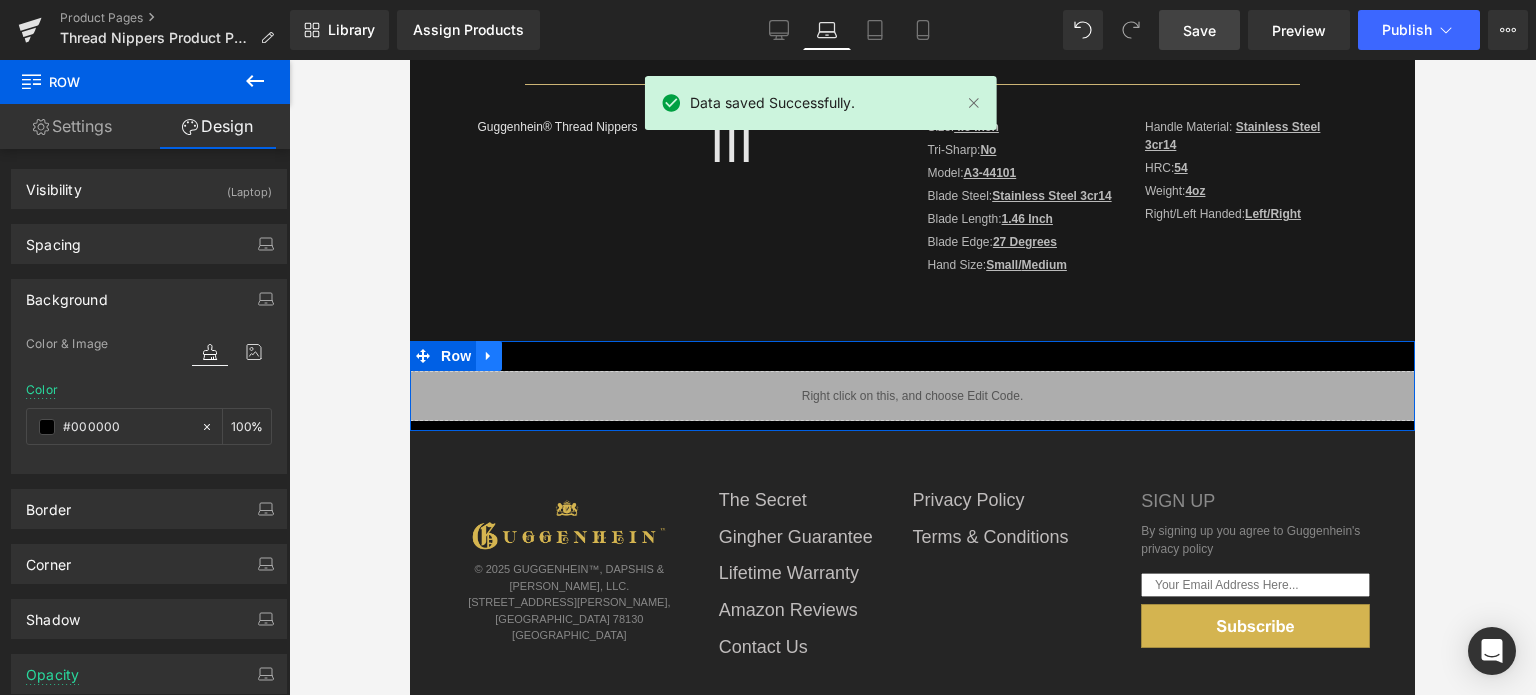 click at bounding box center (489, 356) 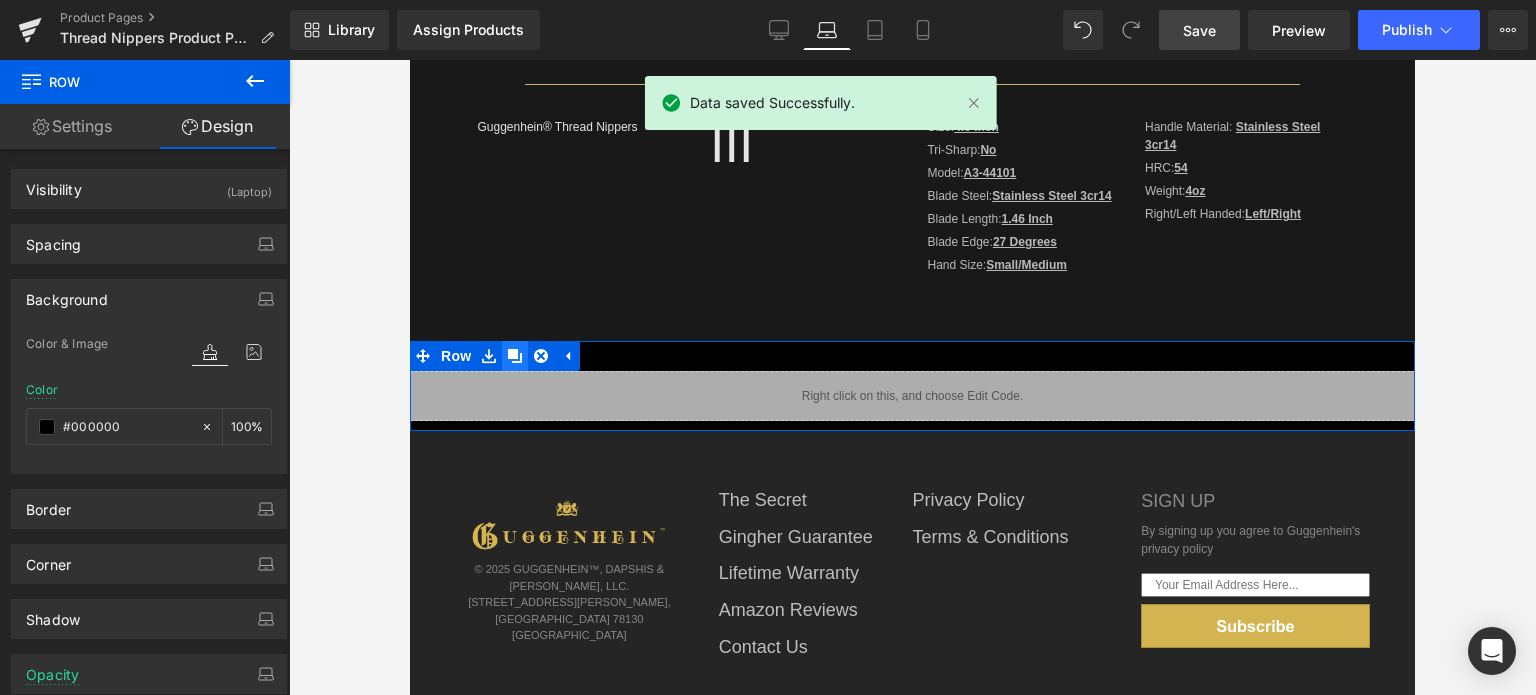 click 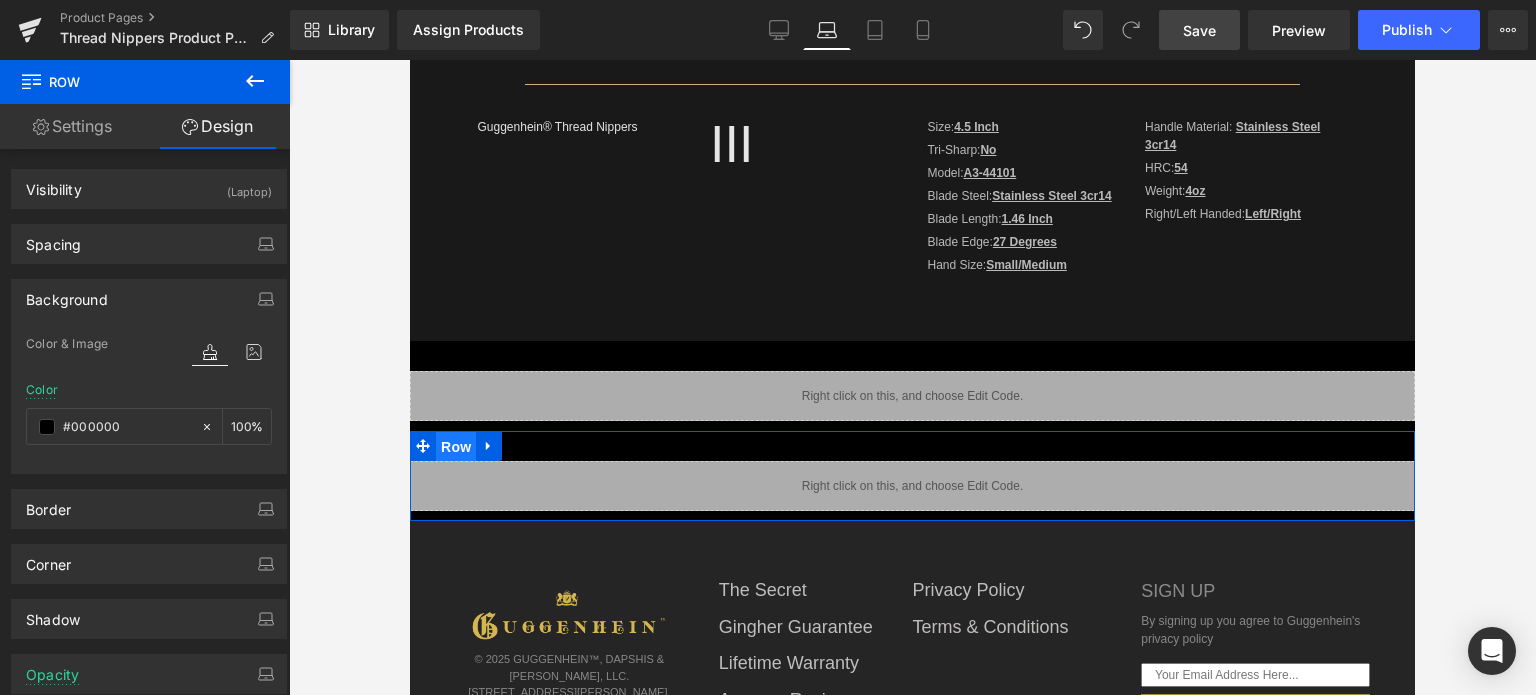 click on "Row" at bounding box center (456, 447) 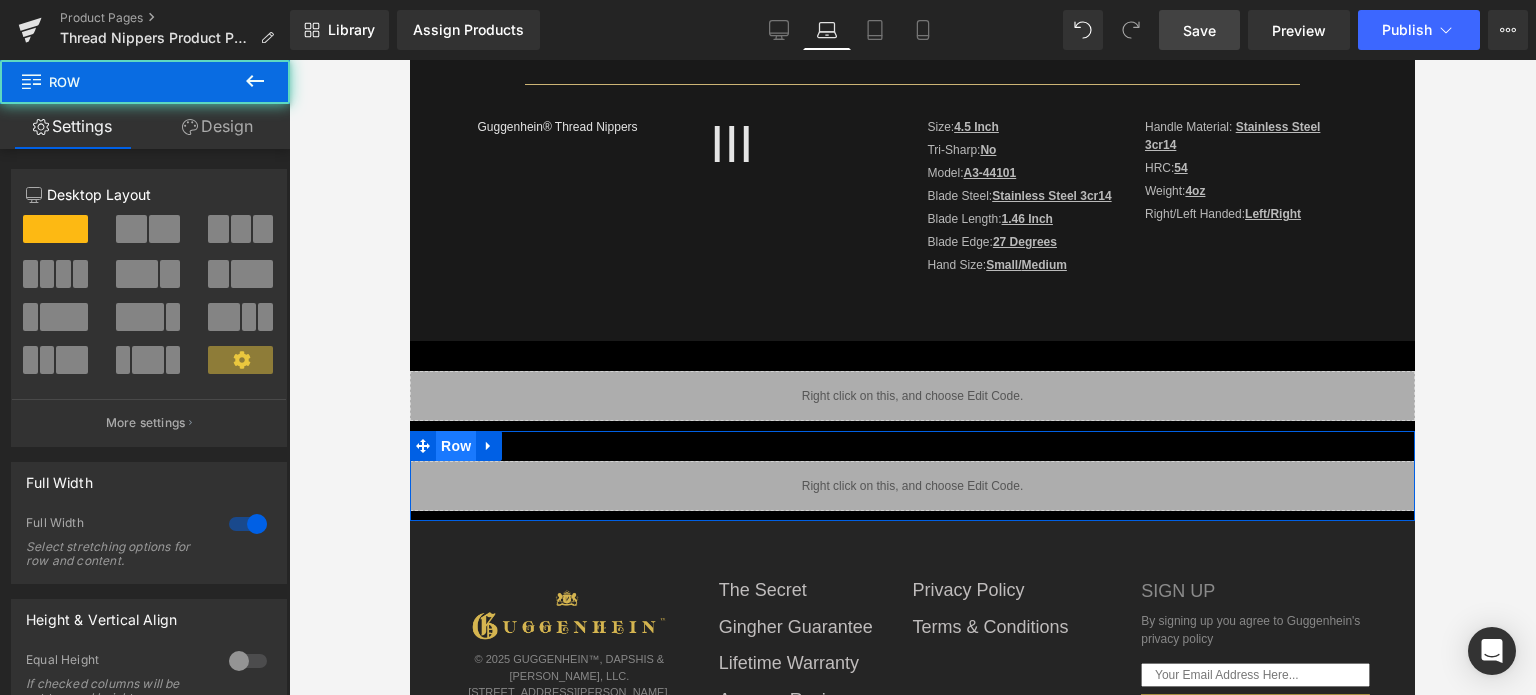 click on "Row" at bounding box center [456, 446] 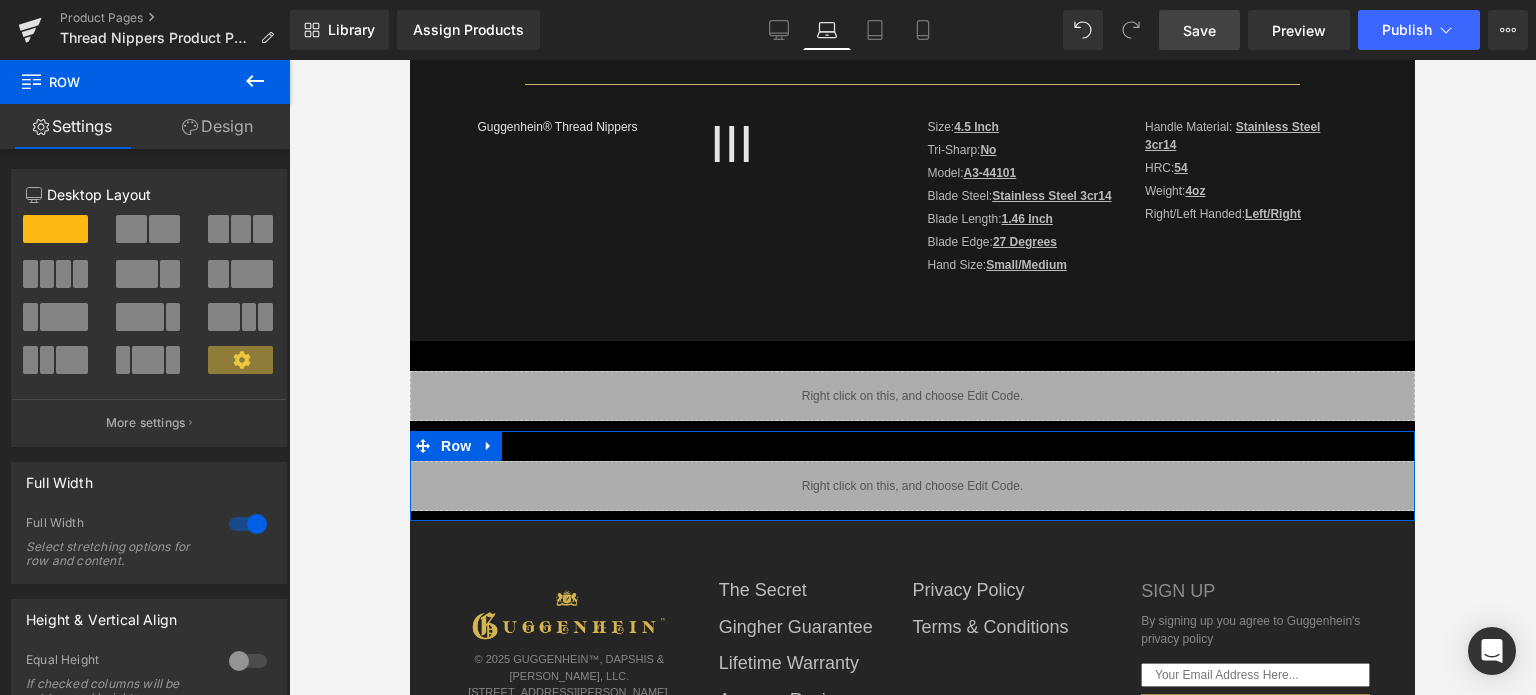 click on "Design" at bounding box center (217, 126) 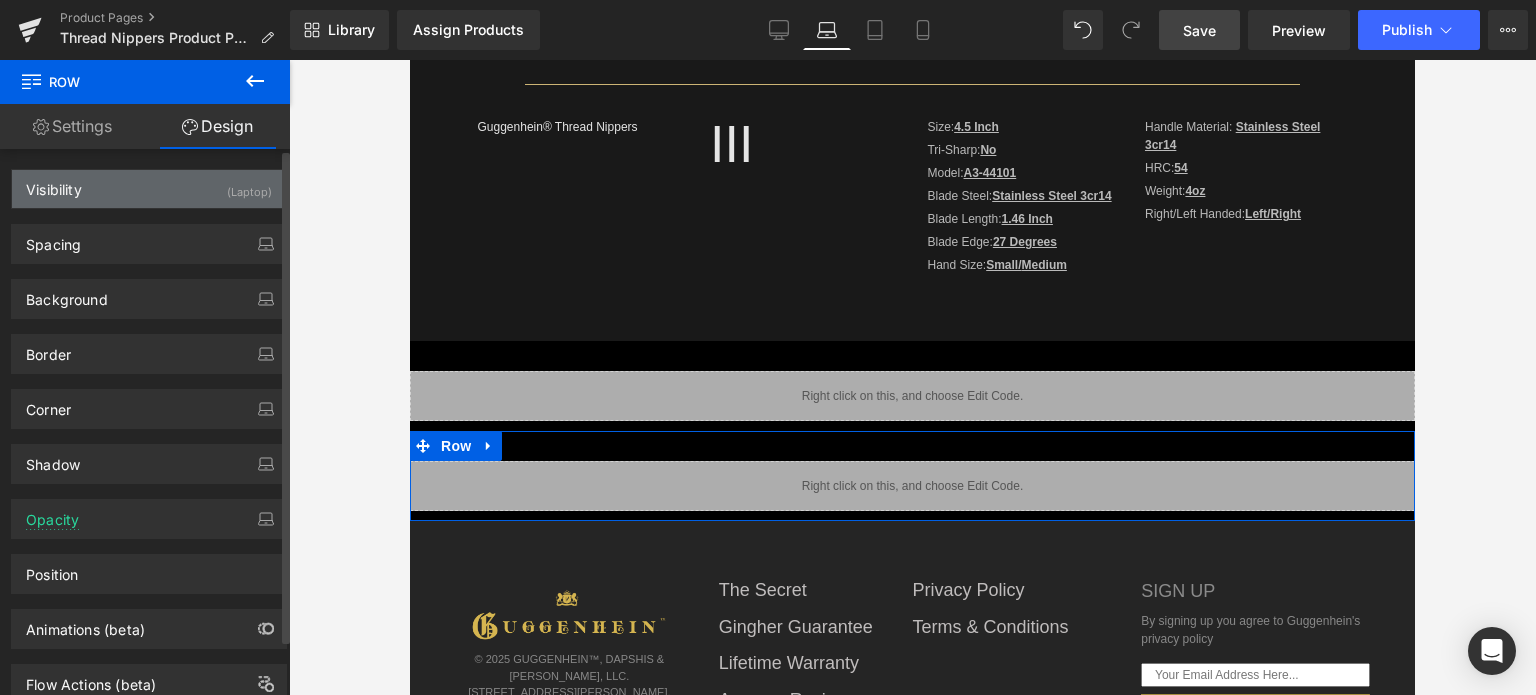 click on "Visibility
(Laptop)" at bounding box center (149, 189) 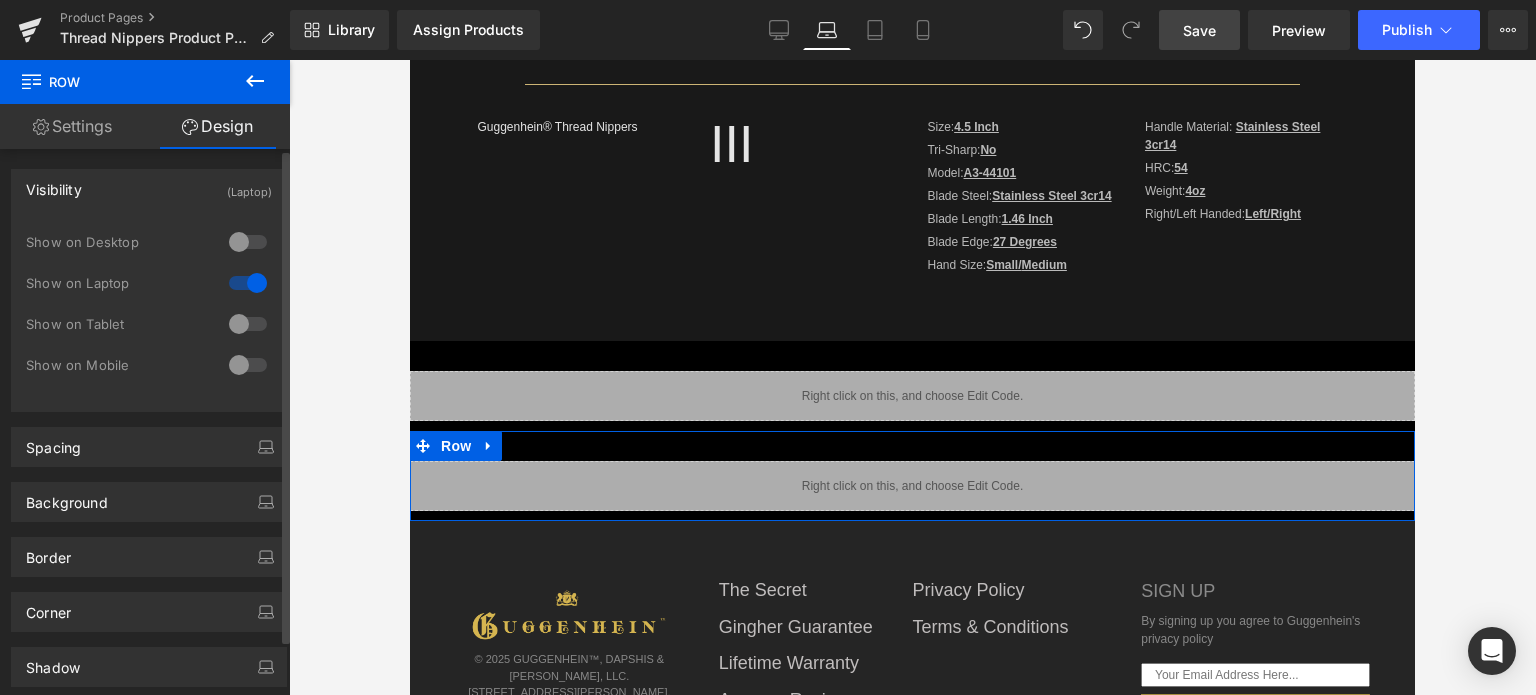 click at bounding box center (248, 242) 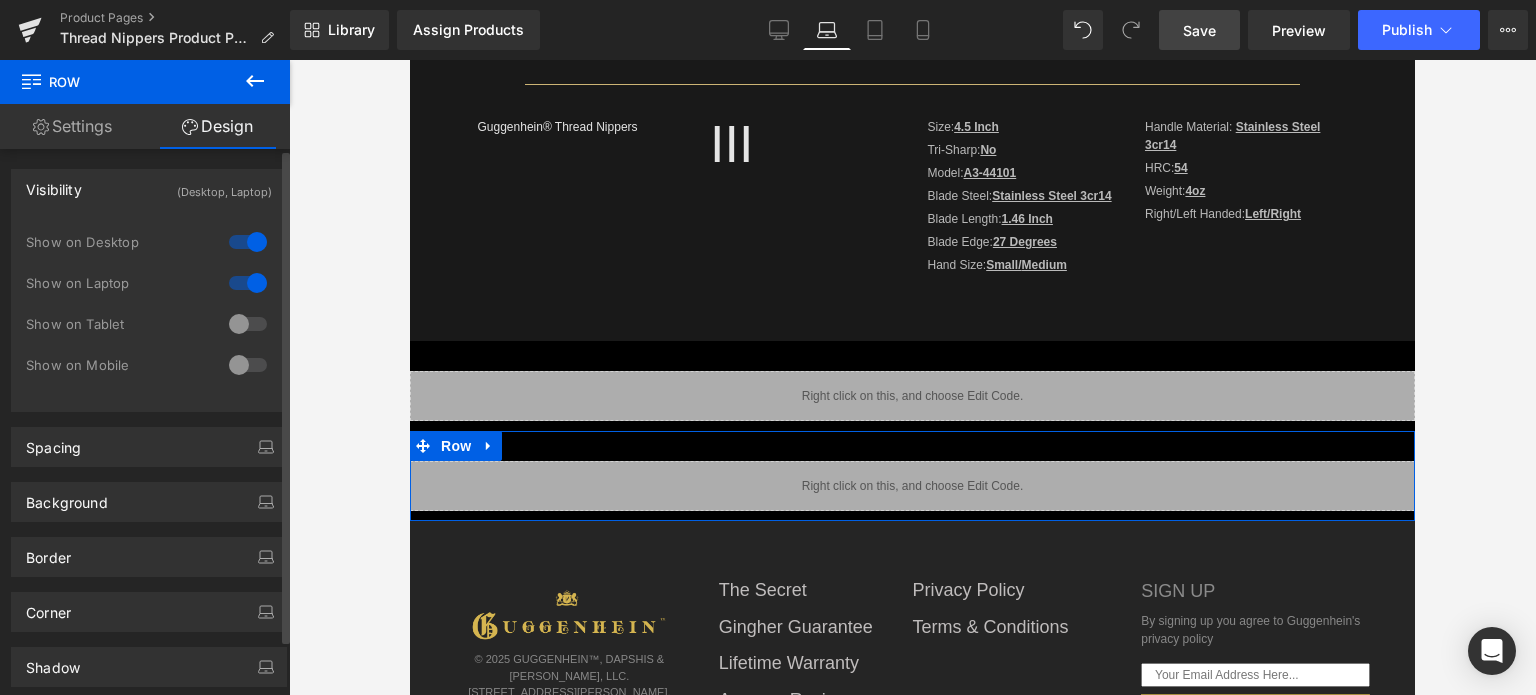 click at bounding box center [248, 283] 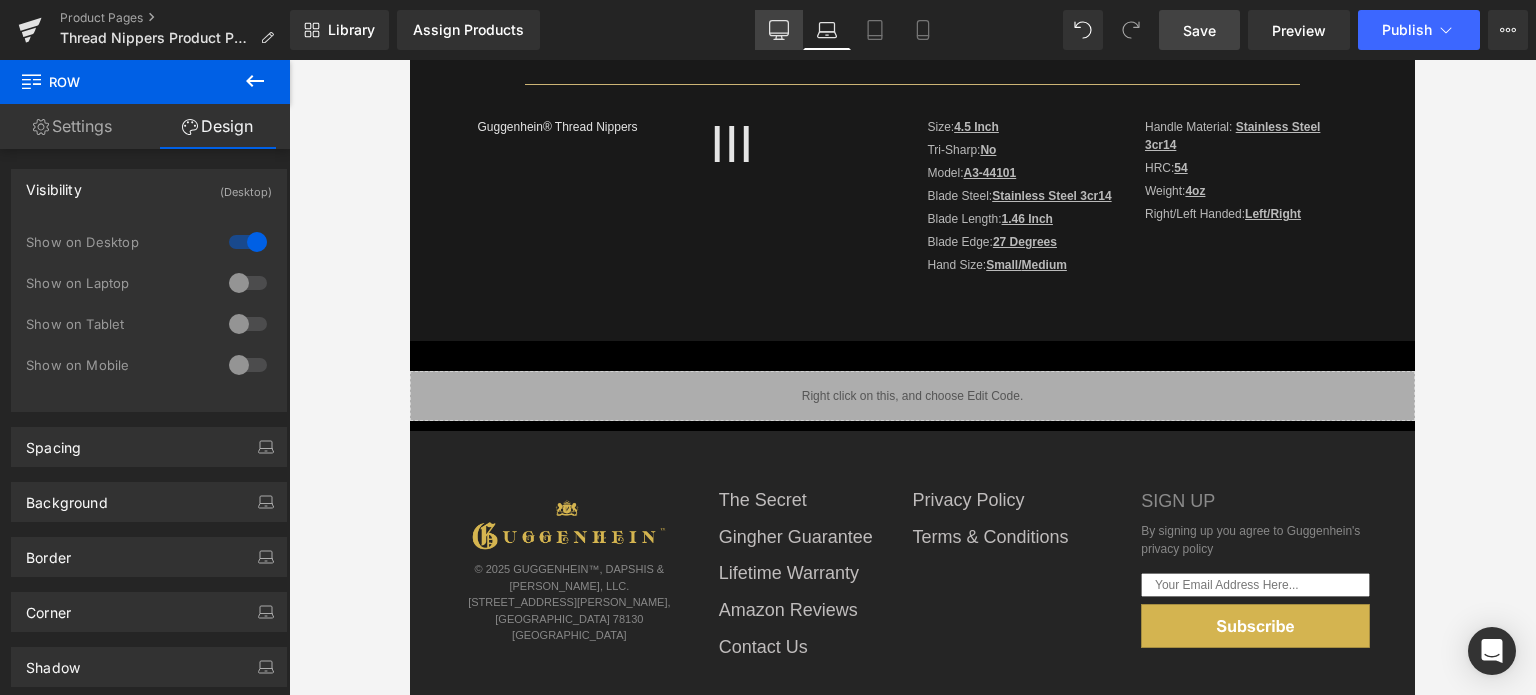 click 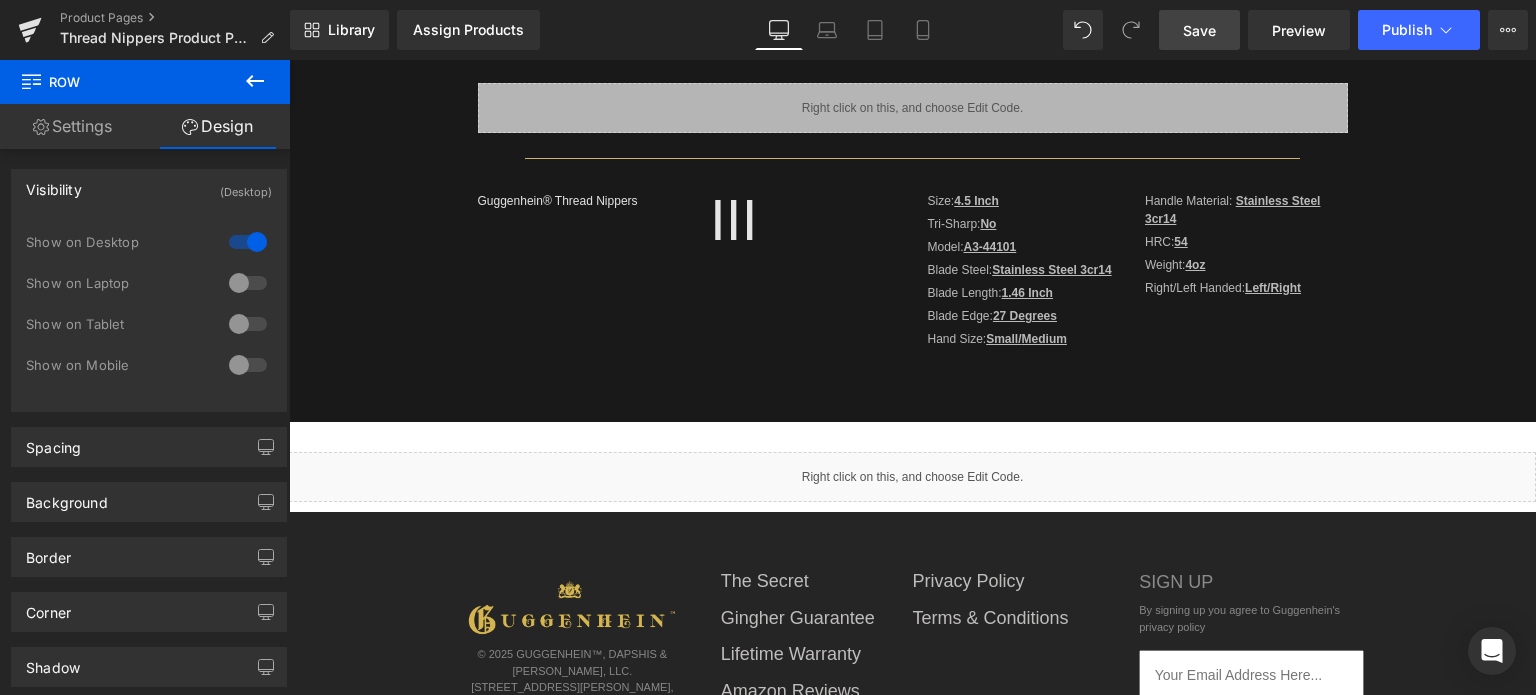 scroll, scrollTop: 945, scrollLeft: 0, axis: vertical 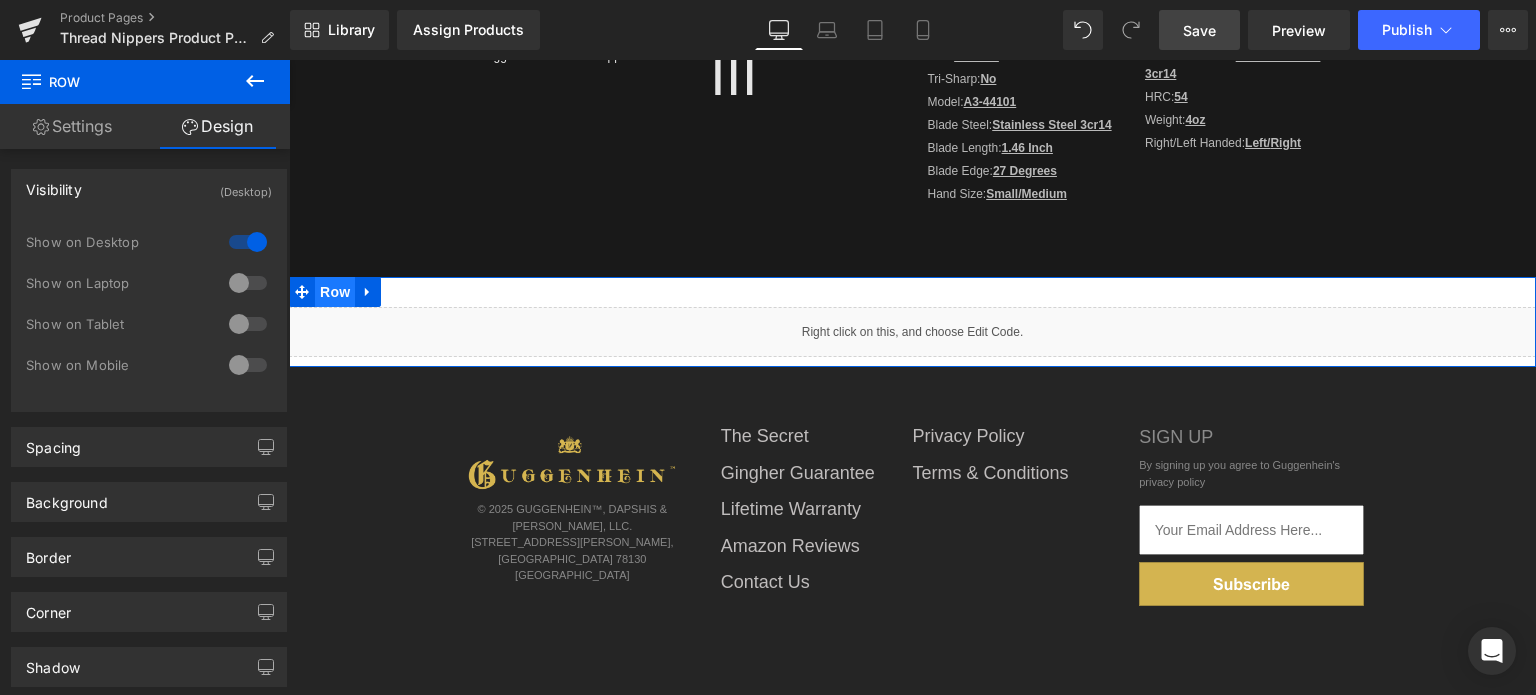 click on "Row" at bounding box center (335, 292) 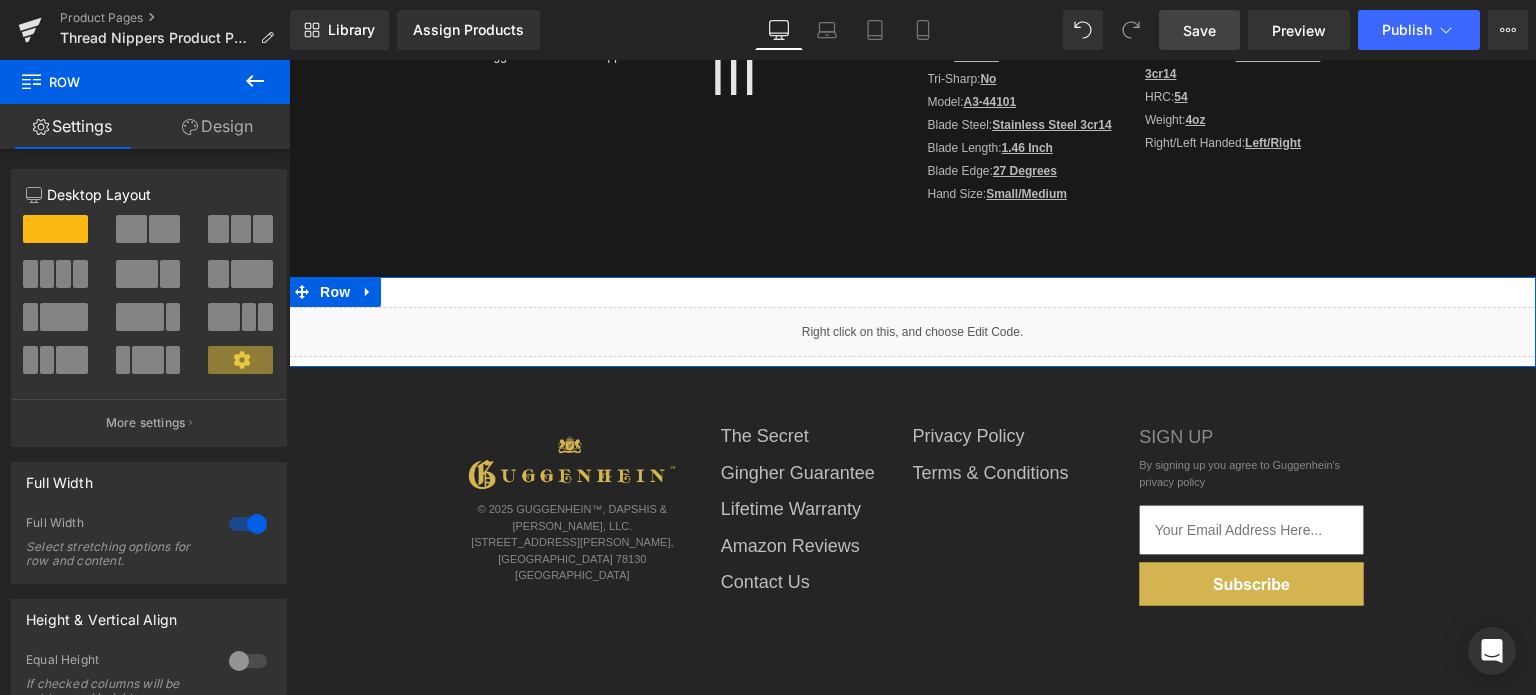 click on "Design" at bounding box center (217, 126) 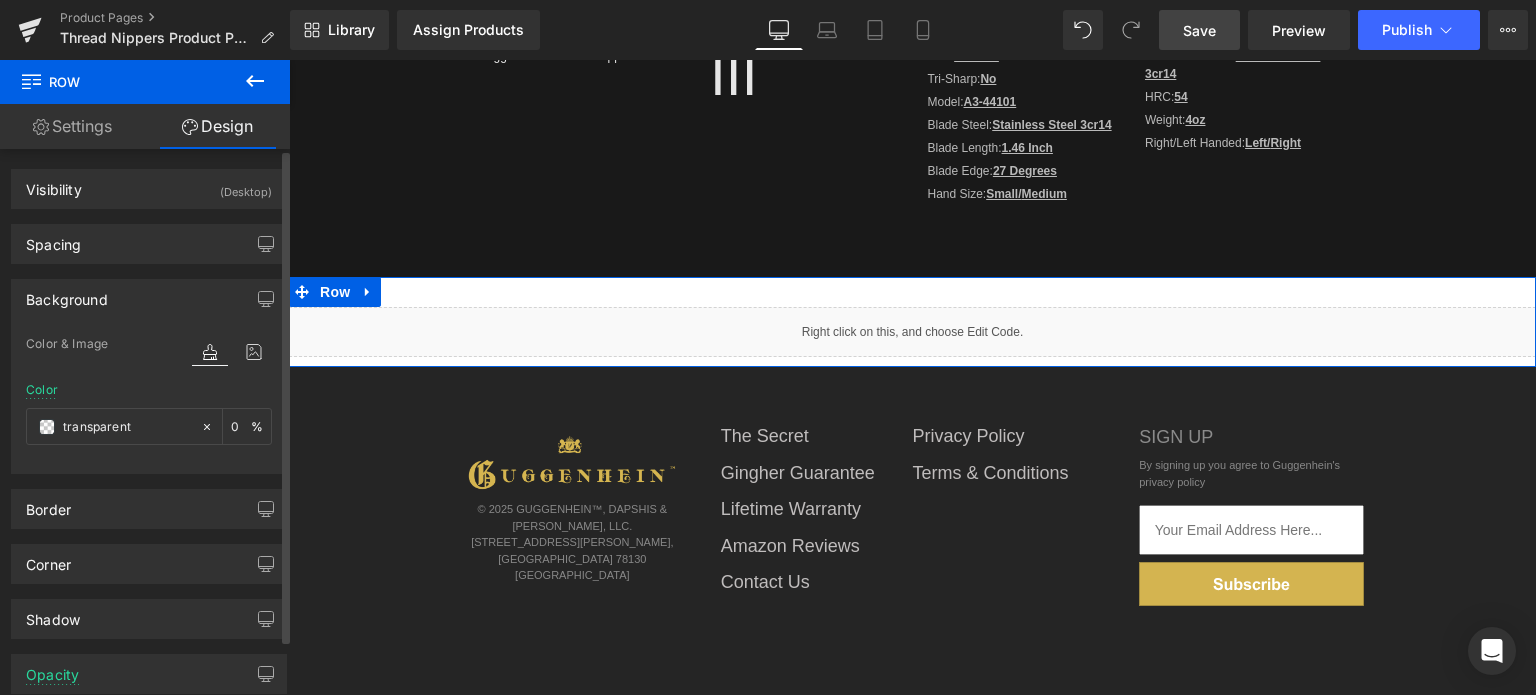 type on "transparent" 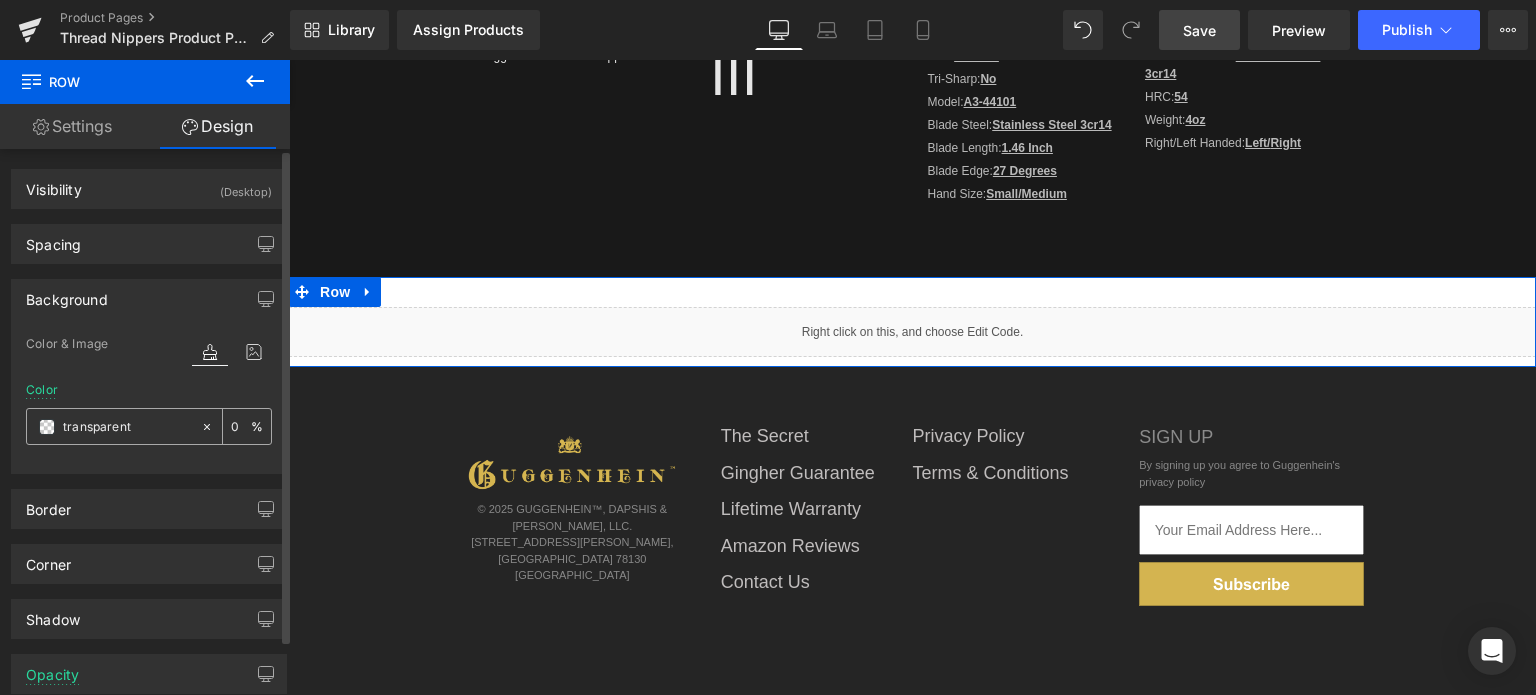 click at bounding box center [47, 427] 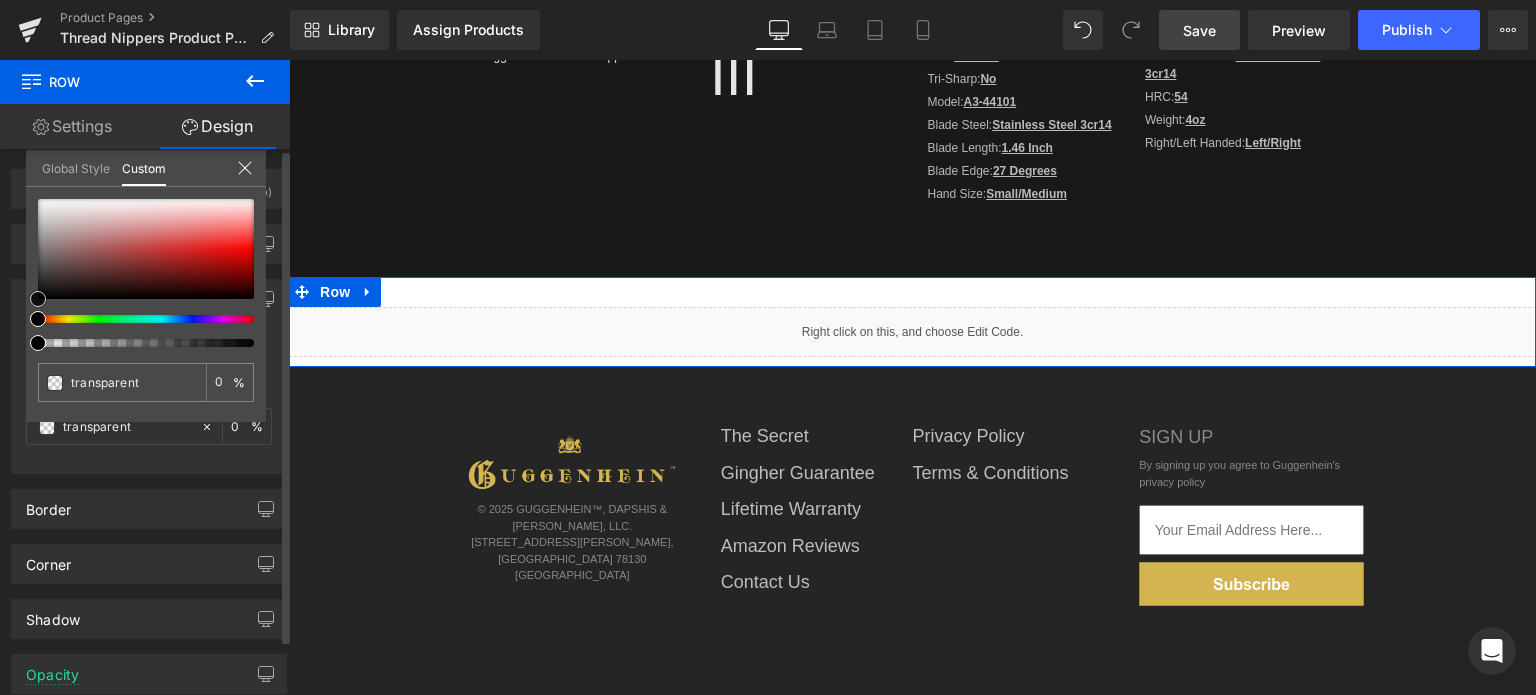type on "#512d2d" 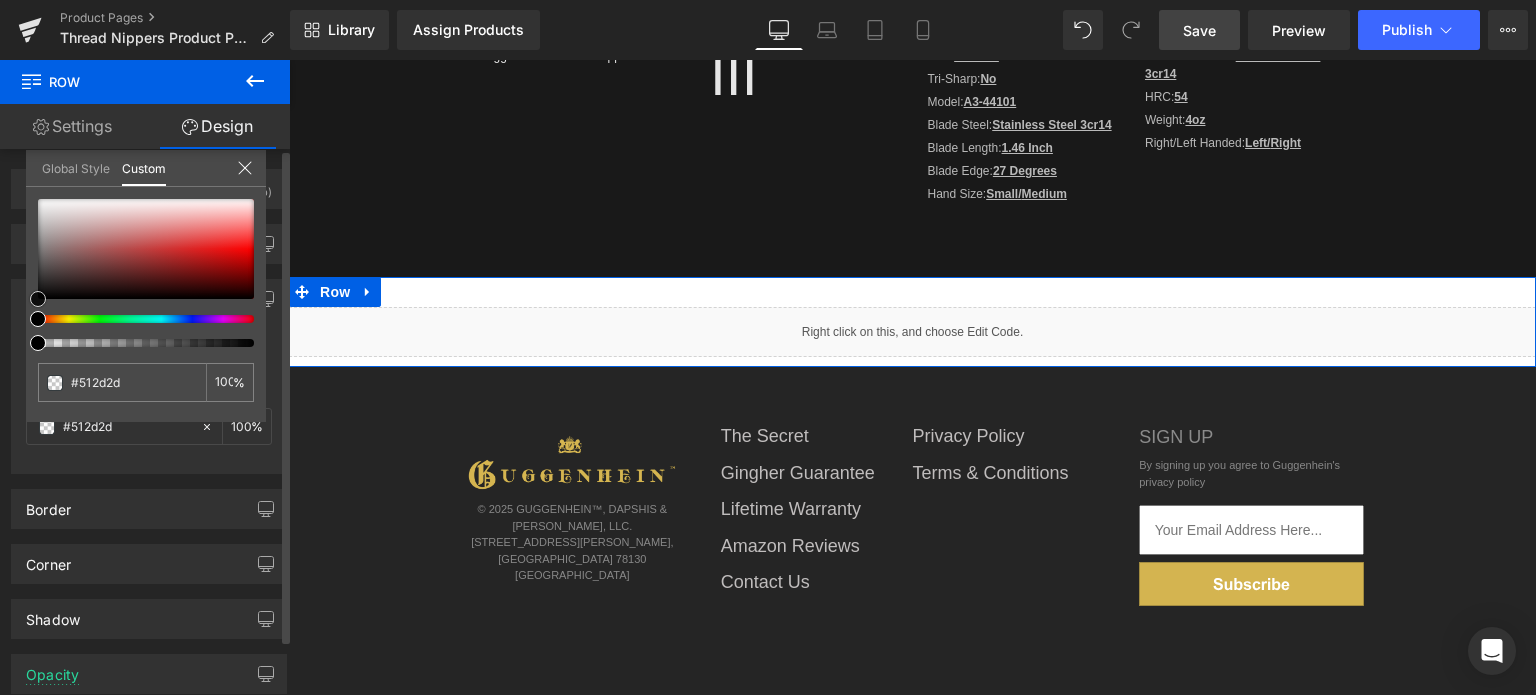 type on "#502e2e" 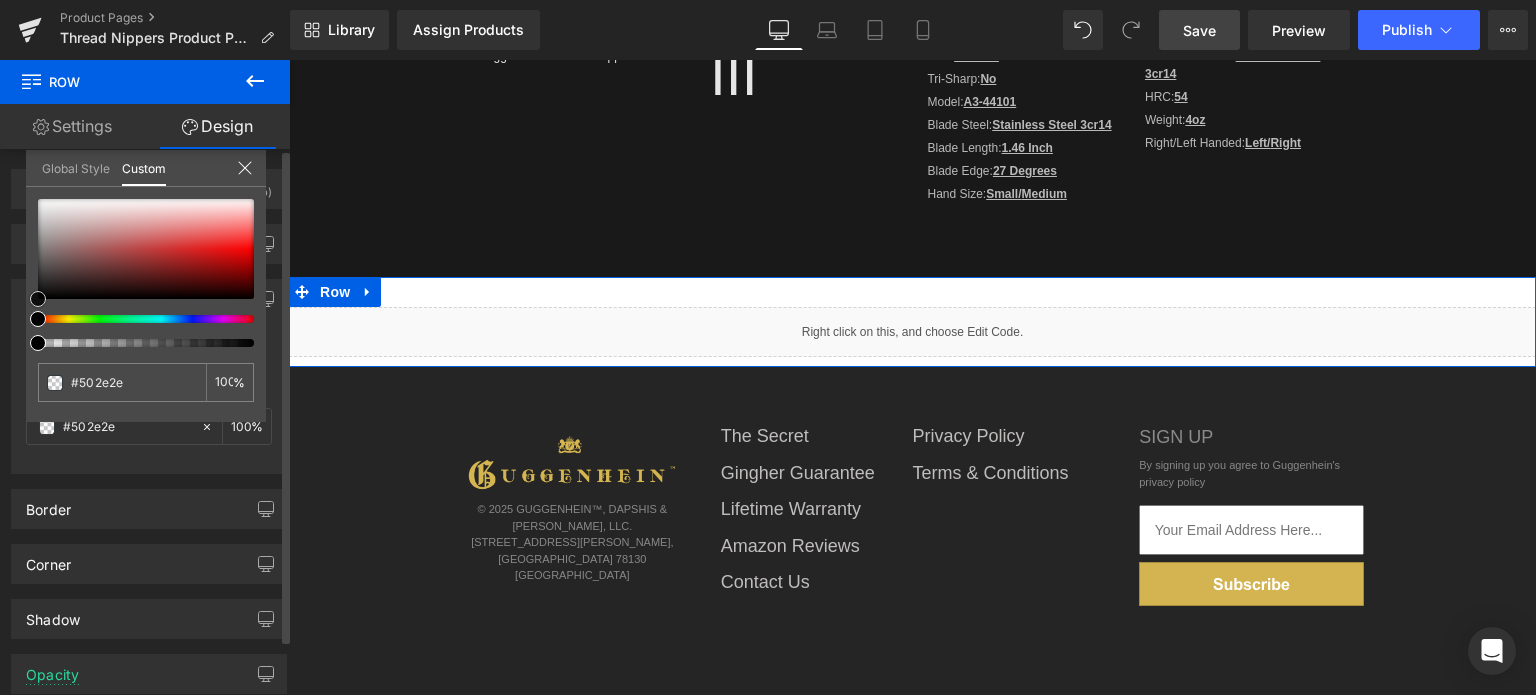 type on "#352121" 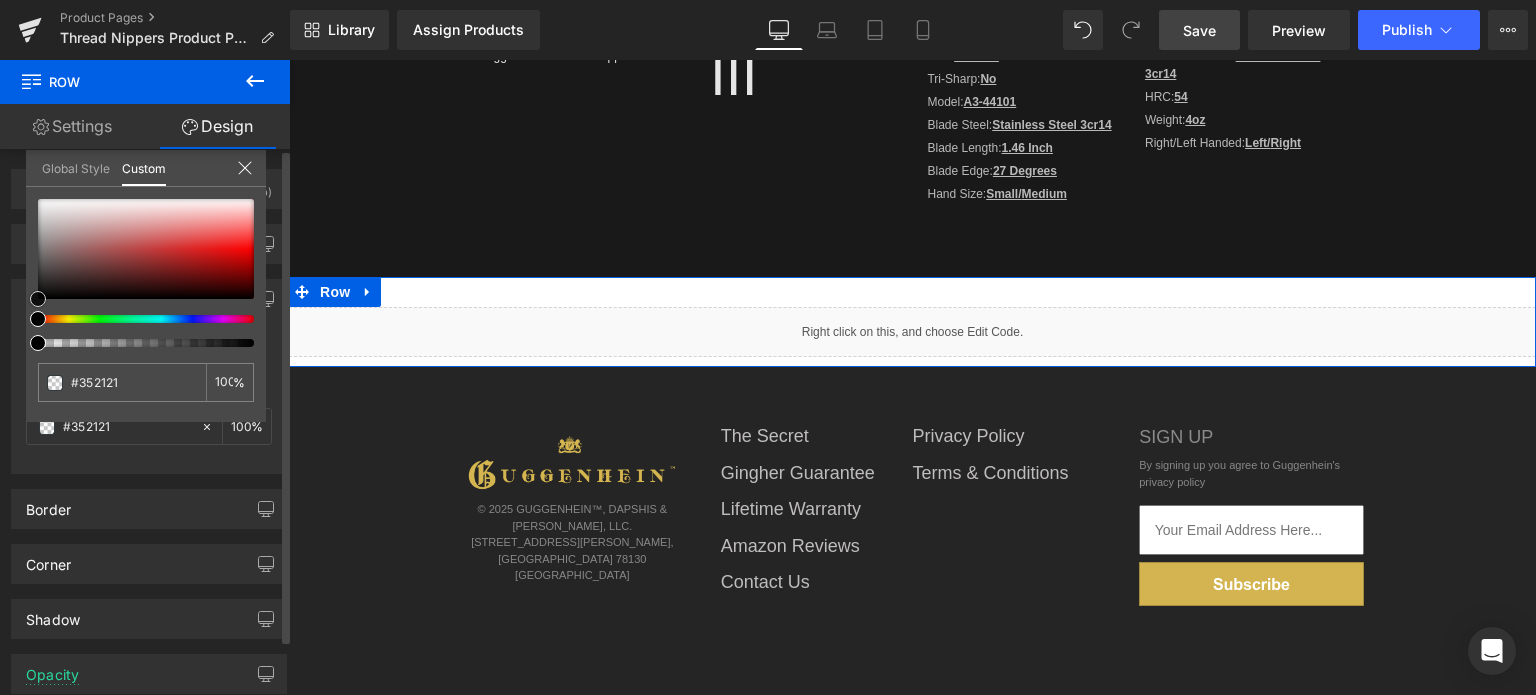 type on "#181010" 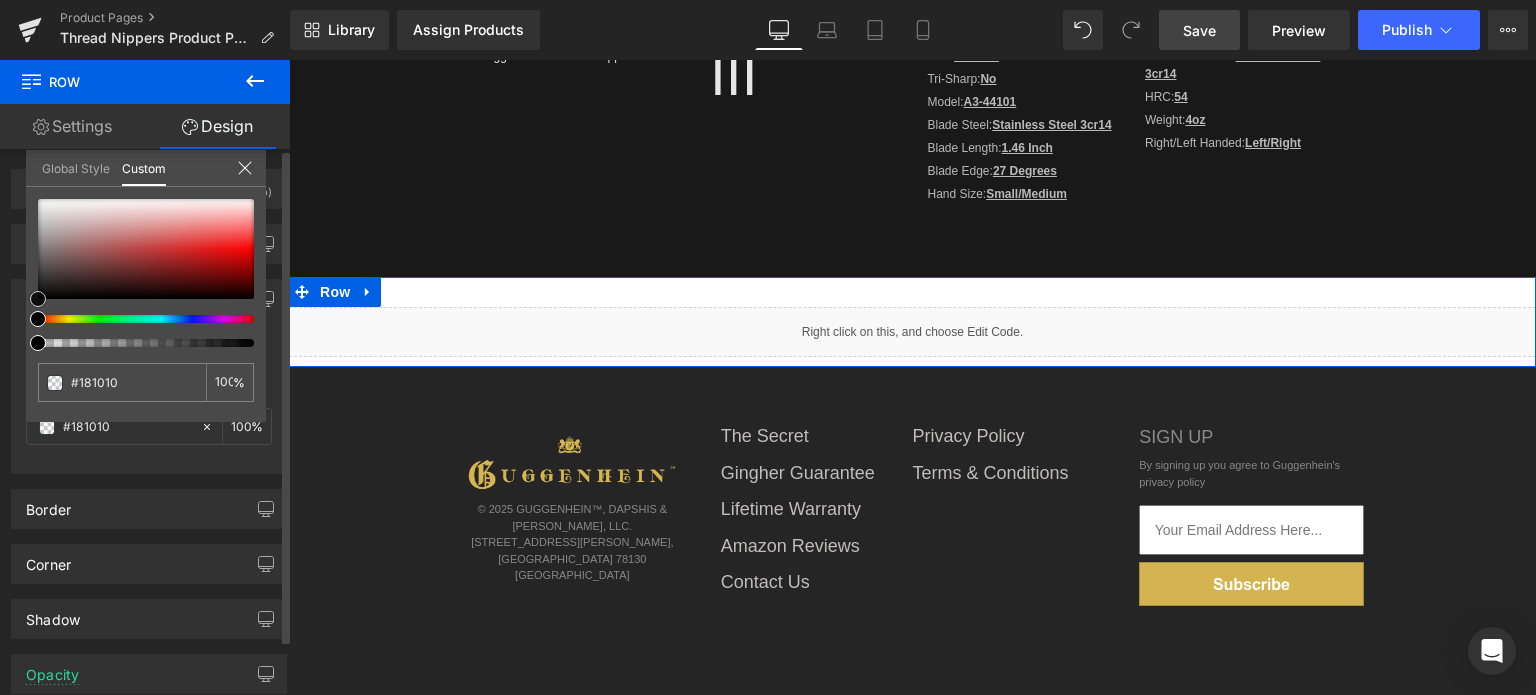 type on "#020202" 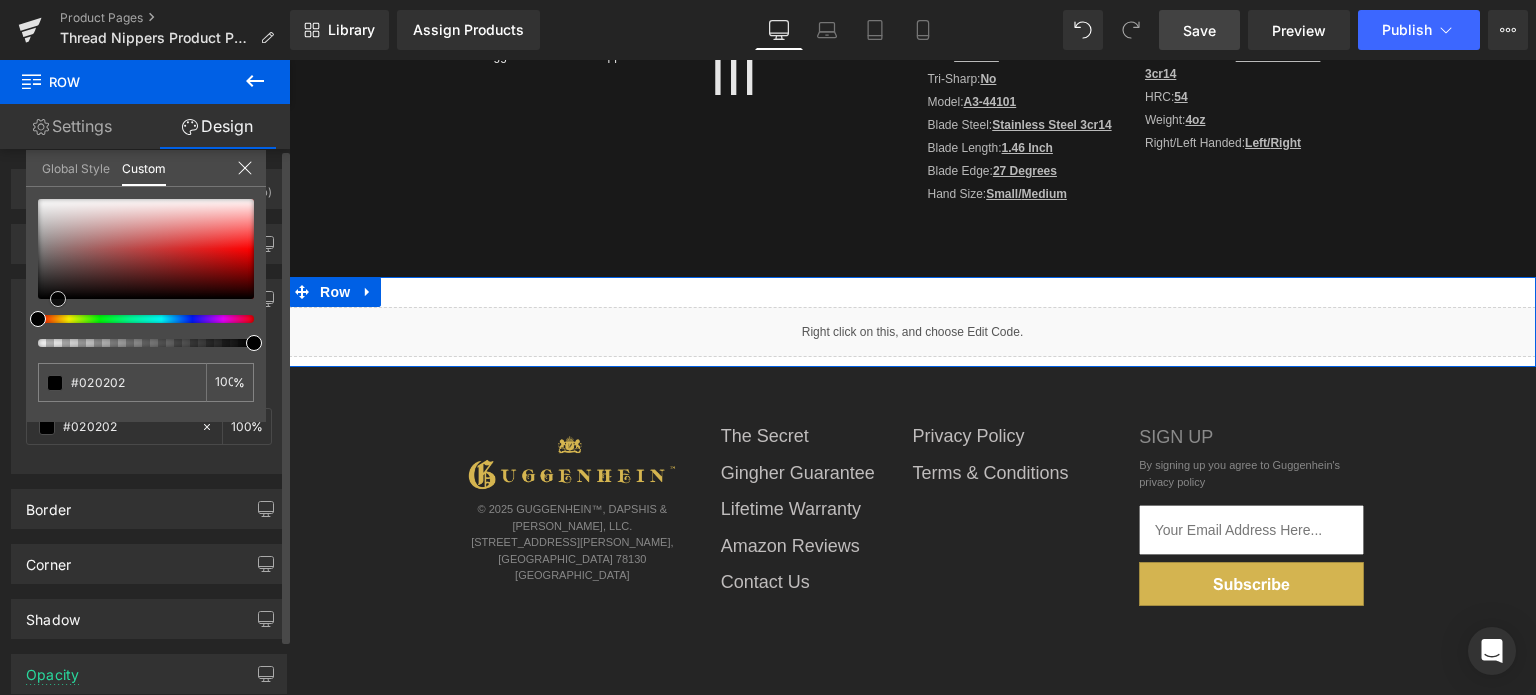 type on "#000000" 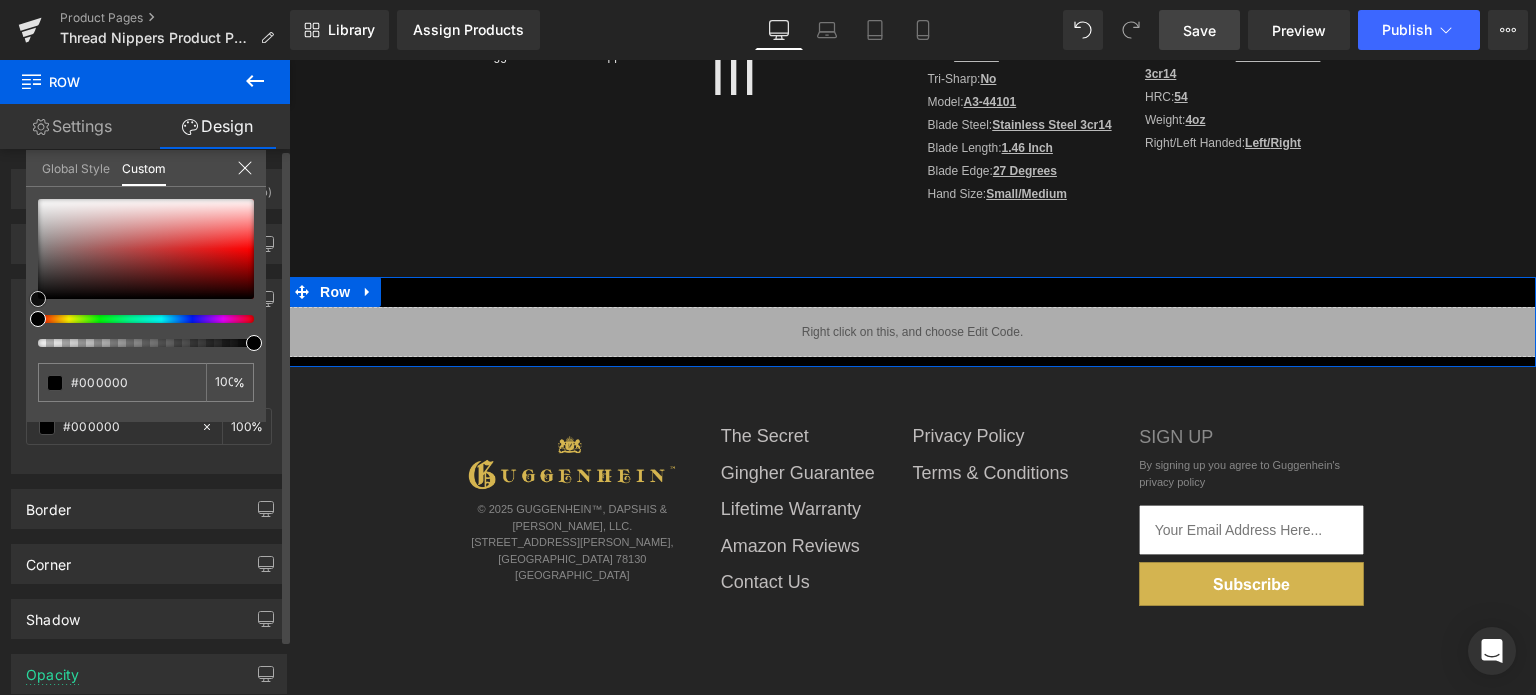 drag, startPoint x: 98, startPoint y: 274, endPoint x: 0, endPoint y: 346, distance: 121.60592 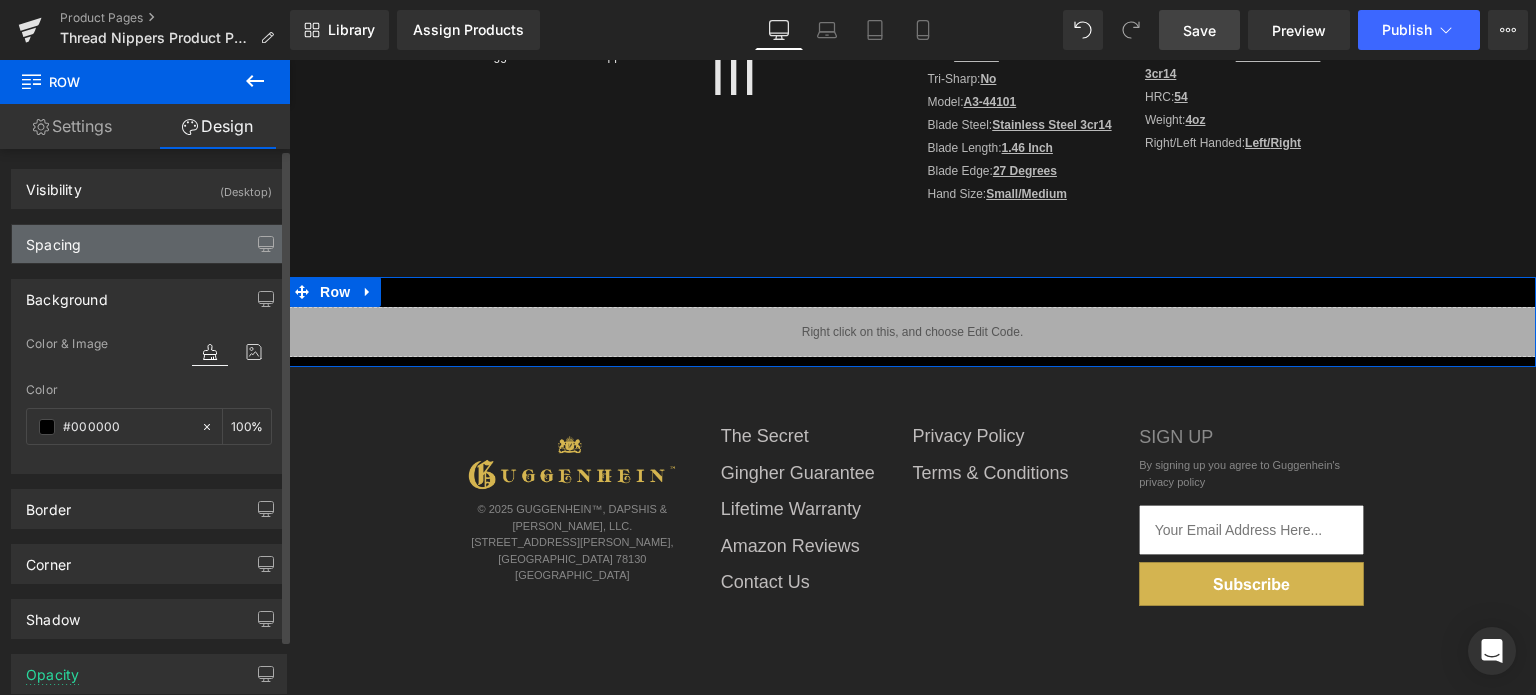 click on "Spacing" at bounding box center (149, 244) 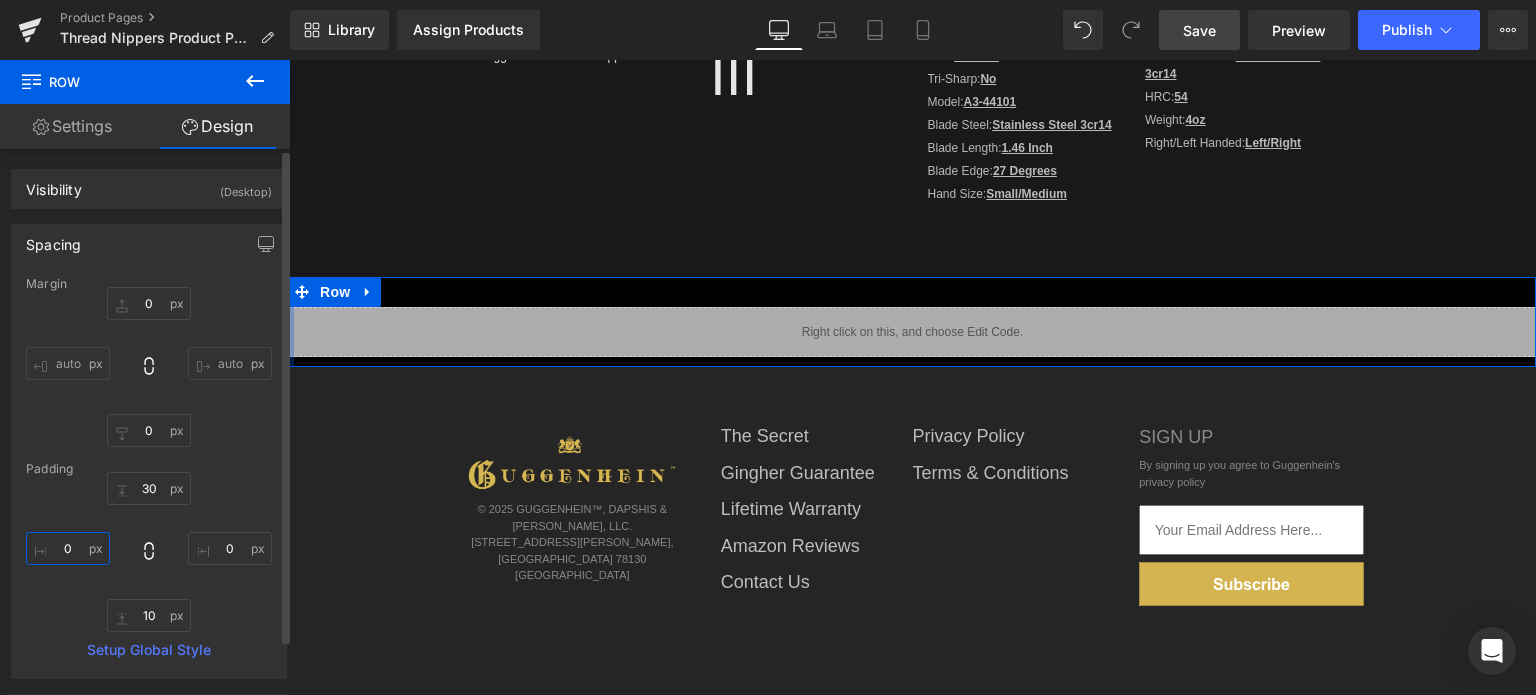click on "0" at bounding box center [68, 548] 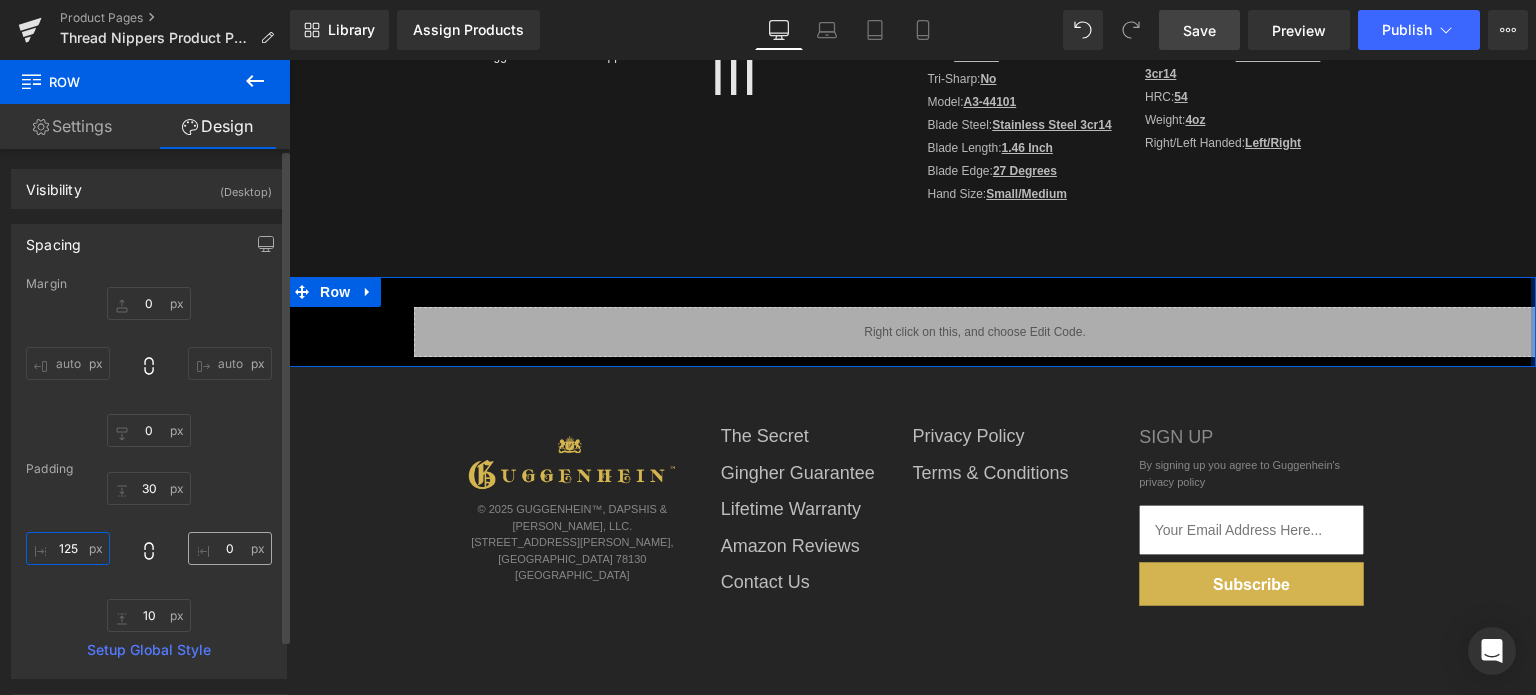 type on "125" 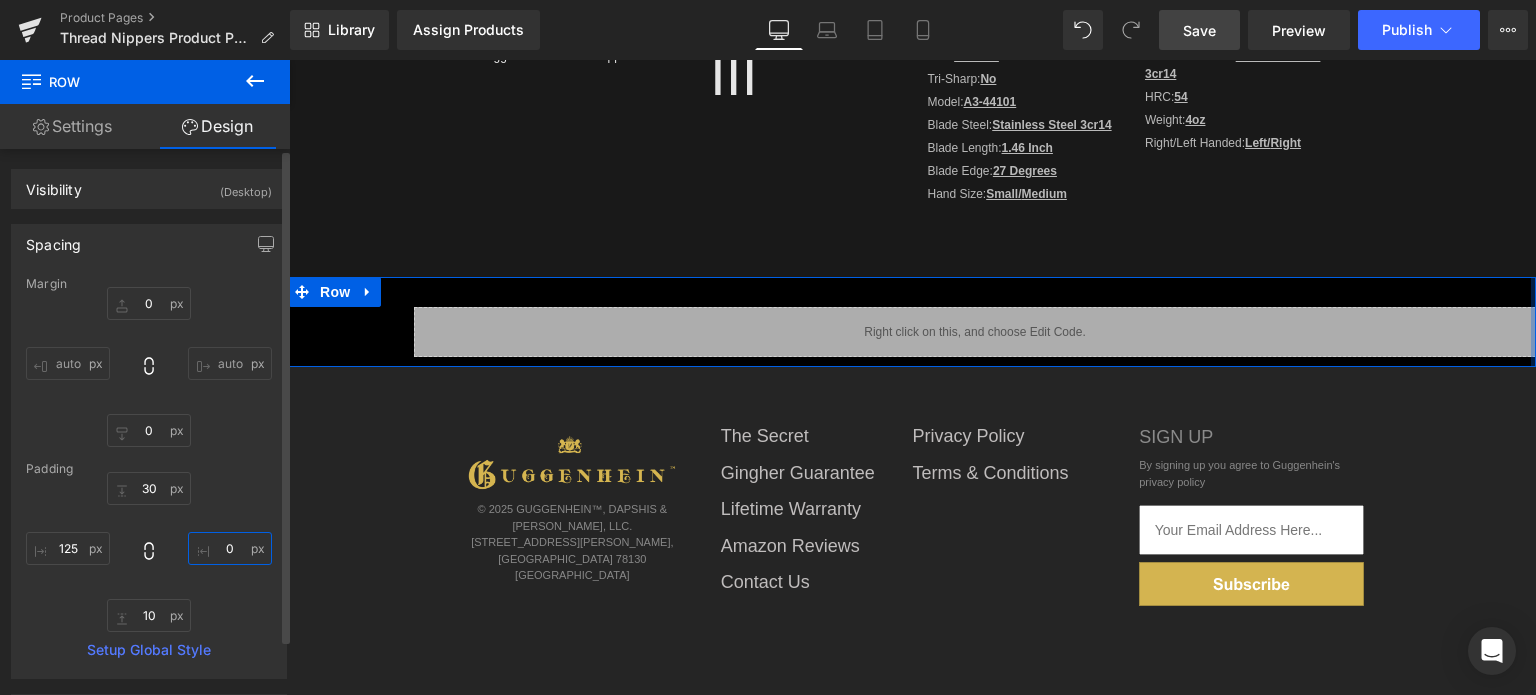 click on "0" at bounding box center [230, 548] 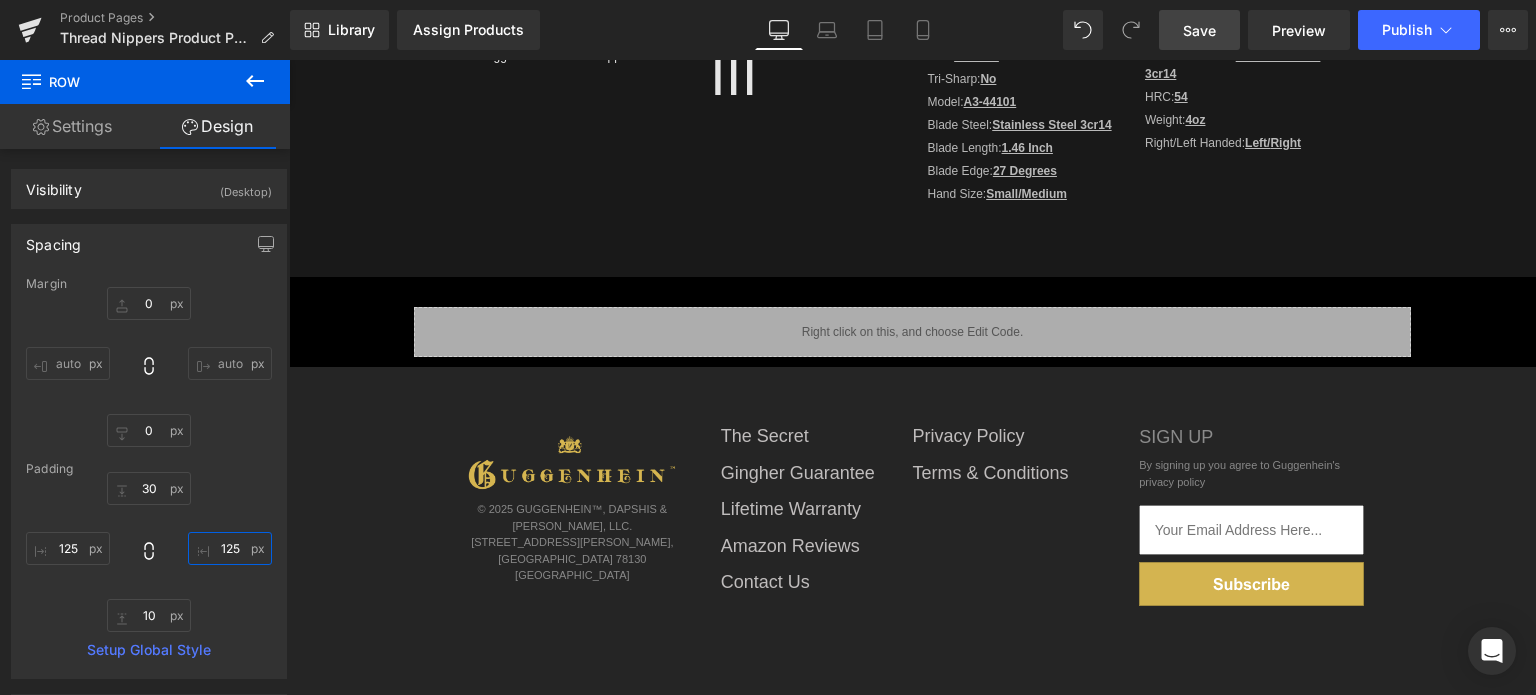 type on "125" 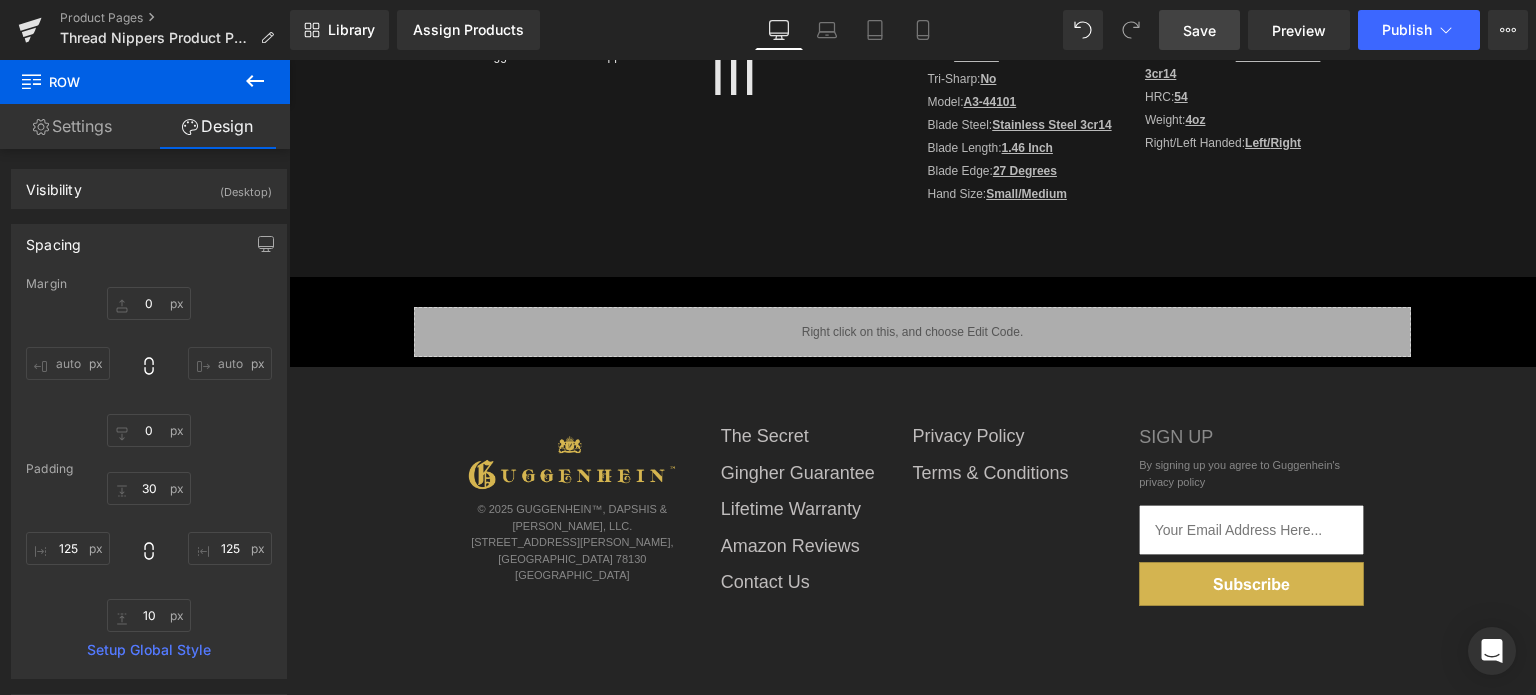 click on "Save" at bounding box center [1199, 30] 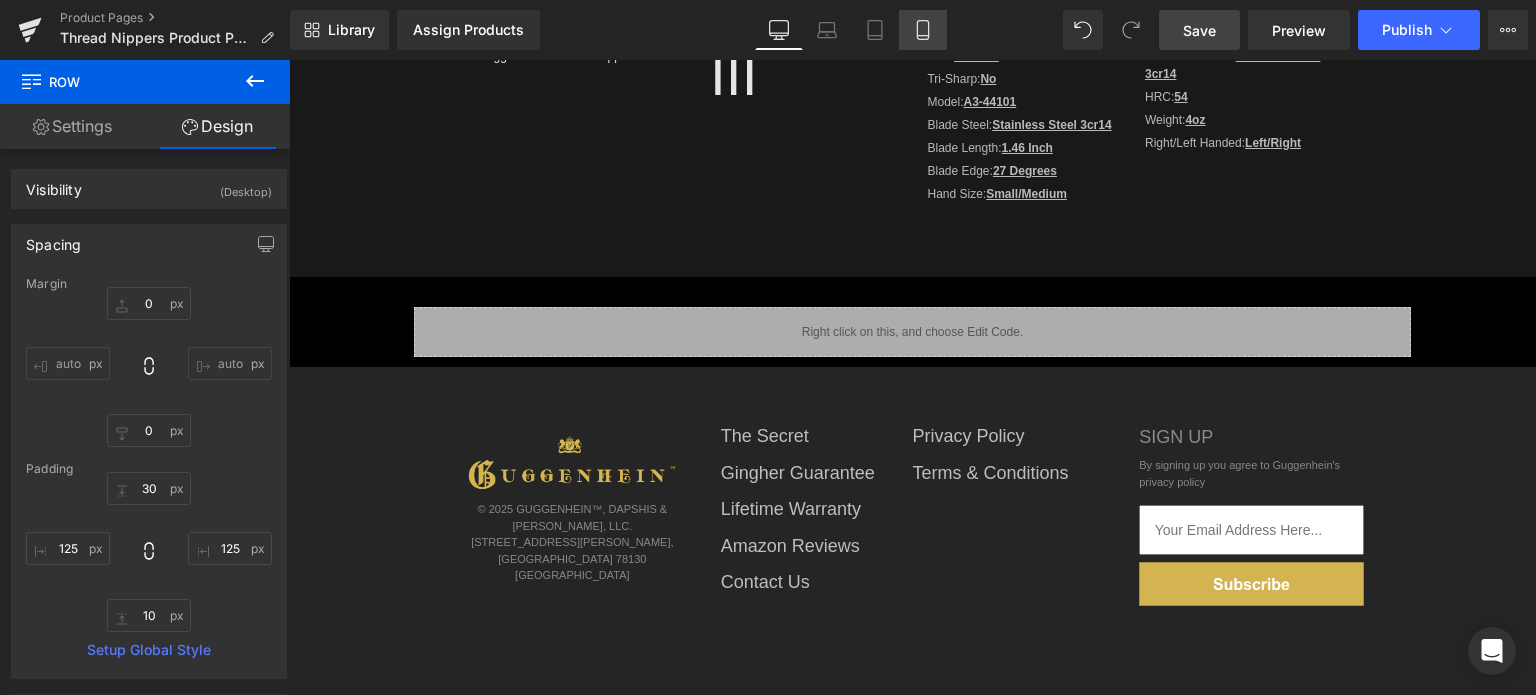 click 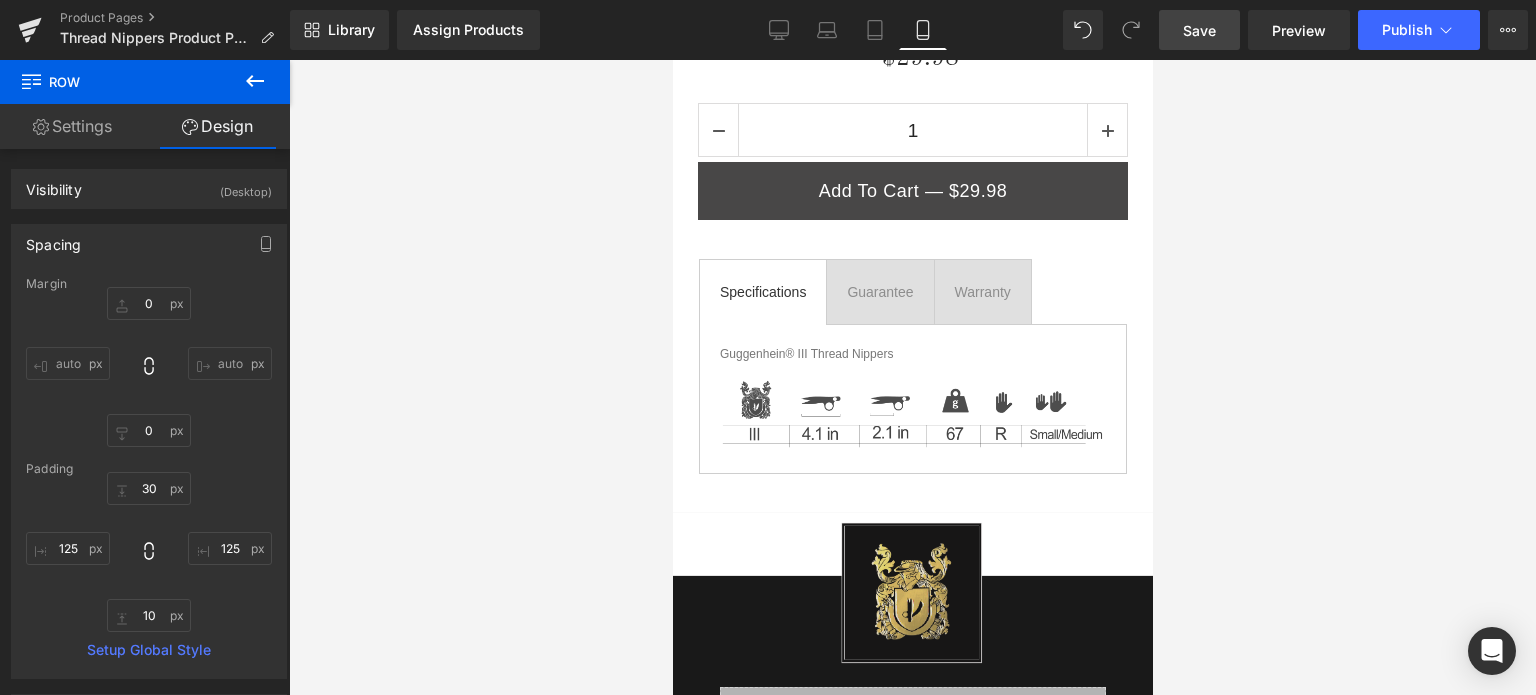 type on "0" 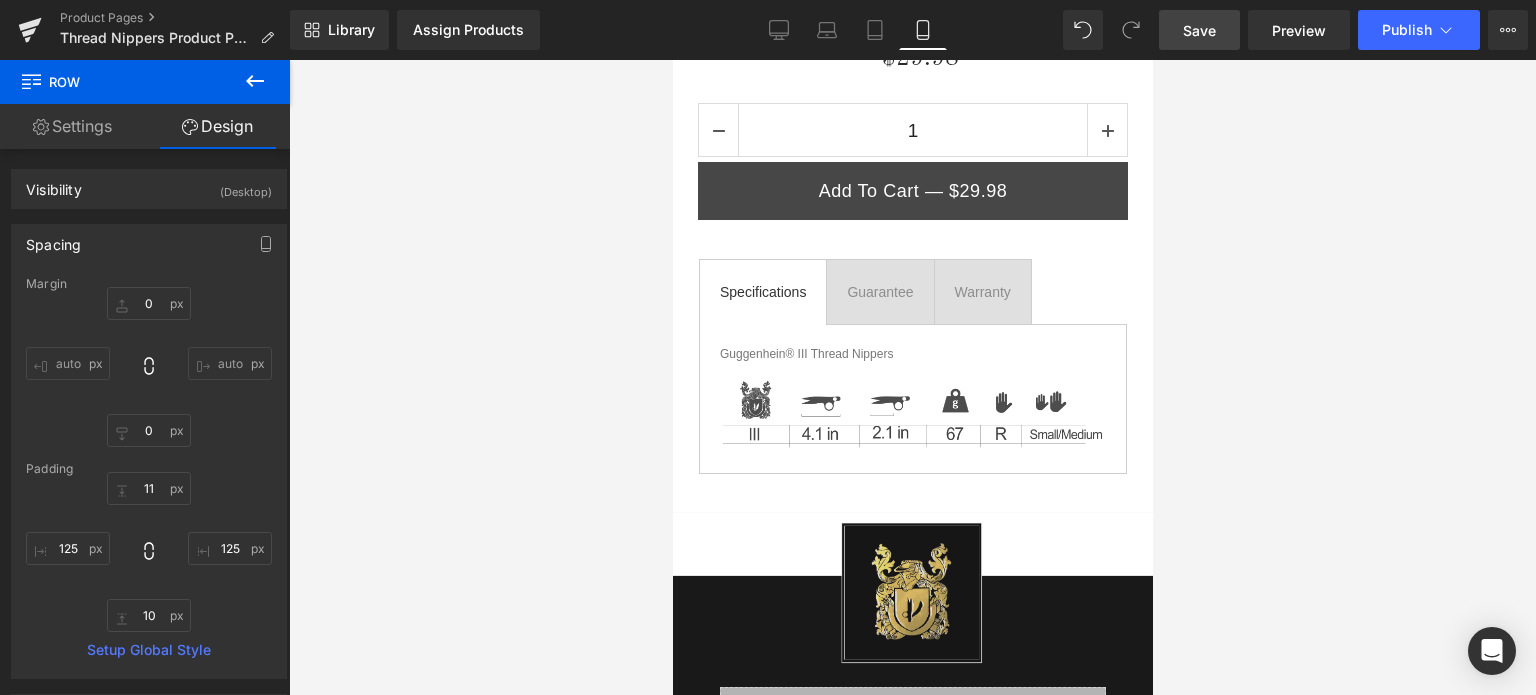 scroll, scrollTop: 0, scrollLeft: 0, axis: both 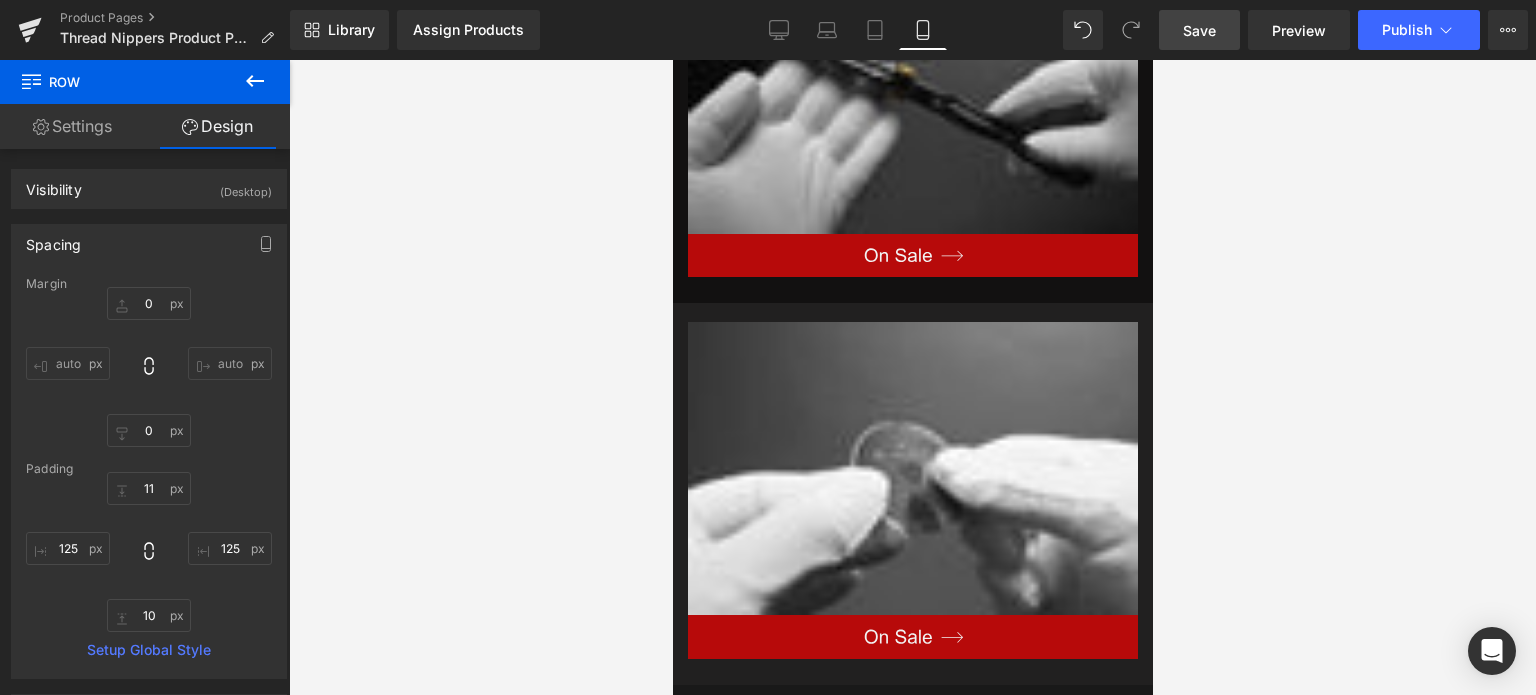 drag, startPoint x: 1144, startPoint y: 103, endPoint x: 1825, endPoint y: 510, distance: 793.35364 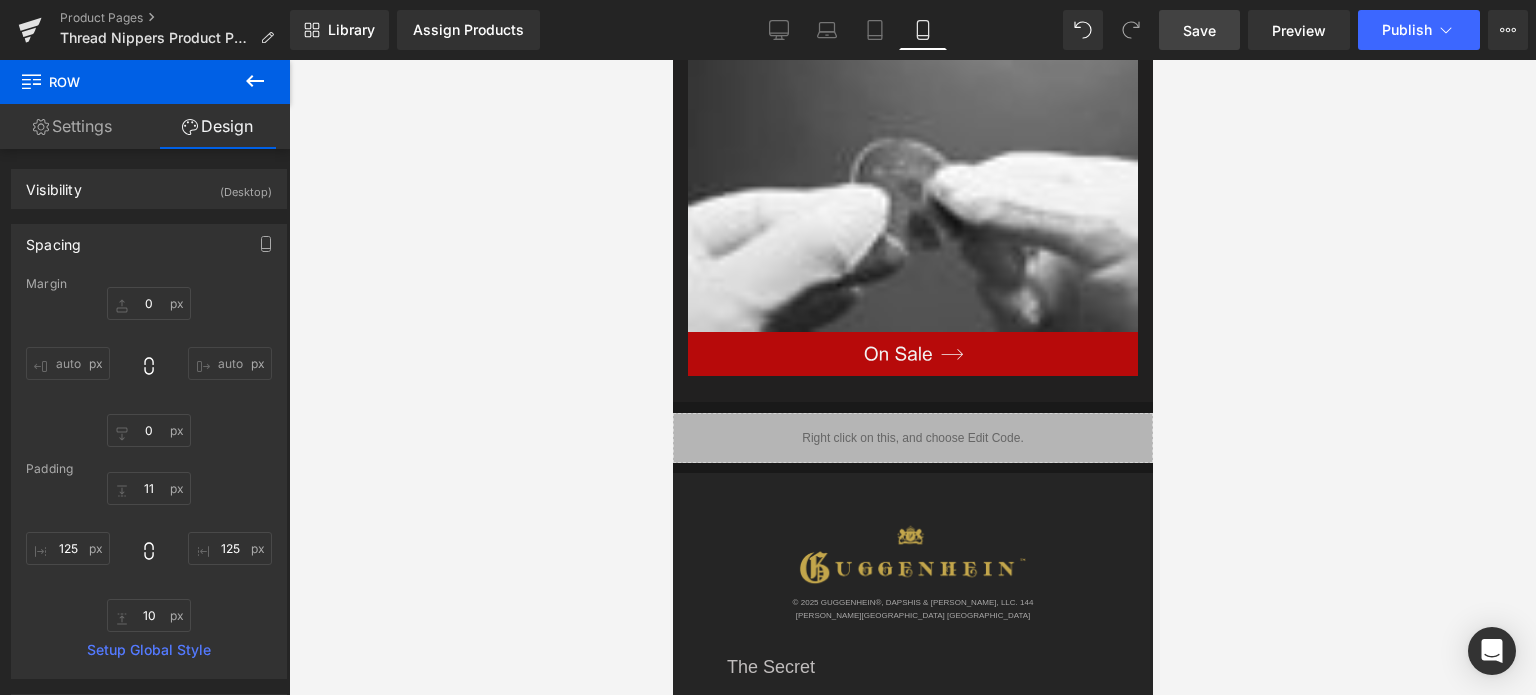 scroll, scrollTop: 3606, scrollLeft: 0, axis: vertical 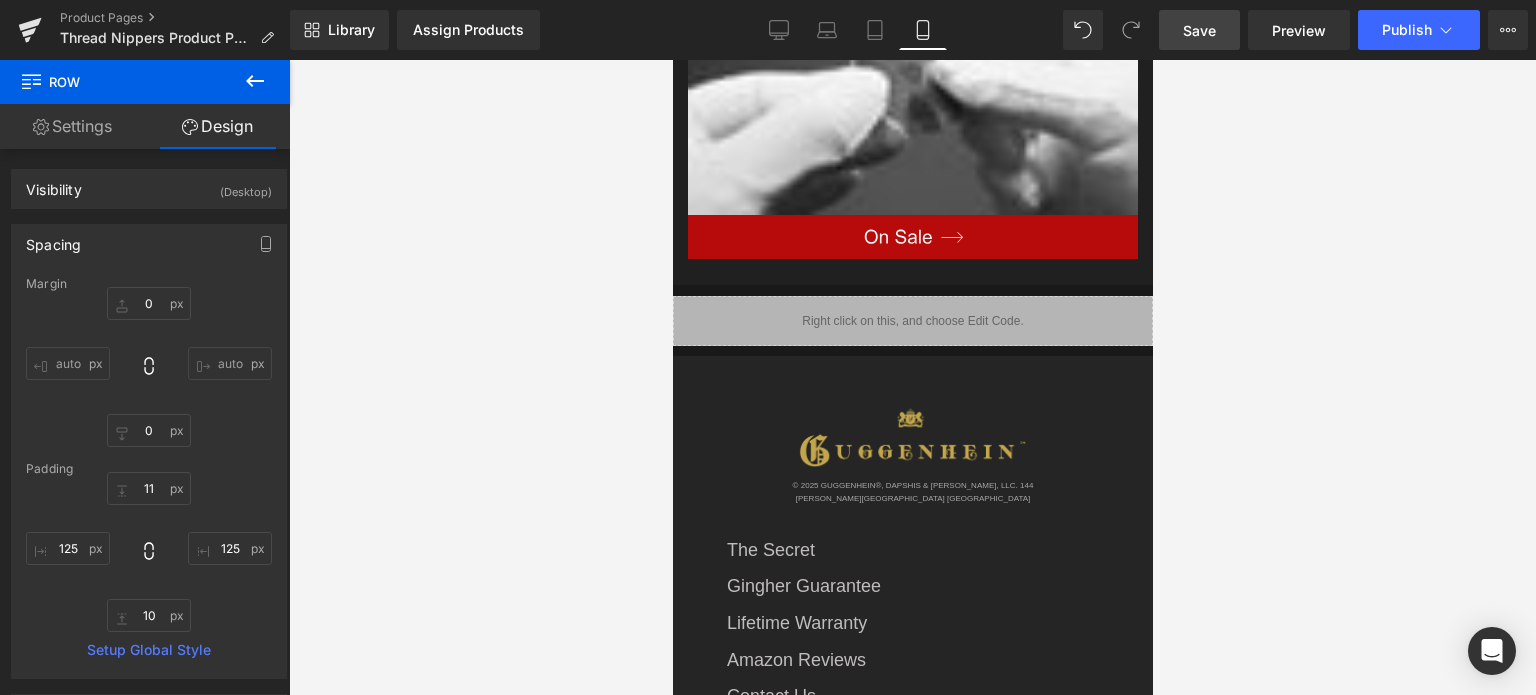 drag, startPoint x: 1496, startPoint y: 342, endPoint x: 1179, endPoint y: 303, distance: 319.39005 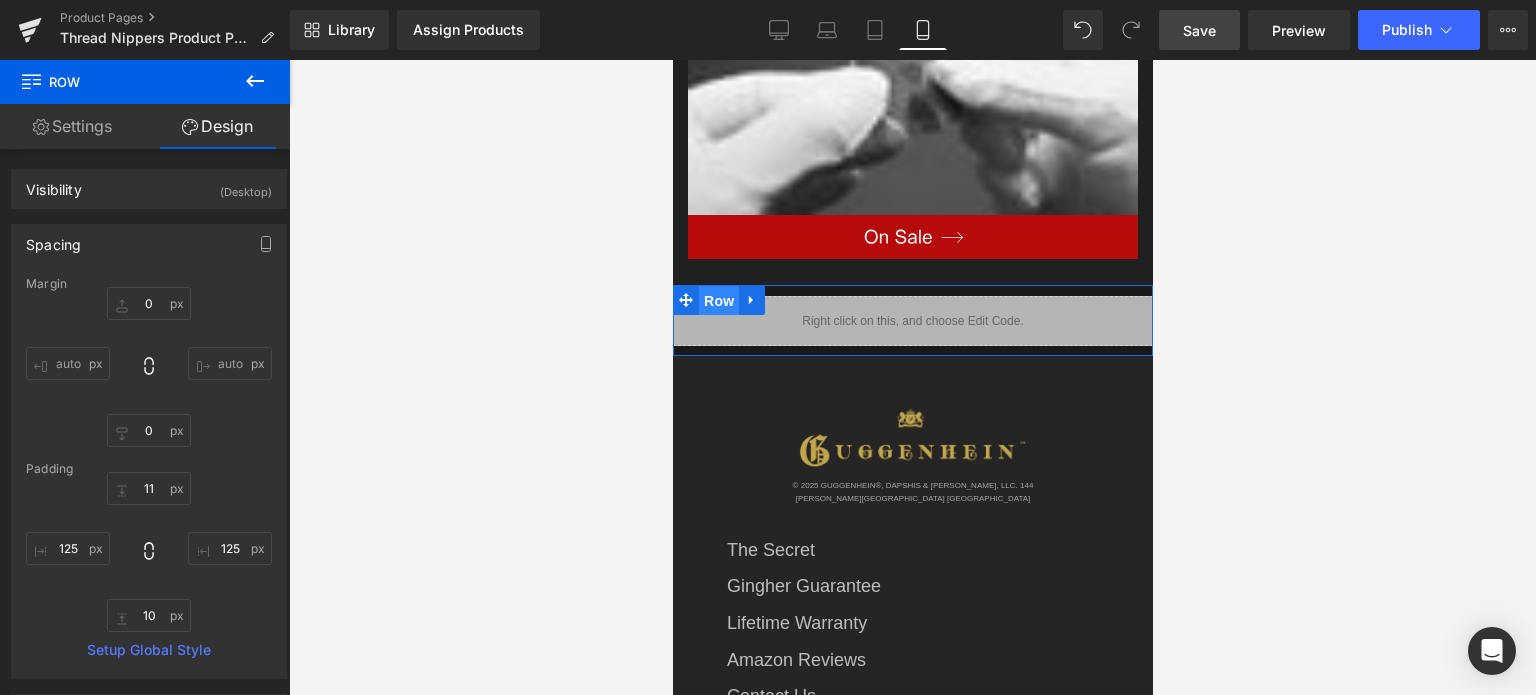 click on "Row" at bounding box center (718, 301) 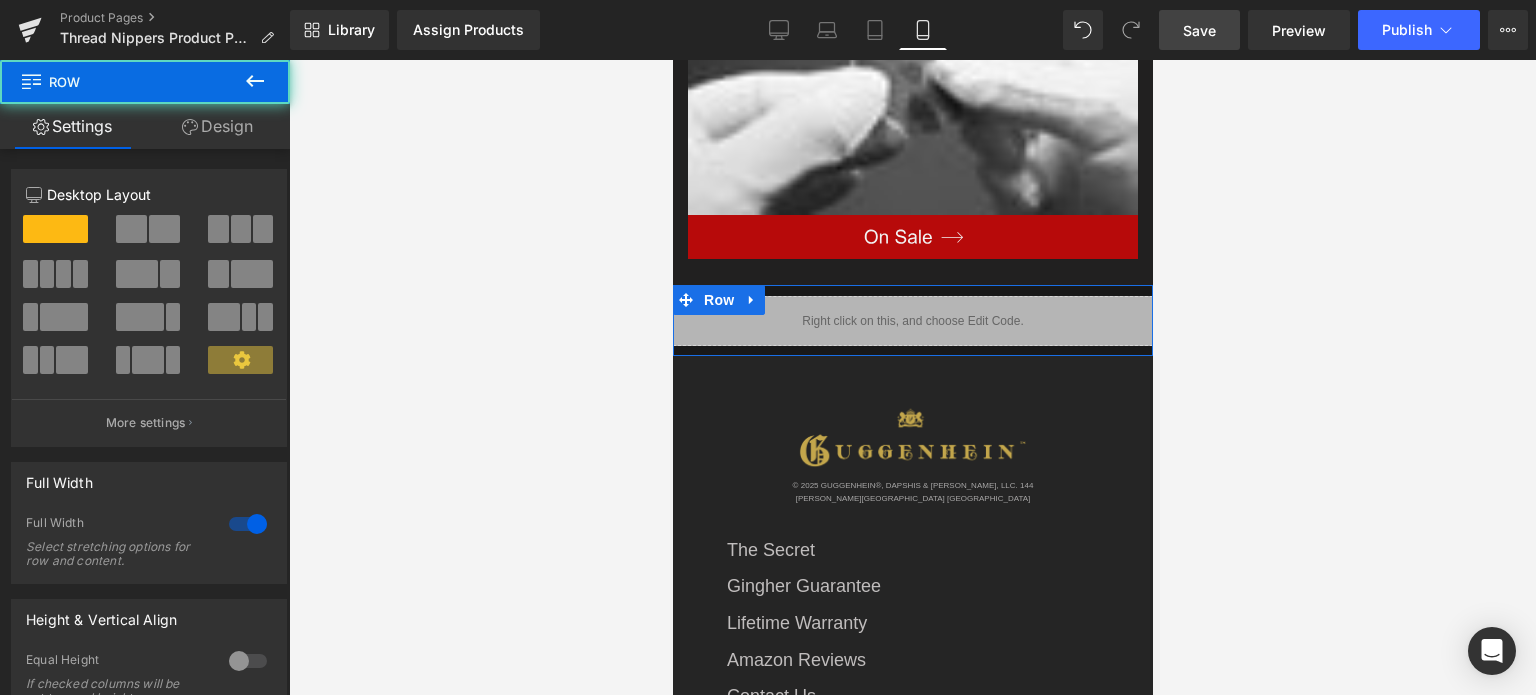 click on "Design" at bounding box center [217, 126] 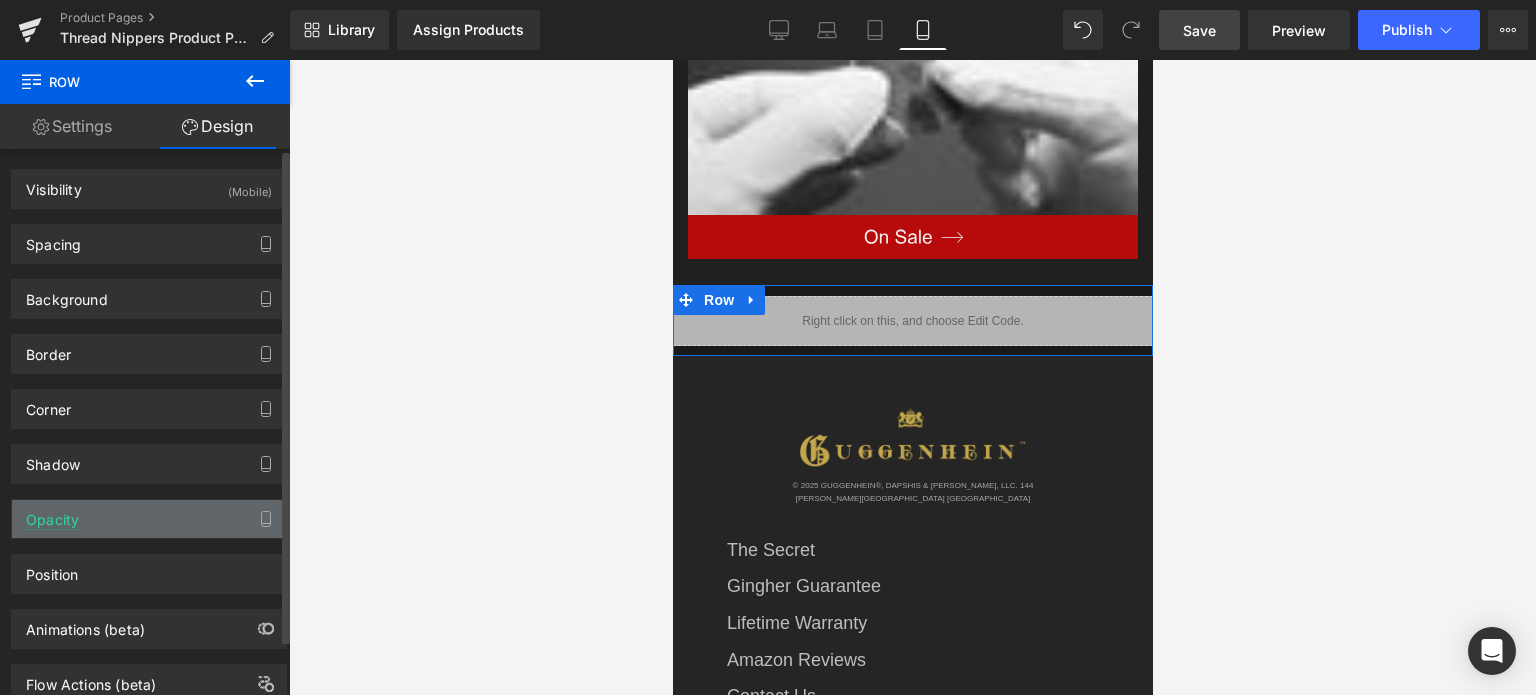 click on "Opacity" at bounding box center [149, 519] 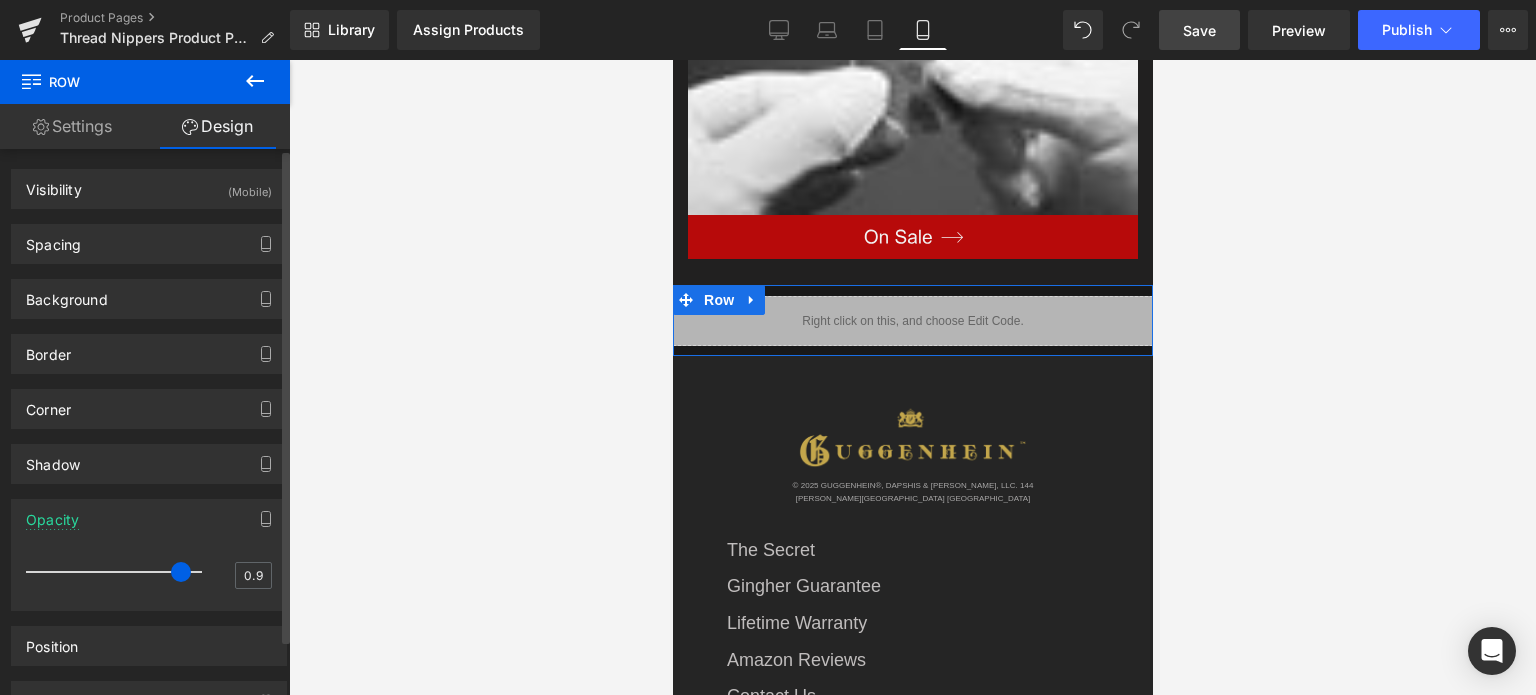 type on "1" 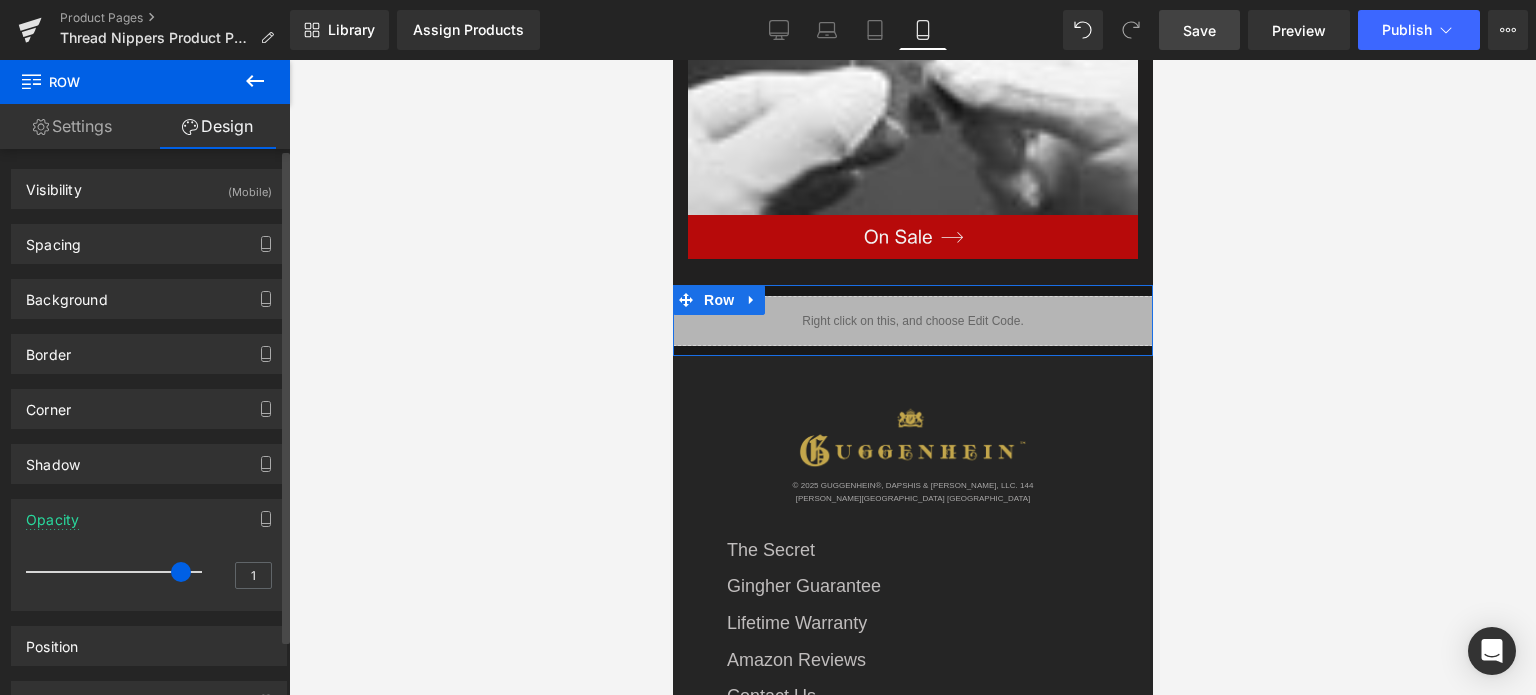 drag, startPoint x: 176, startPoint y: 566, endPoint x: 200, endPoint y: 565, distance: 24.020824 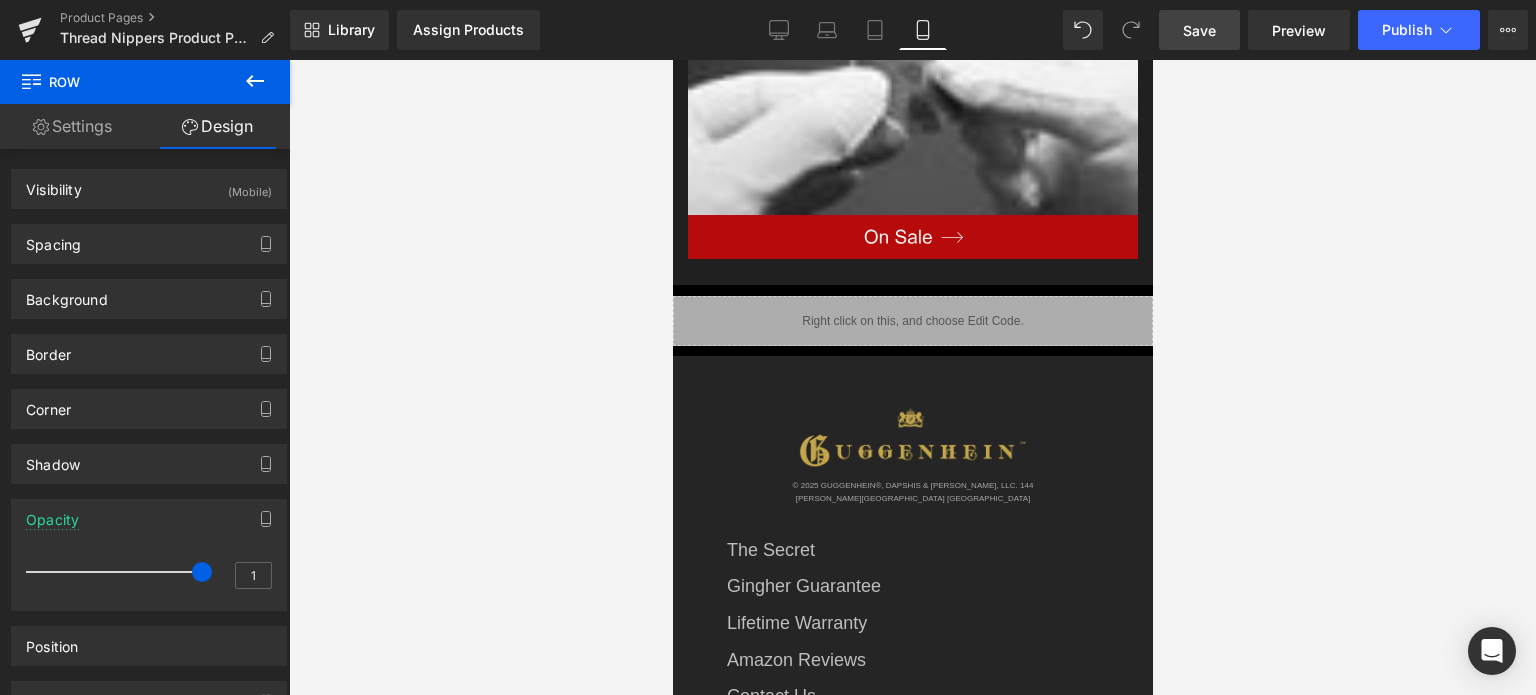 click on "Save" at bounding box center (1199, 30) 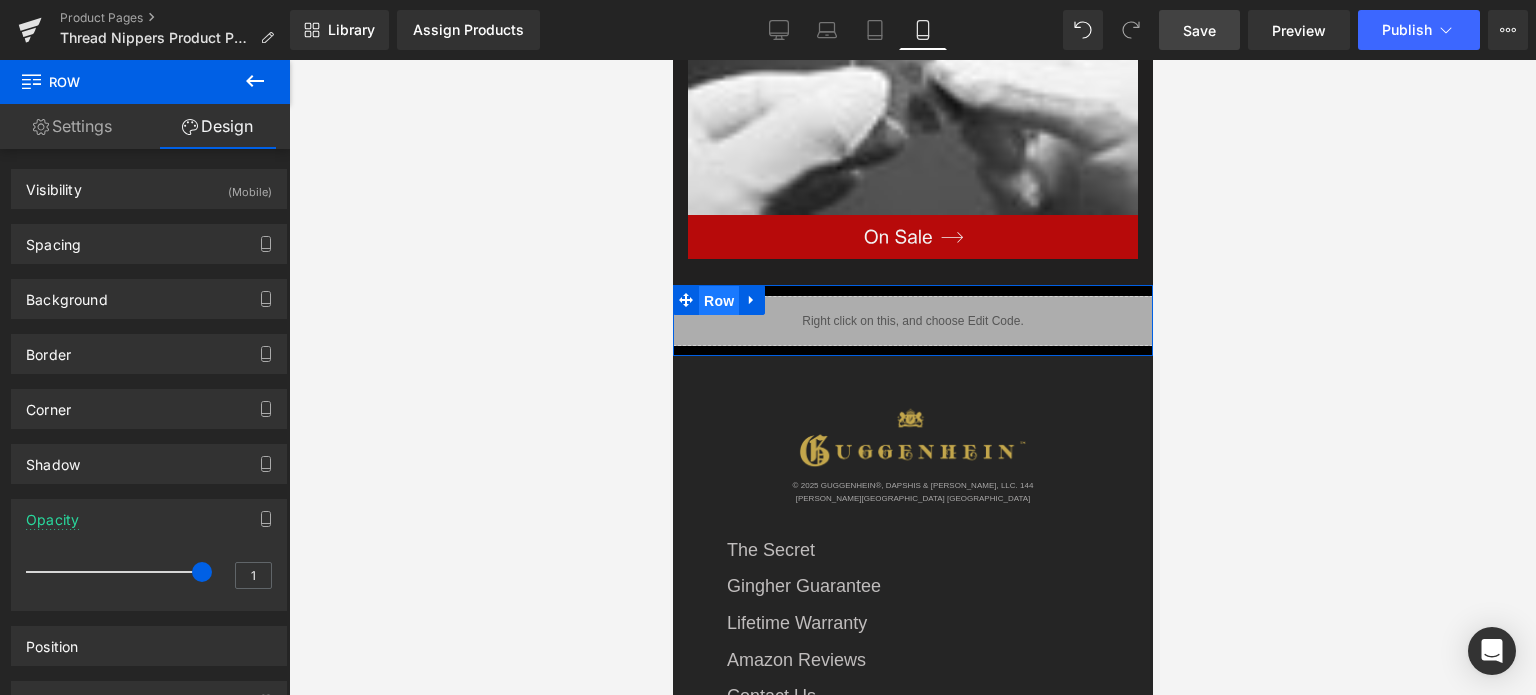 click on "Row" at bounding box center (718, 301) 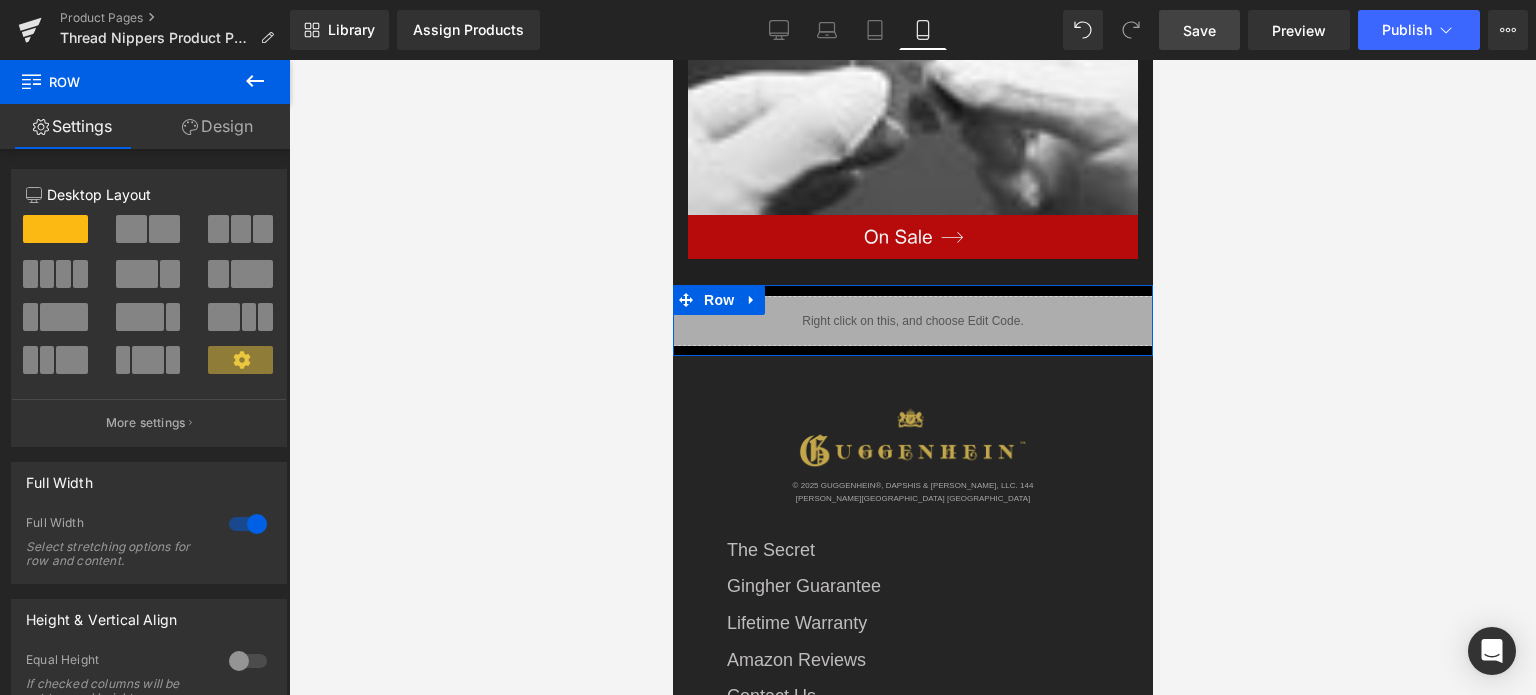 click on "Design" at bounding box center (217, 126) 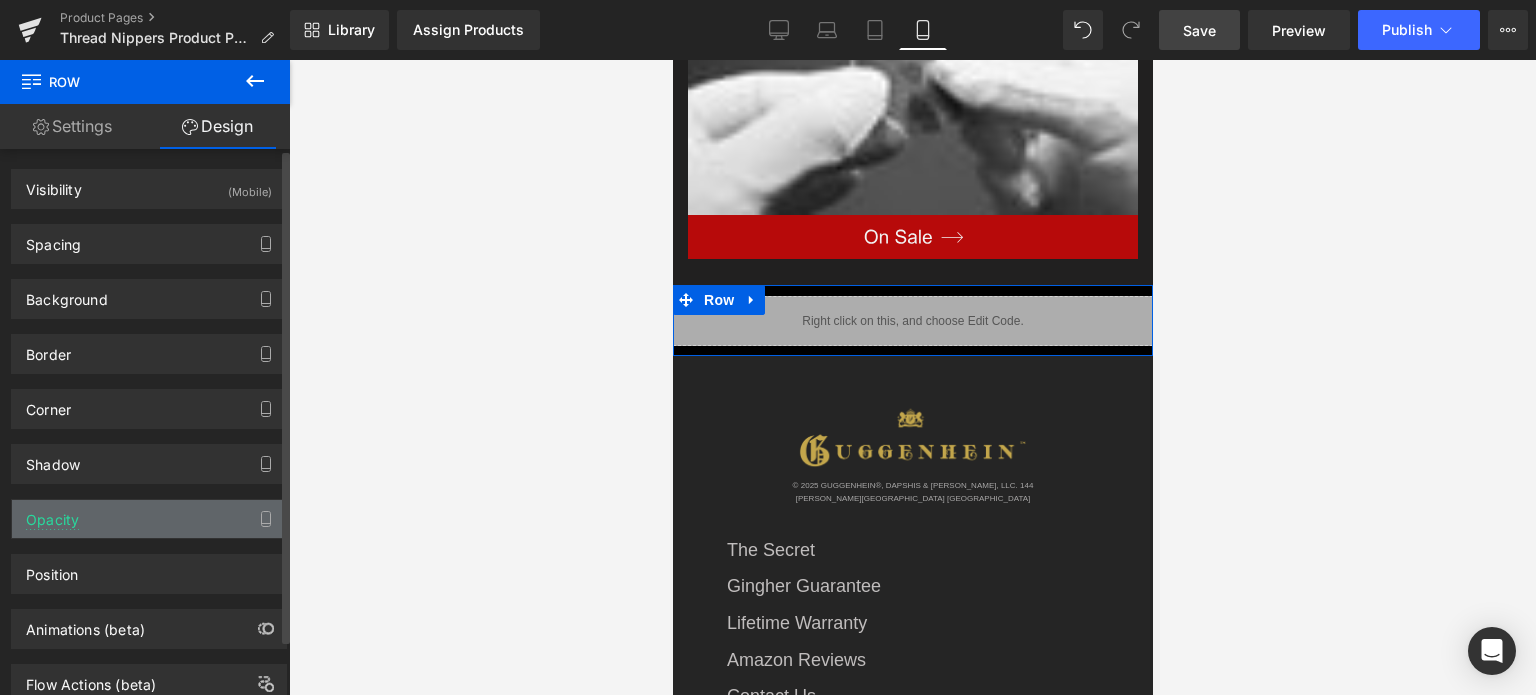 click on "Opacity" at bounding box center [149, 519] 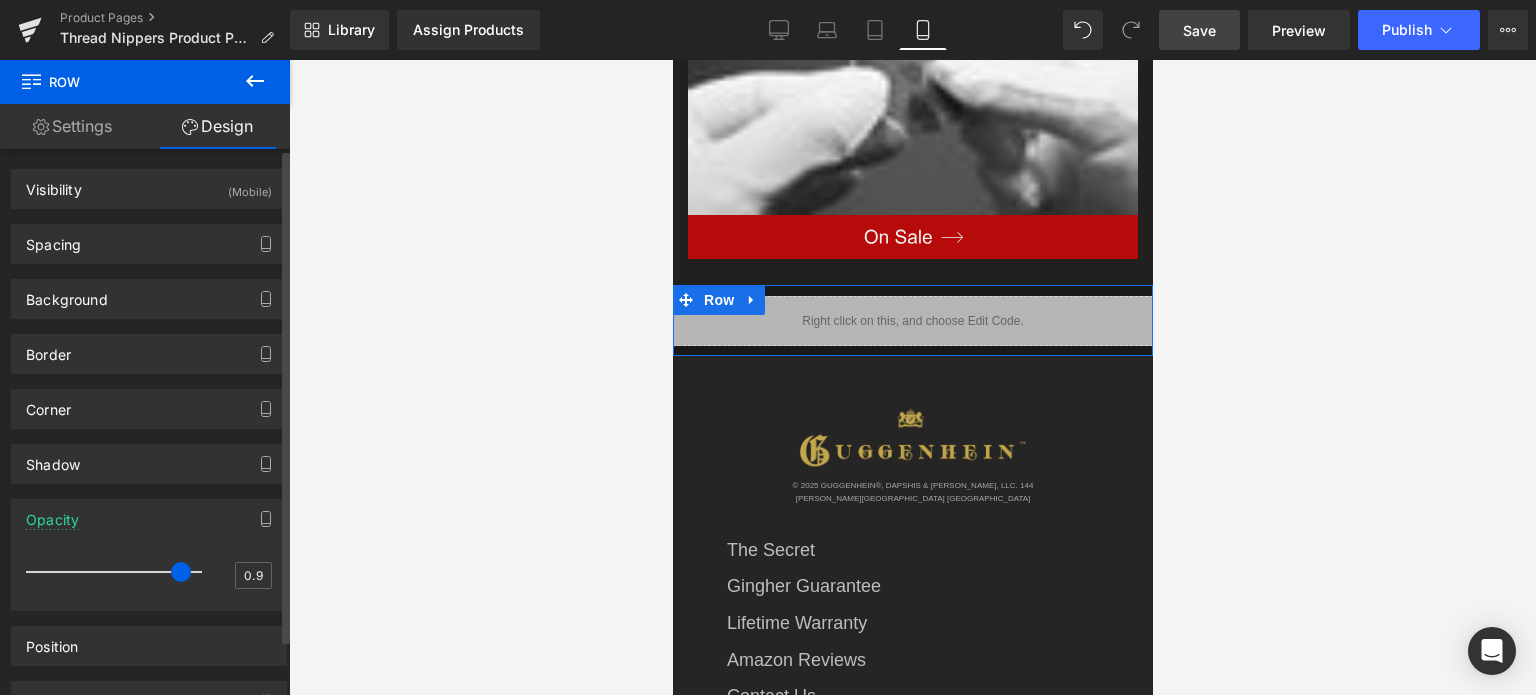 drag, startPoint x: 193, startPoint y: 571, endPoint x: 182, endPoint y: 572, distance: 11.045361 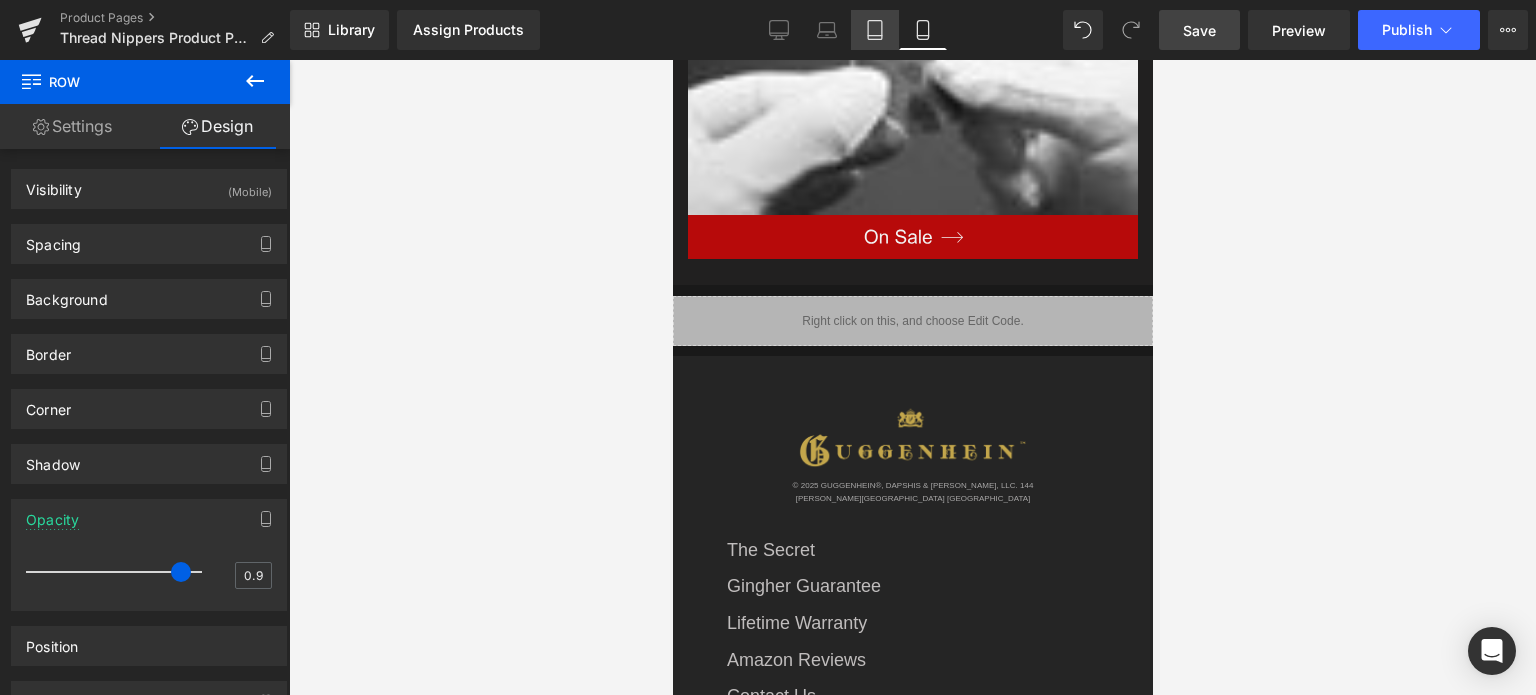 click 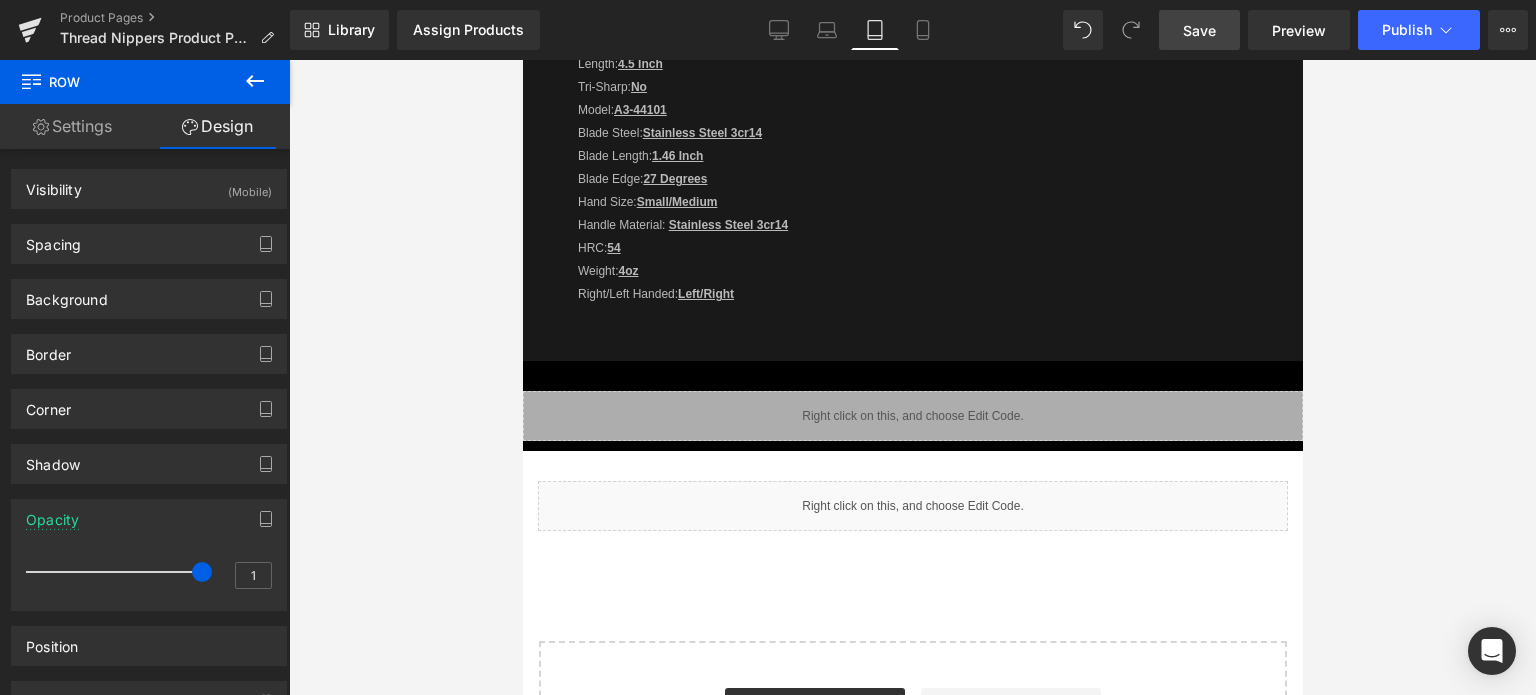 scroll, scrollTop: 1200, scrollLeft: 0, axis: vertical 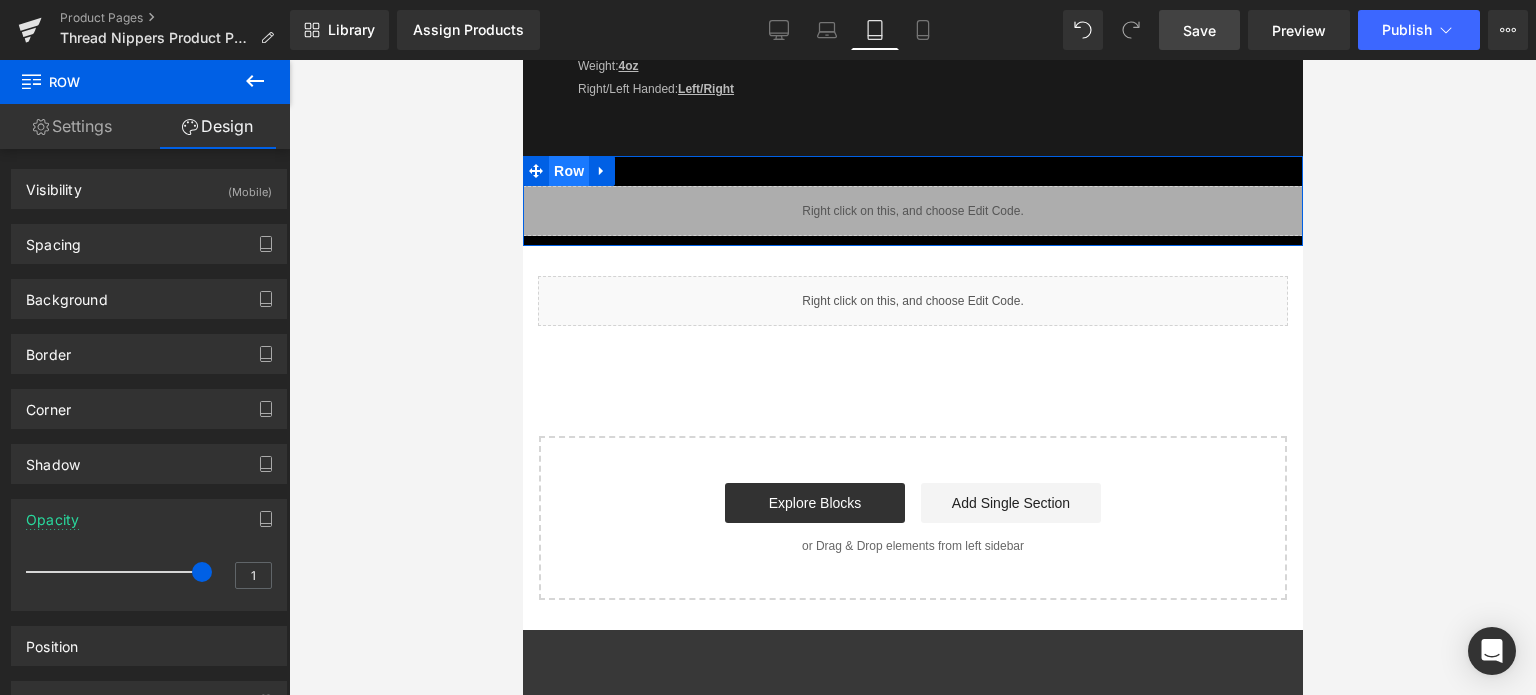 click on "Row" at bounding box center (568, 171) 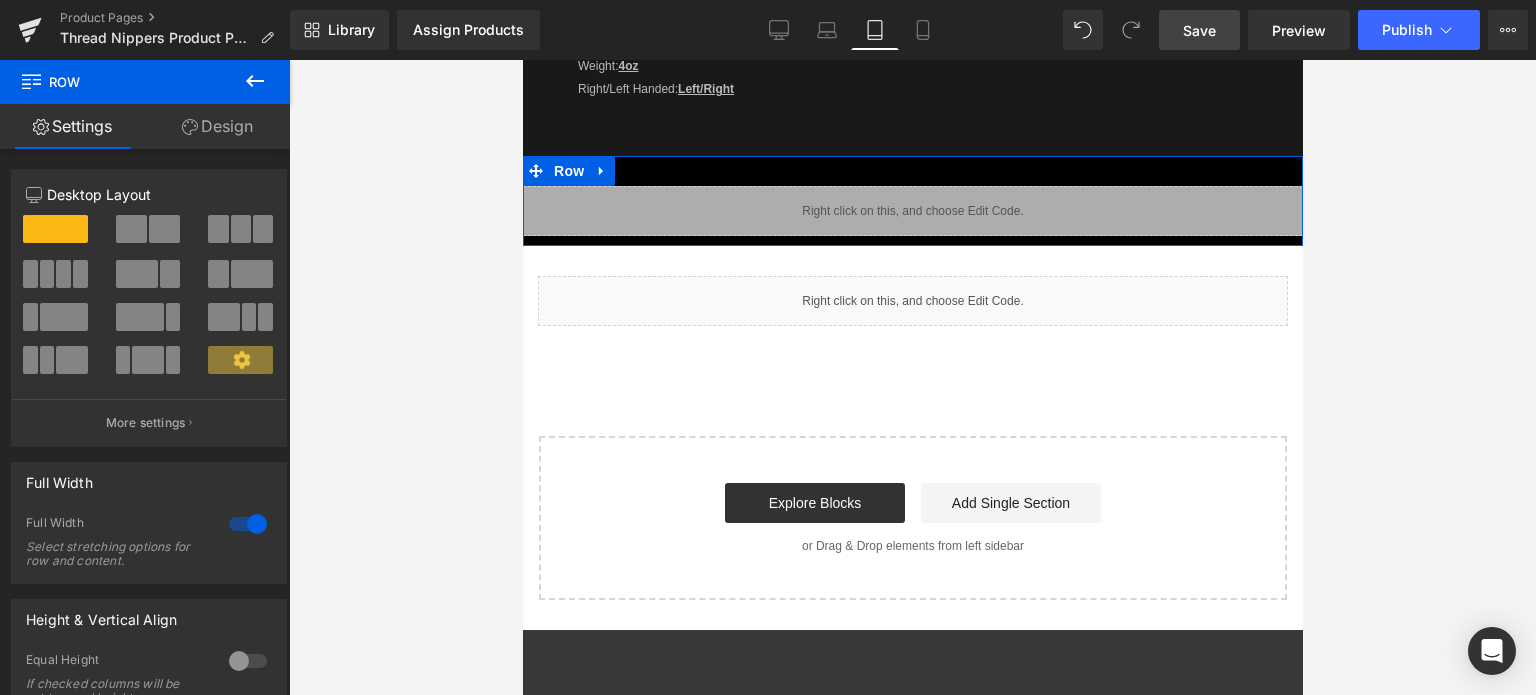 click on "Design" at bounding box center [217, 126] 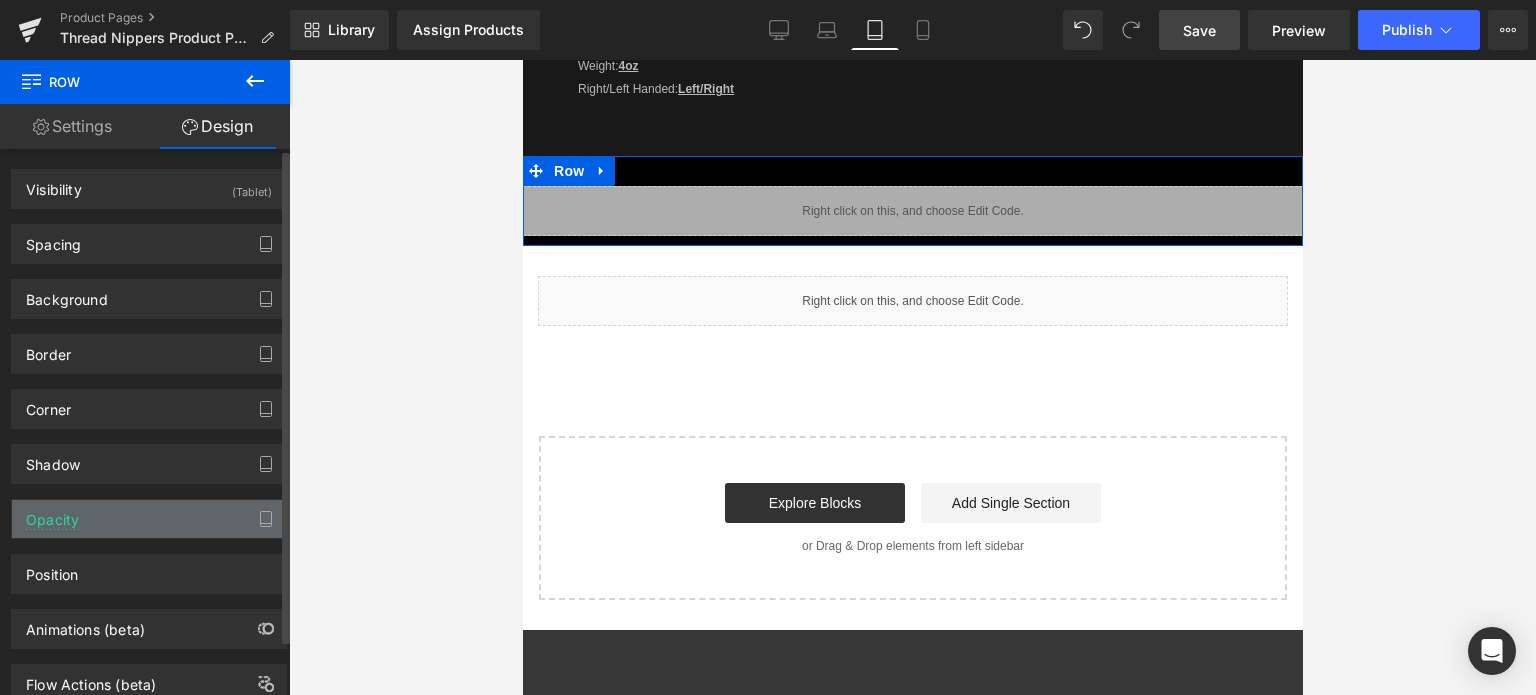 click on "Opacity" at bounding box center [149, 519] 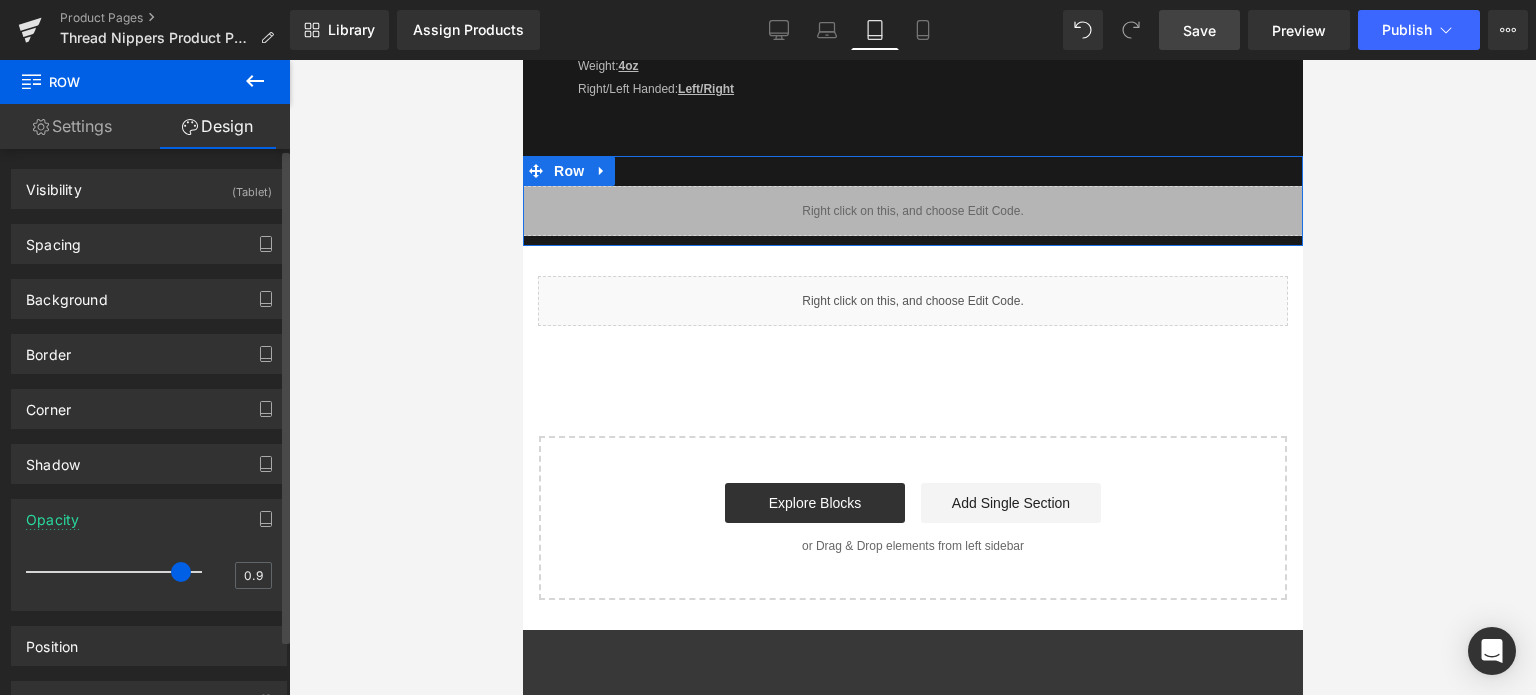 drag, startPoint x: 193, startPoint y: 570, endPoint x: 181, endPoint y: 570, distance: 12 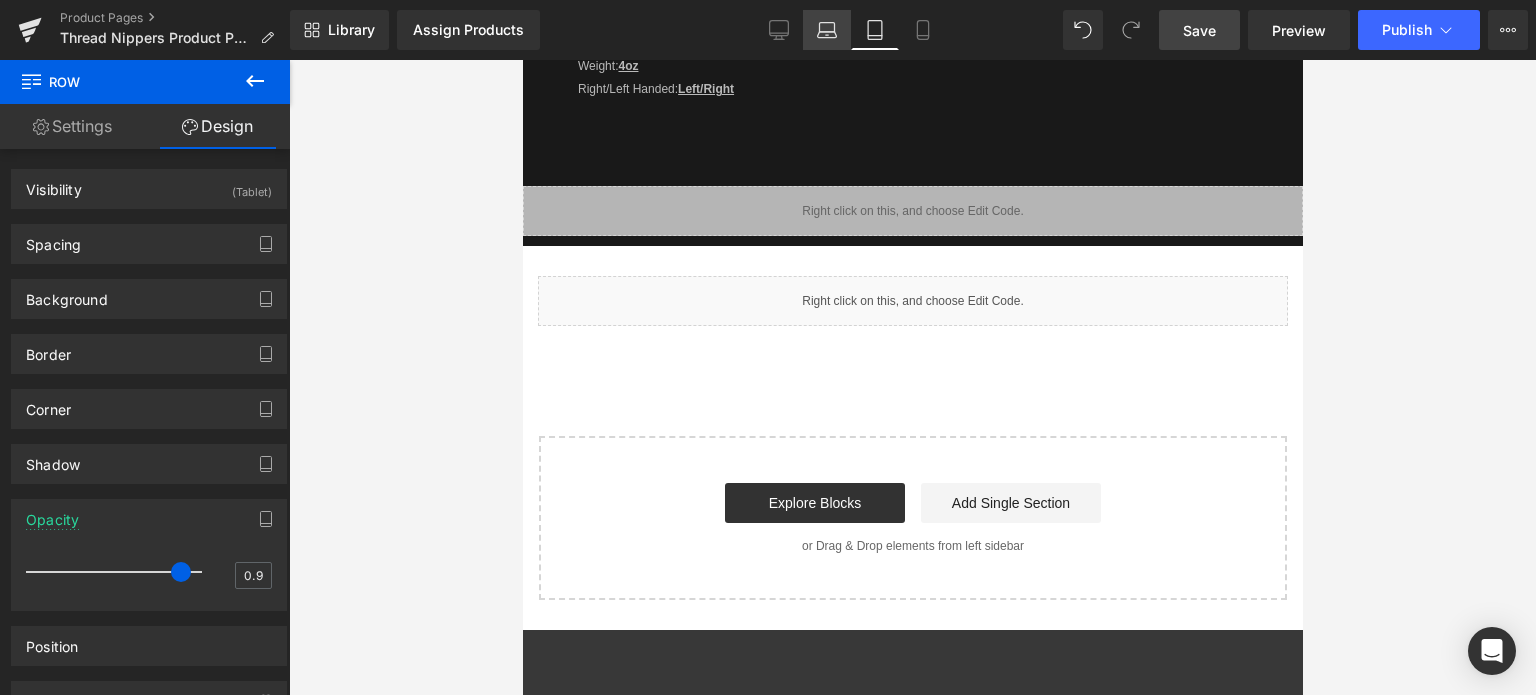 click 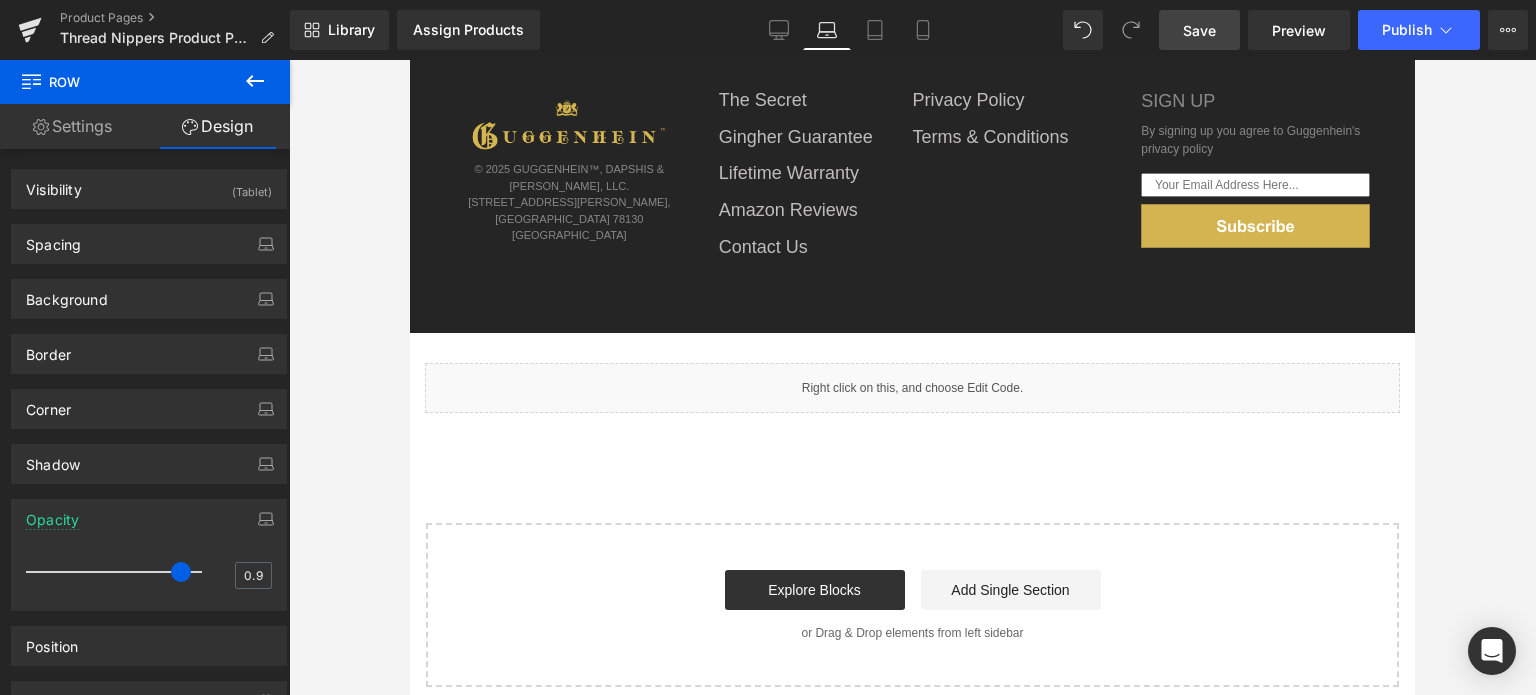 type on "1" 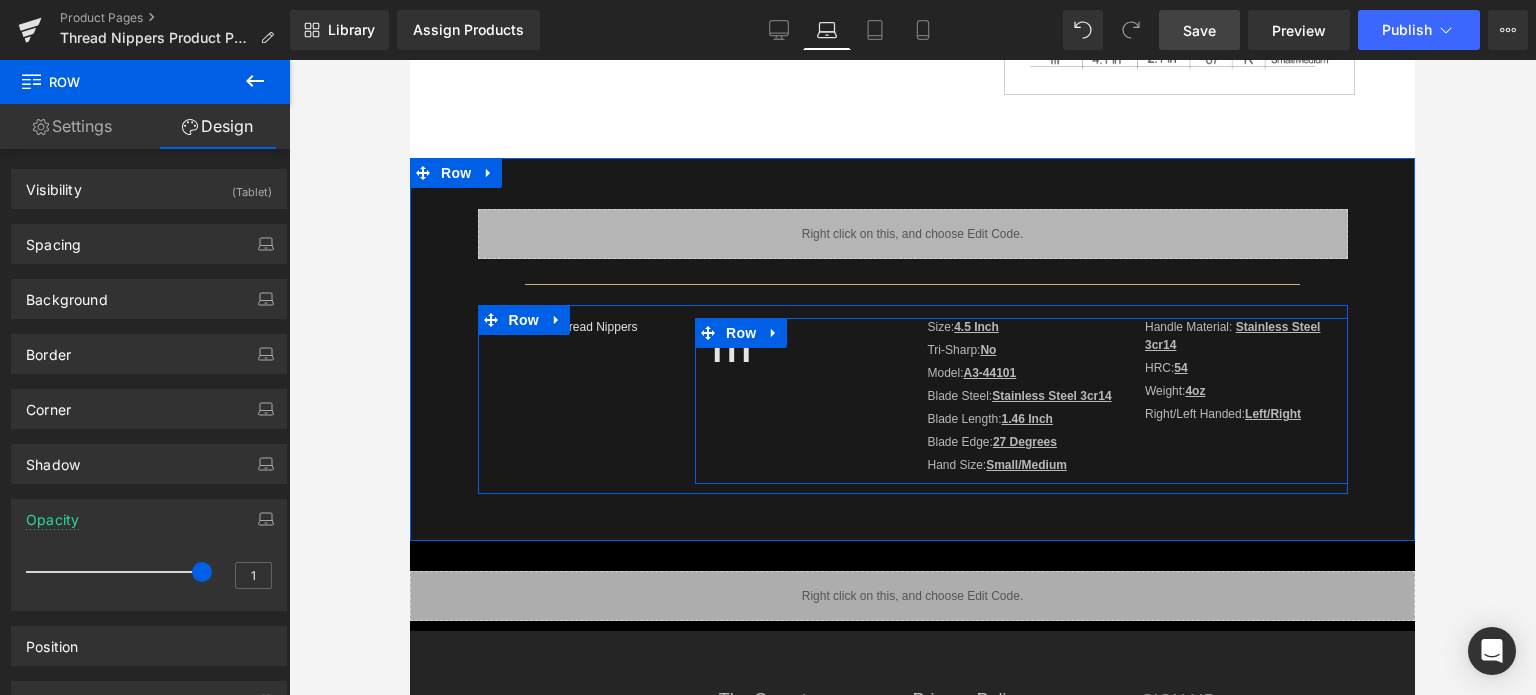 scroll, scrollTop: 1000, scrollLeft: 0, axis: vertical 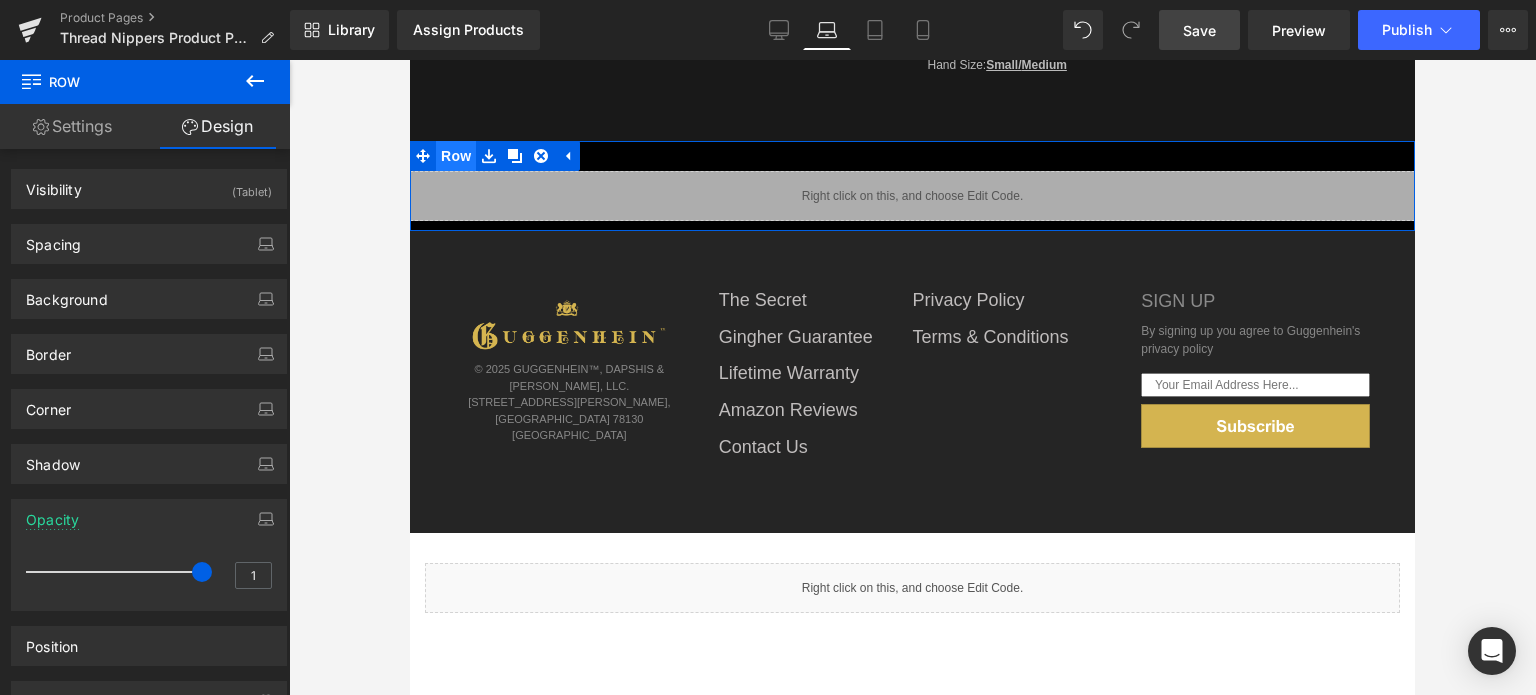 click on "Row" at bounding box center (456, 156) 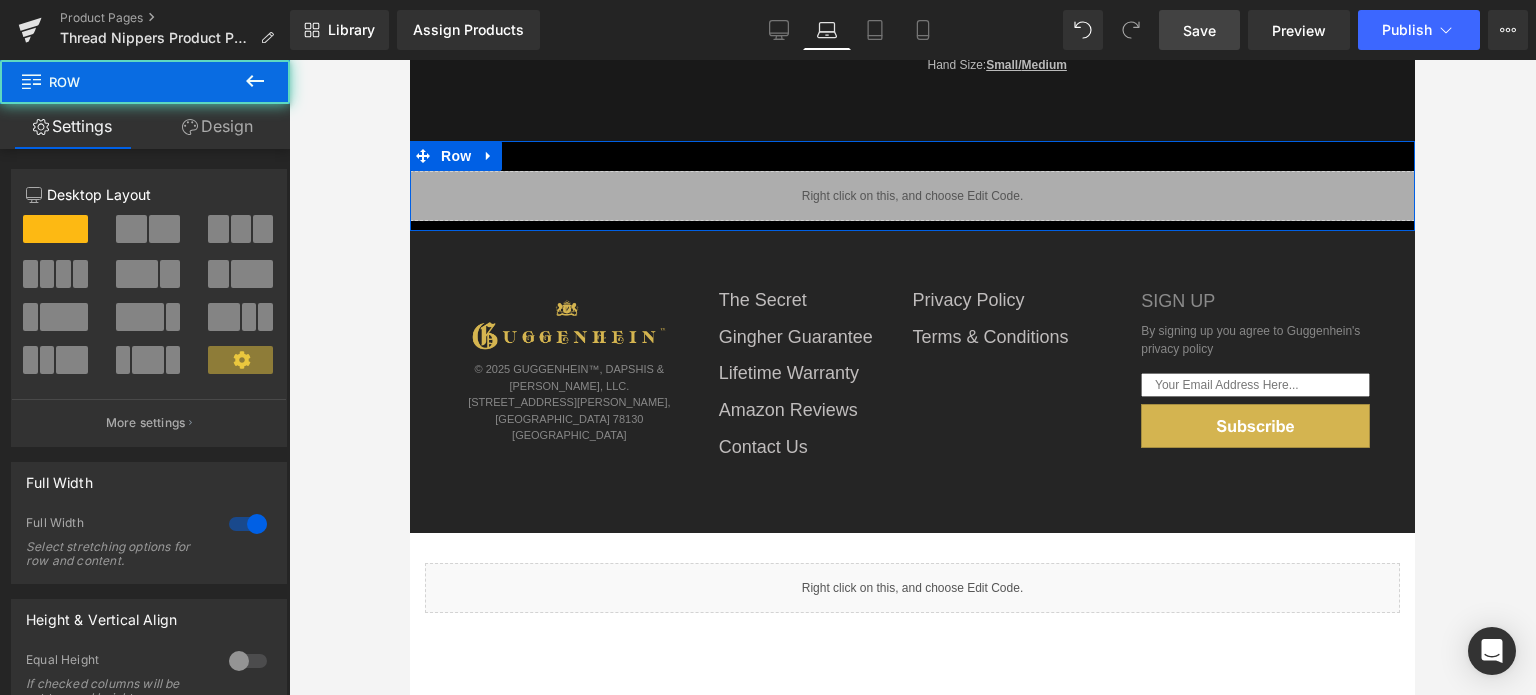 click on "Design" at bounding box center (217, 126) 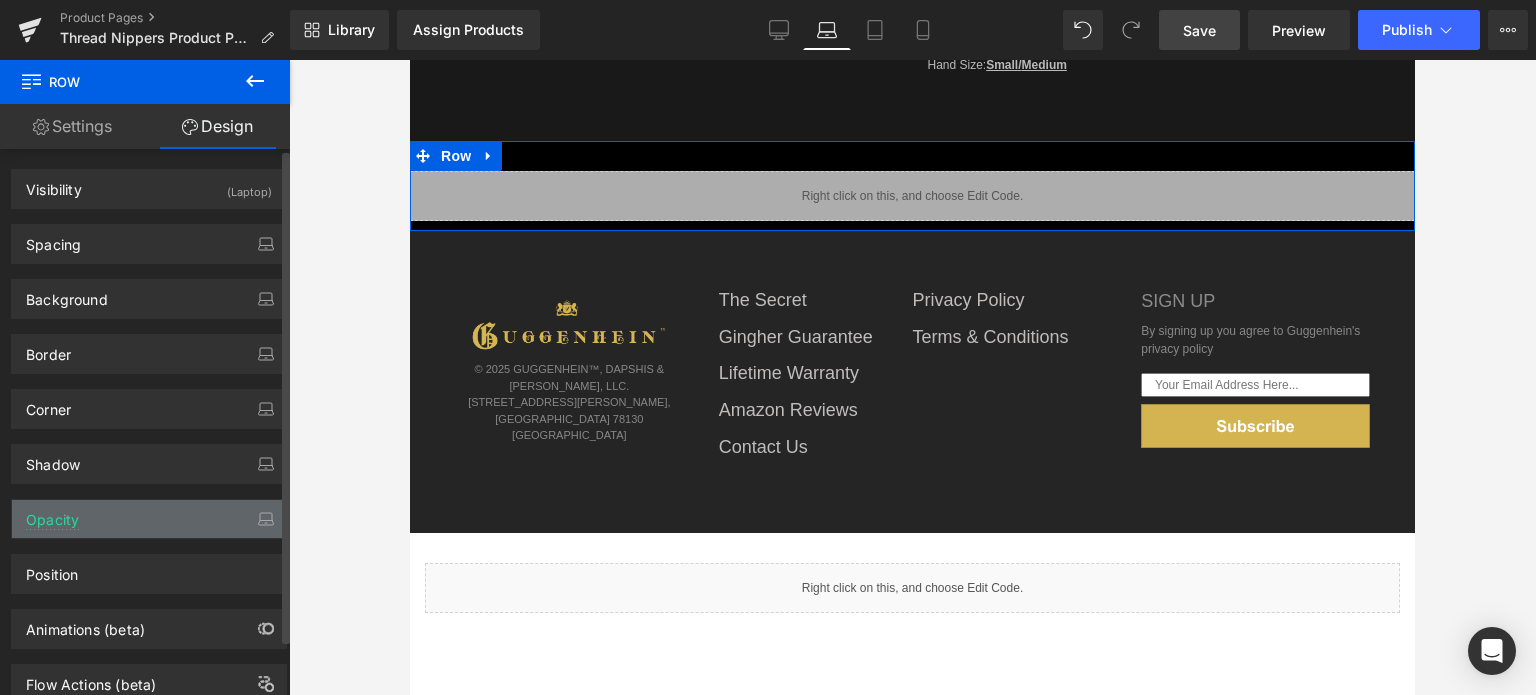 click on "Opacity" at bounding box center [149, 519] 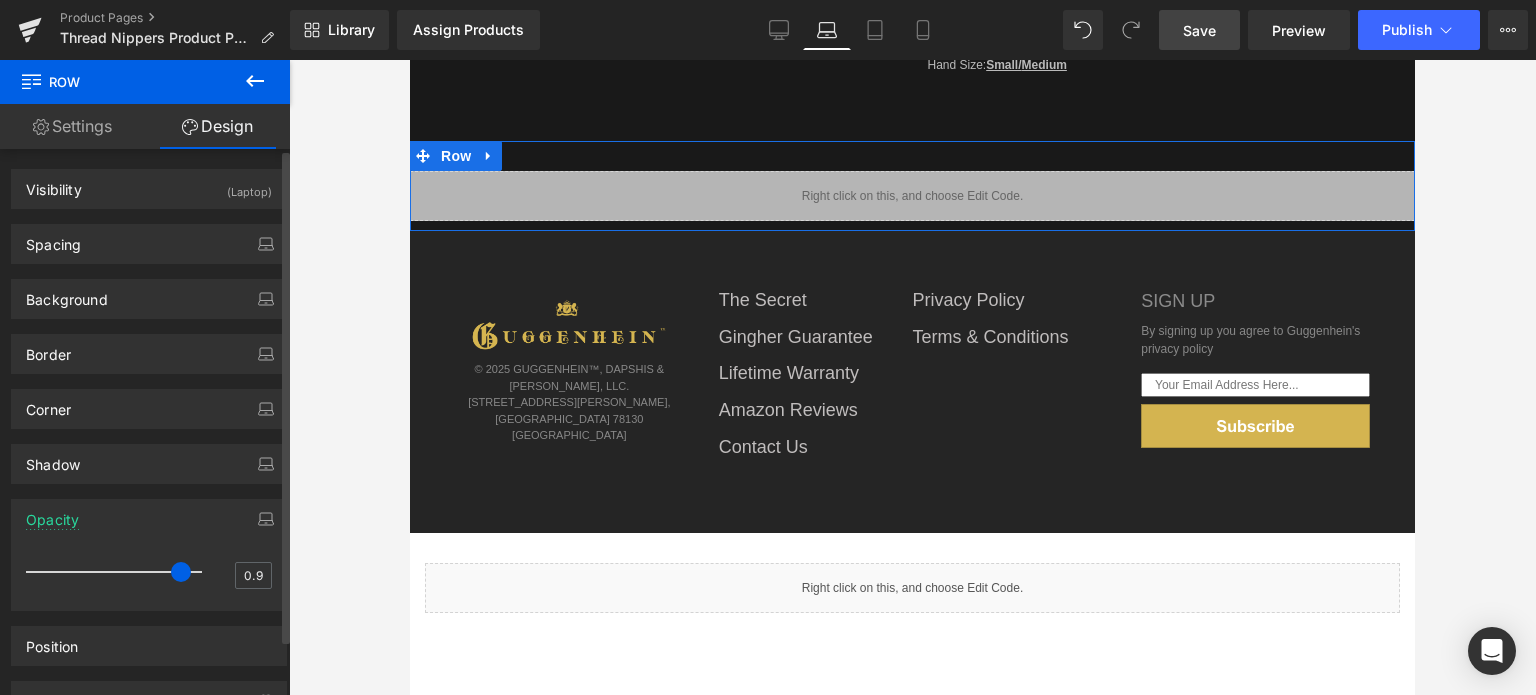 drag, startPoint x: 189, startPoint y: 569, endPoint x: 177, endPoint y: 566, distance: 12.369317 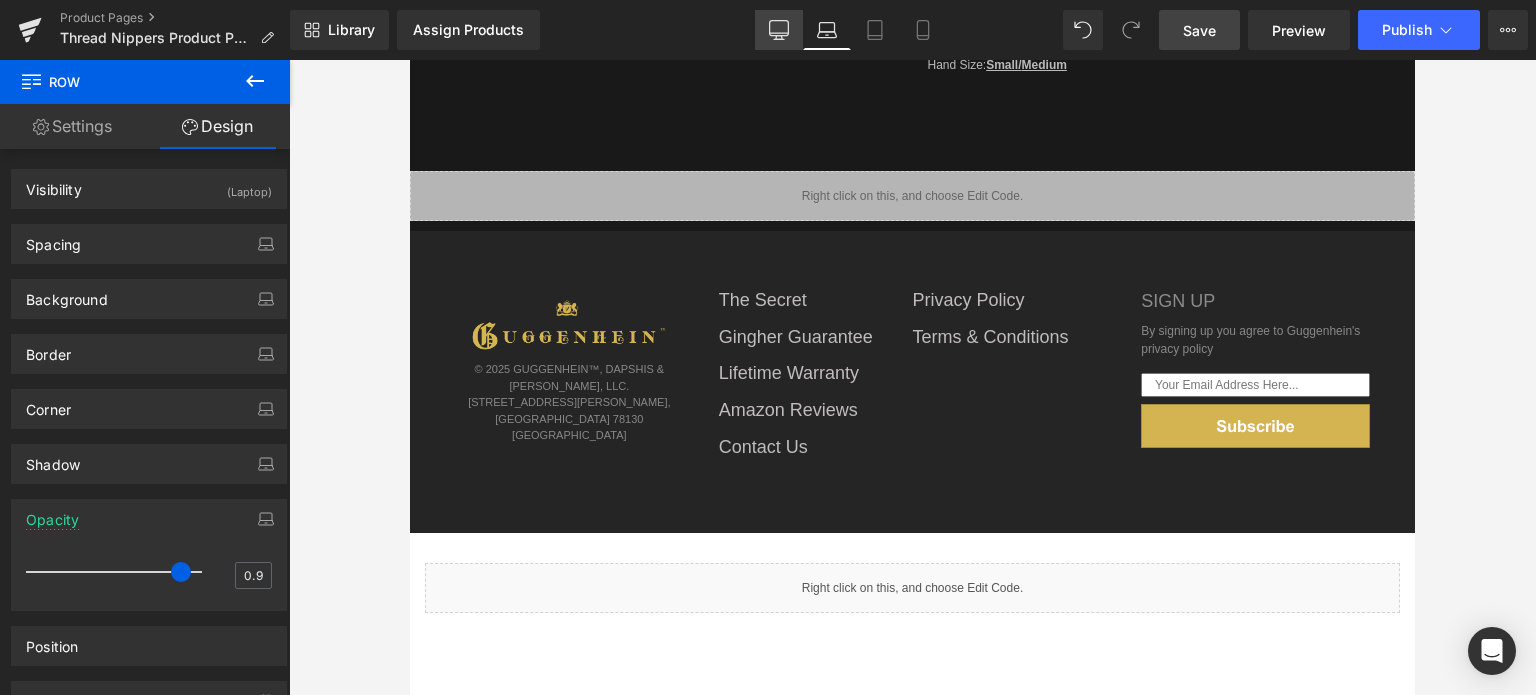 click 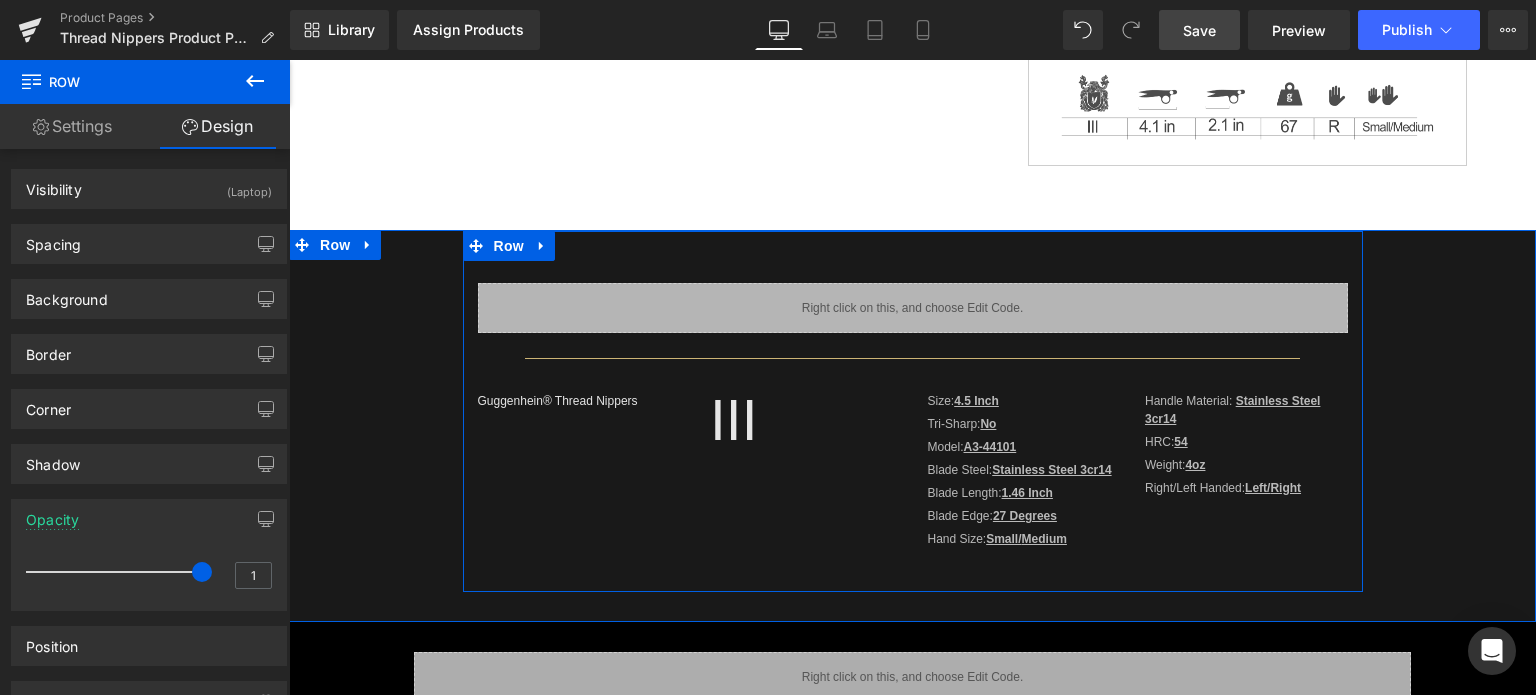 scroll, scrollTop: 1100, scrollLeft: 0, axis: vertical 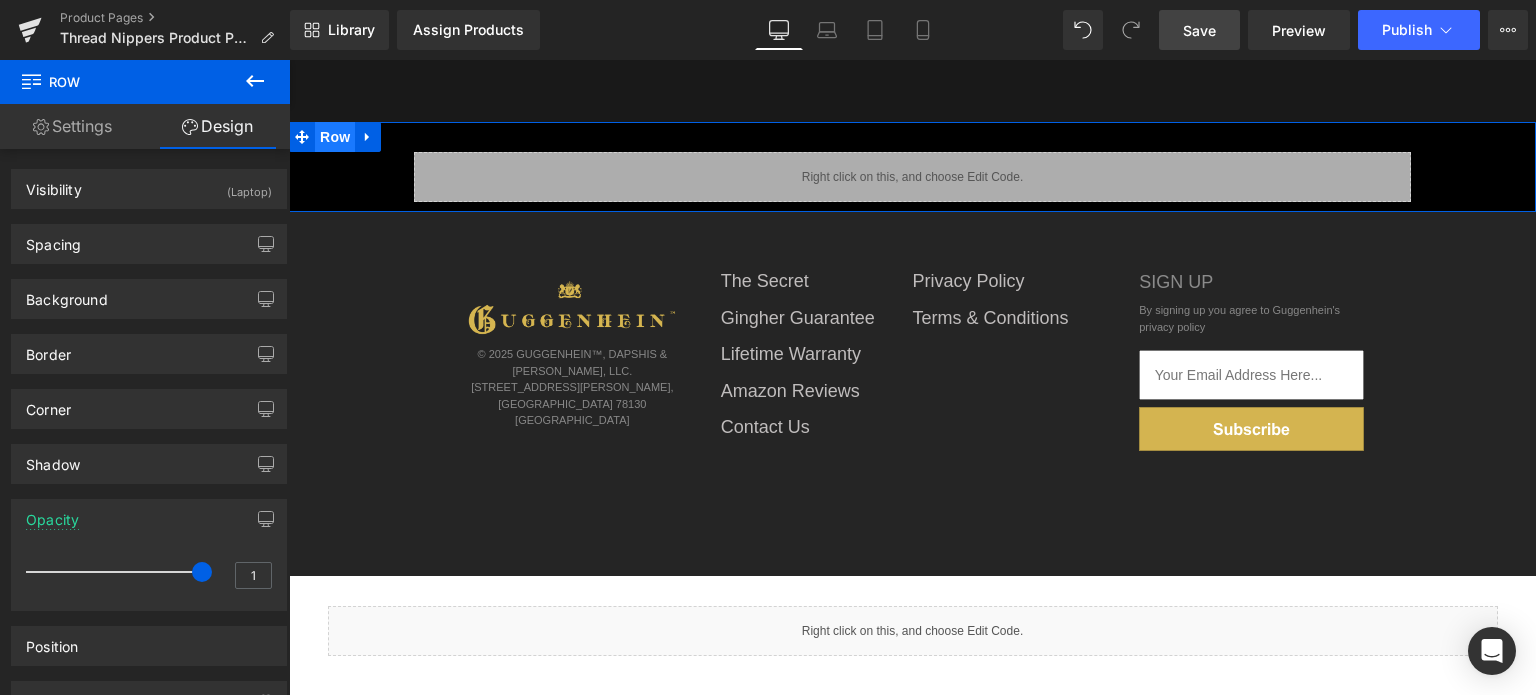 click on "Row" at bounding box center (335, 137) 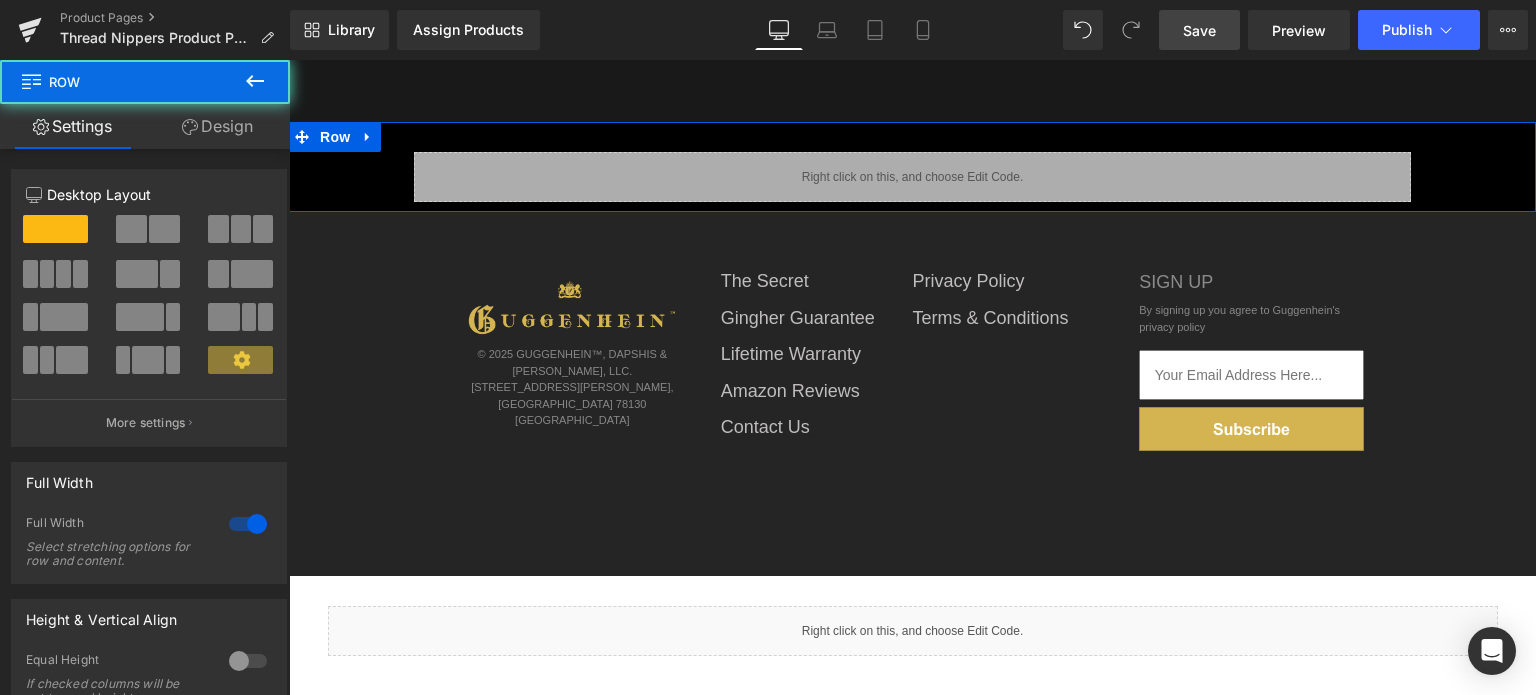 click on "Design" at bounding box center (217, 126) 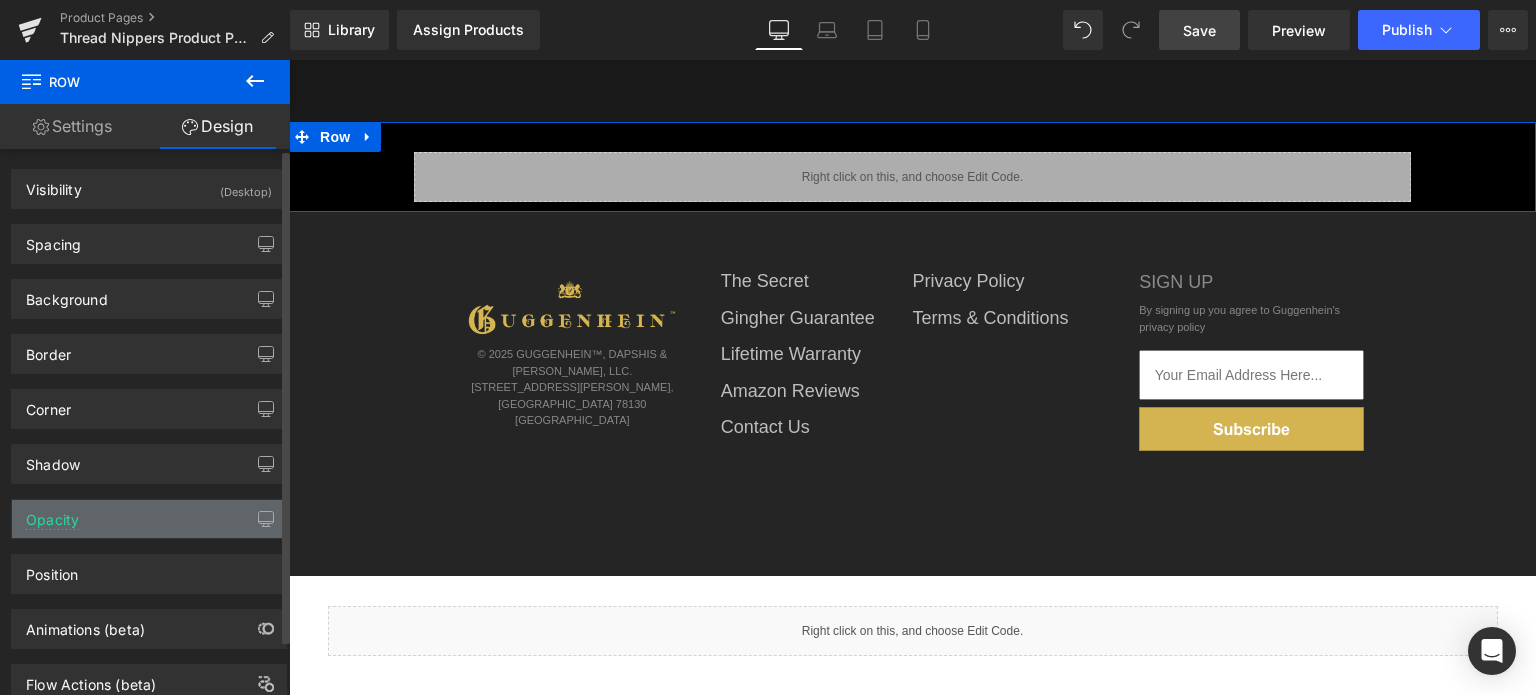 click on "Opacity" at bounding box center [149, 519] 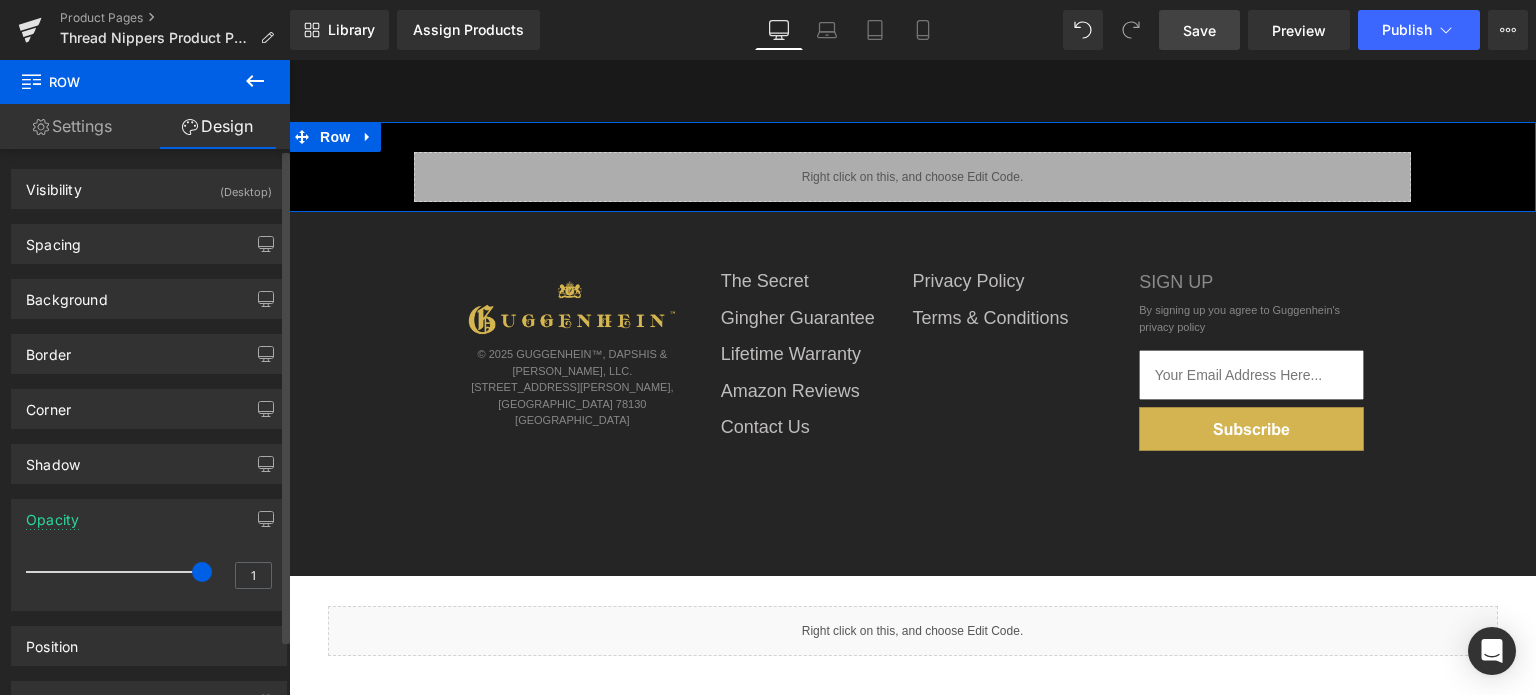 type on "0.9" 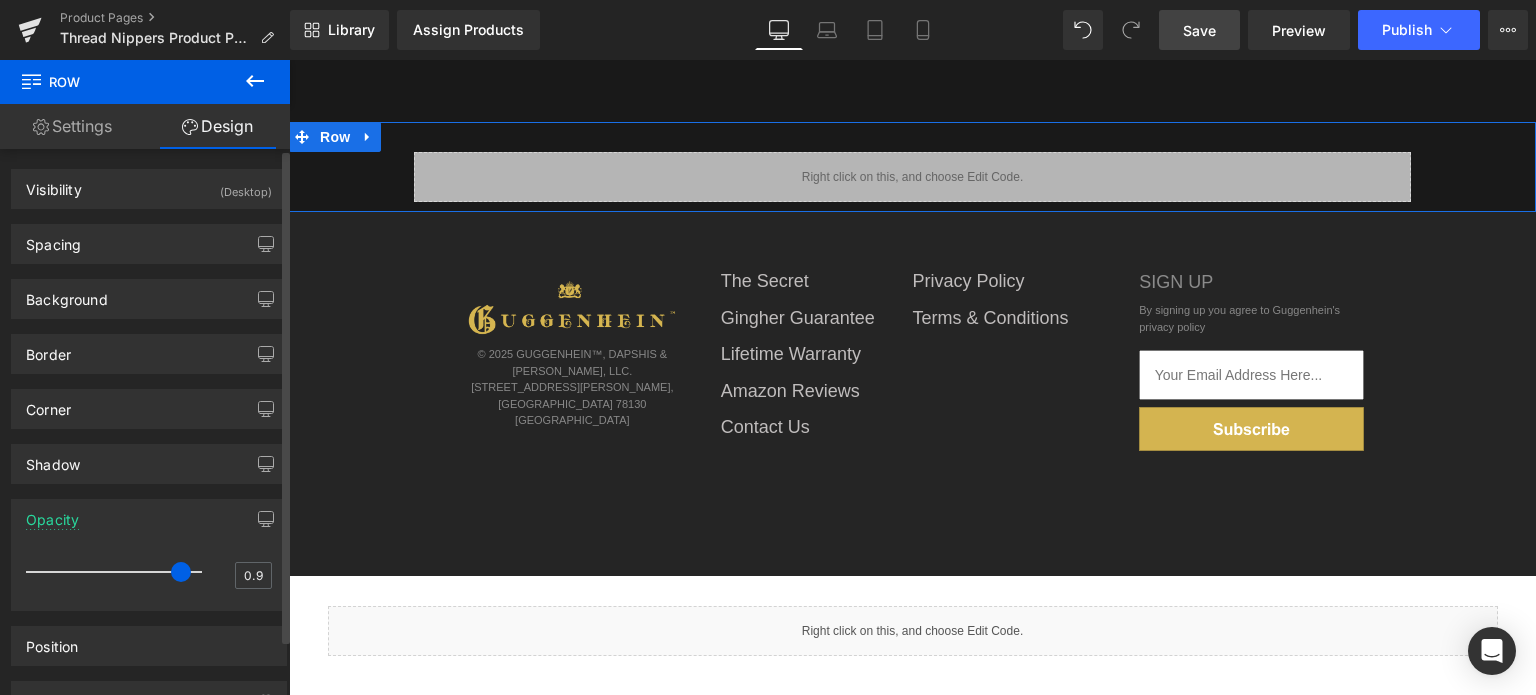 drag, startPoint x: 192, startPoint y: 570, endPoint x: 179, endPoint y: 570, distance: 13 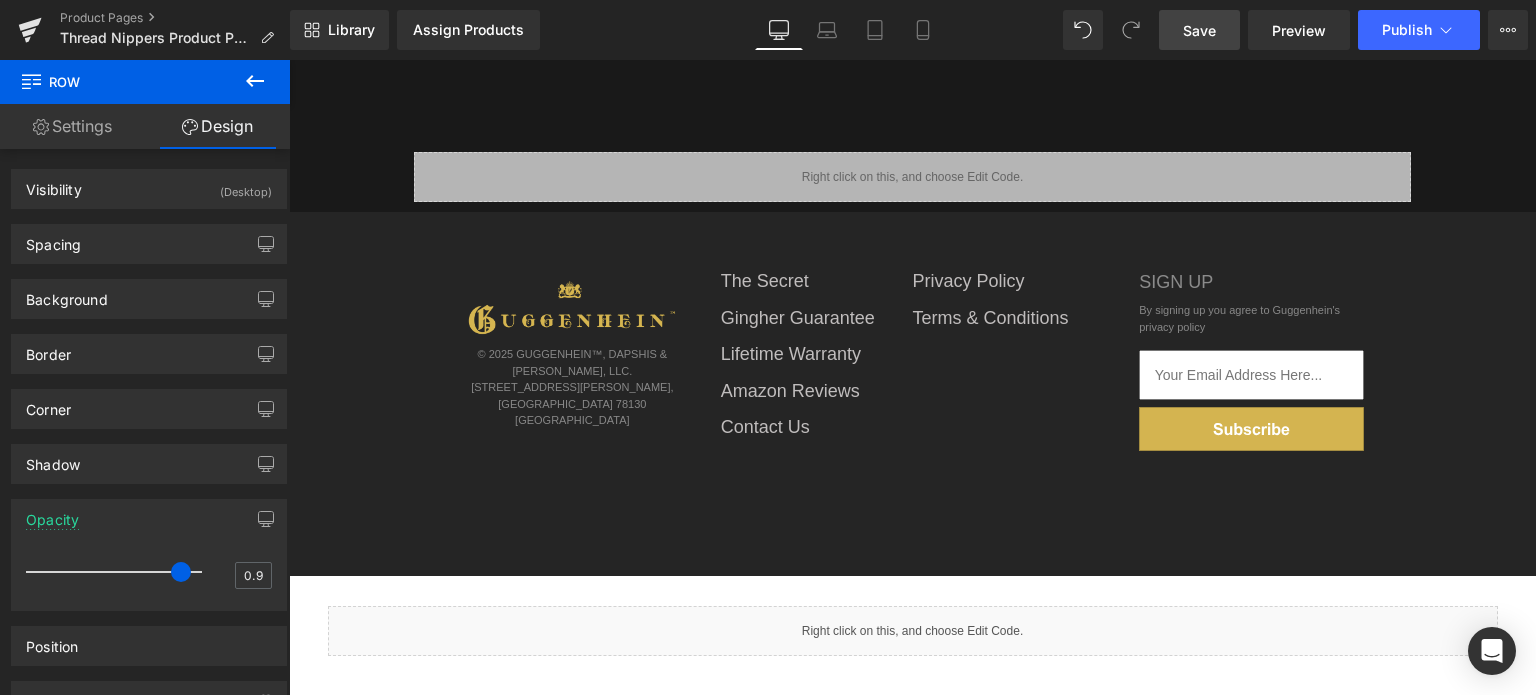 click on "Save" at bounding box center [1199, 30] 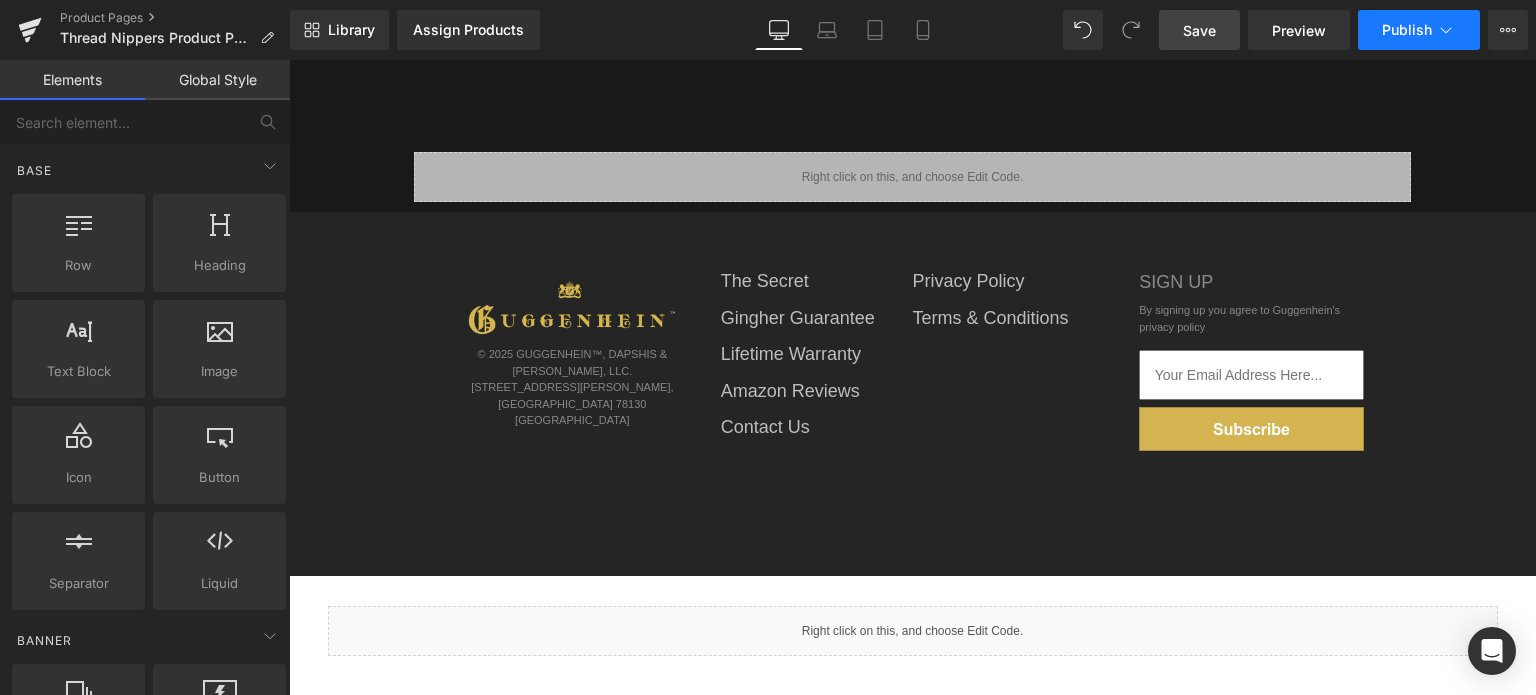 click on "Publish" at bounding box center (1407, 30) 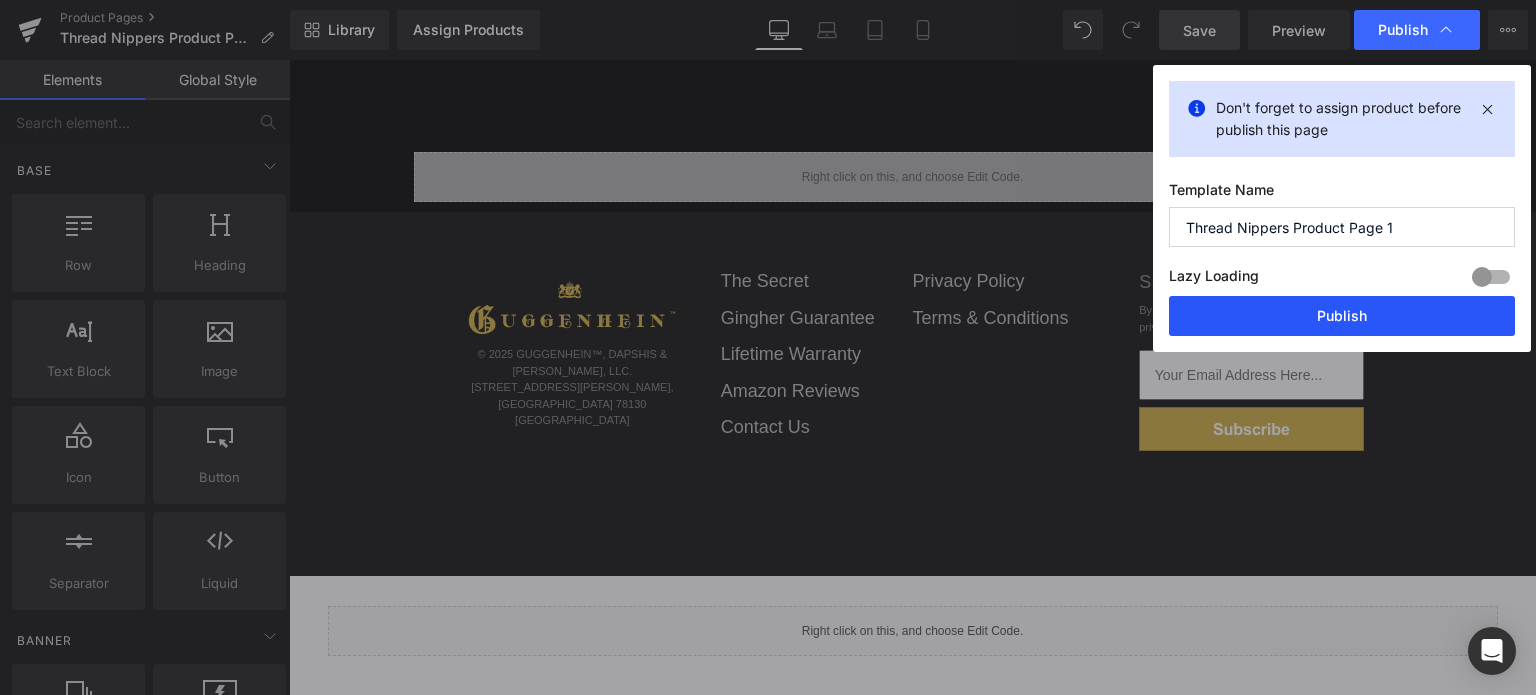 drag, startPoint x: 1346, startPoint y: 317, endPoint x: 627, endPoint y: 85, distance: 755.5032 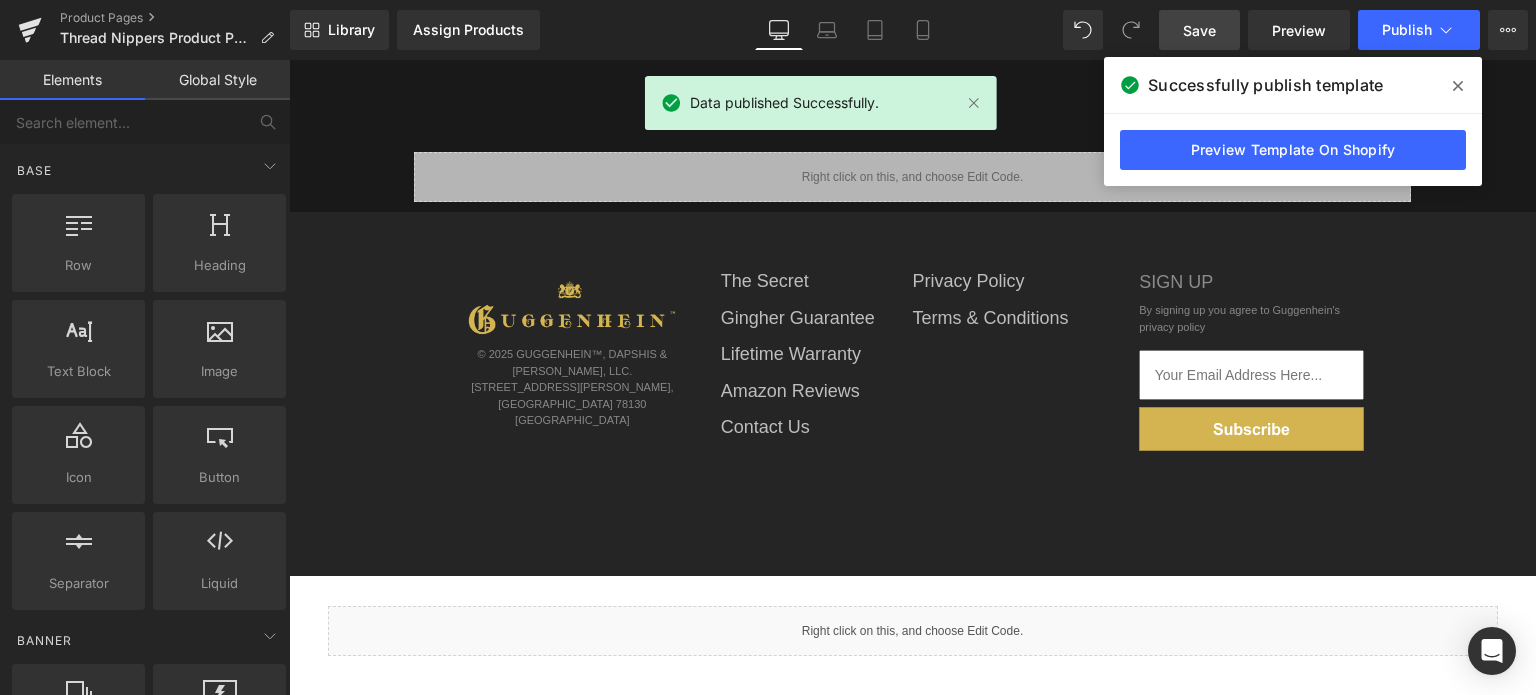 drag, startPoint x: 1455, startPoint y: 86, endPoint x: 1173, endPoint y: 7, distance: 292.85663 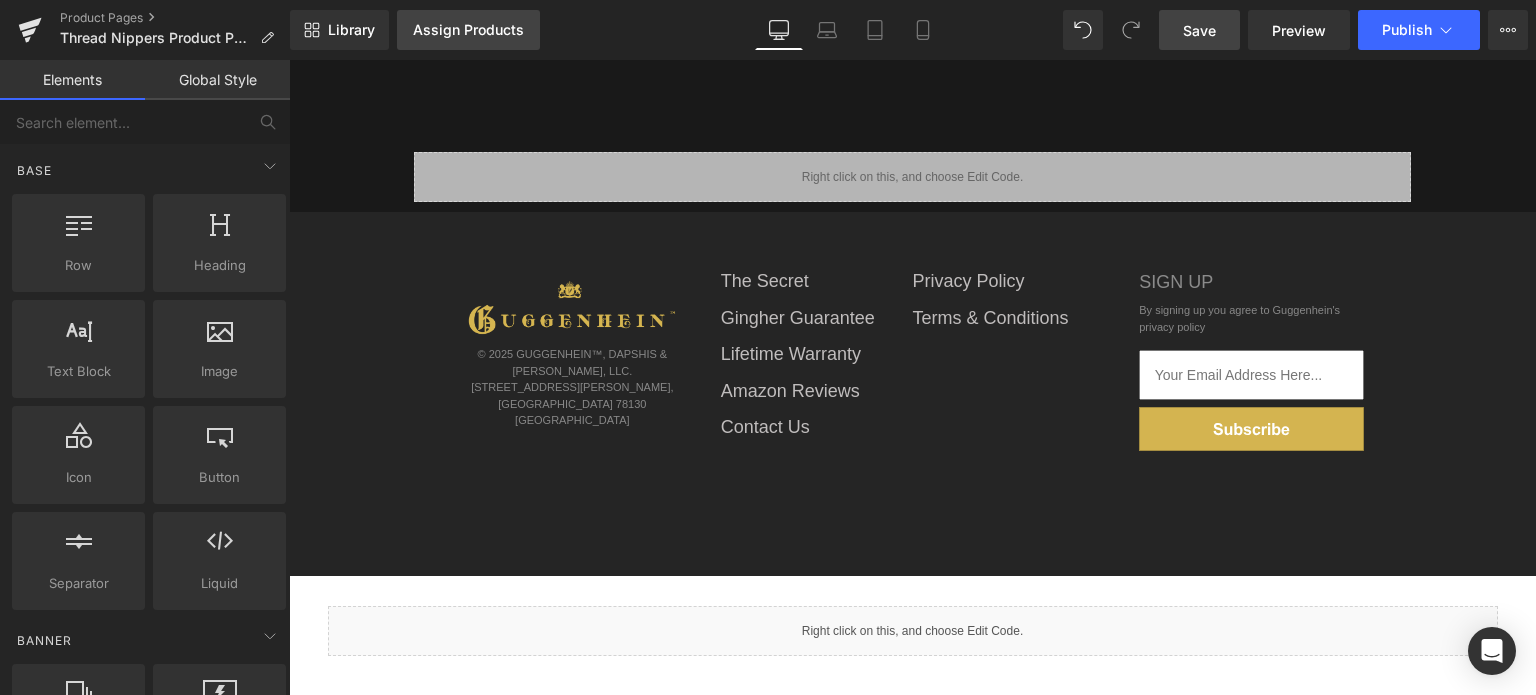 click on "Assign Products" at bounding box center (468, 30) 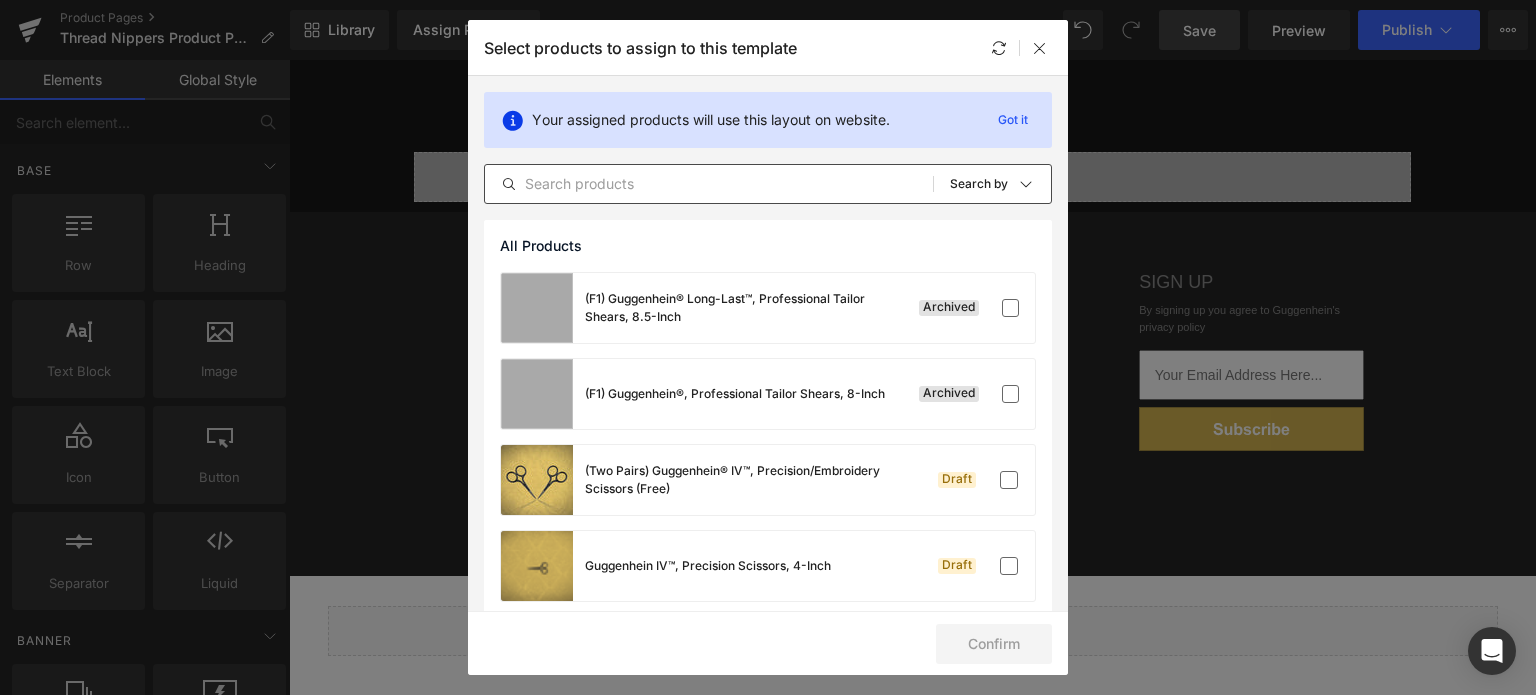 click at bounding box center (709, 184) 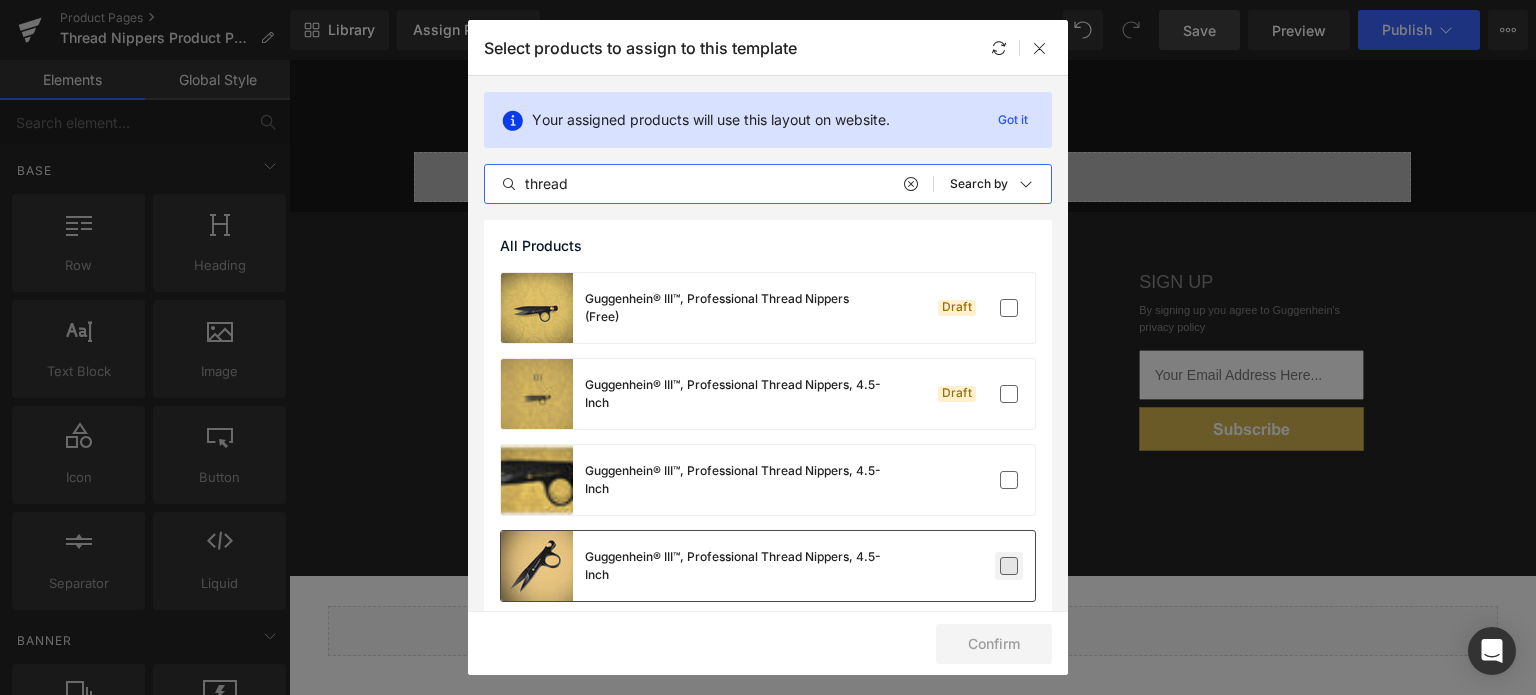 type on "thread" 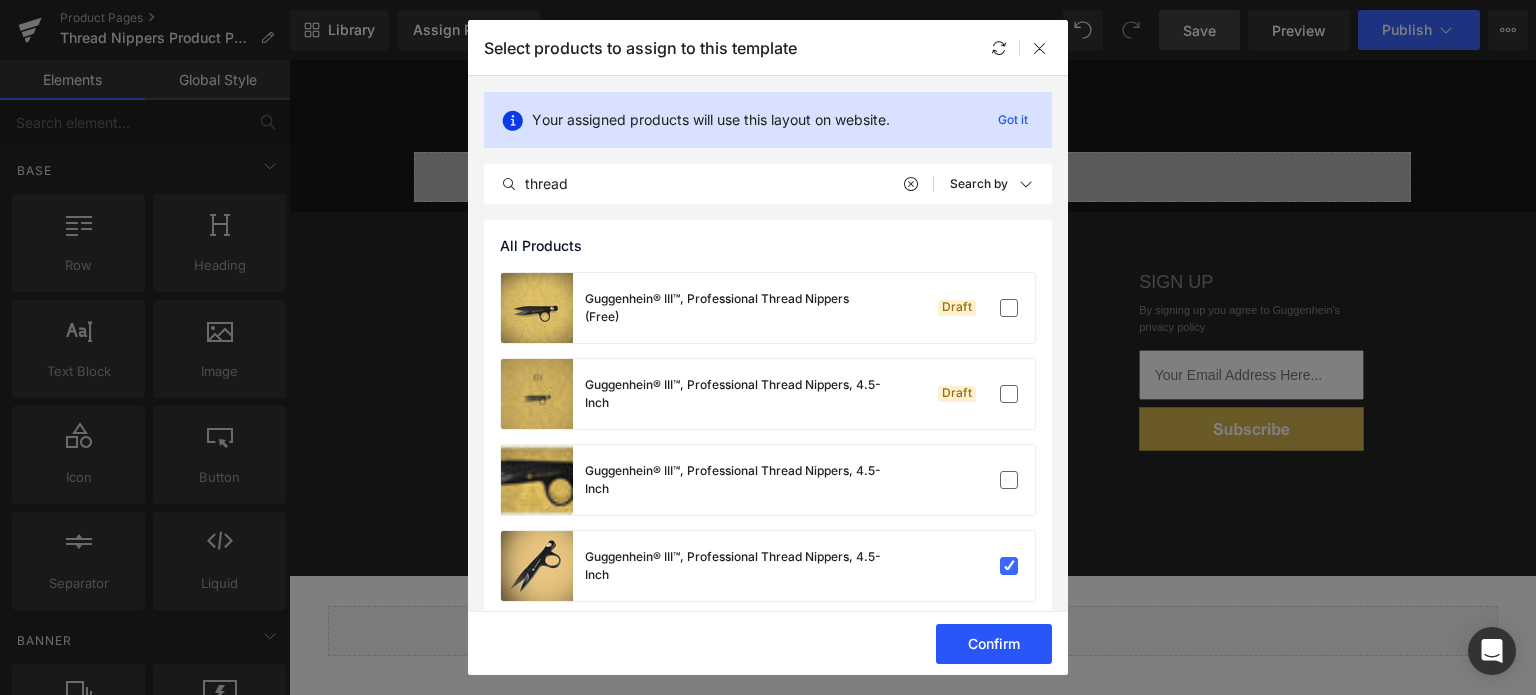 click on "Confirm" at bounding box center [994, 644] 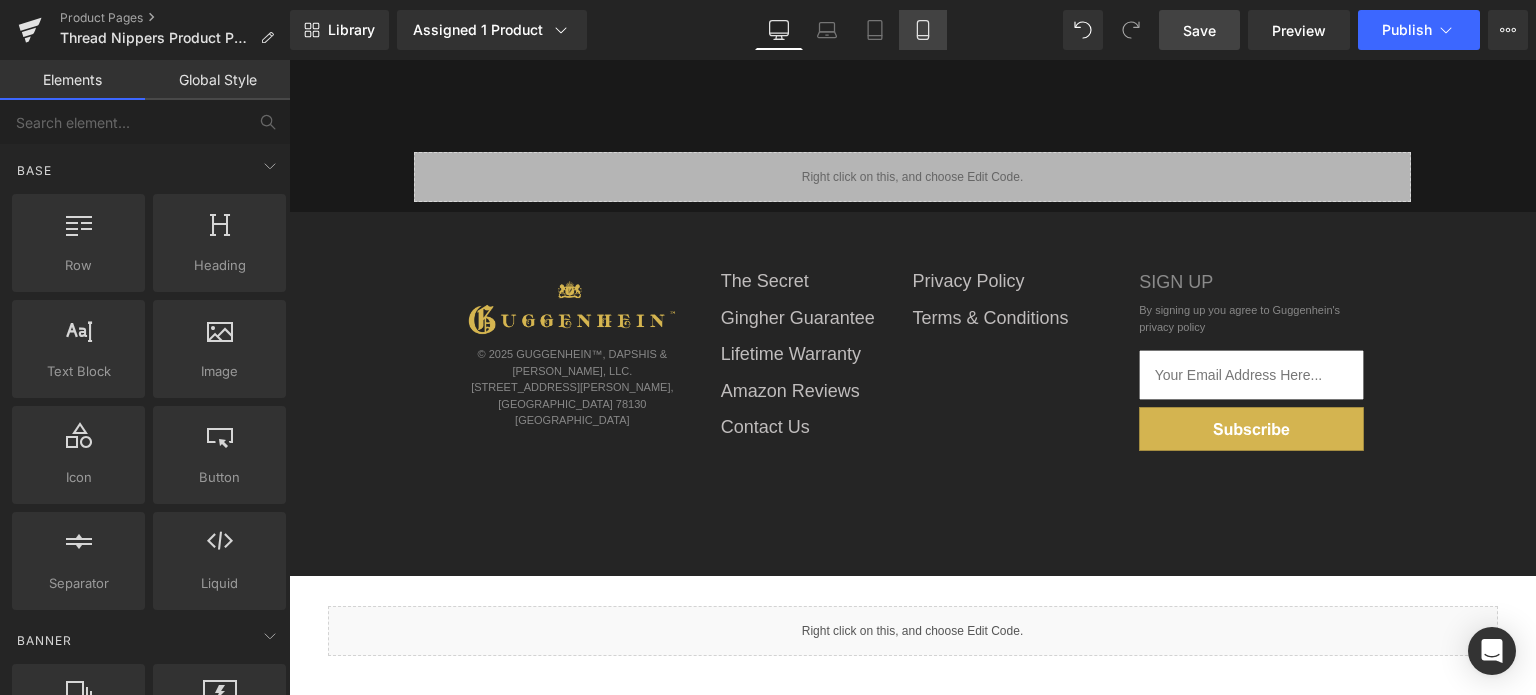 click on "Mobile" at bounding box center (923, 30) 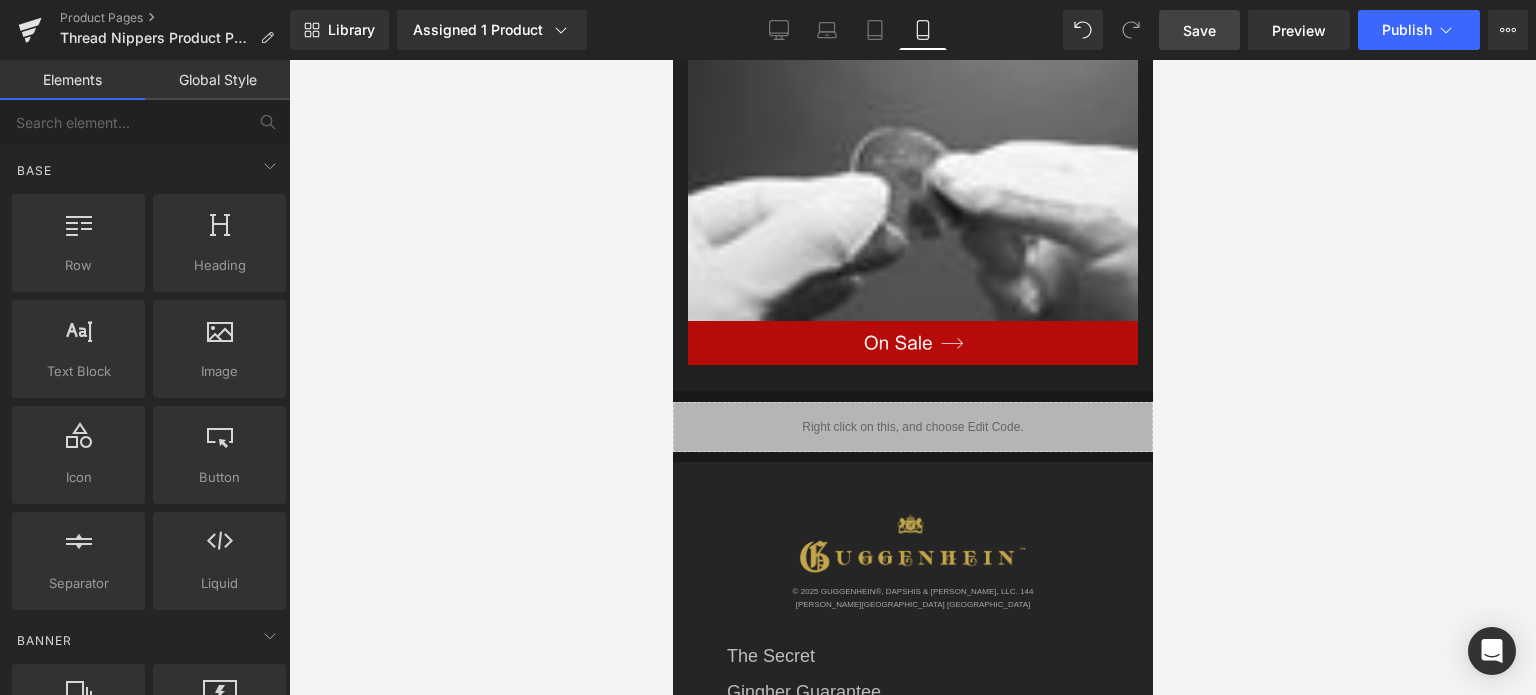 scroll, scrollTop: 3386, scrollLeft: 0, axis: vertical 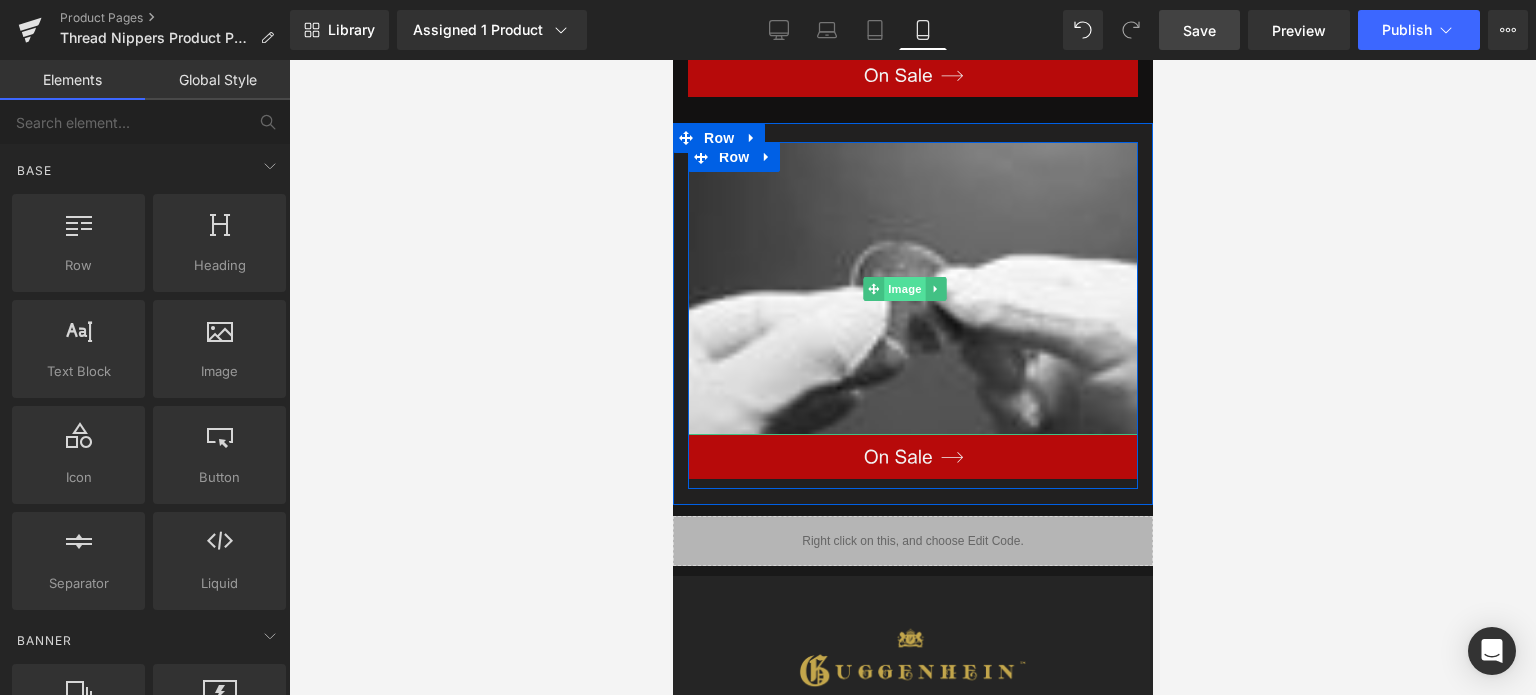 click on "Image" at bounding box center (905, 289) 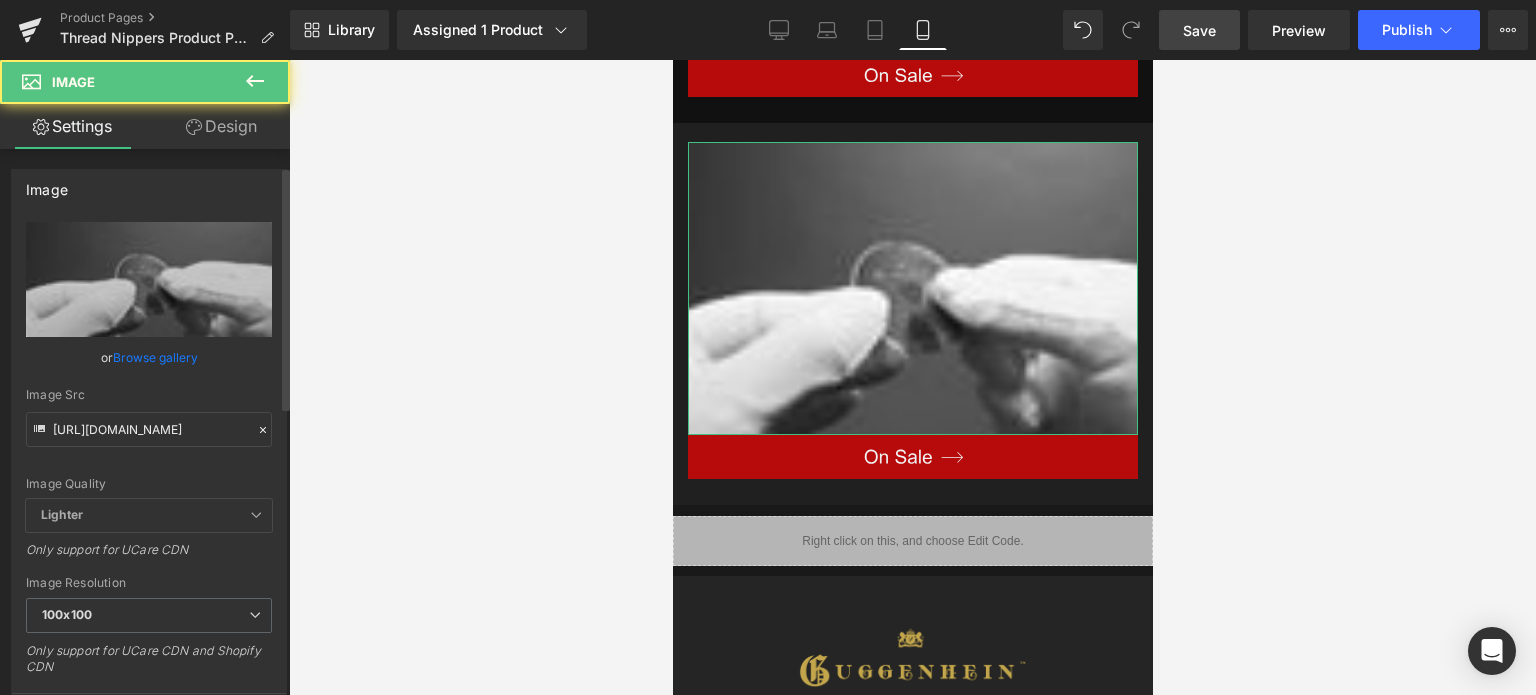 scroll, scrollTop: 300, scrollLeft: 0, axis: vertical 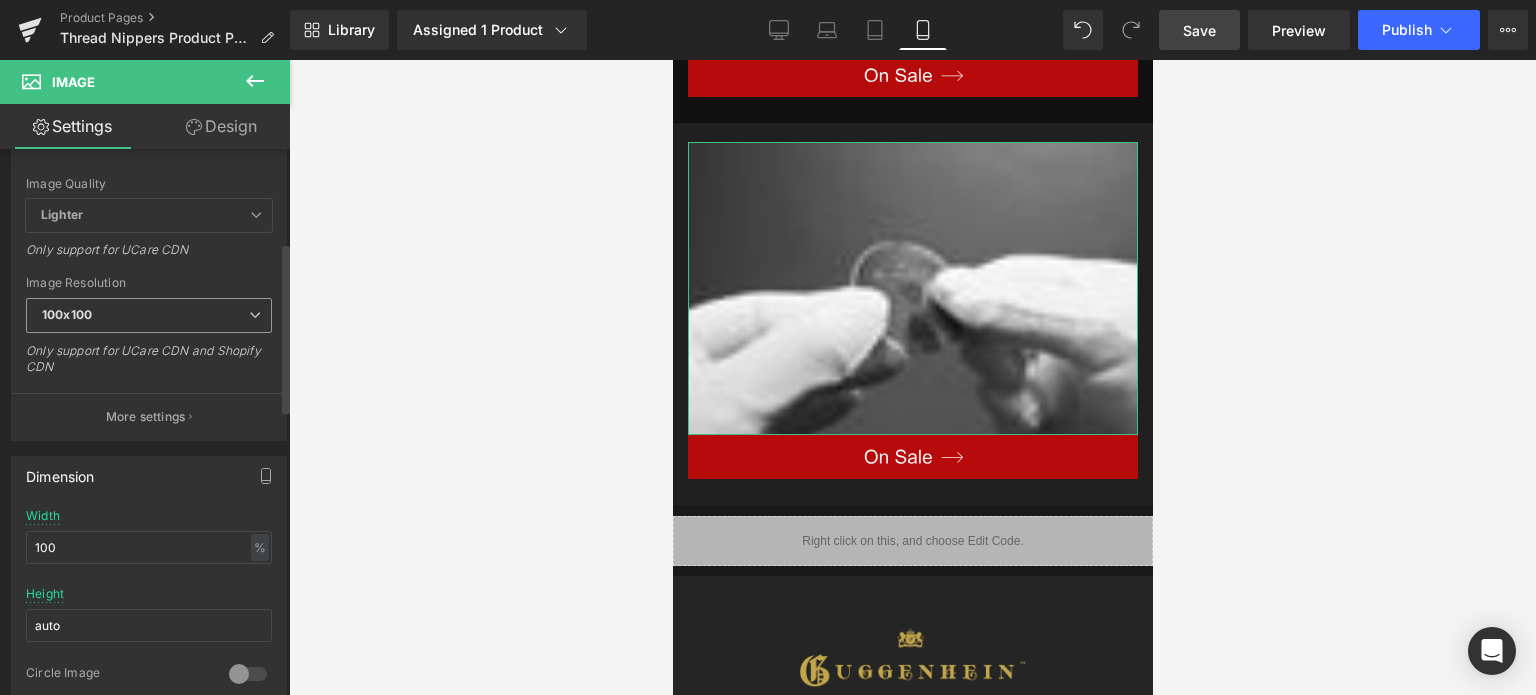 click on "100x100" at bounding box center [149, 315] 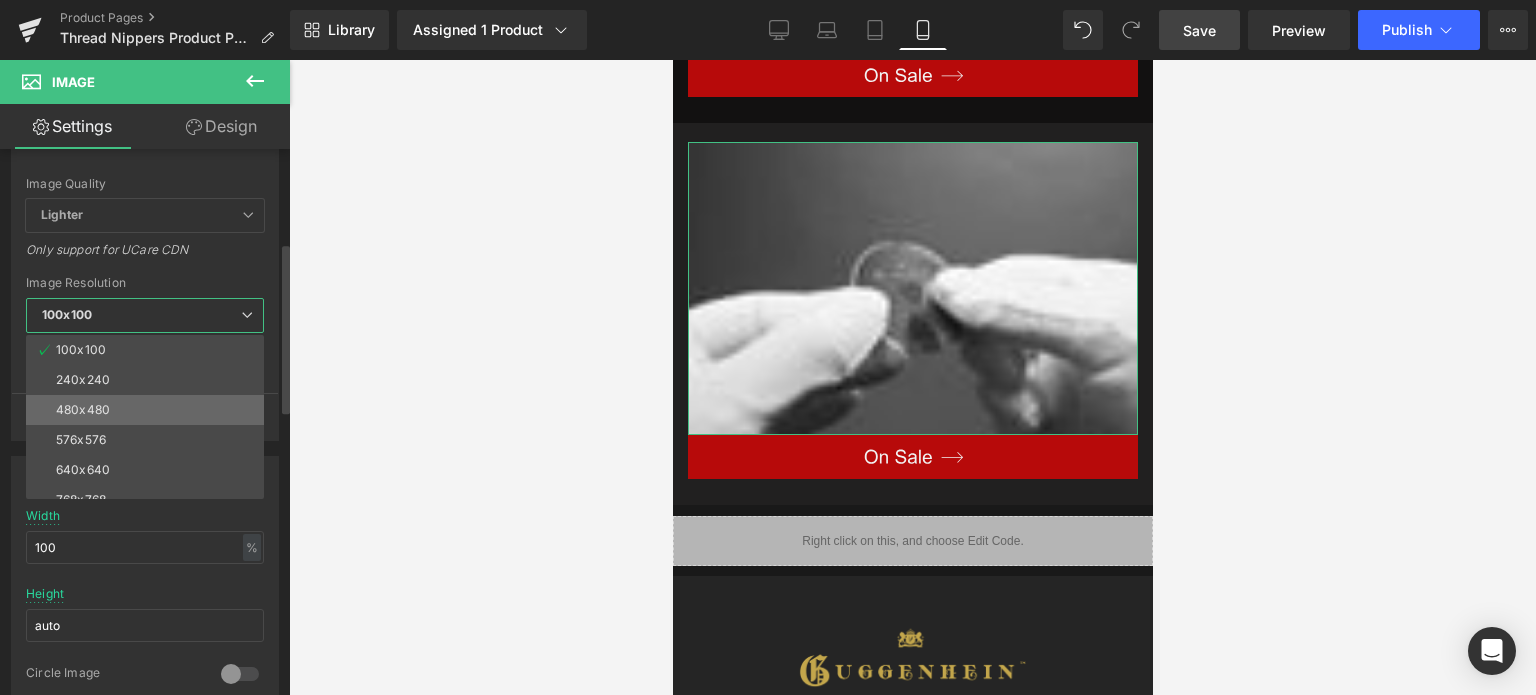 click on "480x480" at bounding box center [149, 410] 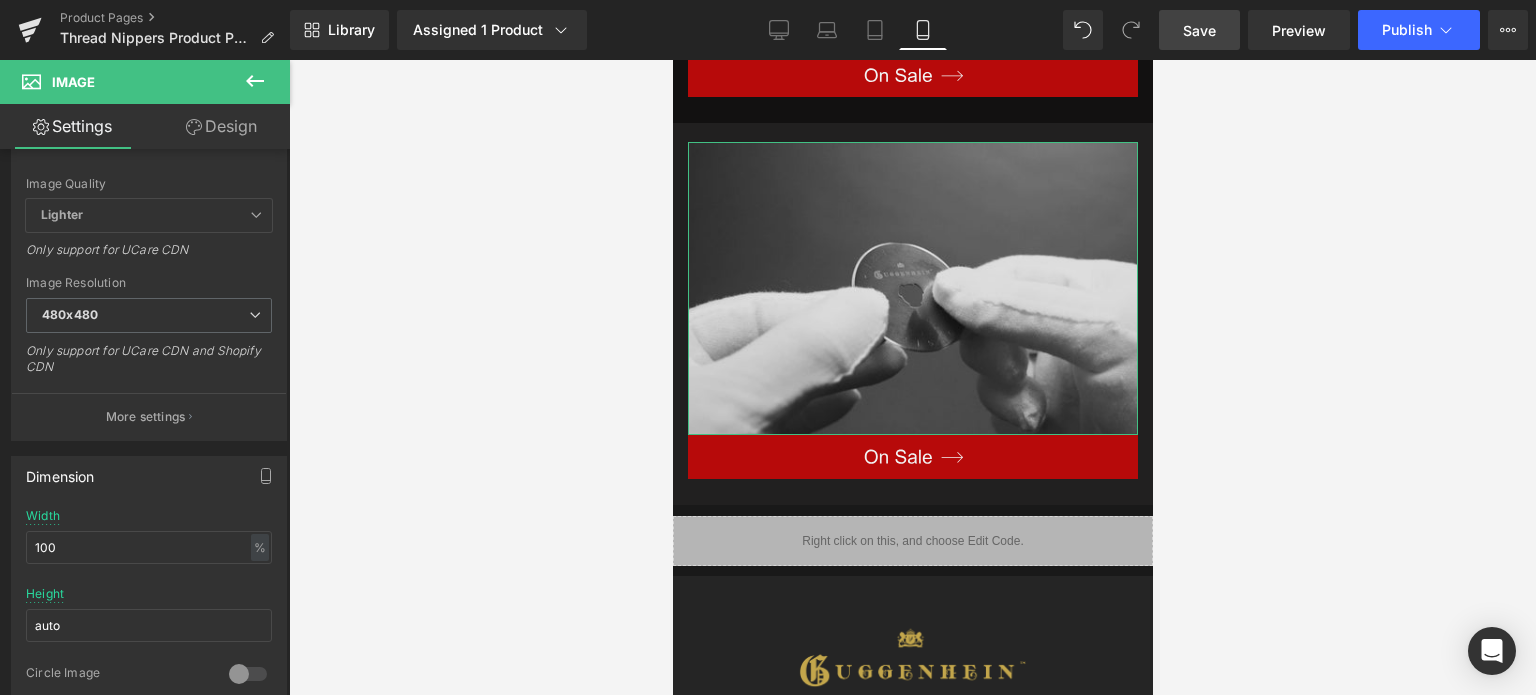 type on "[URL][DOMAIN_NAME]" 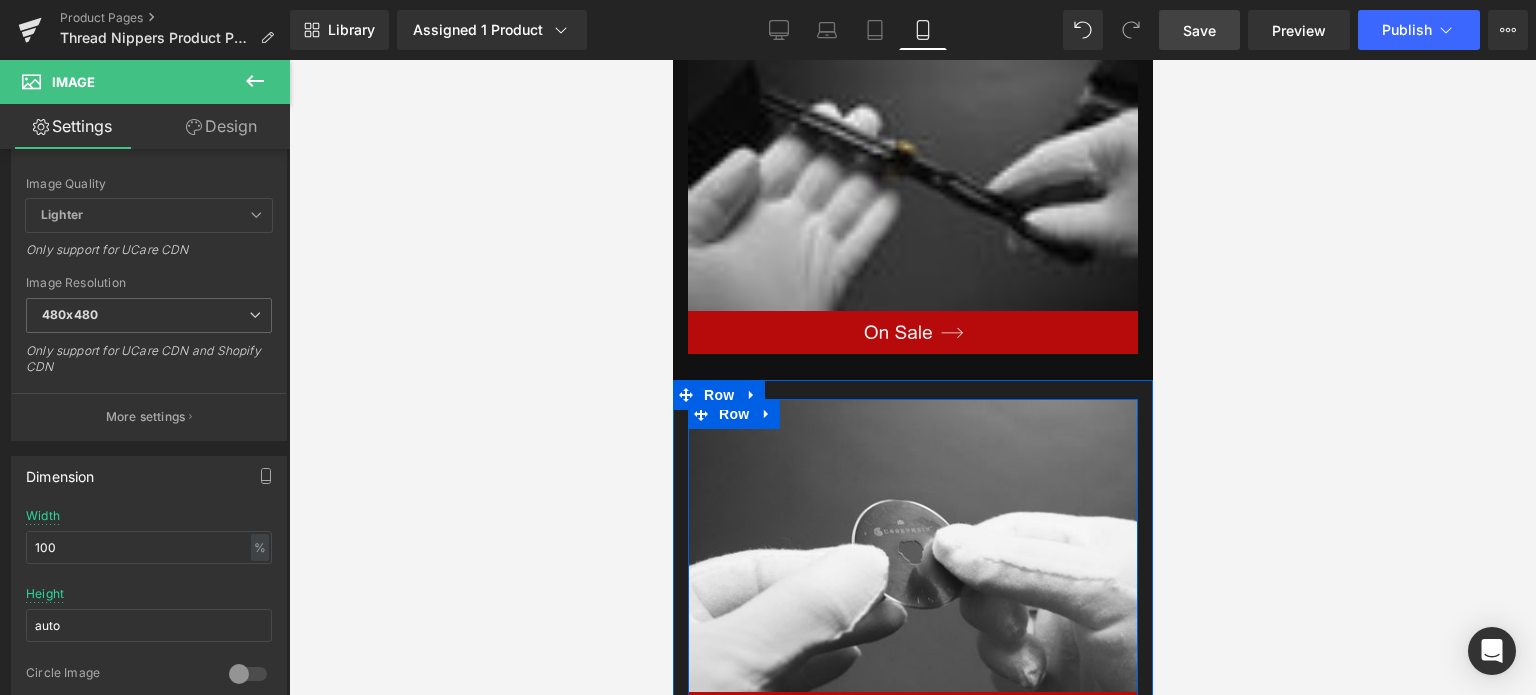scroll, scrollTop: 3086, scrollLeft: 0, axis: vertical 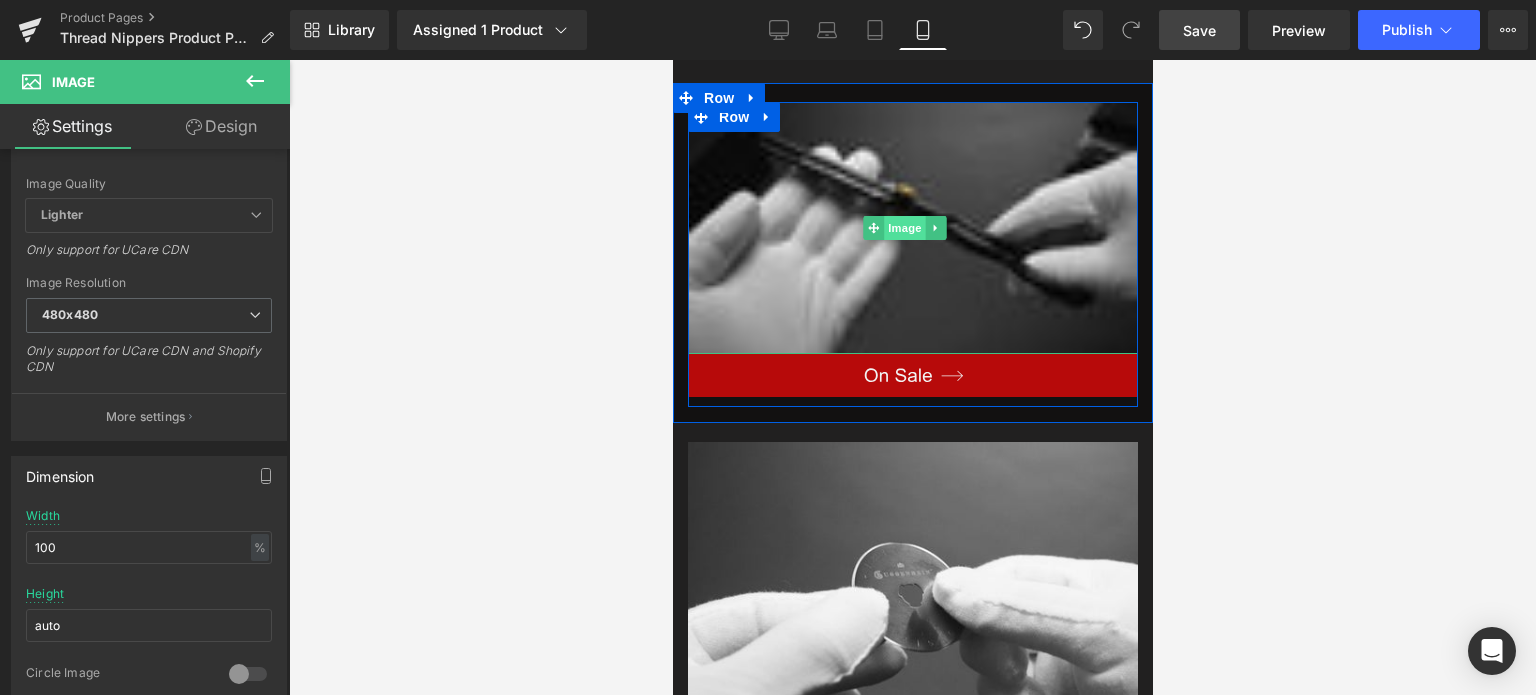 click on "Image" at bounding box center (905, 228) 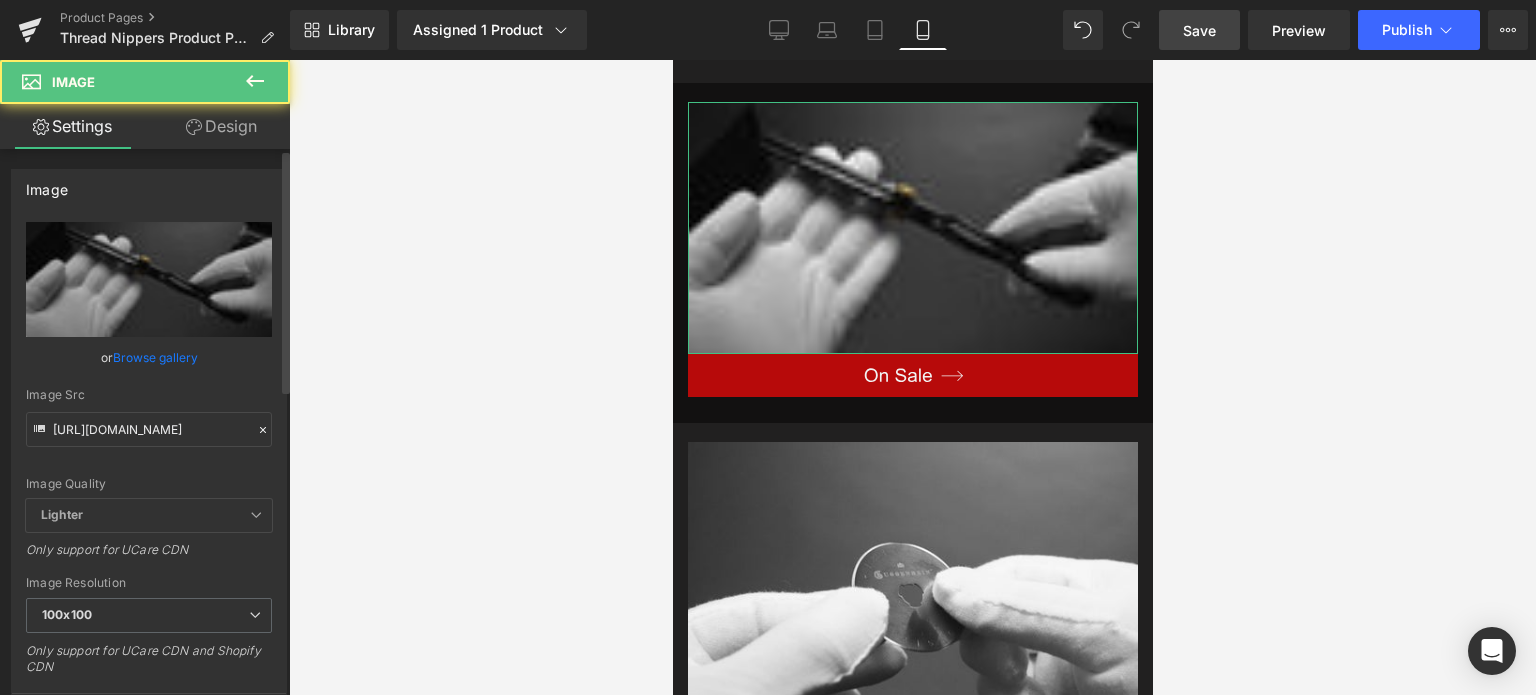 scroll, scrollTop: 200, scrollLeft: 0, axis: vertical 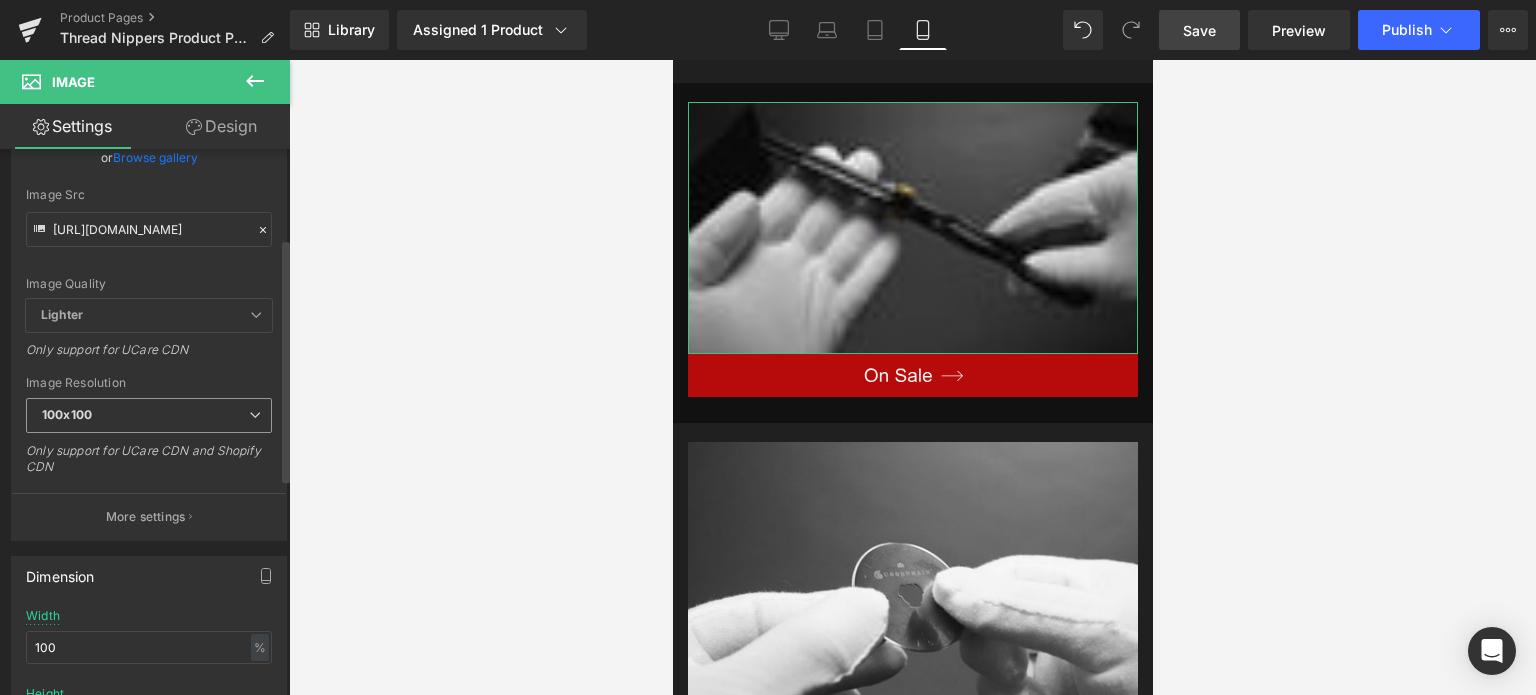 click on "100x100" at bounding box center (67, 414) 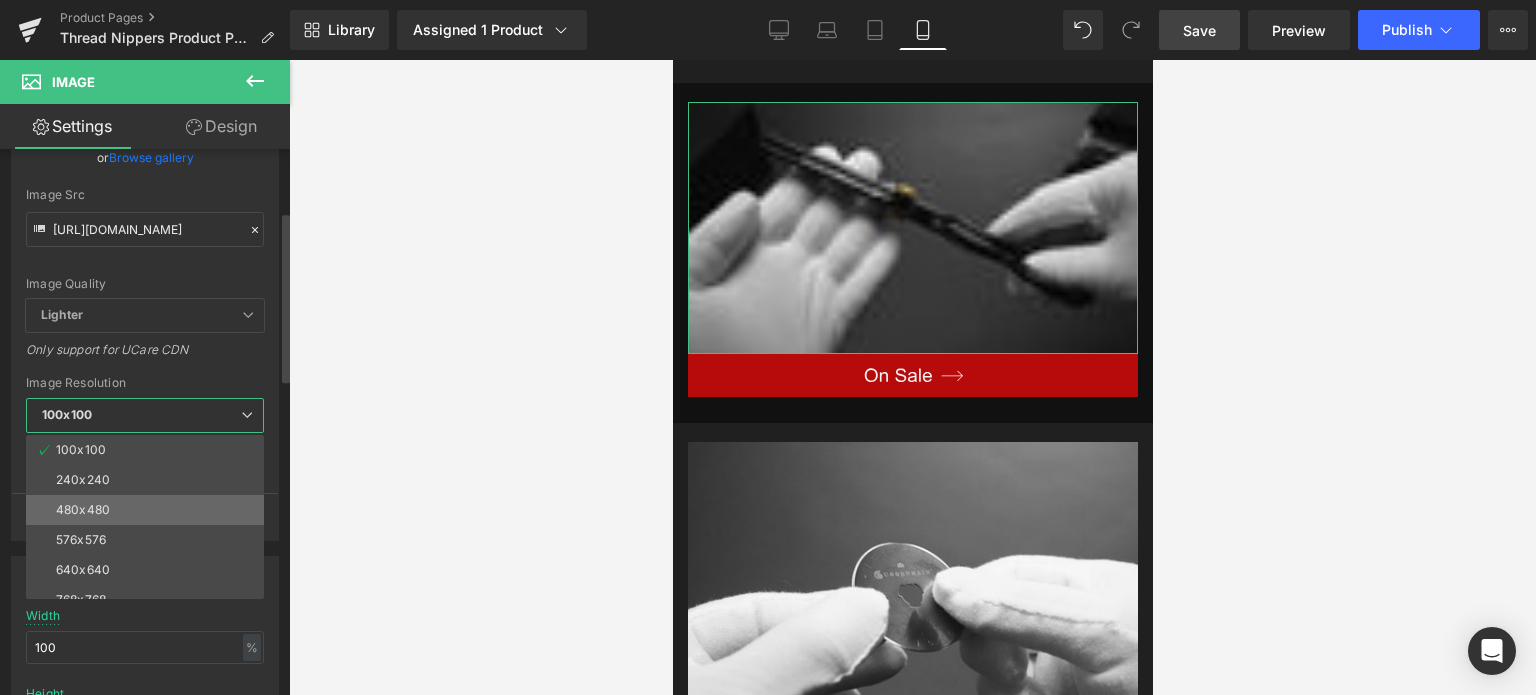 click on "480x480" at bounding box center (83, 510) 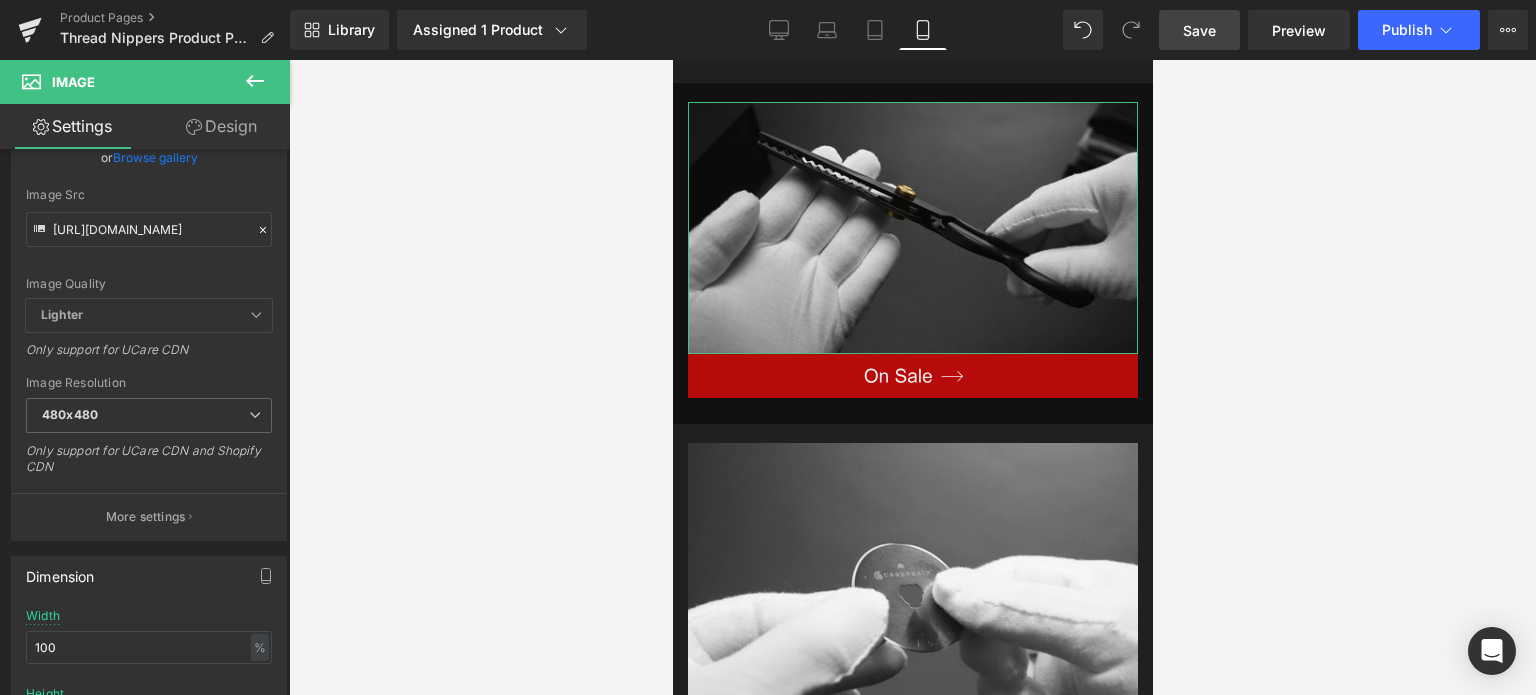 type on "[URL][DOMAIN_NAME]" 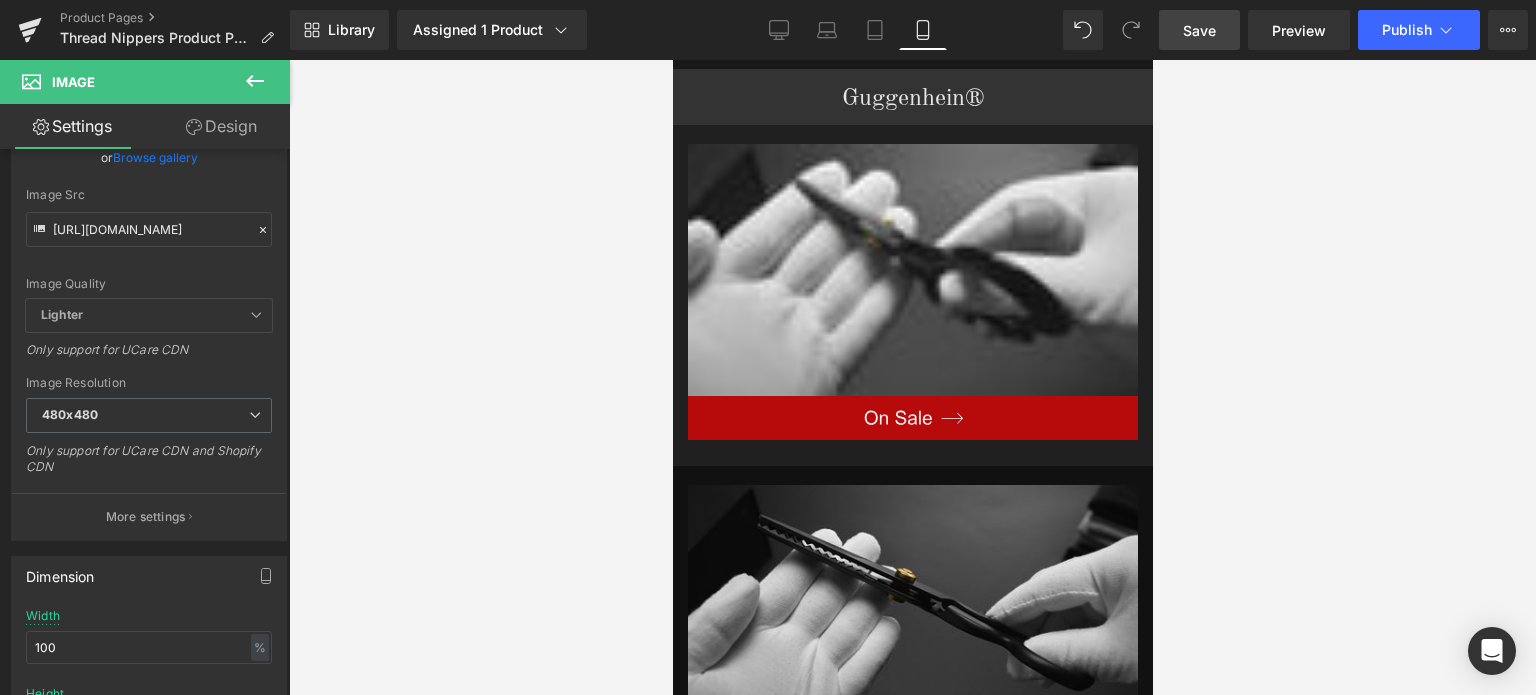 scroll, scrollTop: 2686, scrollLeft: 0, axis: vertical 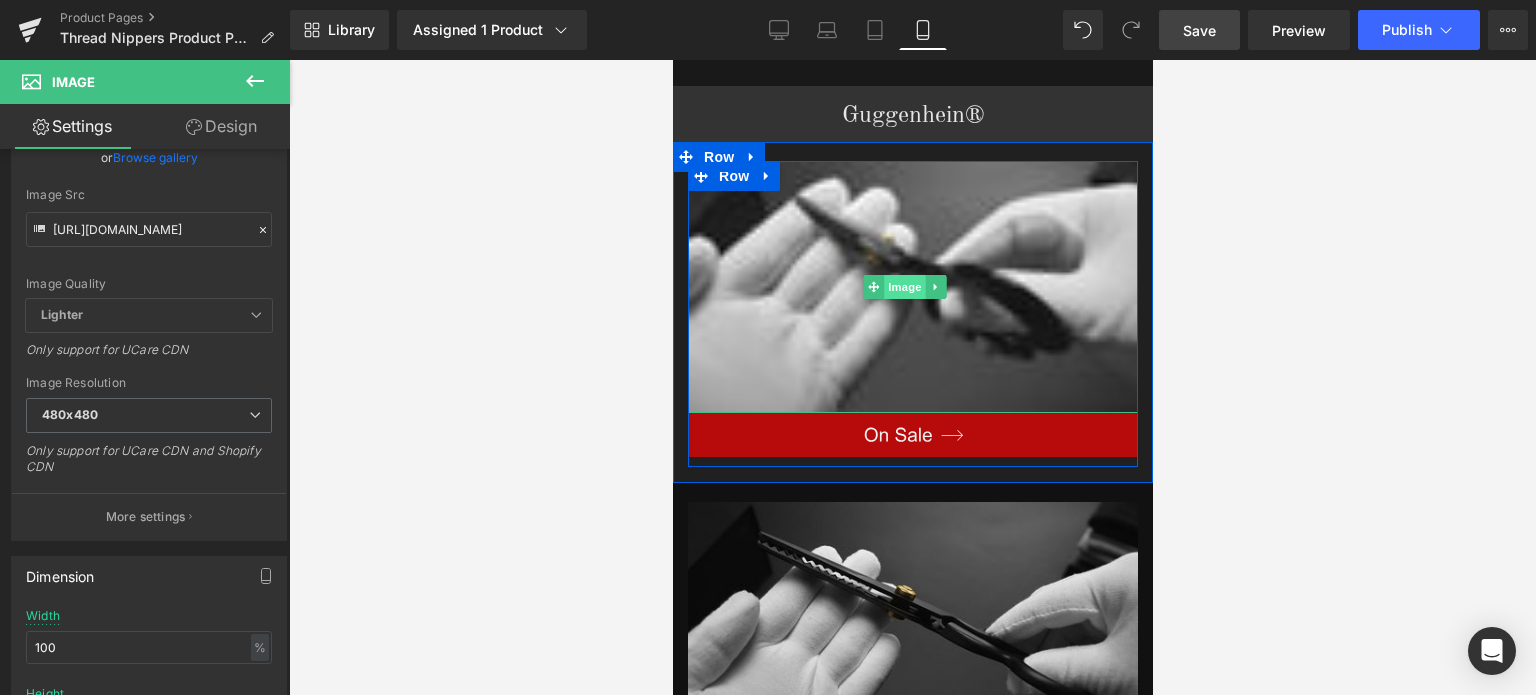 click on "Image" at bounding box center (905, 287) 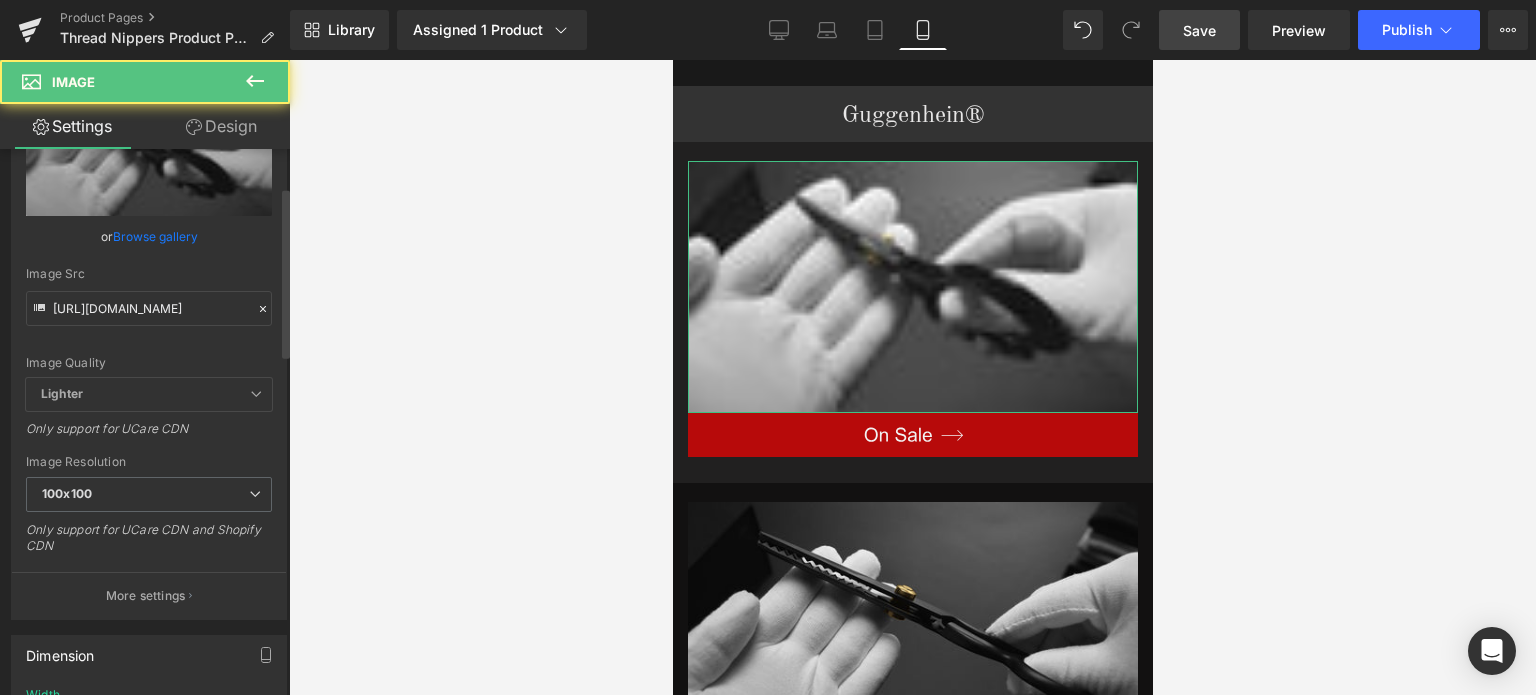 scroll, scrollTop: 200, scrollLeft: 0, axis: vertical 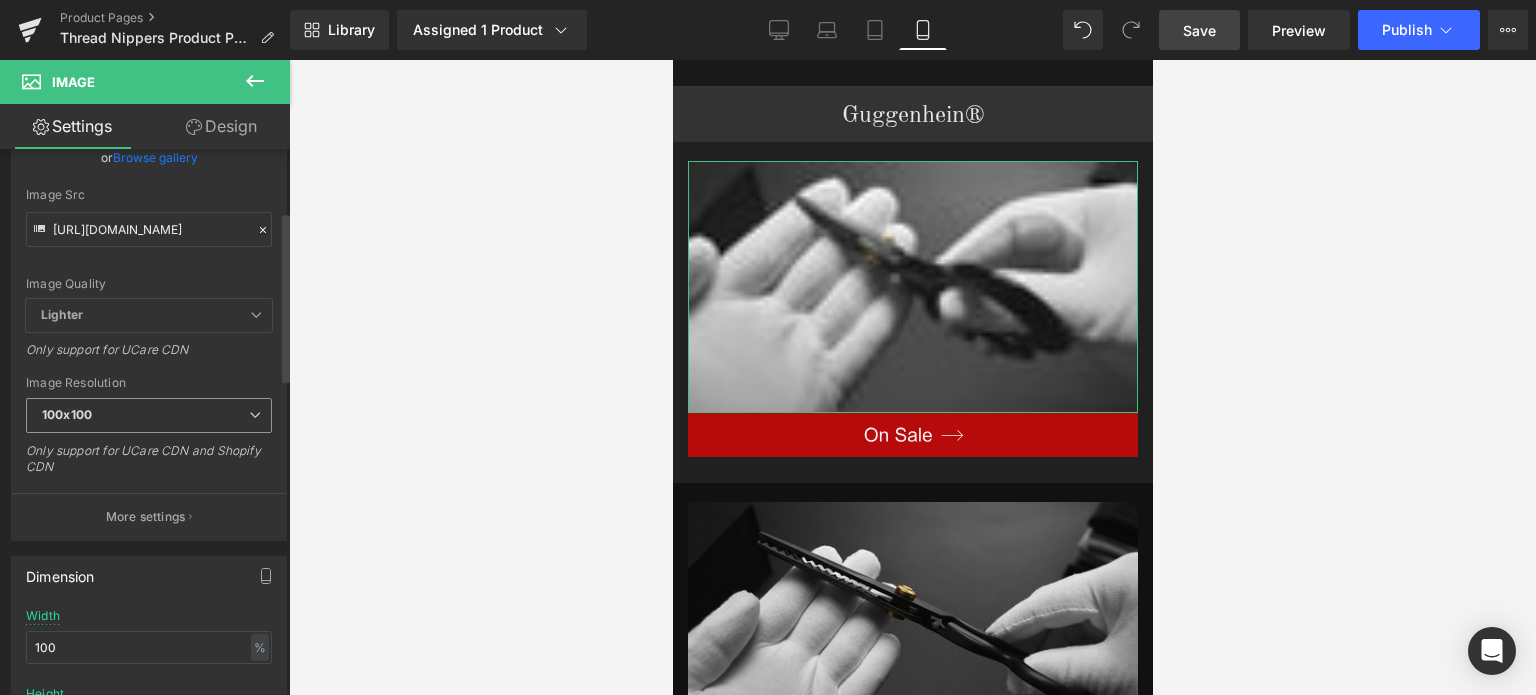 click on "100x100" at bounding box center [149, 415] 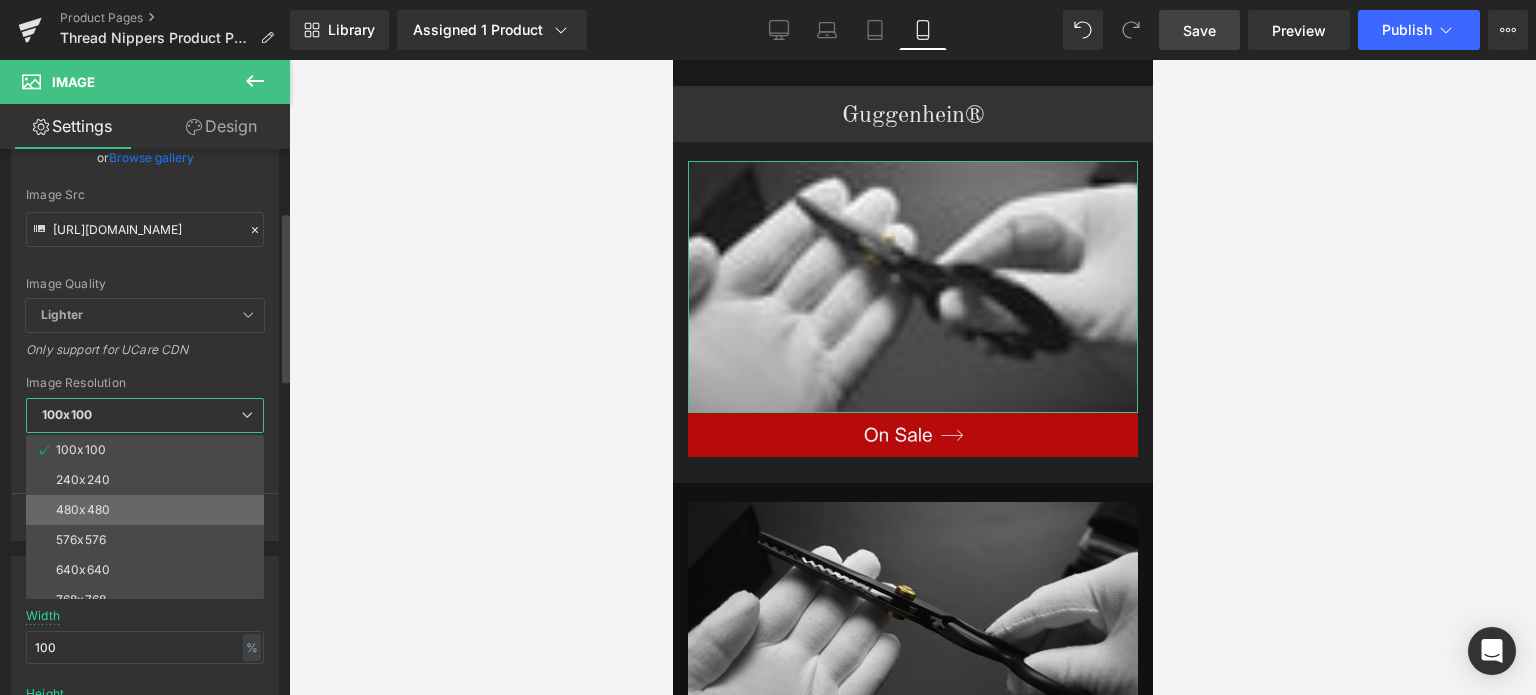 click on "480x480" at bounding box center [149, 510] 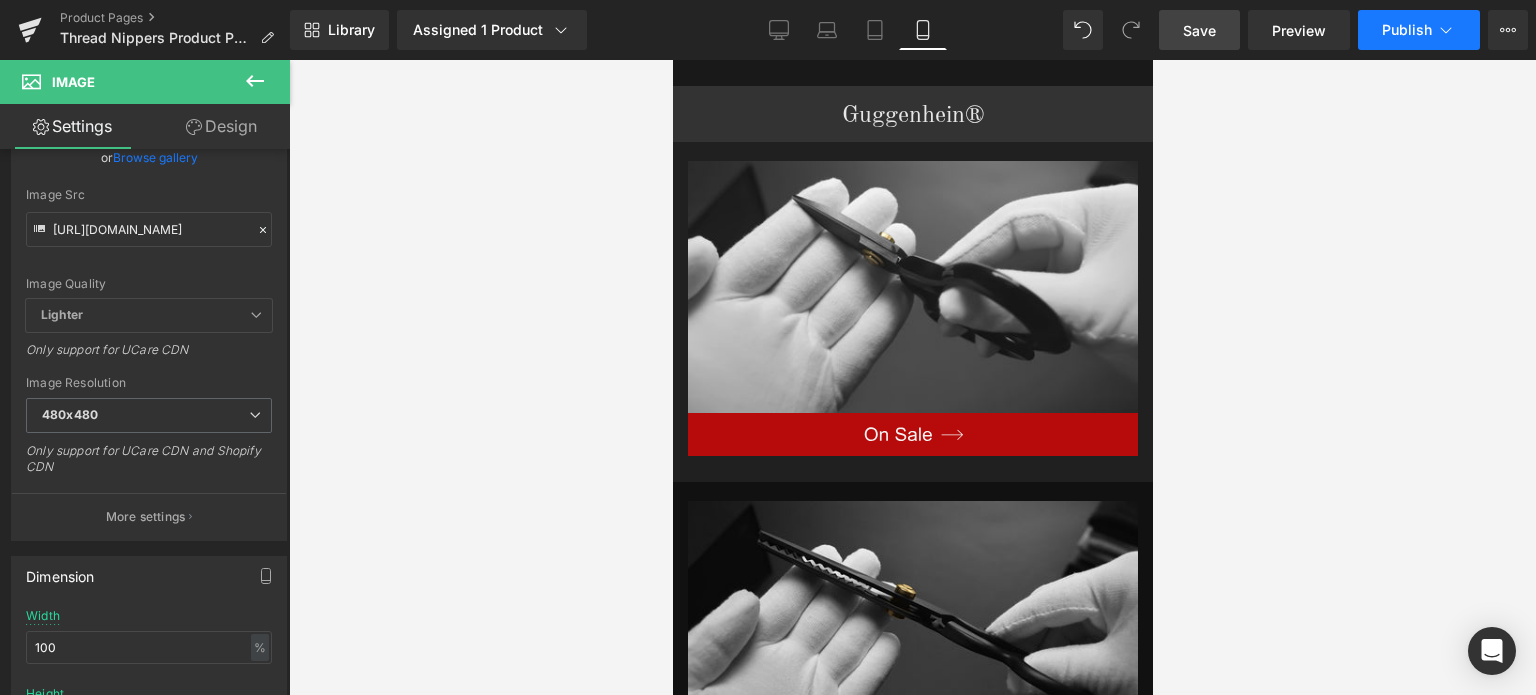 click on "Publish" at bounding box center [1407, 30] 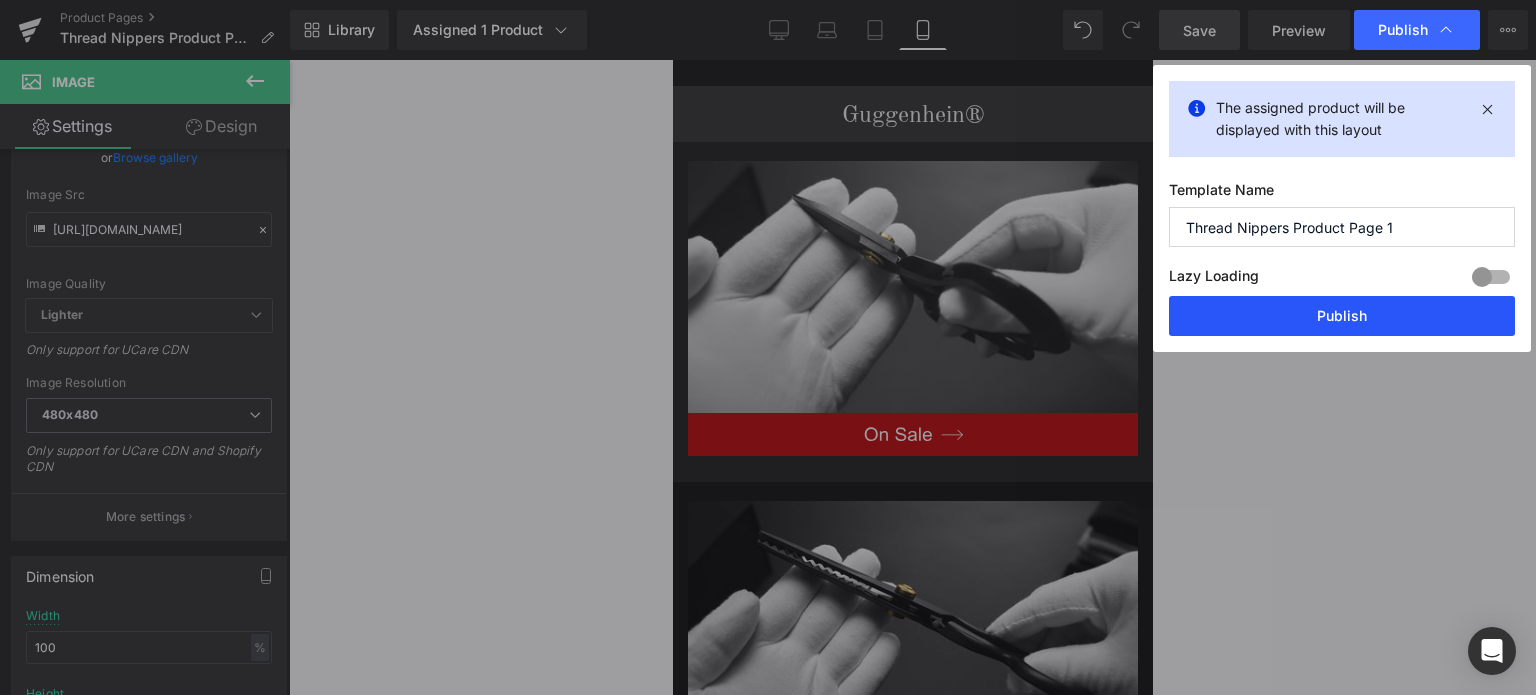 drag, startPoint x: 1373, startPoint y: 315, endPoint x: 367, endPoint y: 241, distance: 1008.718 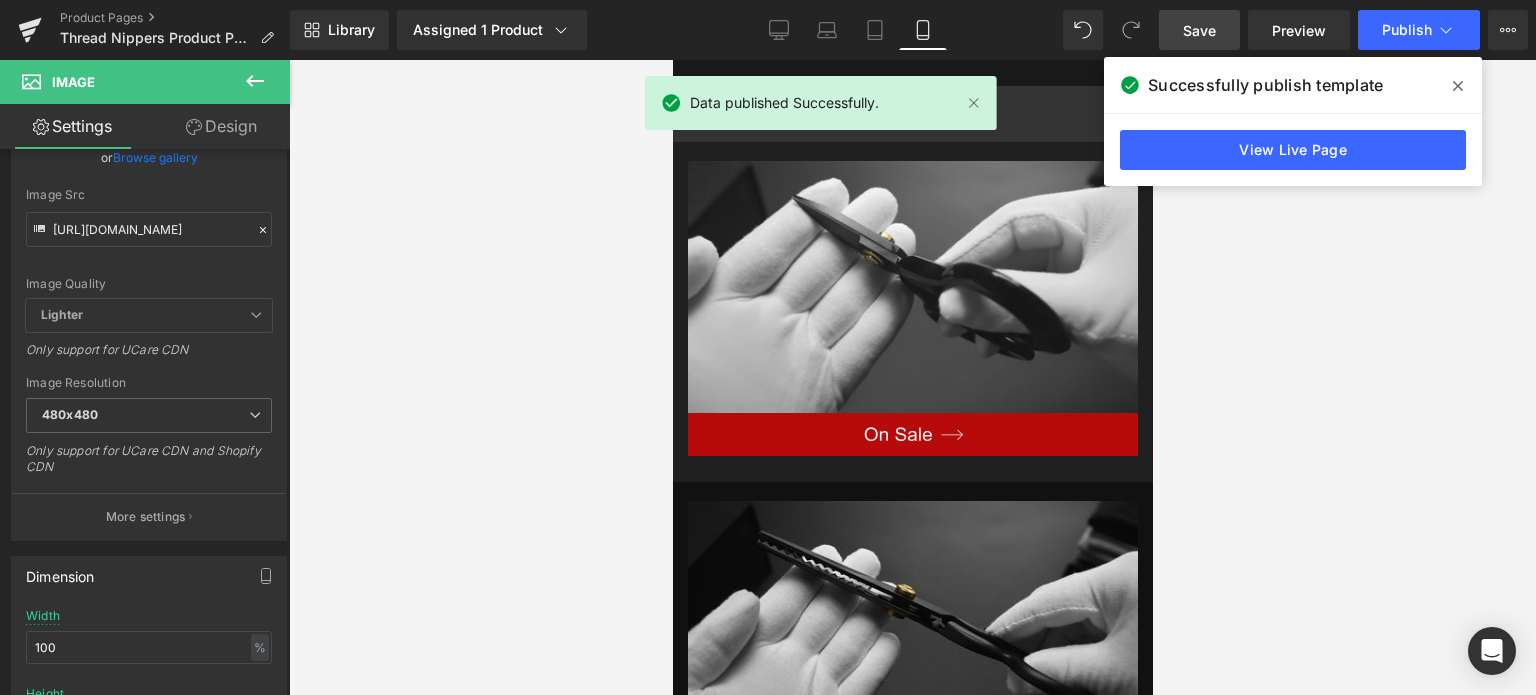 click 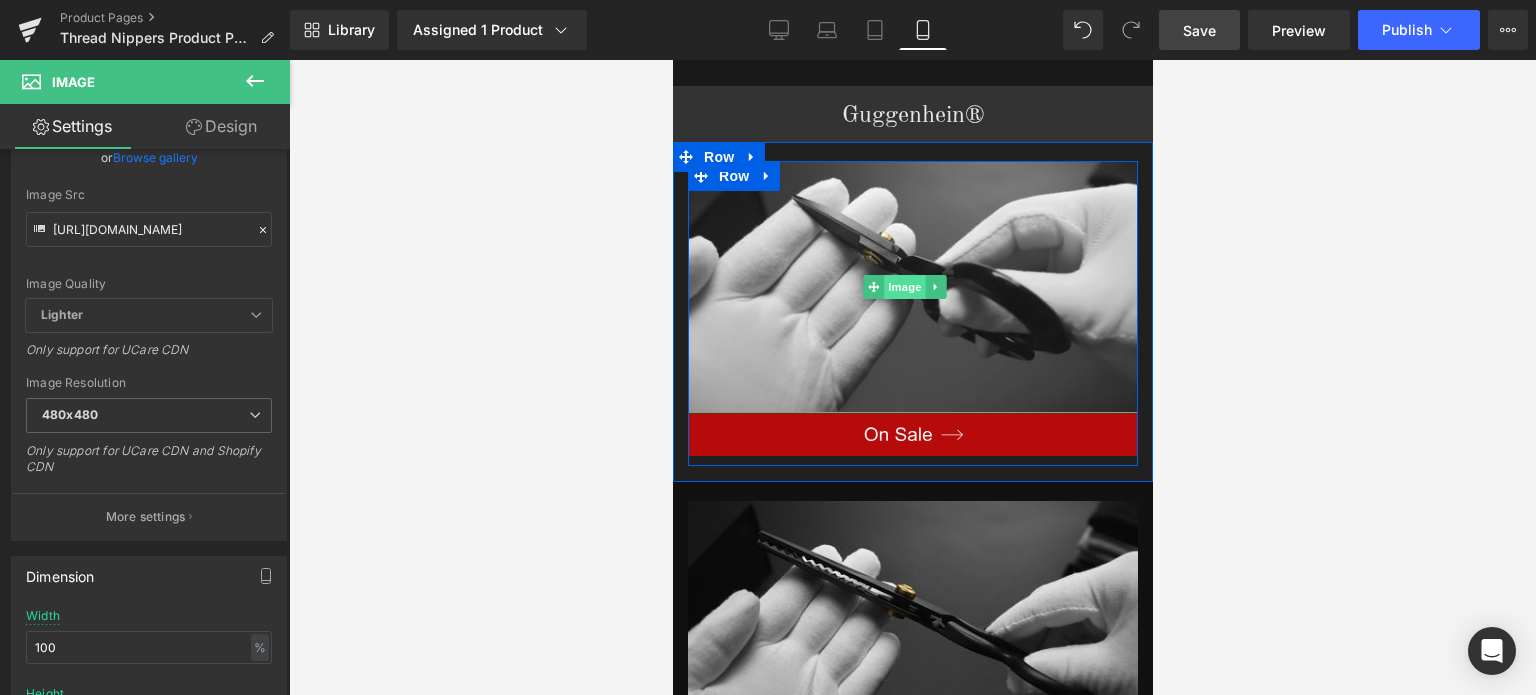 click on "Image" at bounding box center [905, 287] 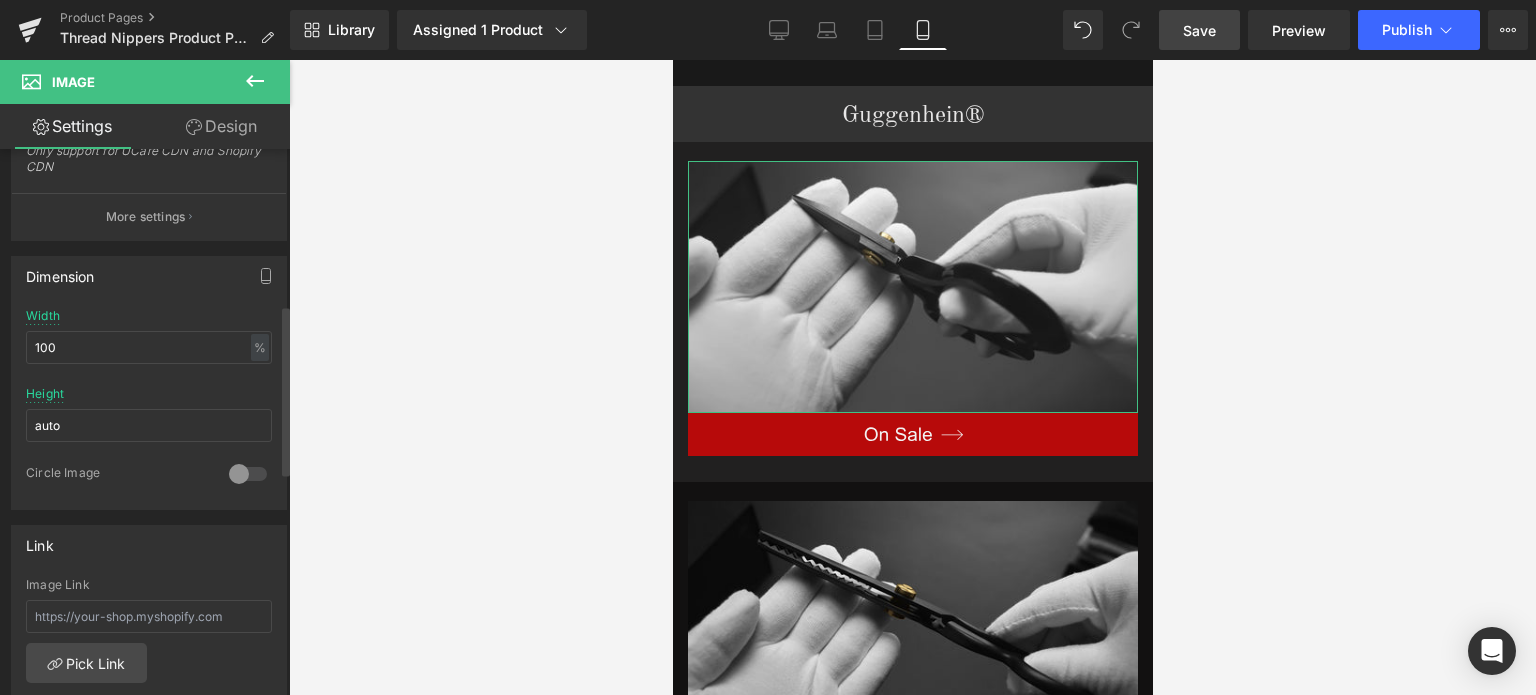 scroll, scrollTop: 300, scrollLeft: 0, axis: vertical 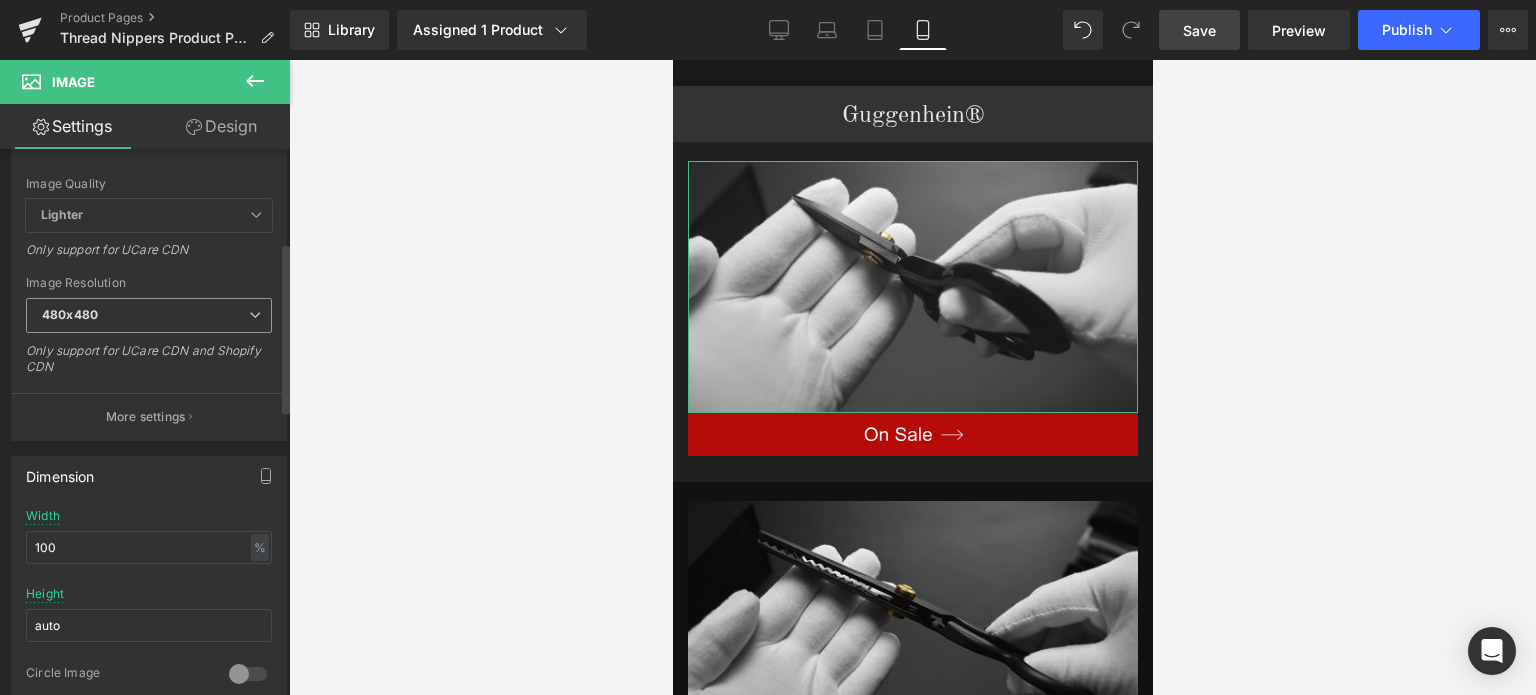 click on "480x480" at bounding box center [149, 315] 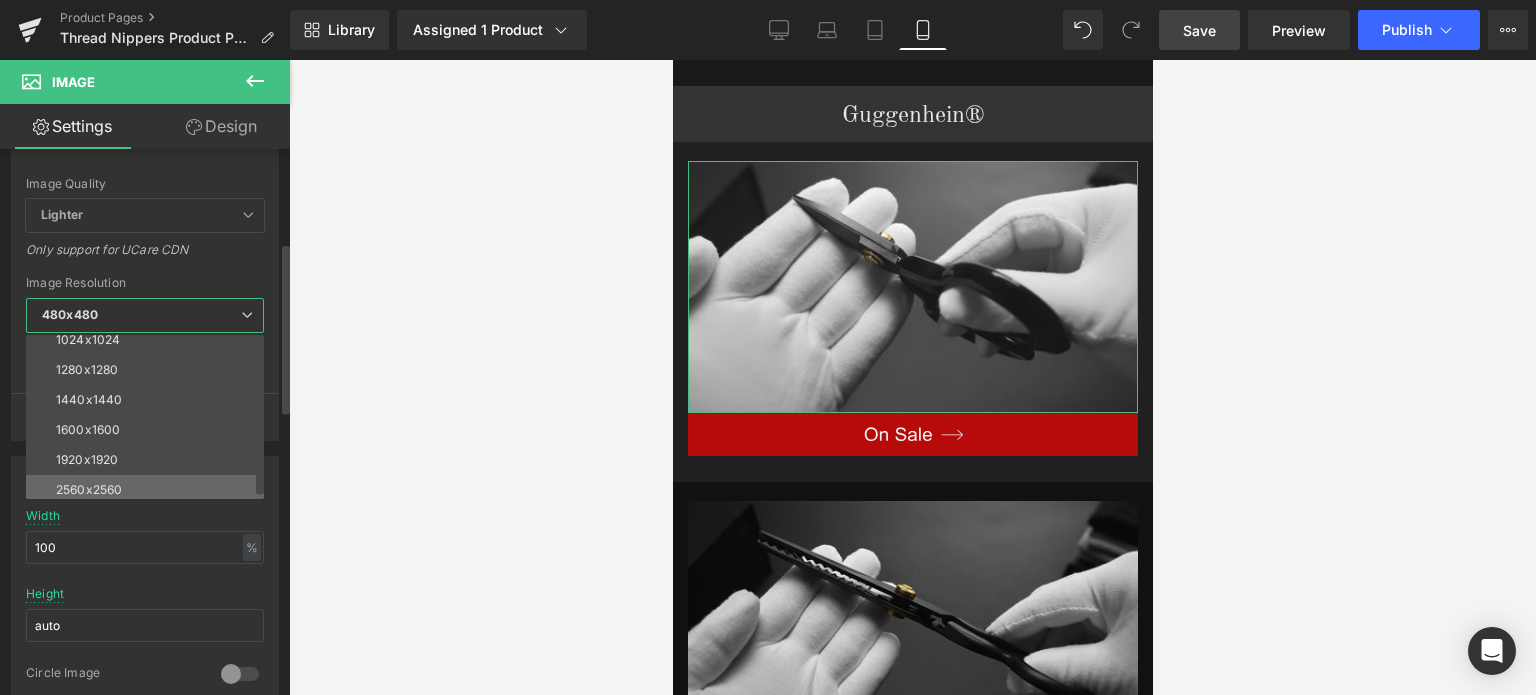 scroll, scrollTop: 286, scrollLeft: 0, axis: vertical 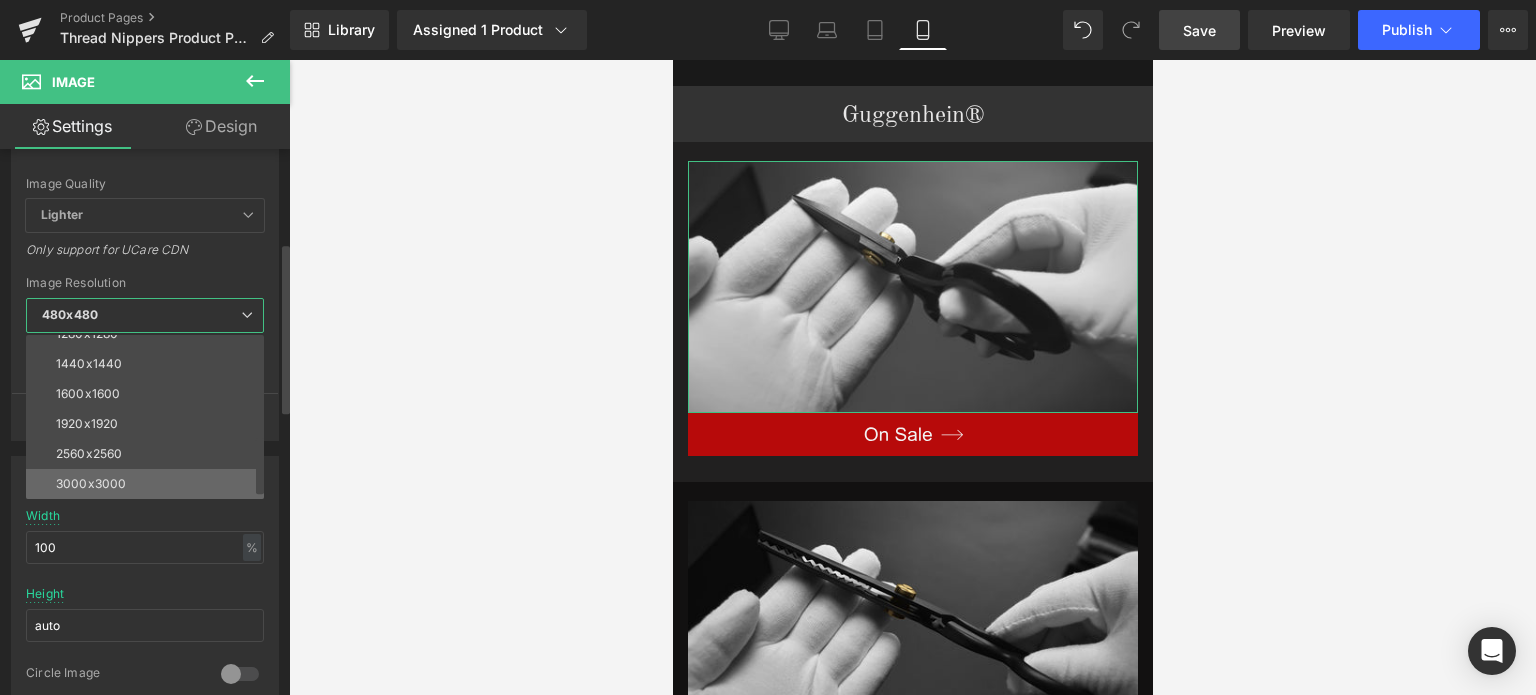 click on "3000x3000" at bounding box center (149, 484) 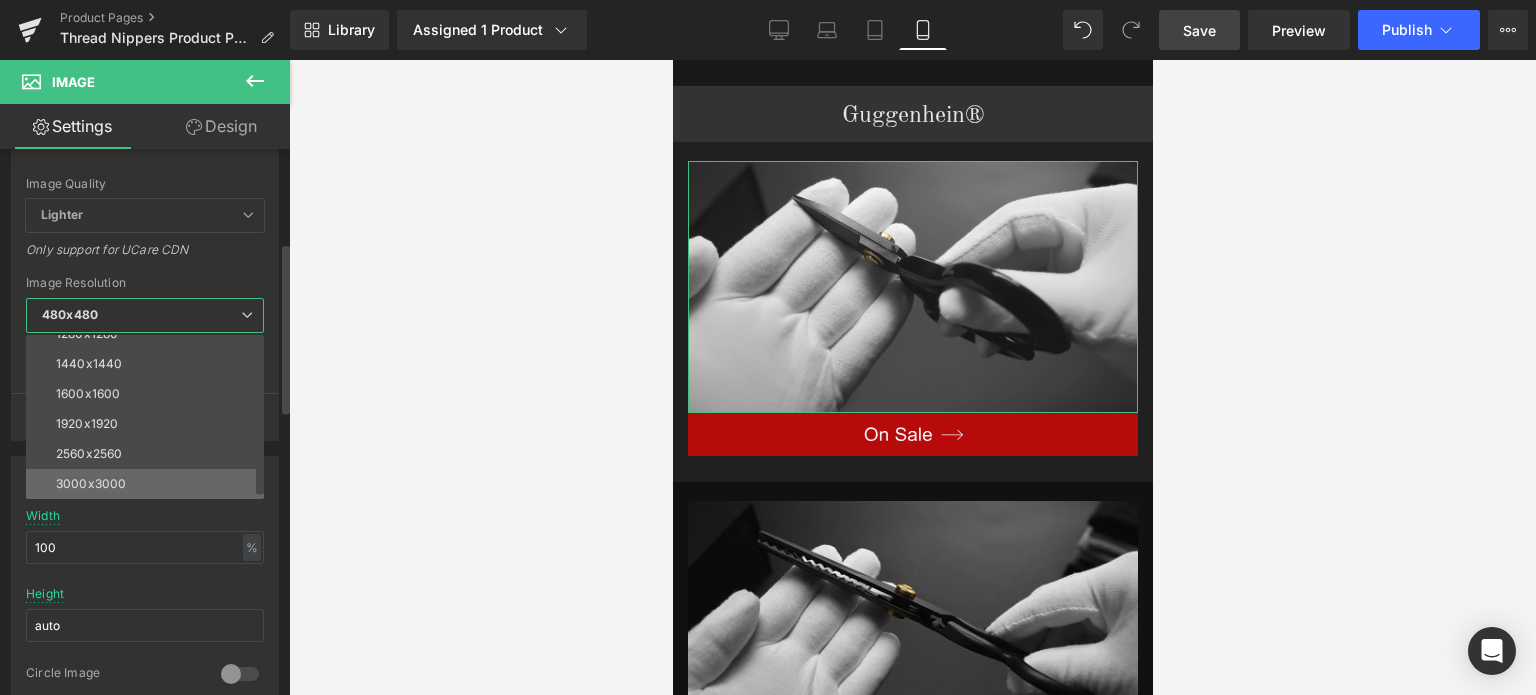 type on "[URL][DOMAIN_NAME]" 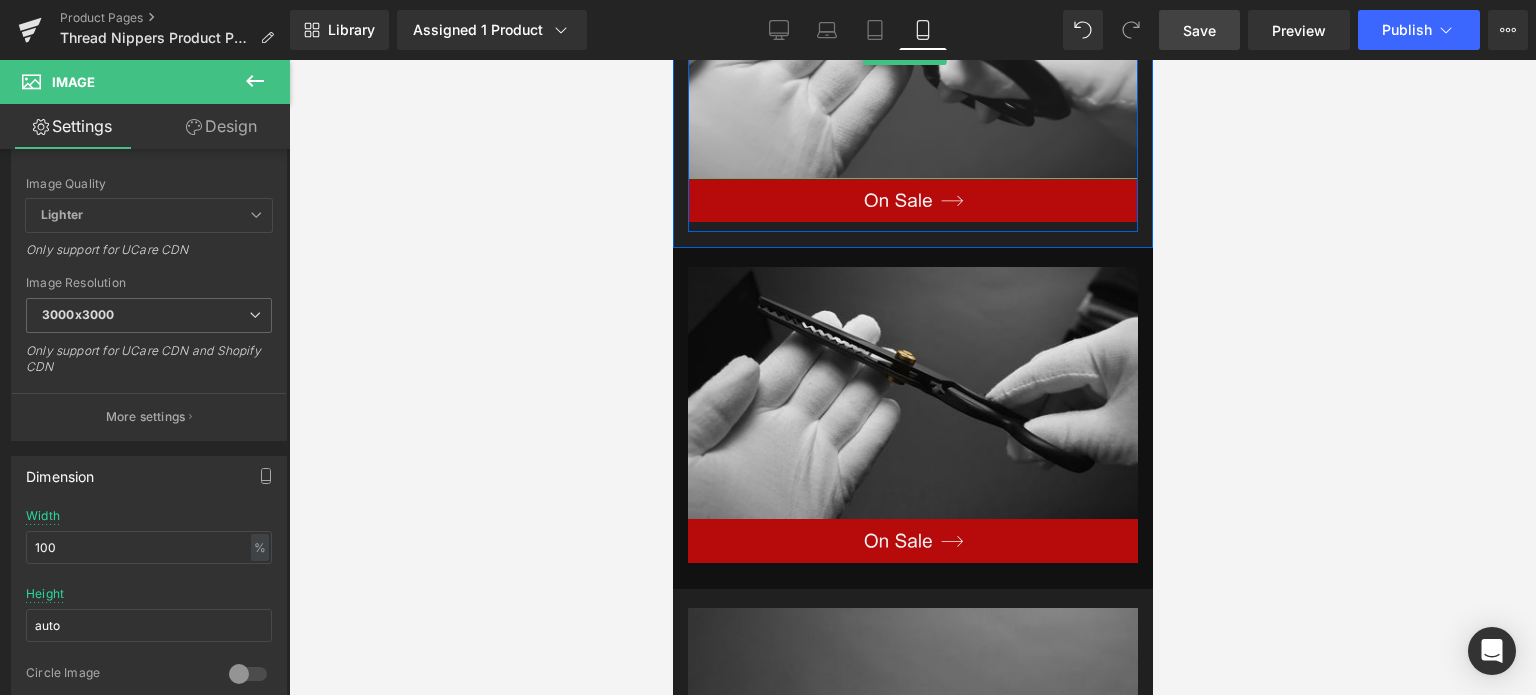 scroll, scrollTop: 2986, scrollLeft: 0, axis: vertical 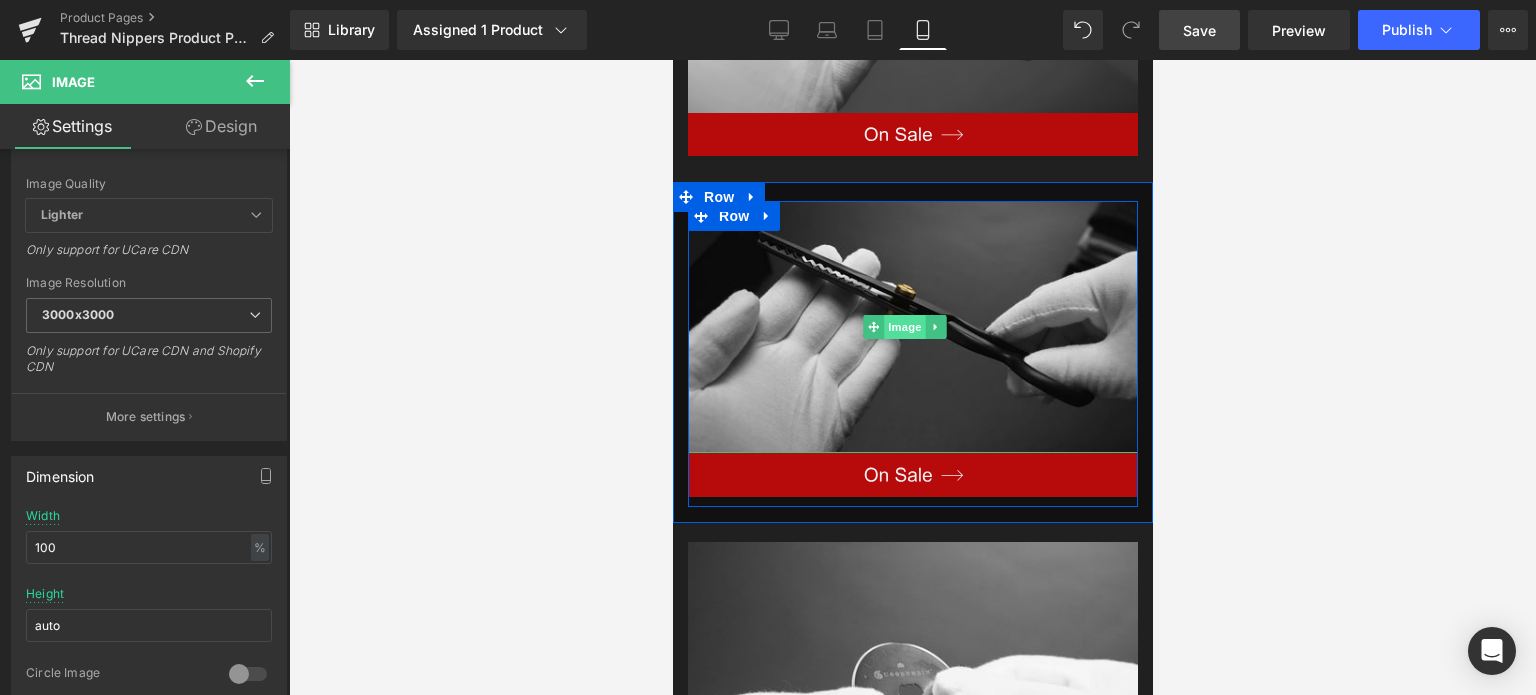 click on "Image" at bounding box center [905, 327] 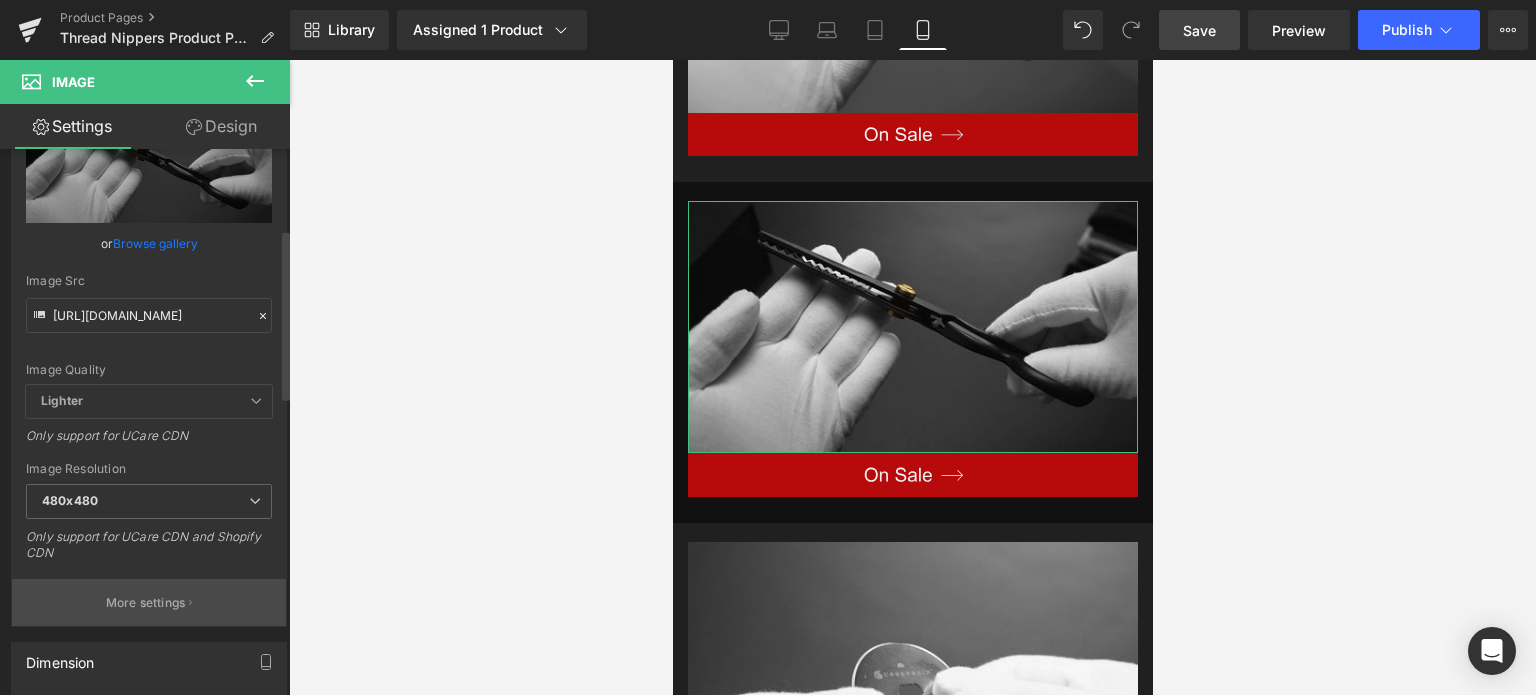 scroll, scrollTop: 300, scrollLeft: 0, axis: vertical 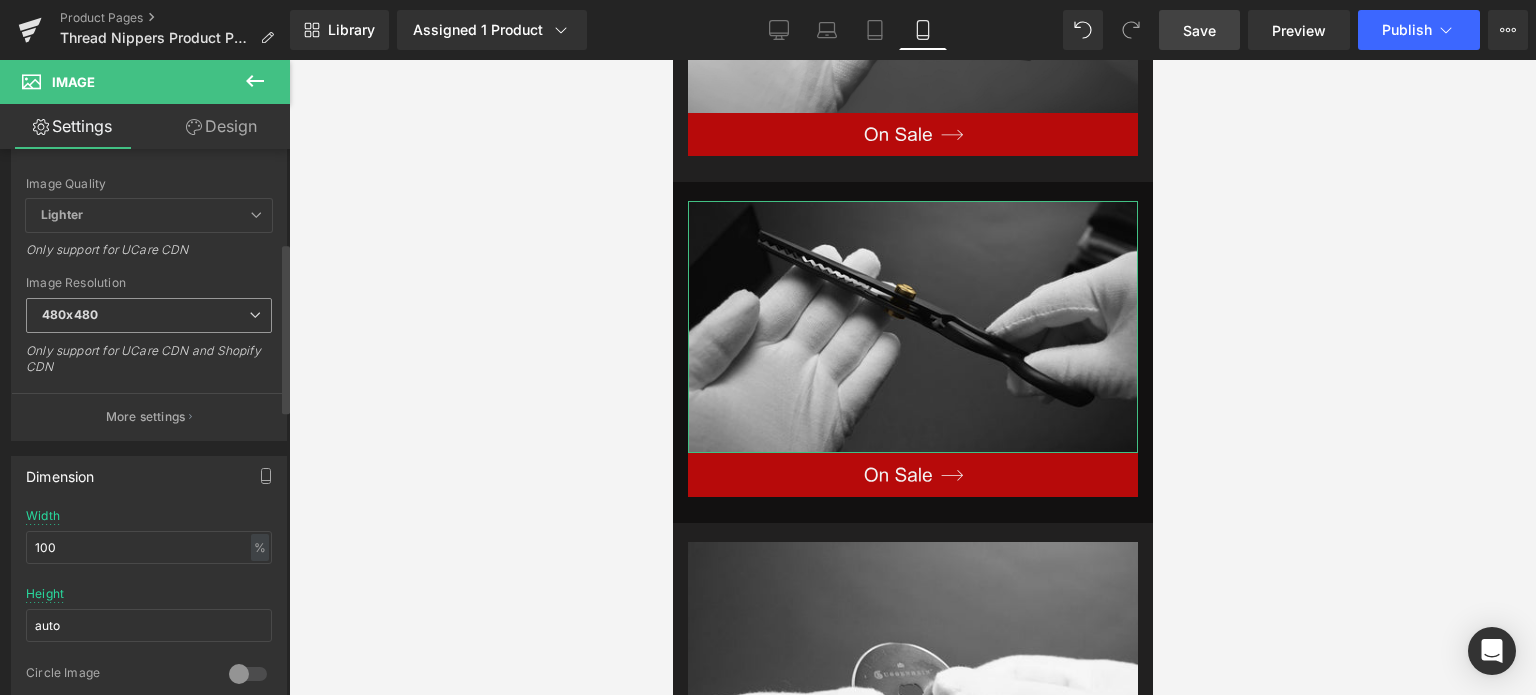 click on "480x480" at bounding box center (149, 315) 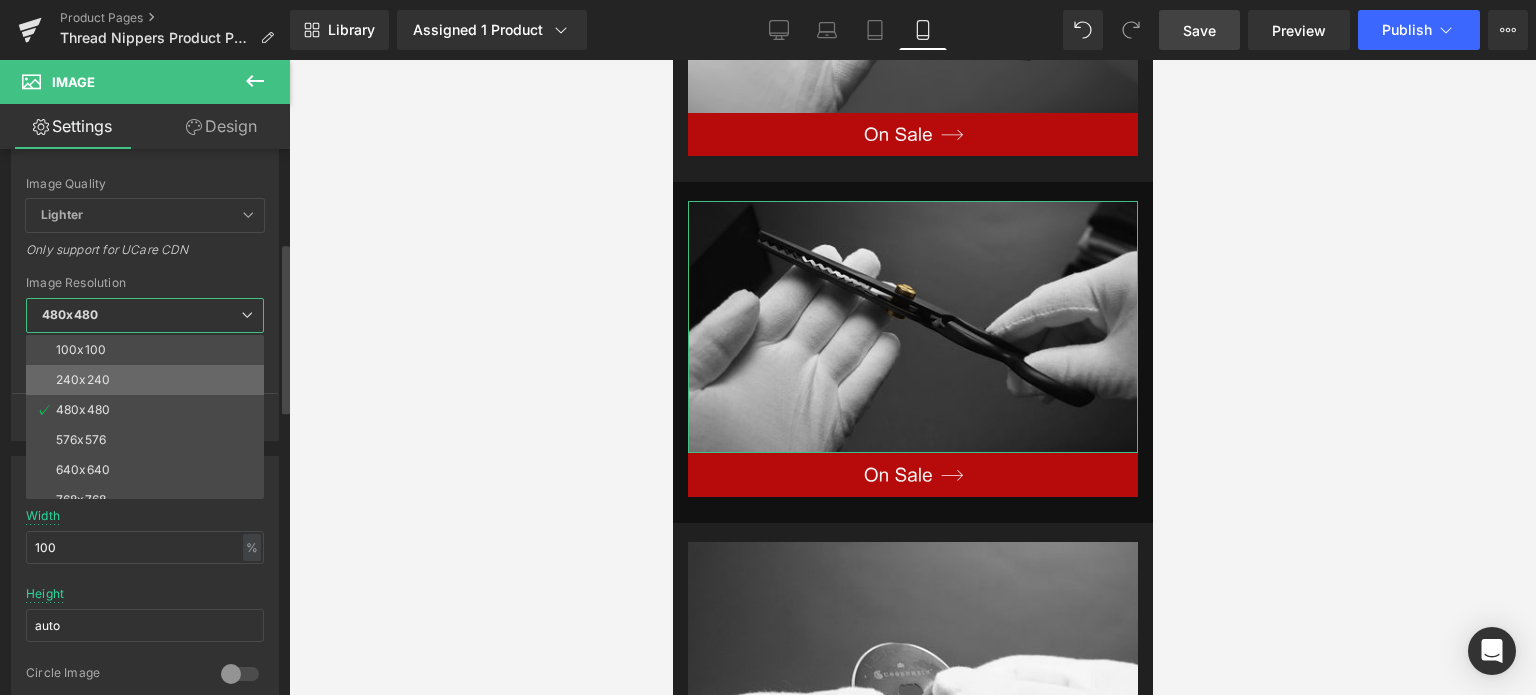 scroll, scrollTop: 286, scrollLeft: 0, axis: vertical 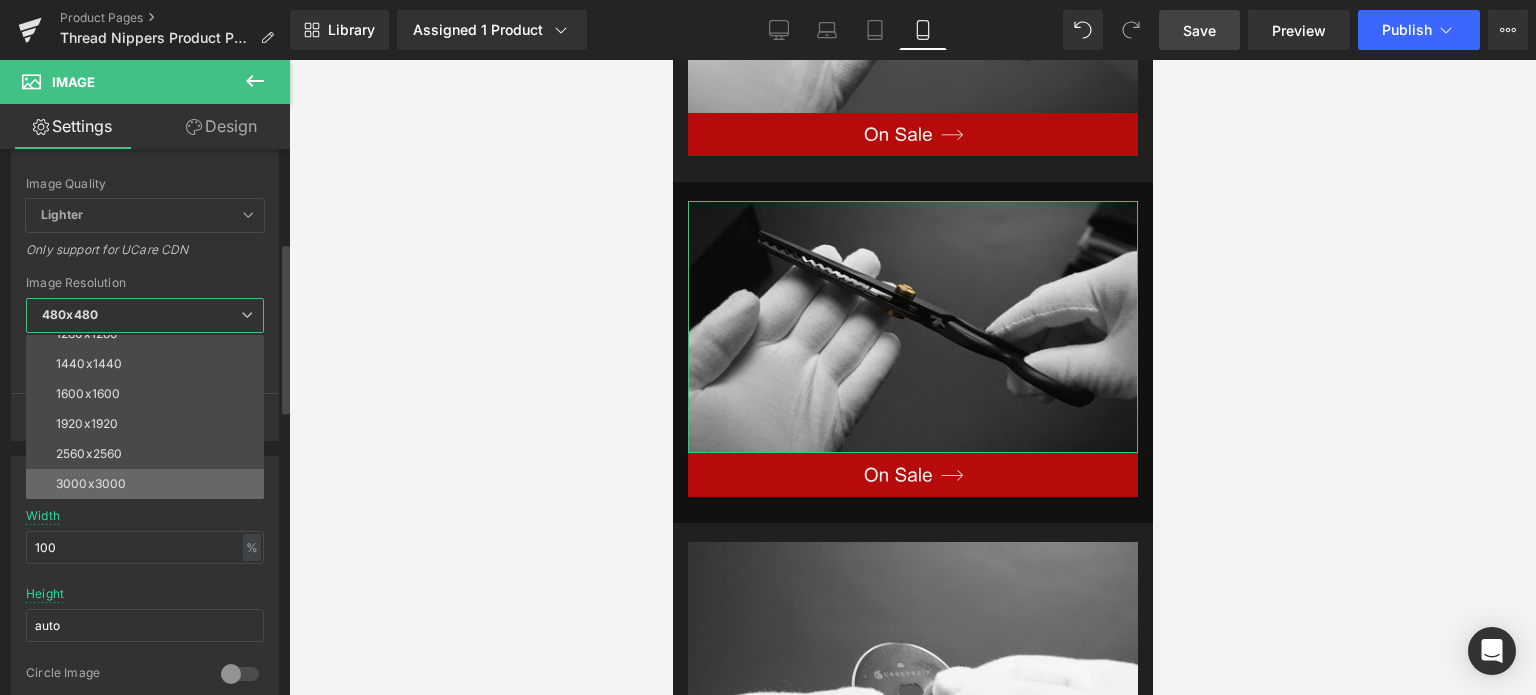 click on "3000x3000" at bounding box center [91, 484] 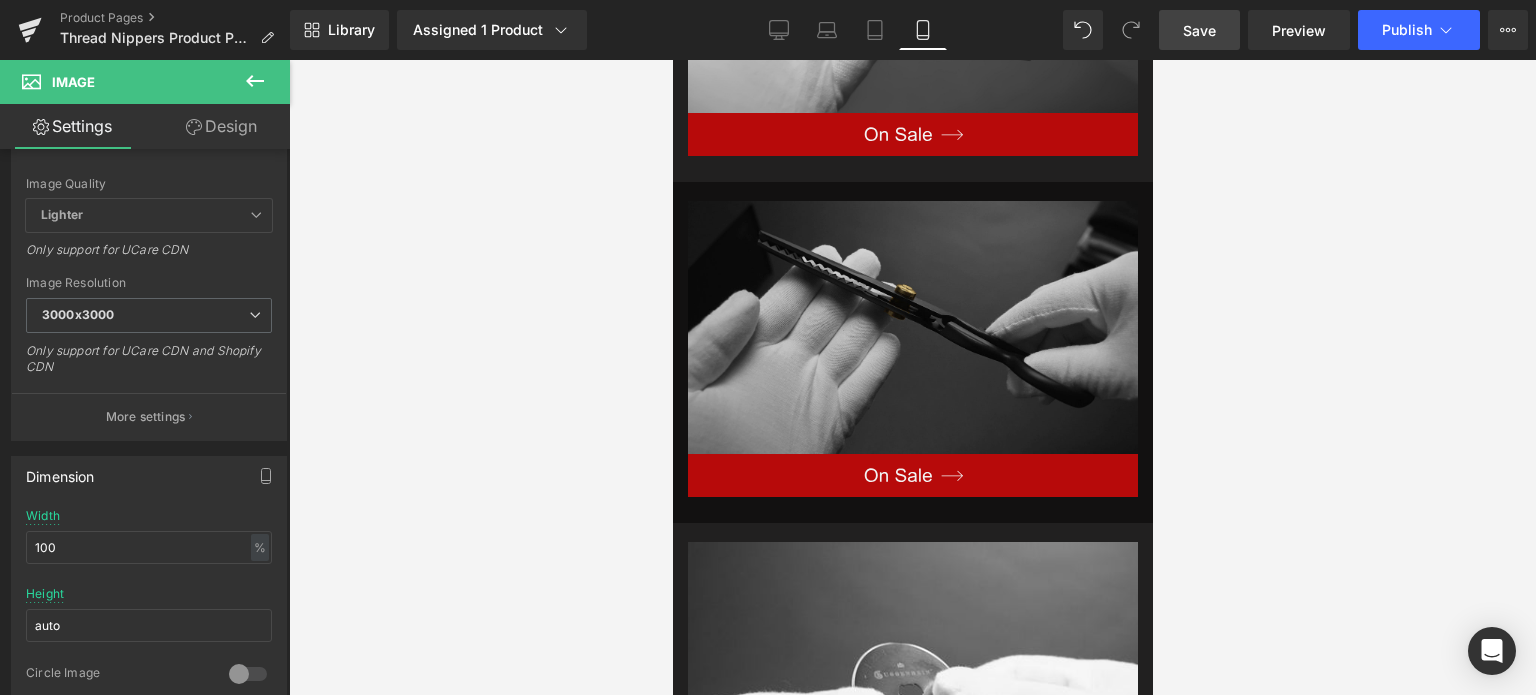 type on "[URL][DOMAIN_NAME]" 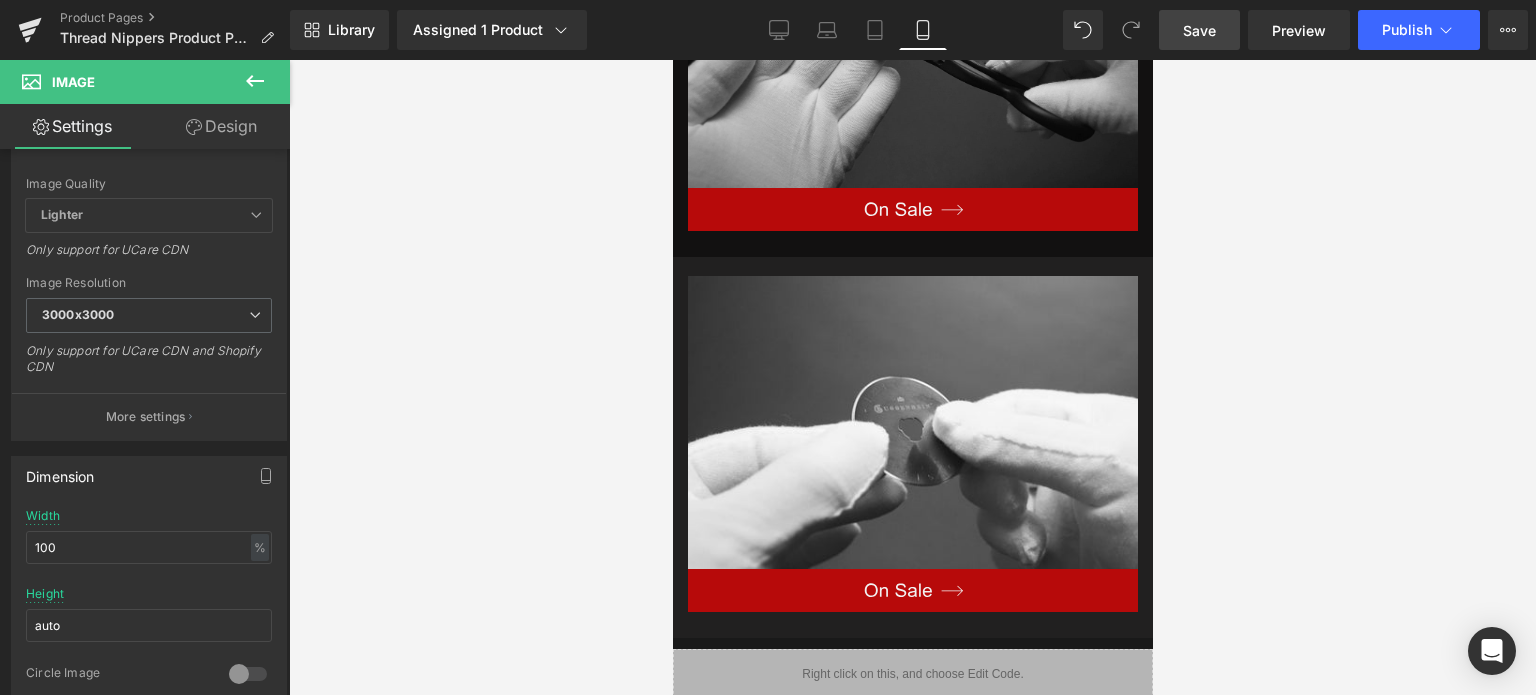 scroll, scrollTop: 3286, scrollLeft: 0, axis: vertical 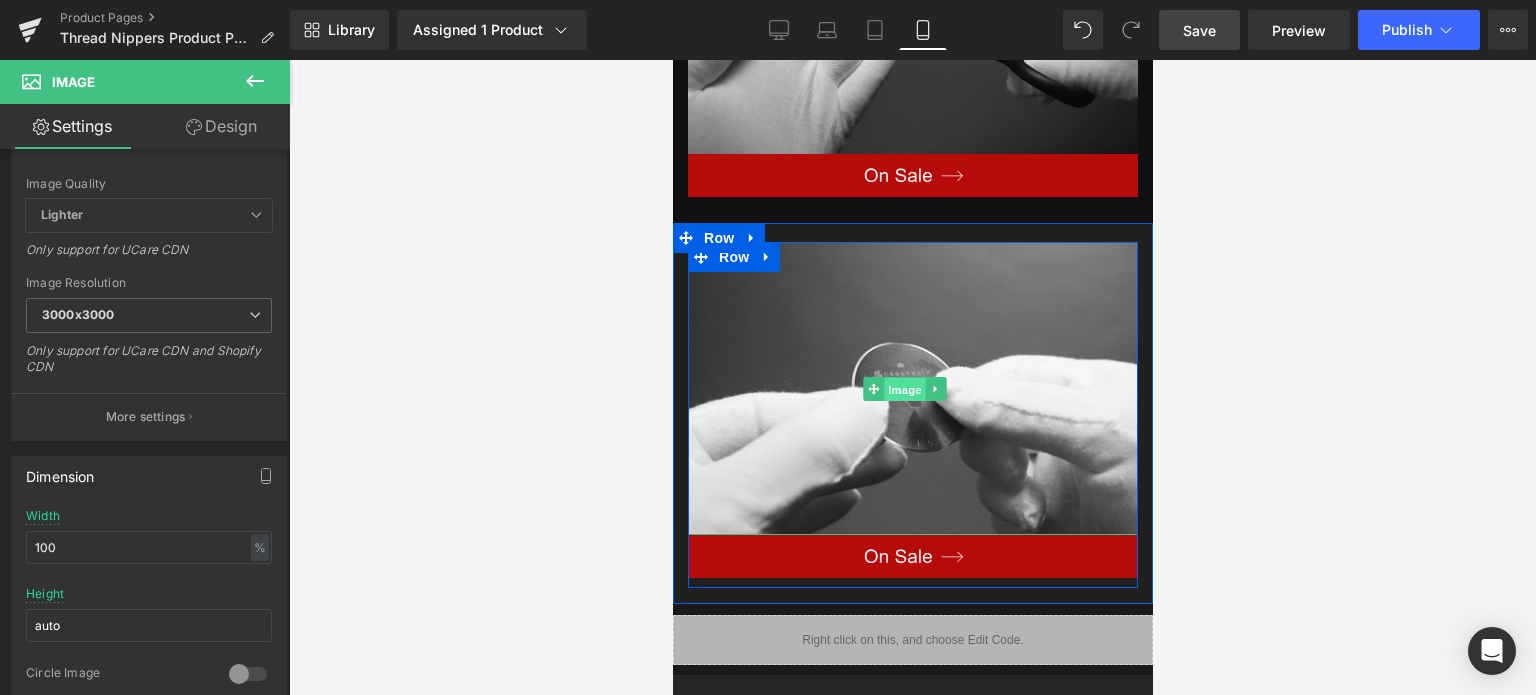 click on "Image" at bounding box center [905, 389] 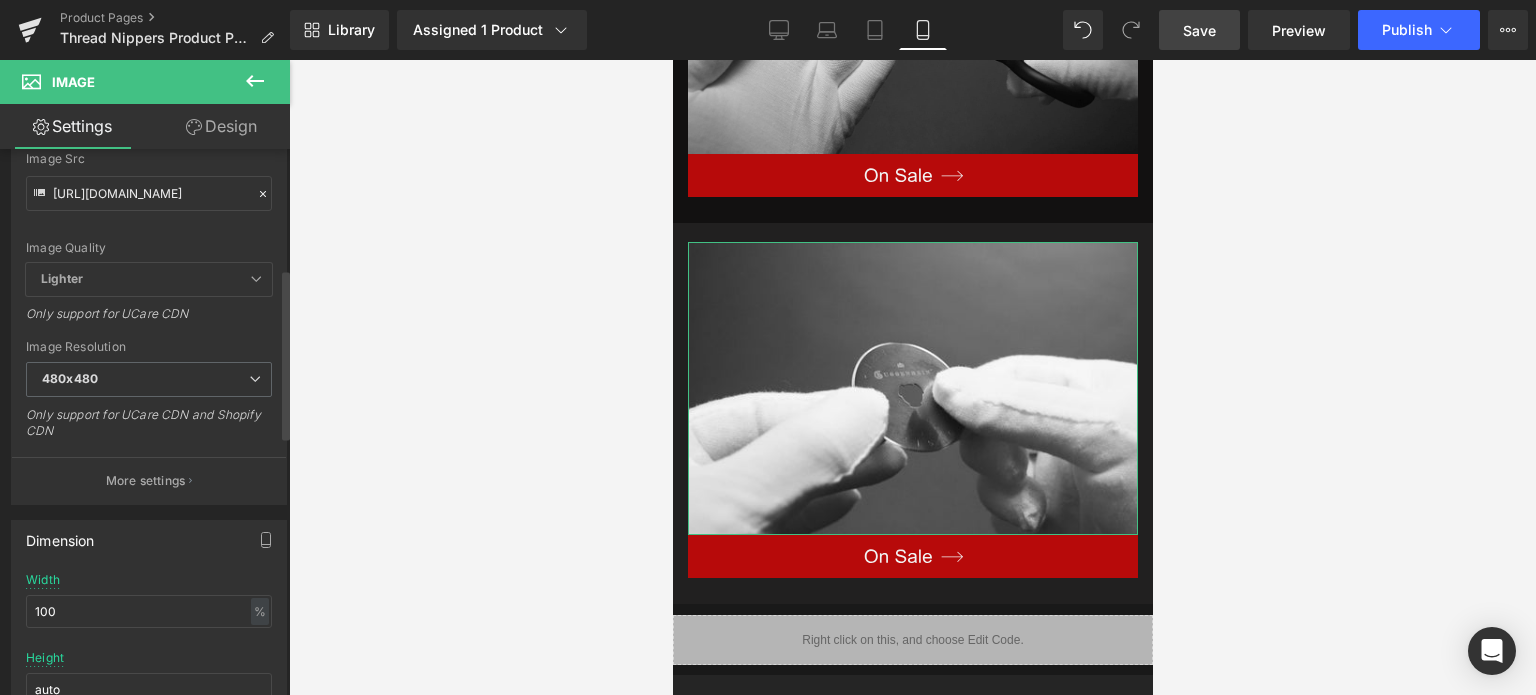 scroll, scrollTop: 400, scrollLeft: 0, axis: vertical 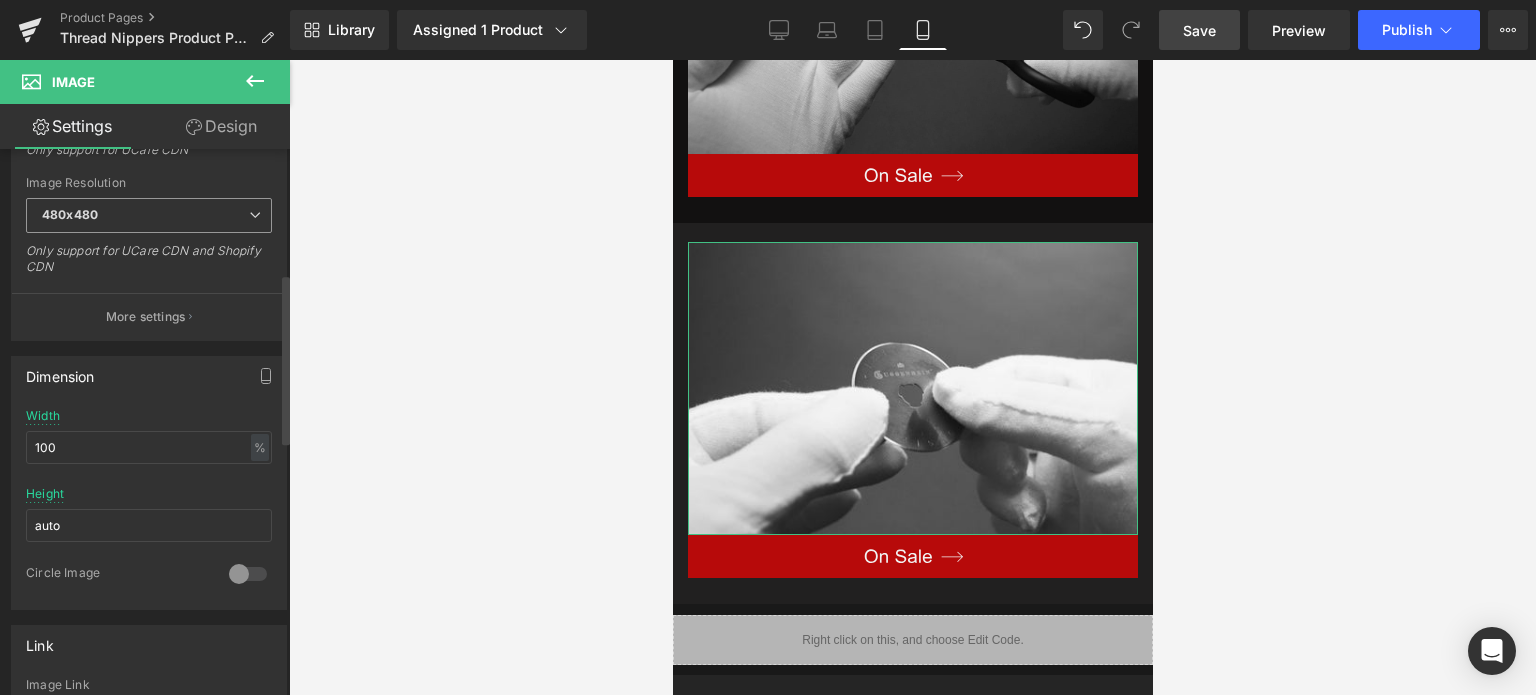 click on "480x480" at bounding box center [149, 215] 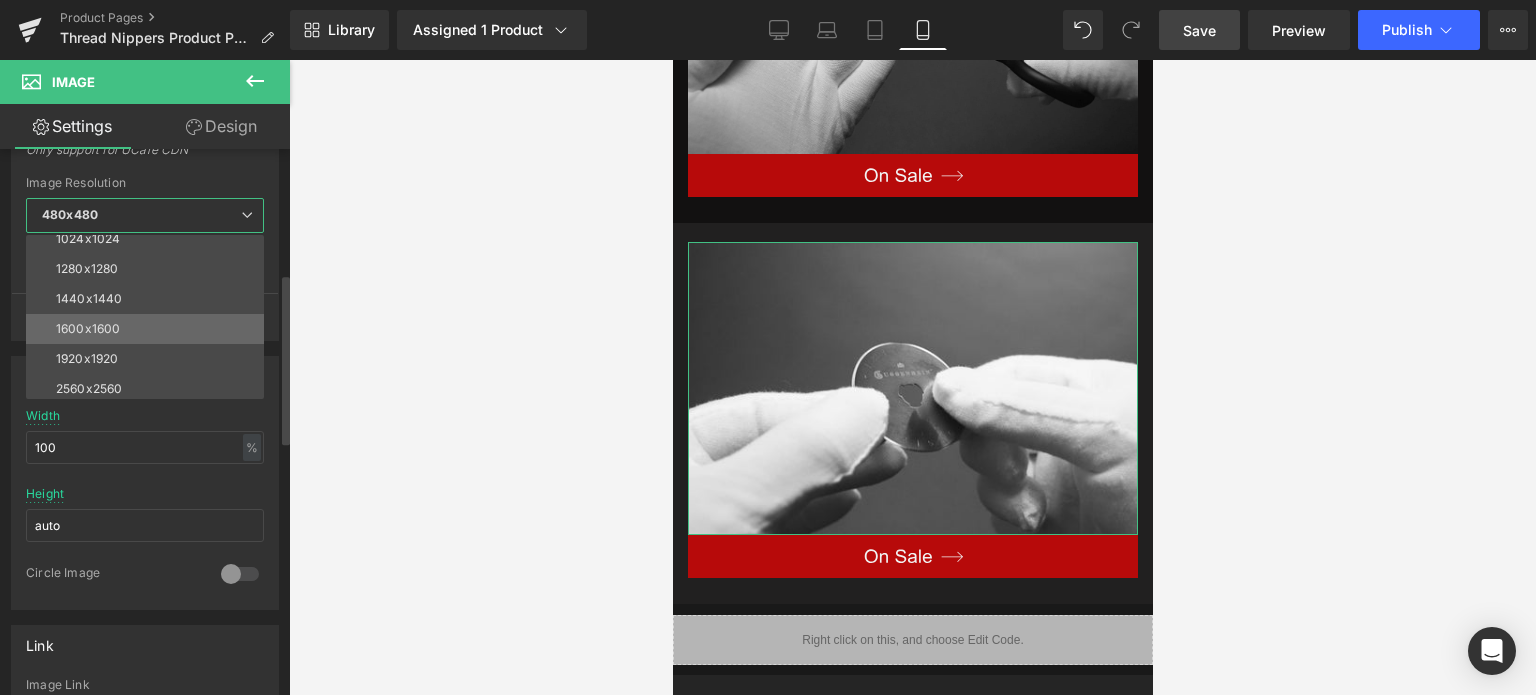 scroll, scrollTop: 286, scrollLeft: 0, axis: vertical 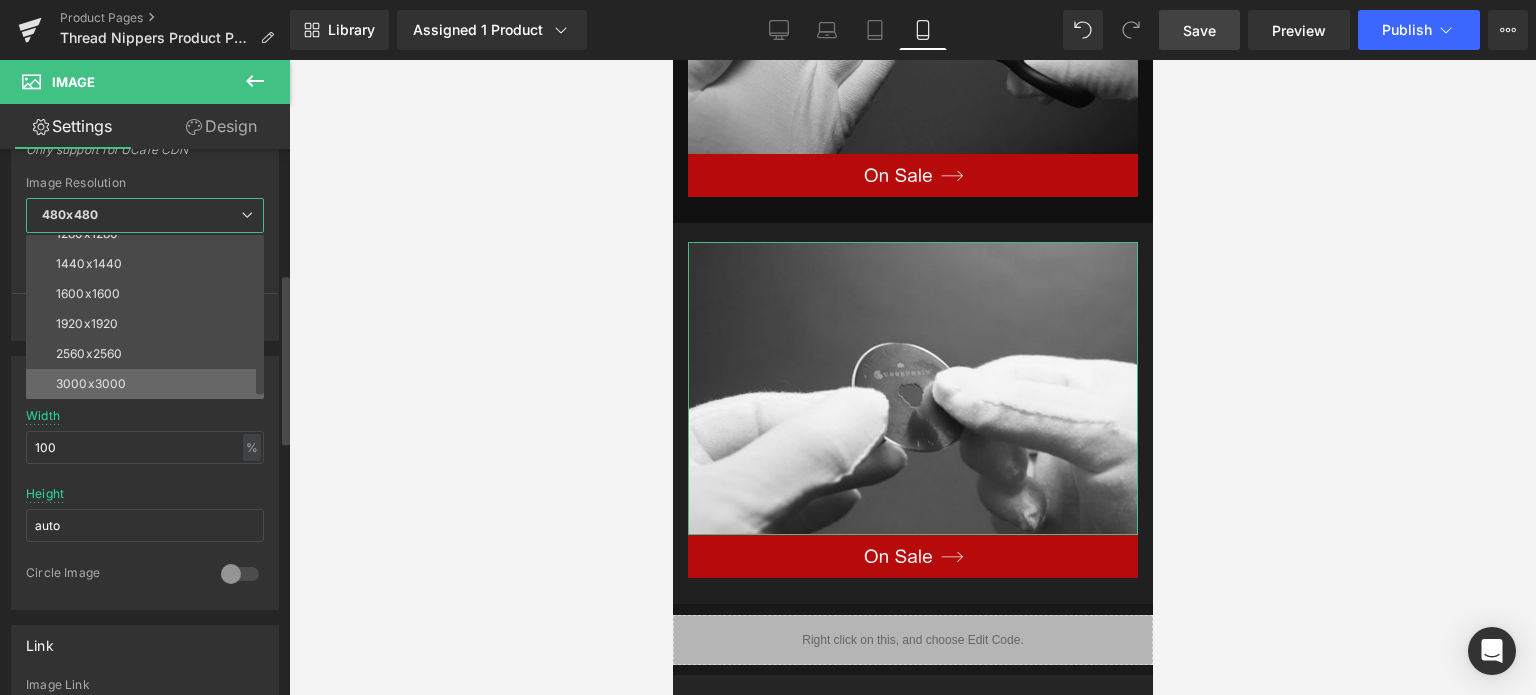 click on "3000x3000" at bounding box center (91, 384) 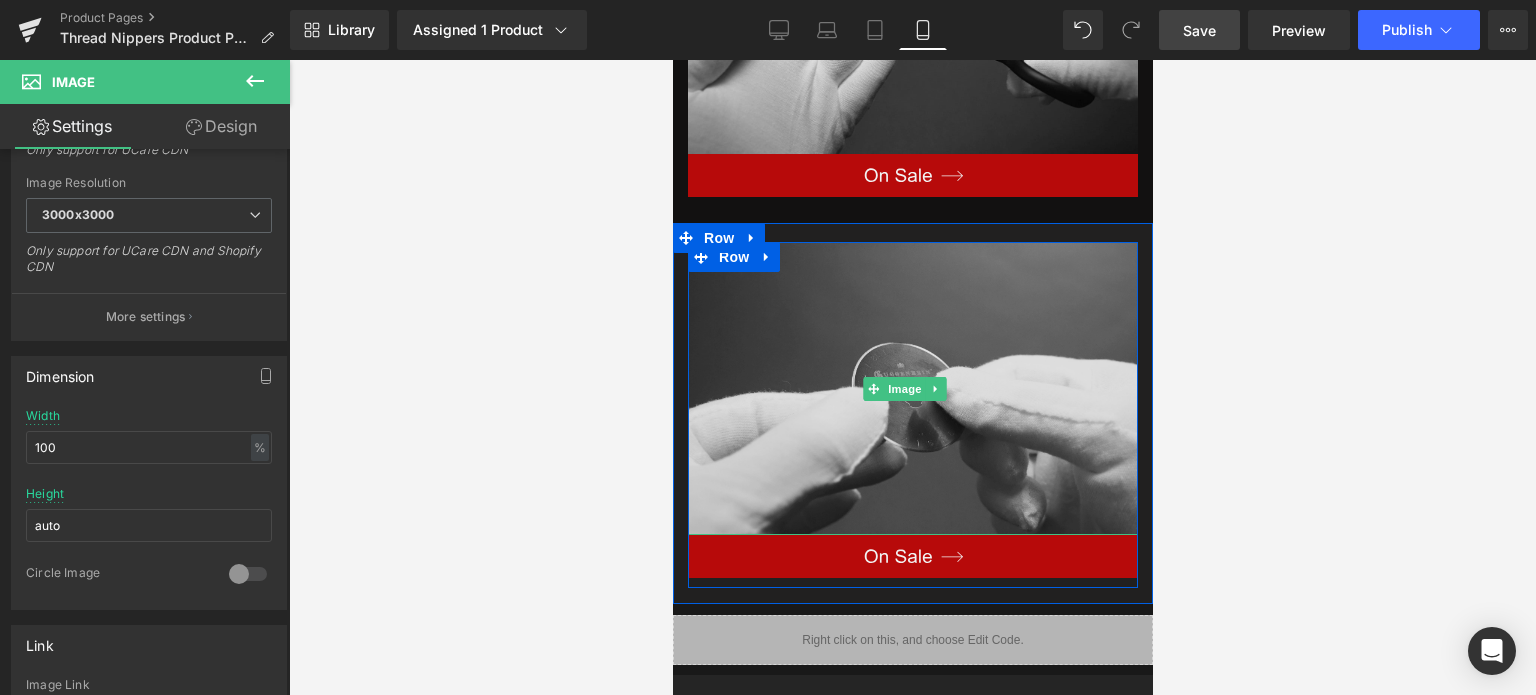type on "[URL][DOMAIN_NAME]" 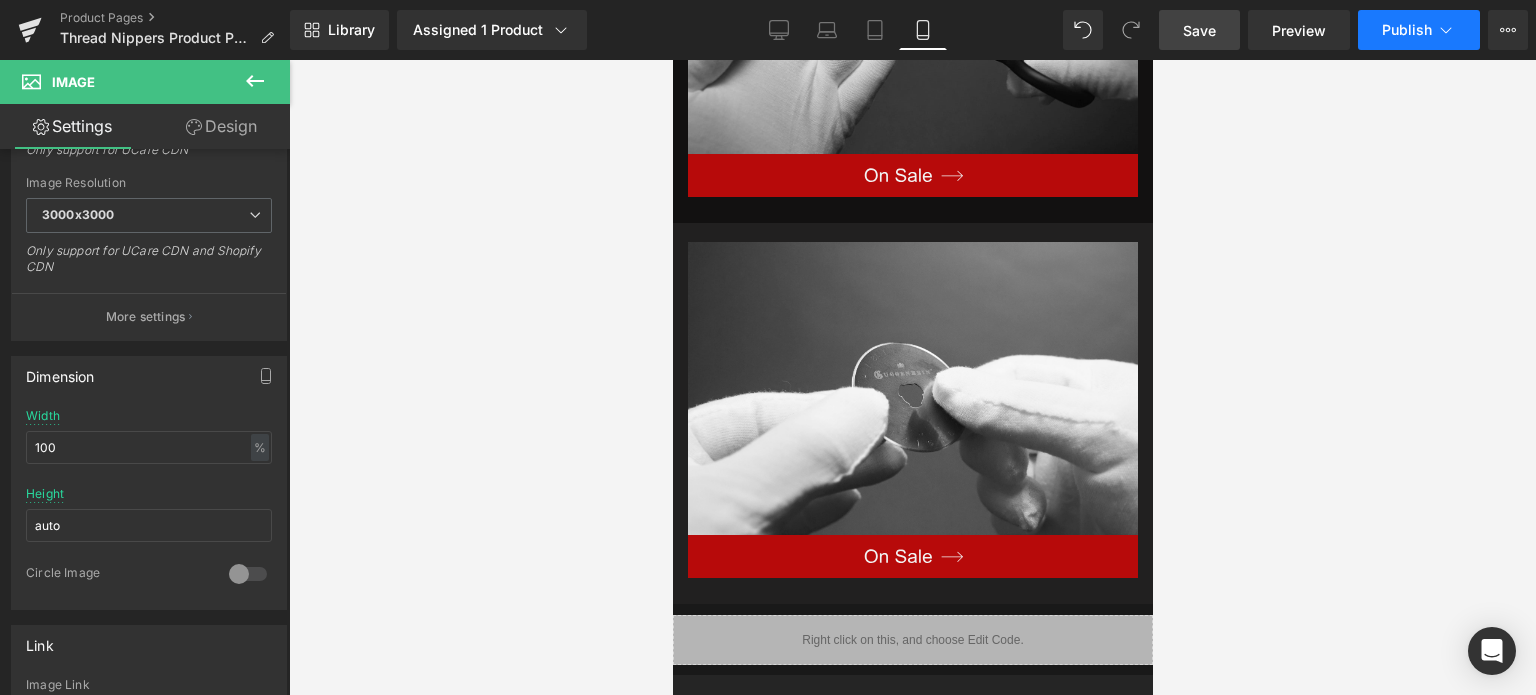 click on "Publish" at bounding box center (1407, 30) 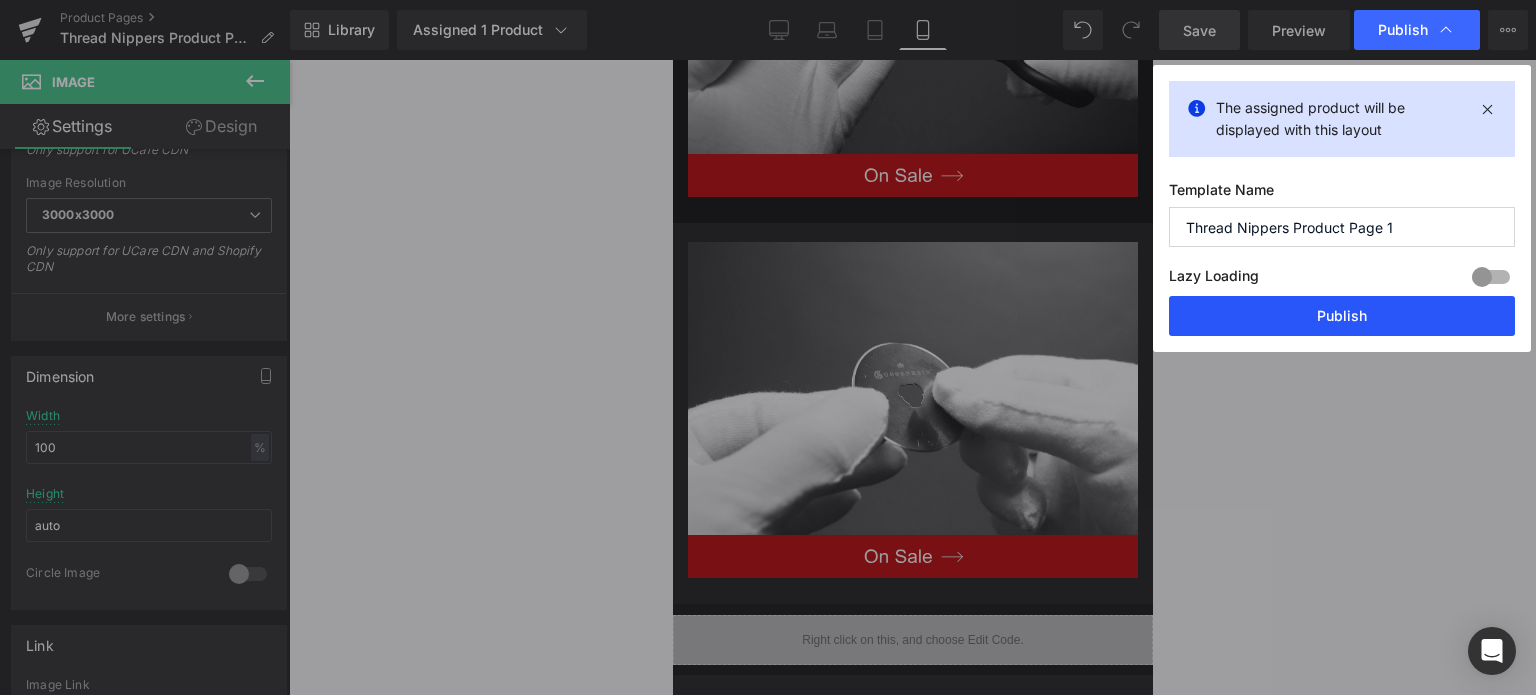 click on "Publish" at bounding box center [1342, 316] 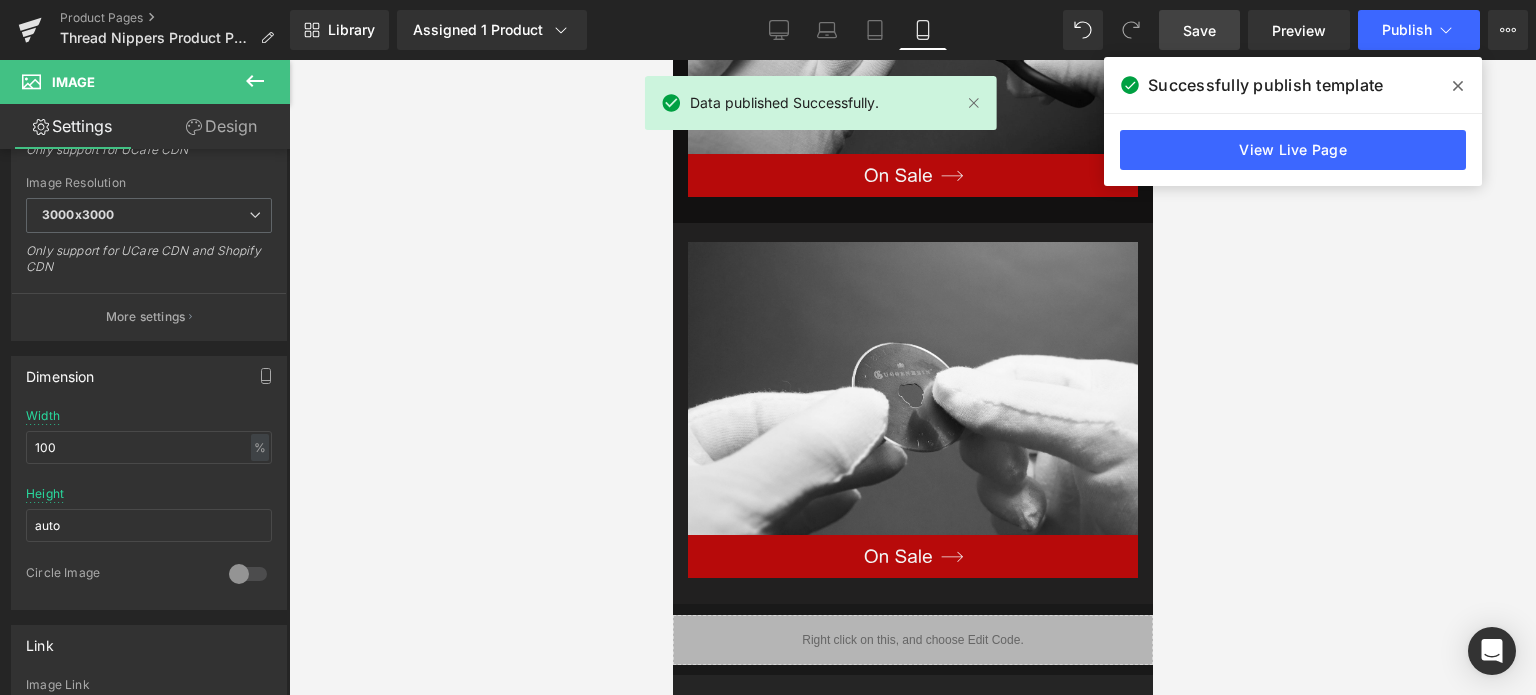 click 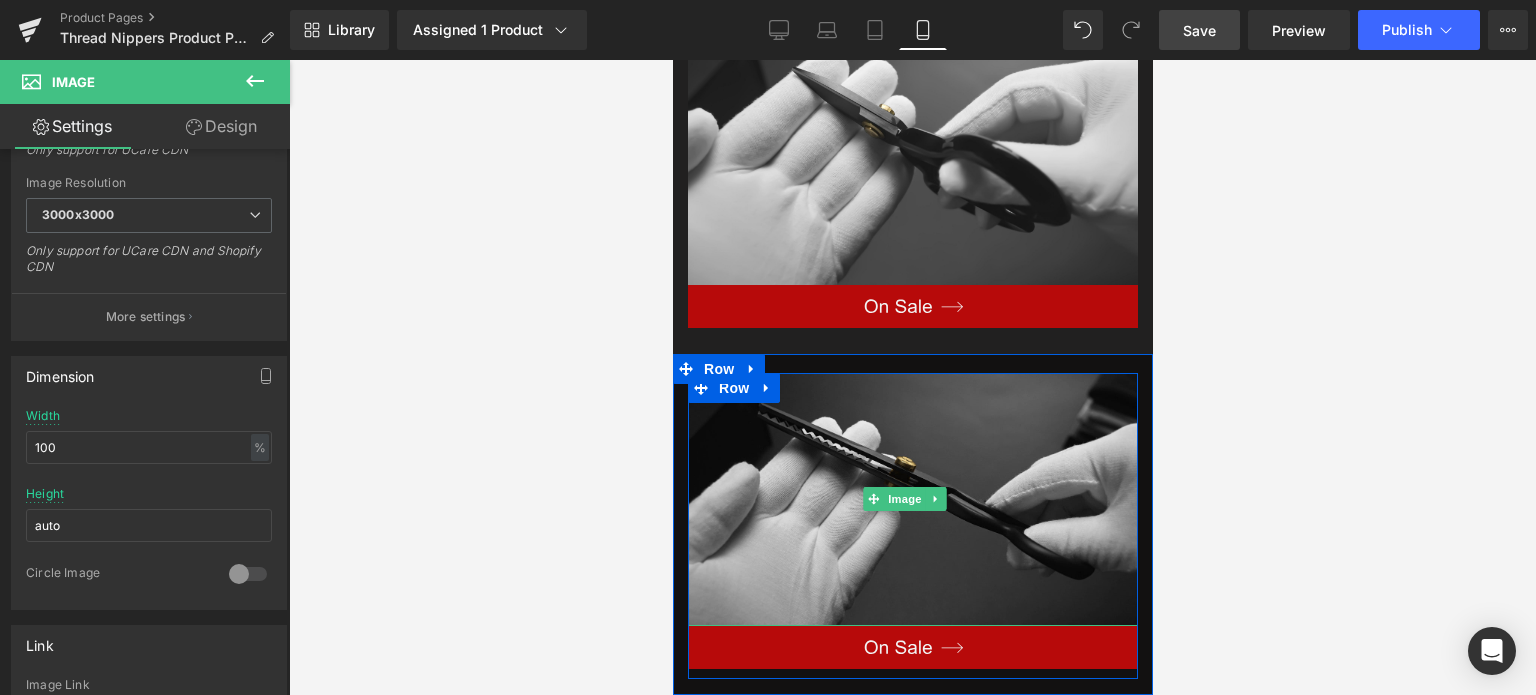 scroll, scrollTop: 2686, scrollLeft: 0, axis: vertical 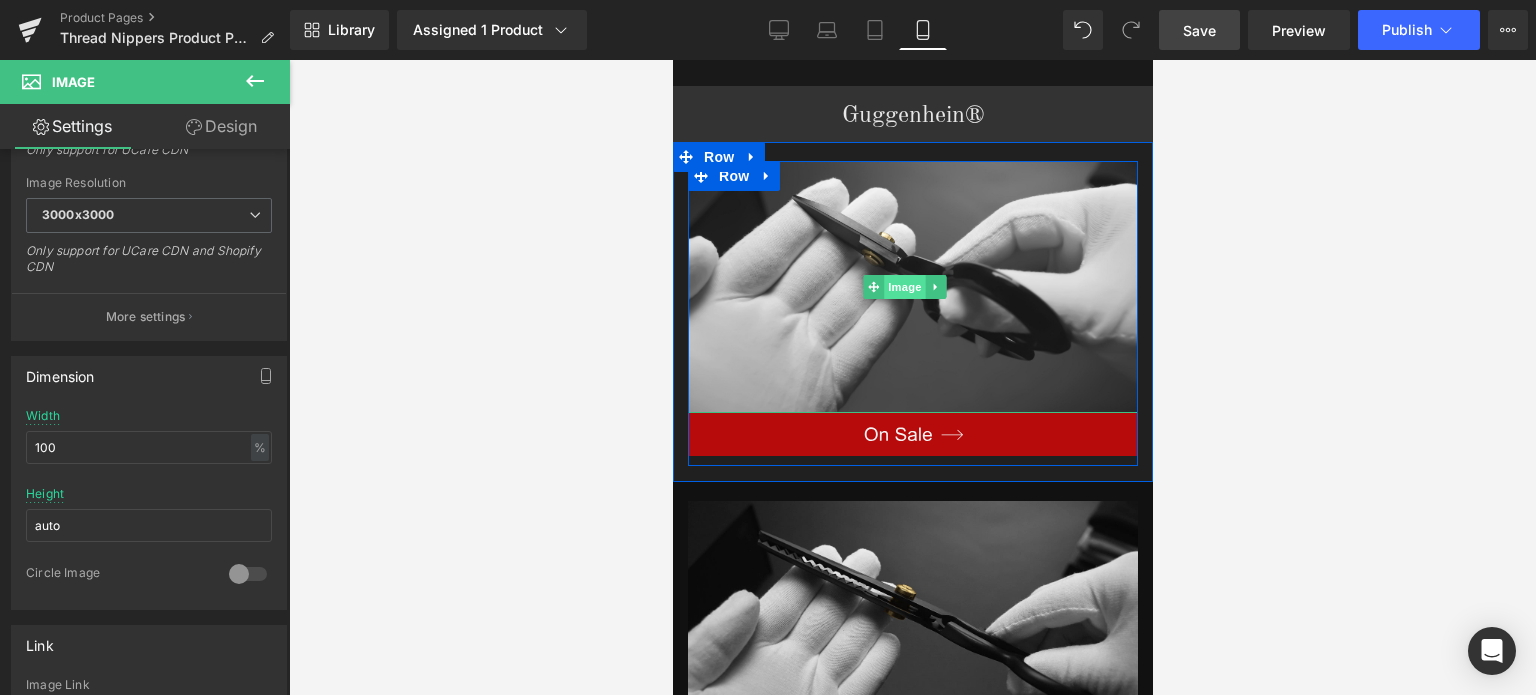 click on "Image" at bounding box center [905, 287] 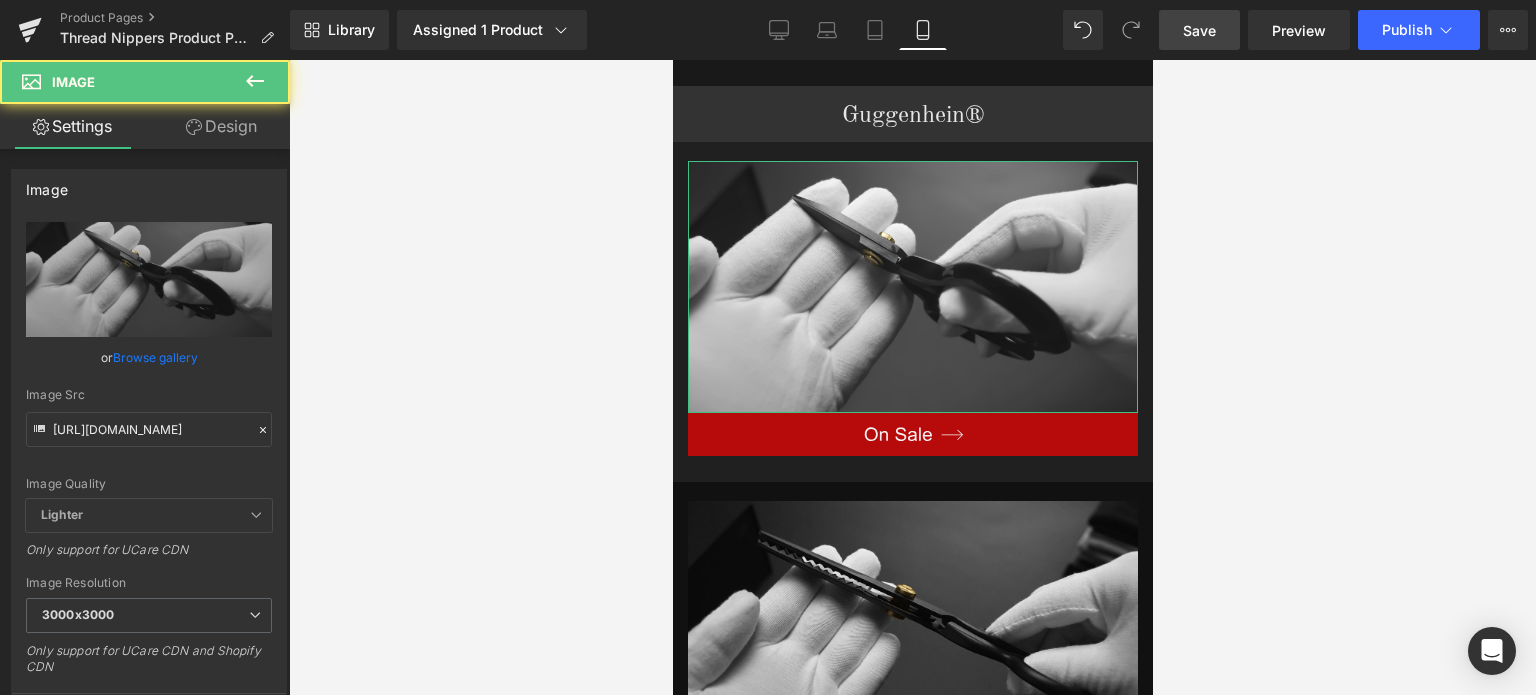 drag, startPoint x: 210, startPoint y: 133, endPoint x: 142, endPoint y: 491, distance: 364.40088 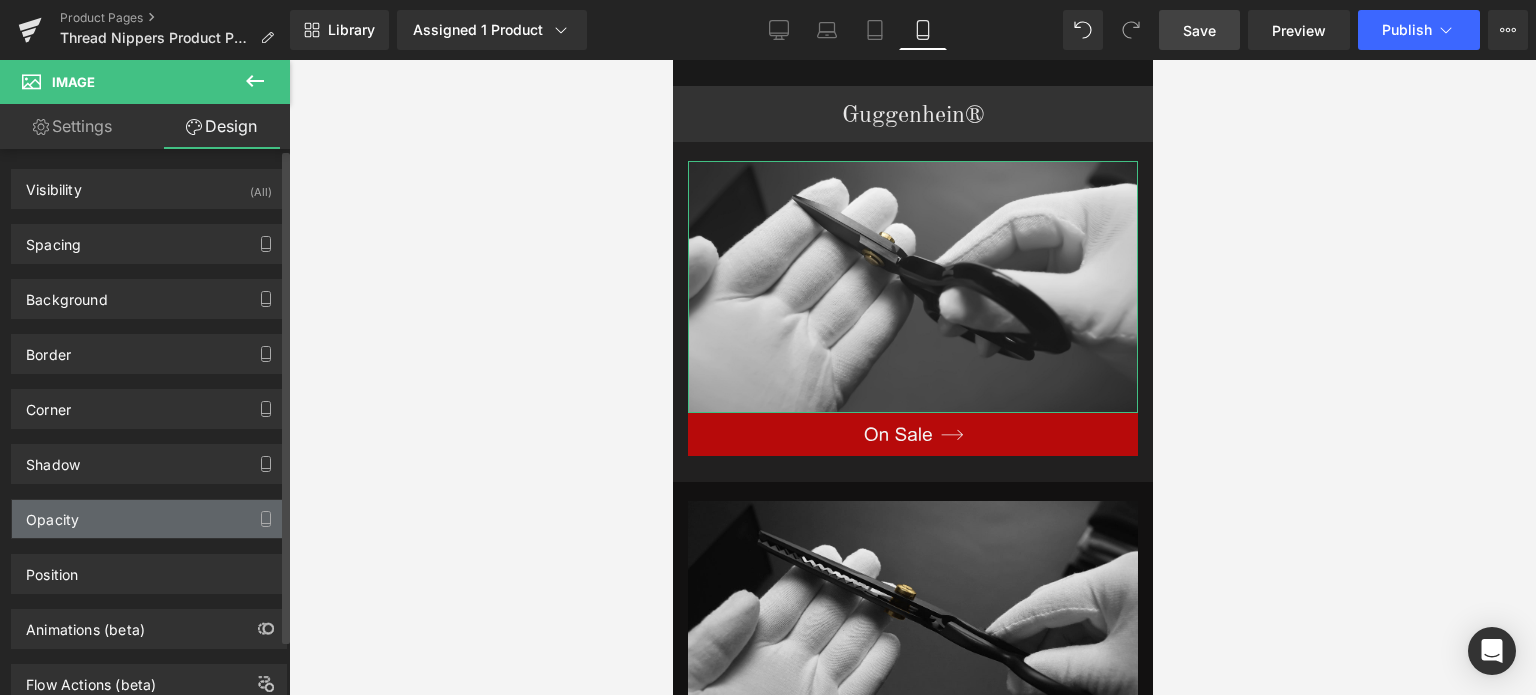 drag, startPoint x: 142, startPoint y: 518, endPoint x: 199, endPoint y: 568, distance: 75.82216 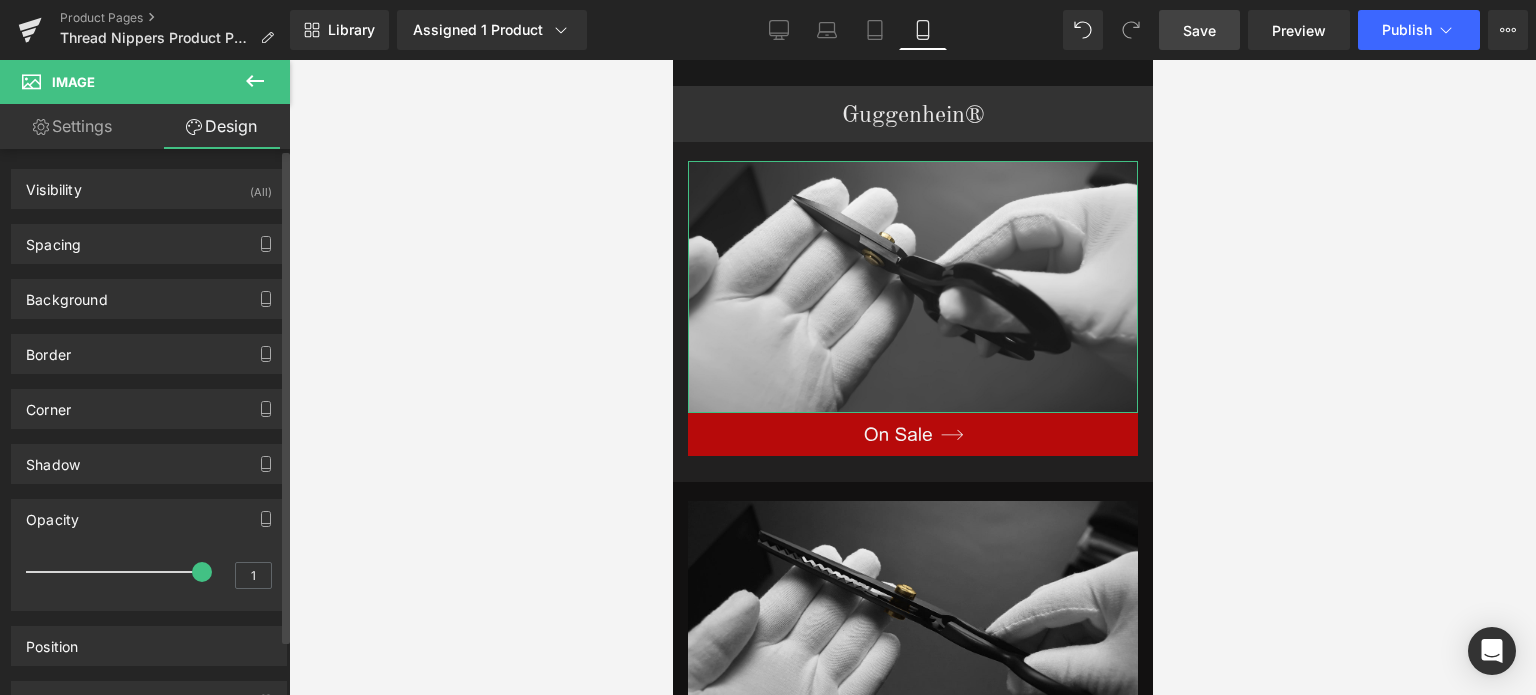 type on "0.9" 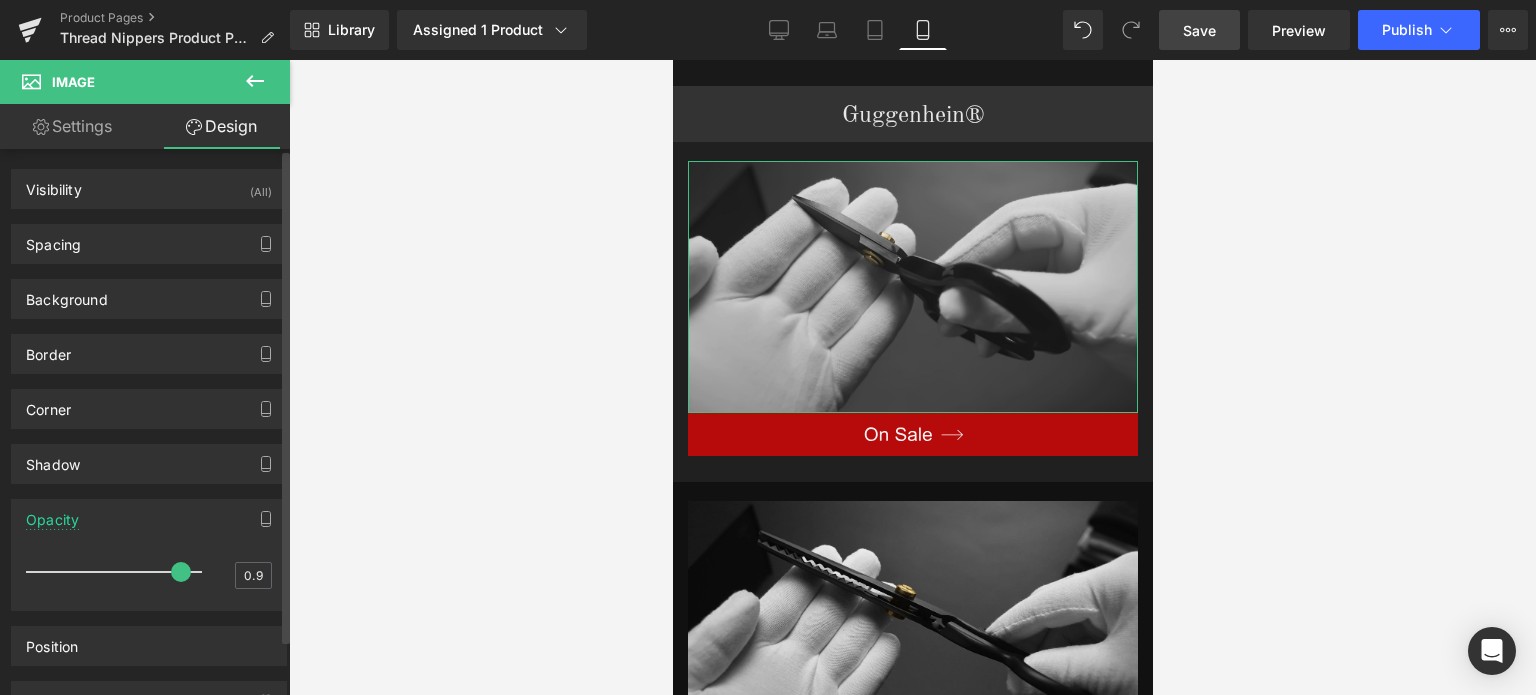 click at bounding box center (181, 572) 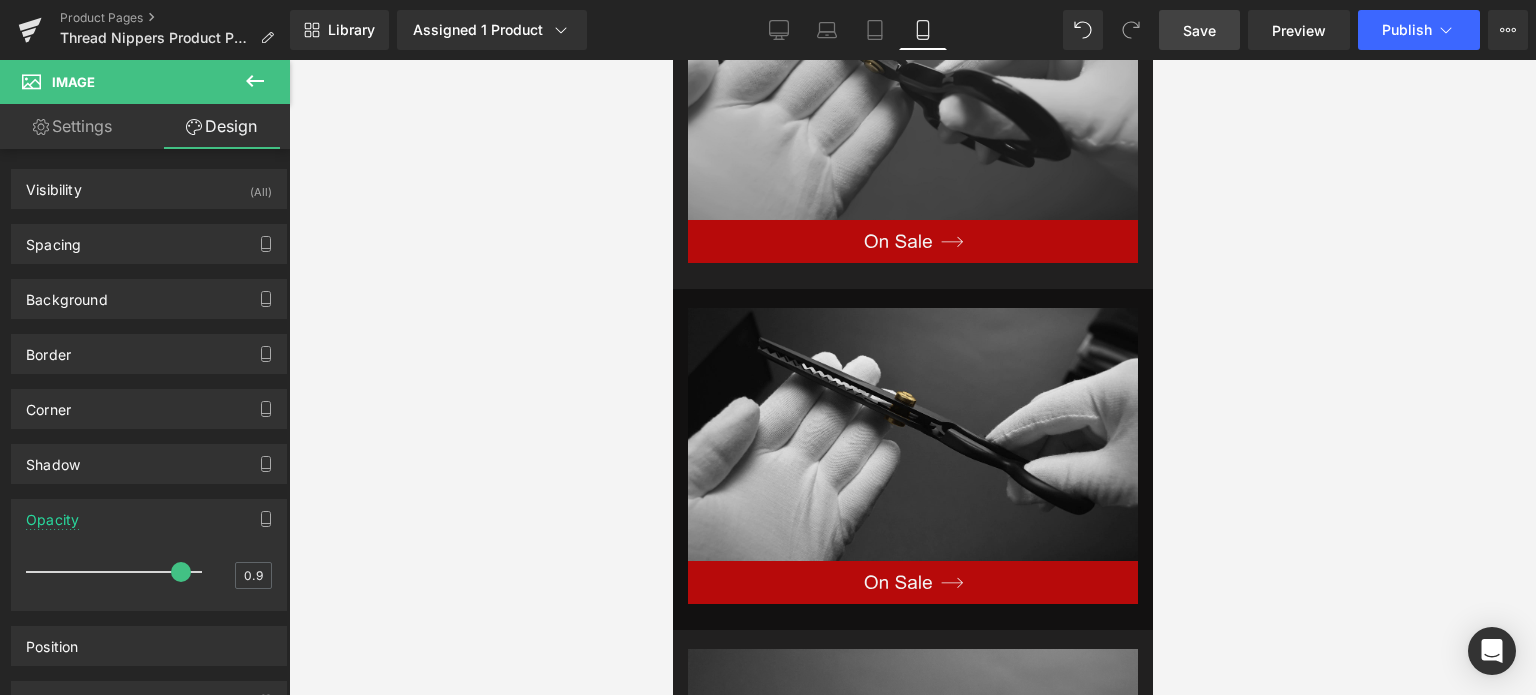 scroll, scrollTop: 2886, scrollLeft: 0, axis: vertical 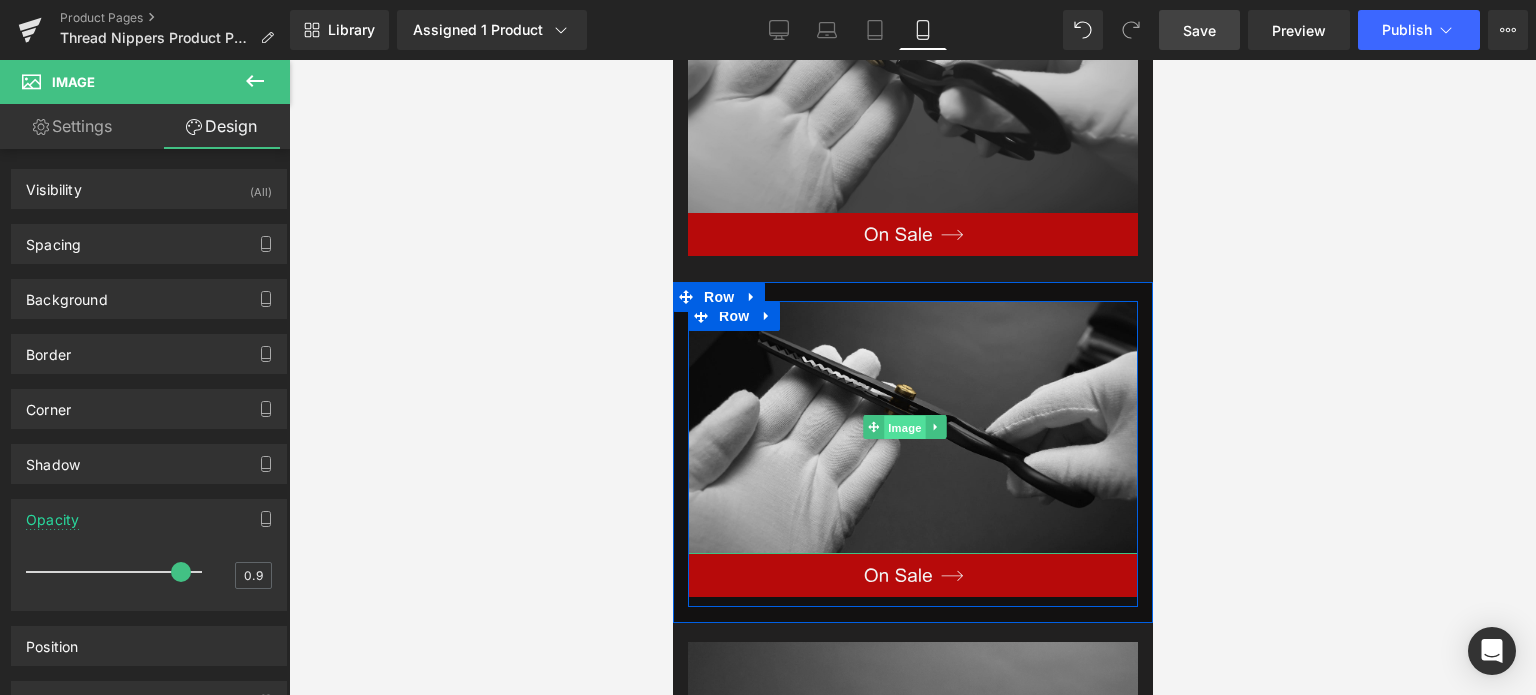 click on "Image" at bounding box center [905, 428] 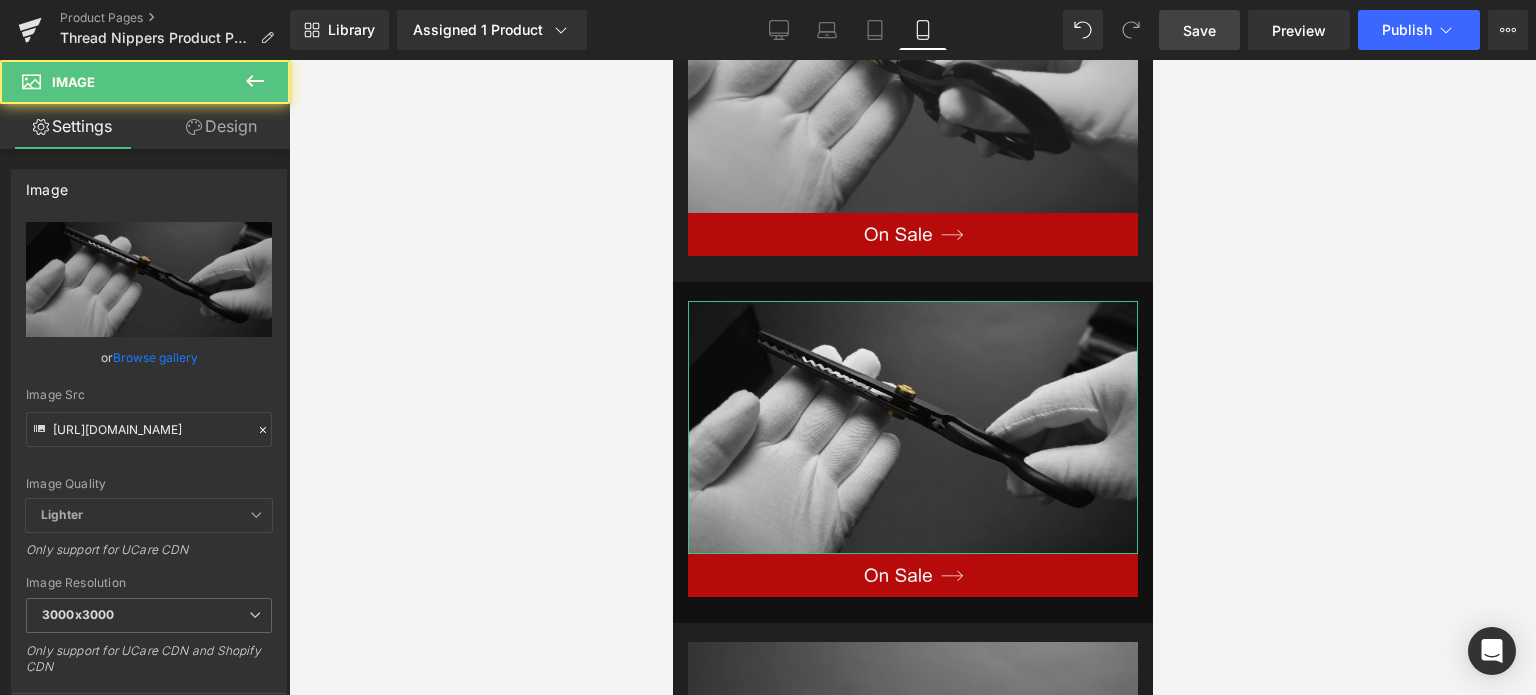click on "Design" at bounding box center (221, 126) 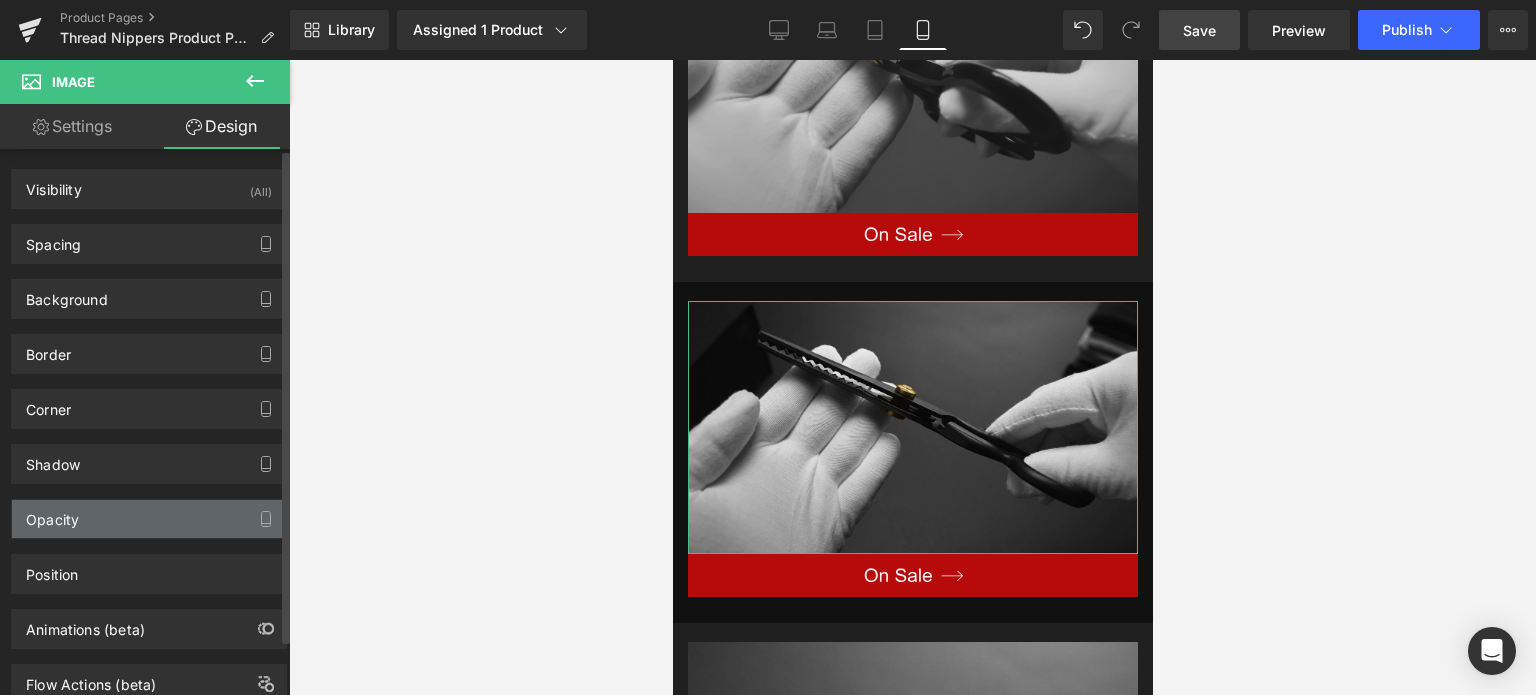 click on "Opacity" at bounding box center [149, 519] 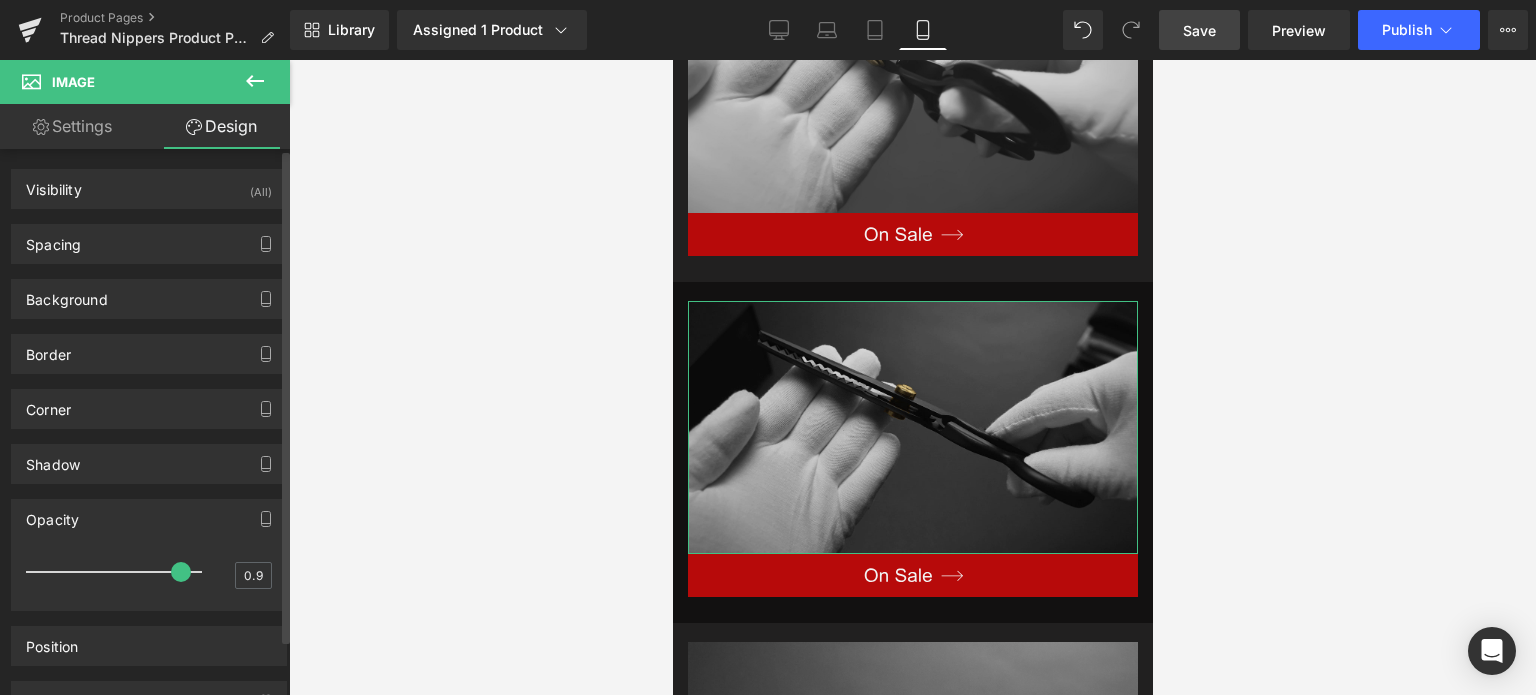 drag, startPoint x: 194, startPoint y: 566, endPoint x: 180, endPoint y: 565, distance: 14.035668 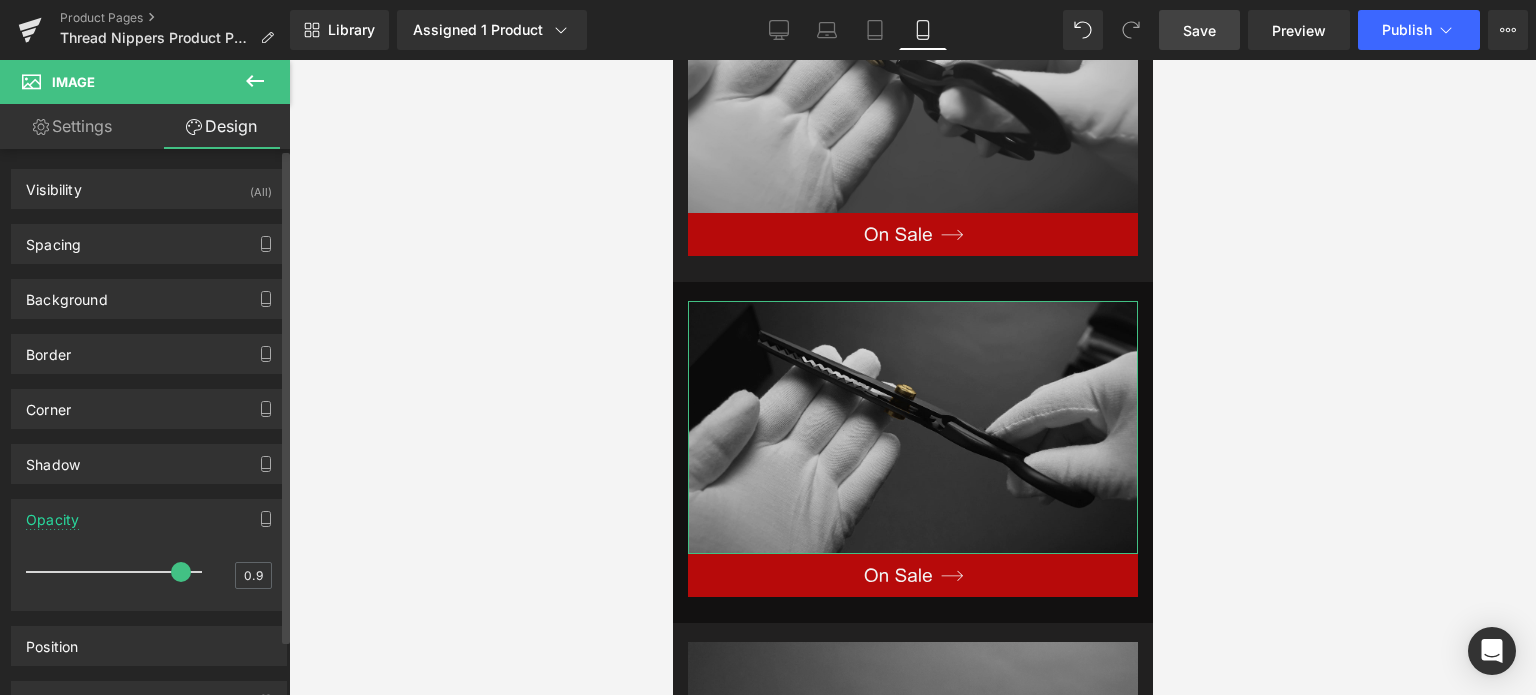 type on "1" 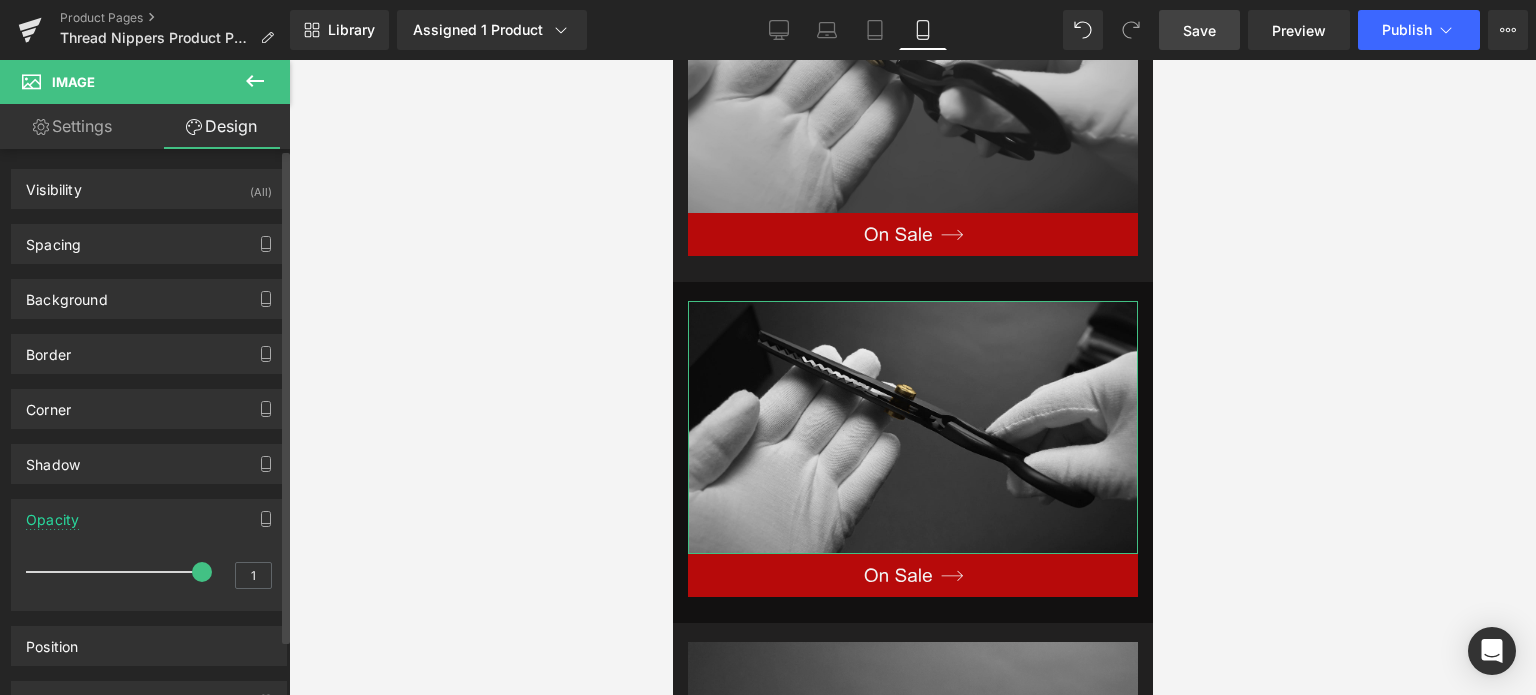 drag, startPoint x: 175, startPoint y: 565, endPoint x: 219, endPoint y: 564, distance: 44.011364 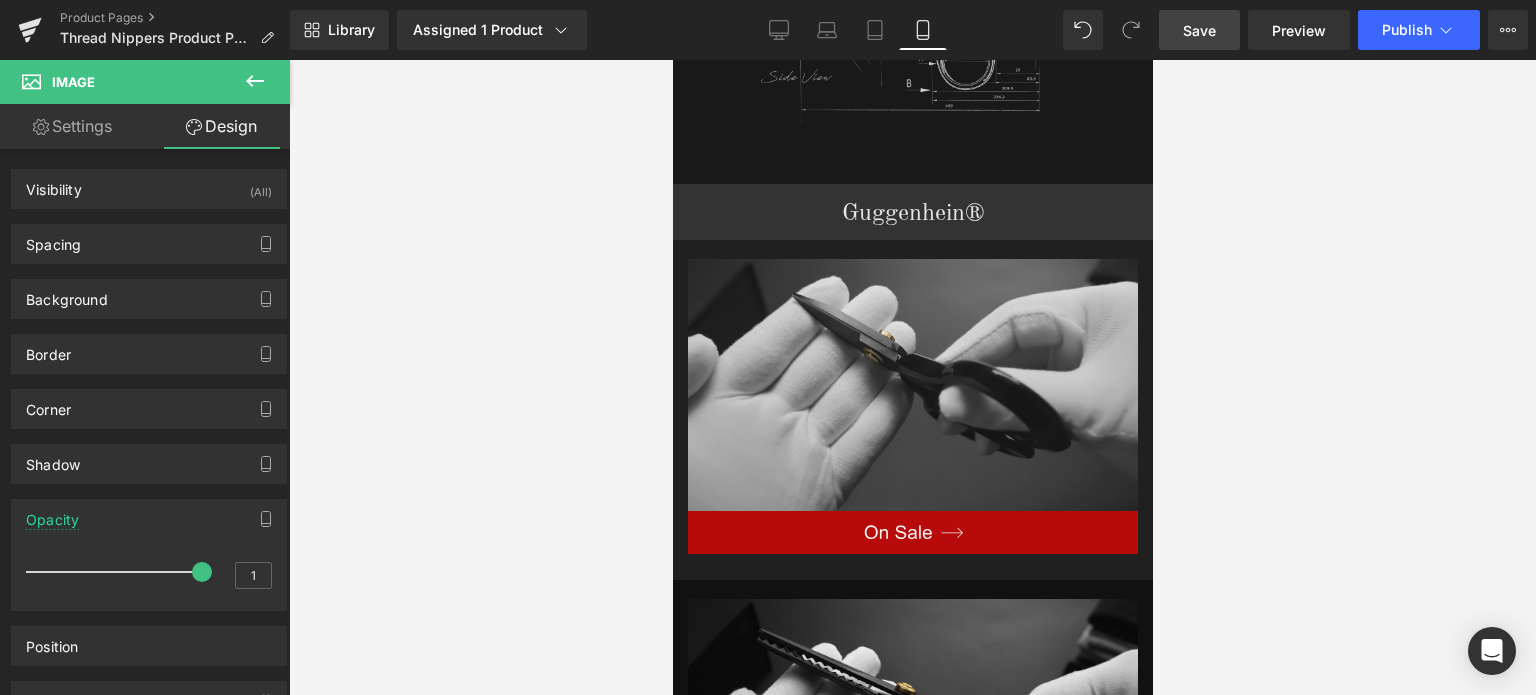 scroll, scrollTop: 2586, scrollLeft: 0, axis: vertical 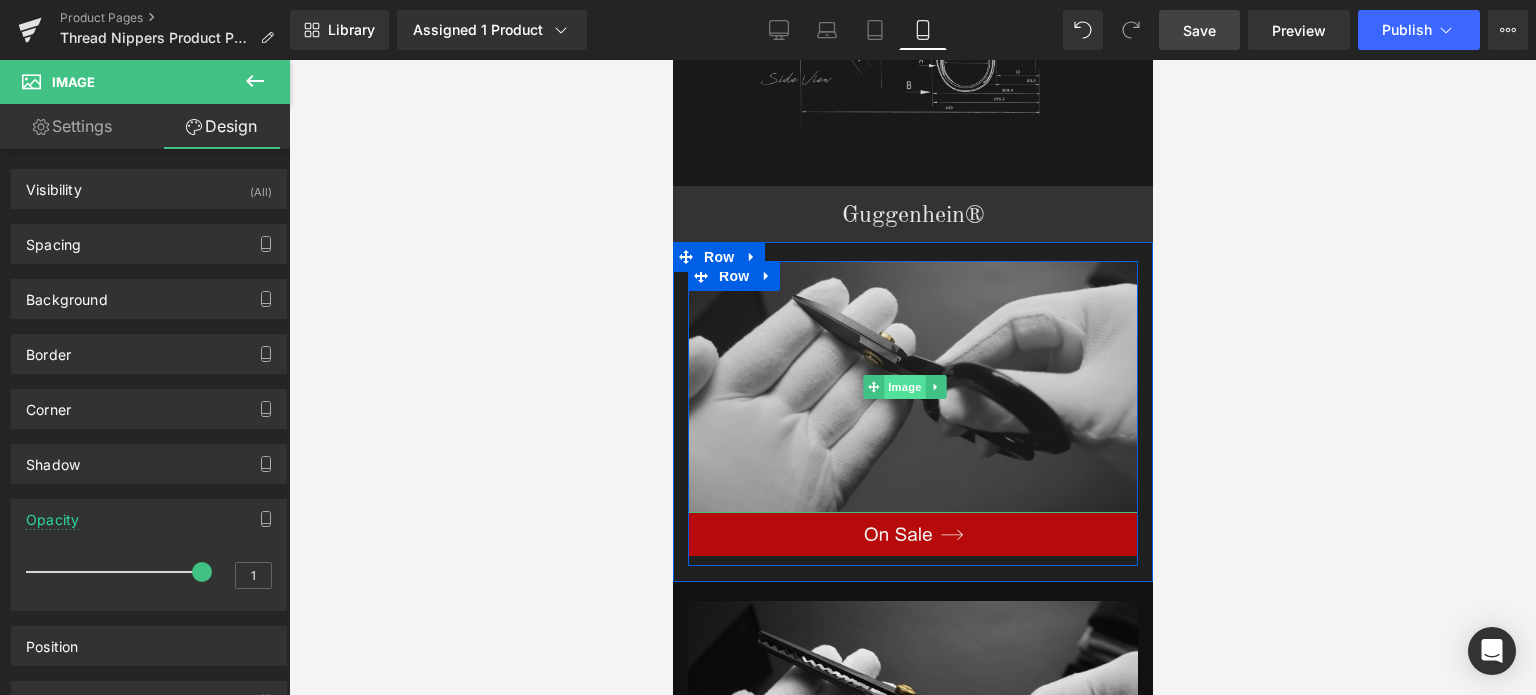 click on "Image" at bounding box center [905, 387] 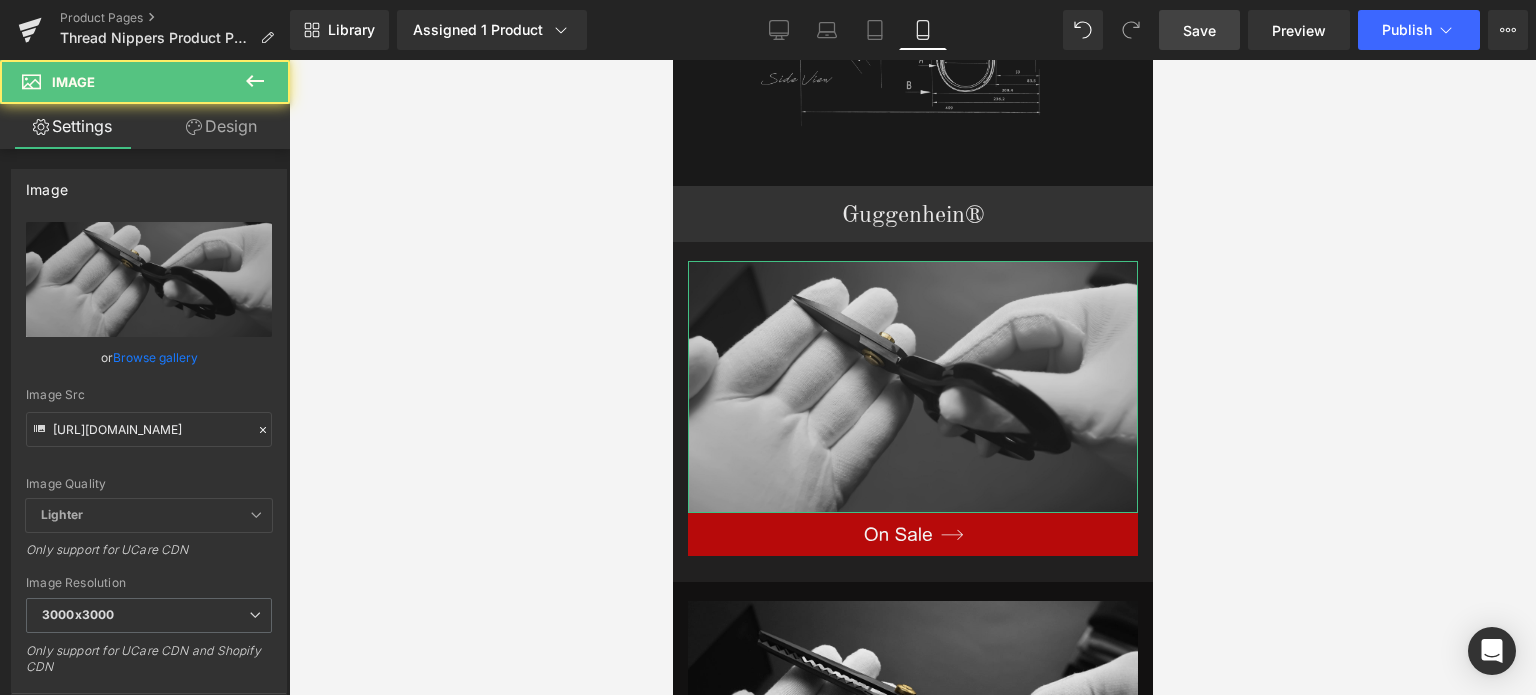click on "Design" at bounding box center [221, 126] 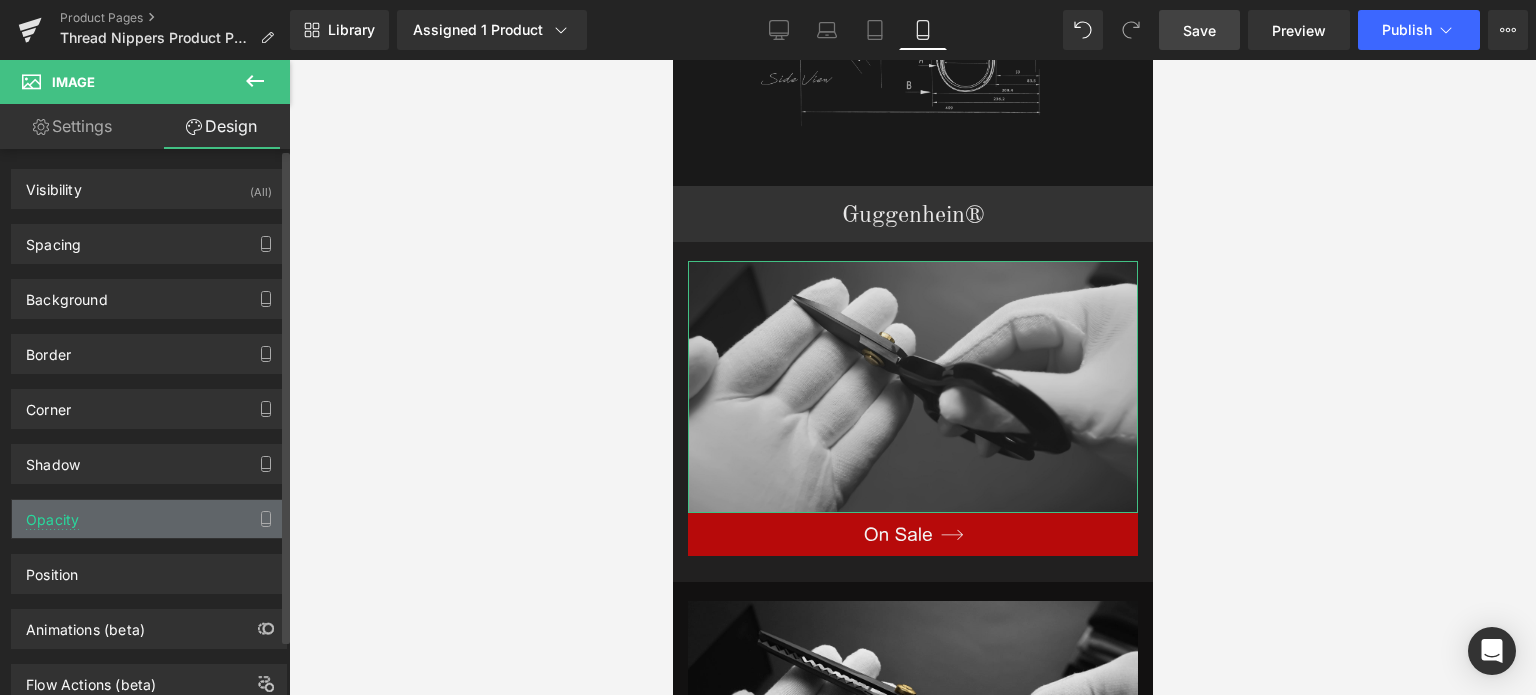 drag, startPoint x: 125, startPoint y: 517, endPoint x: 126, endPoint y: 507, distance: 10.049875 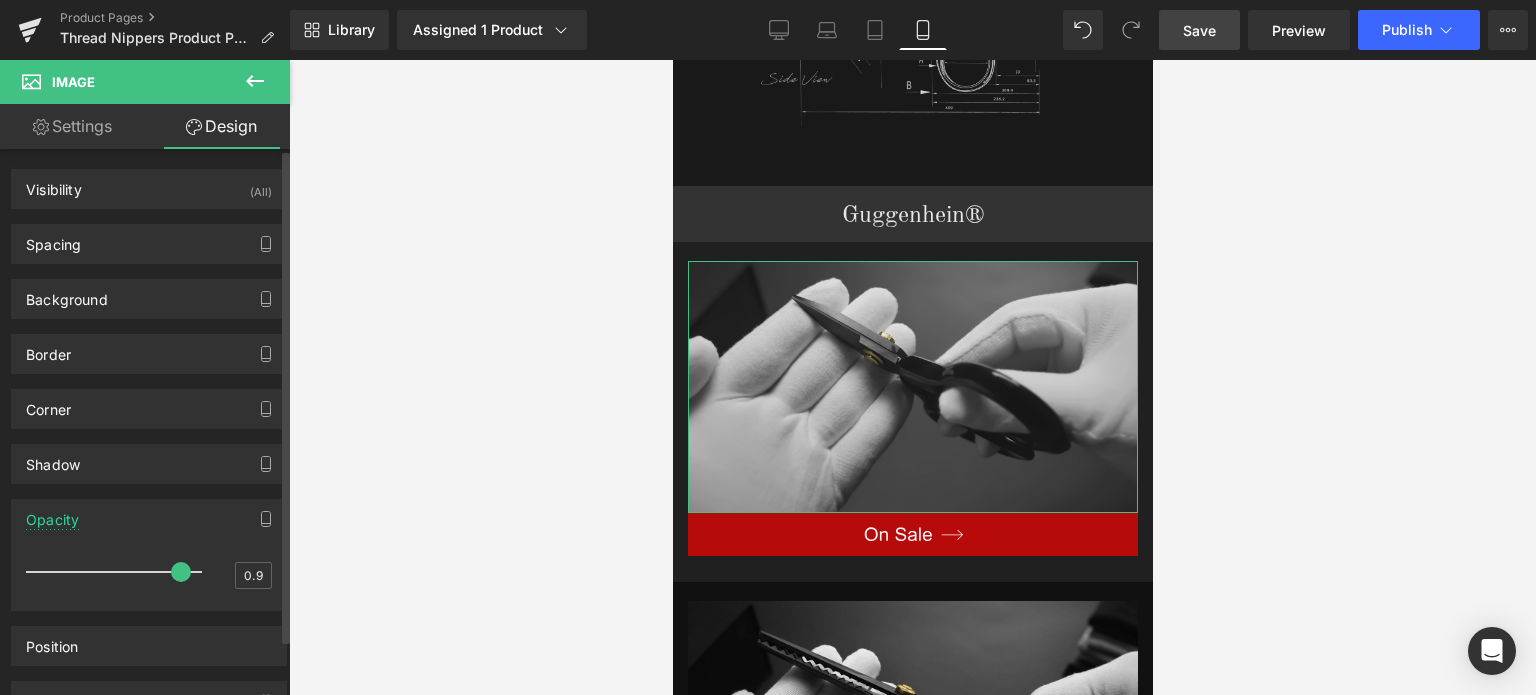 type on "1" 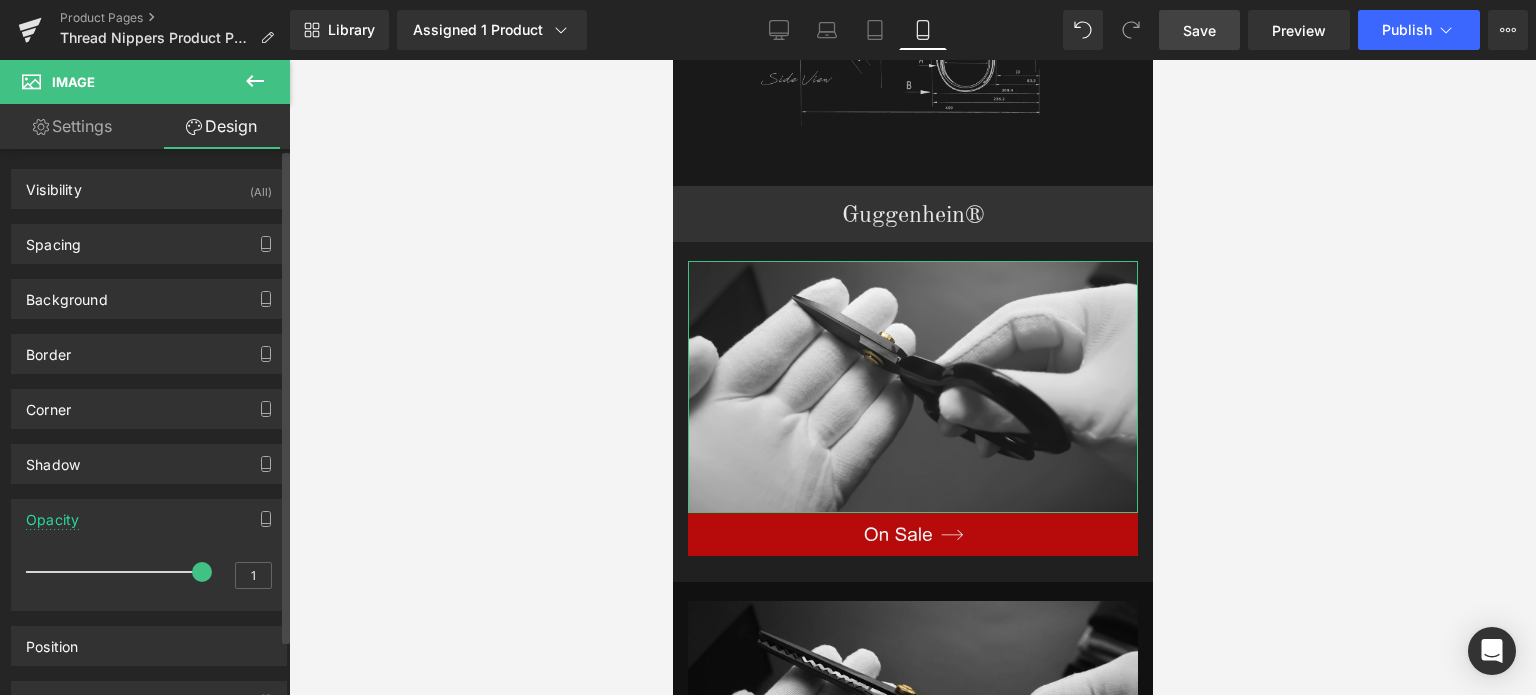 drag, startPoint x: 173, startPoint y: 567, endPoint x: 197, endPoint y: 561, distance: 24.738634 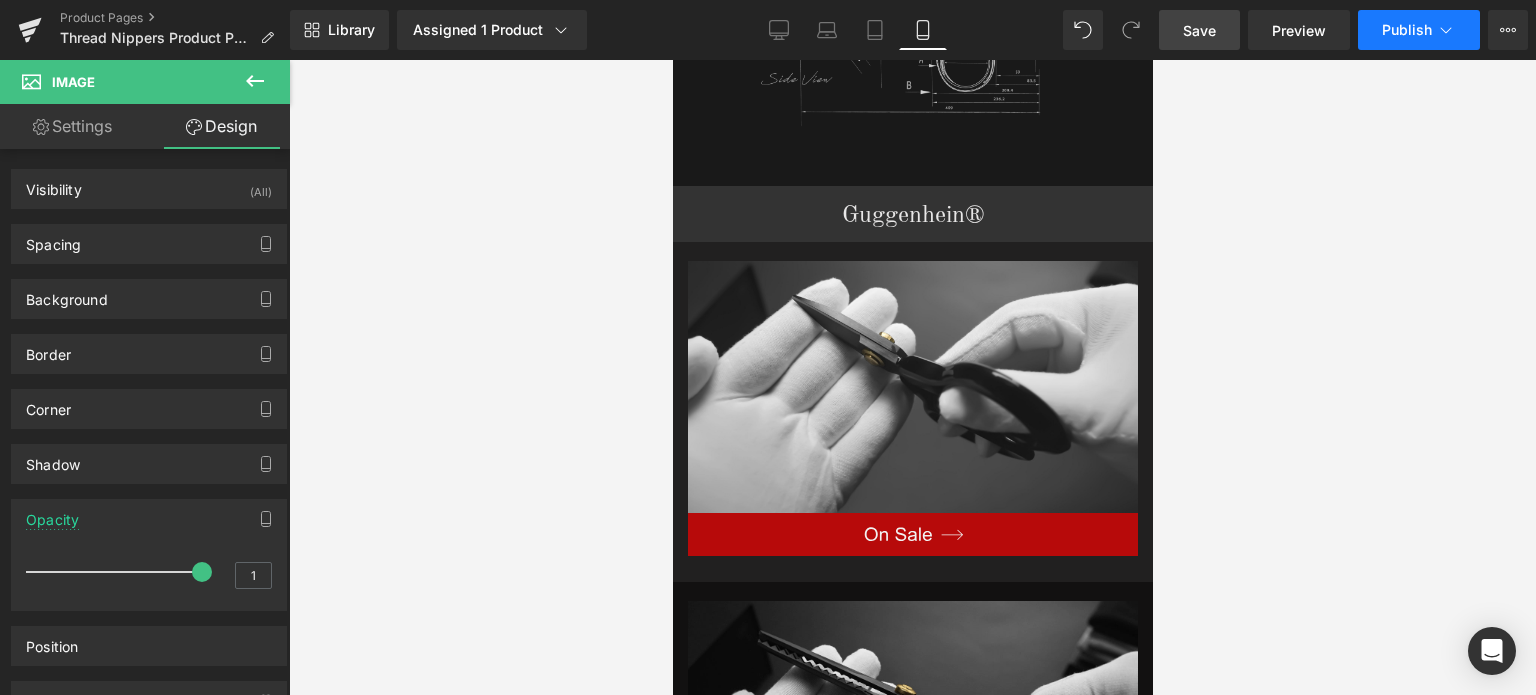 click on "Publish" at bounding box center (1407, 30) 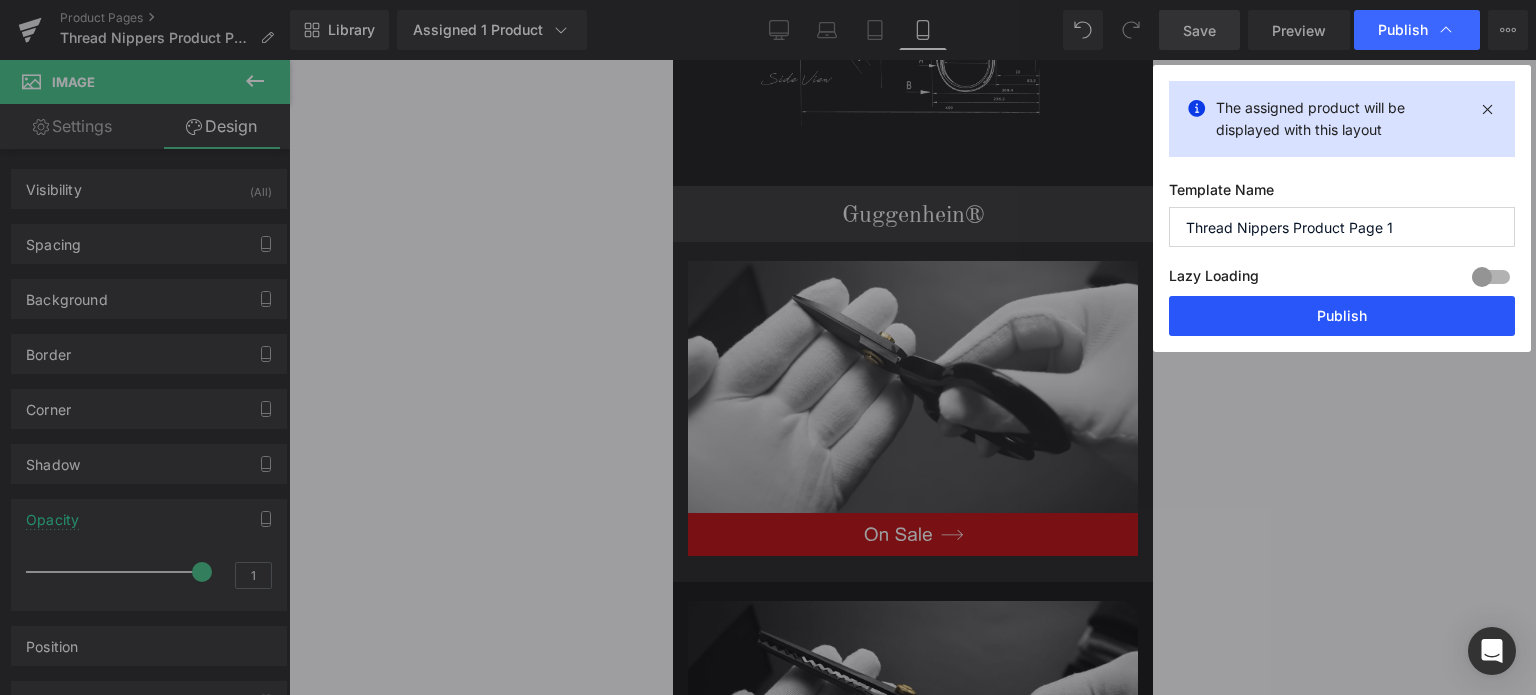 click on "Publish" at bounding box center (1342, 316) 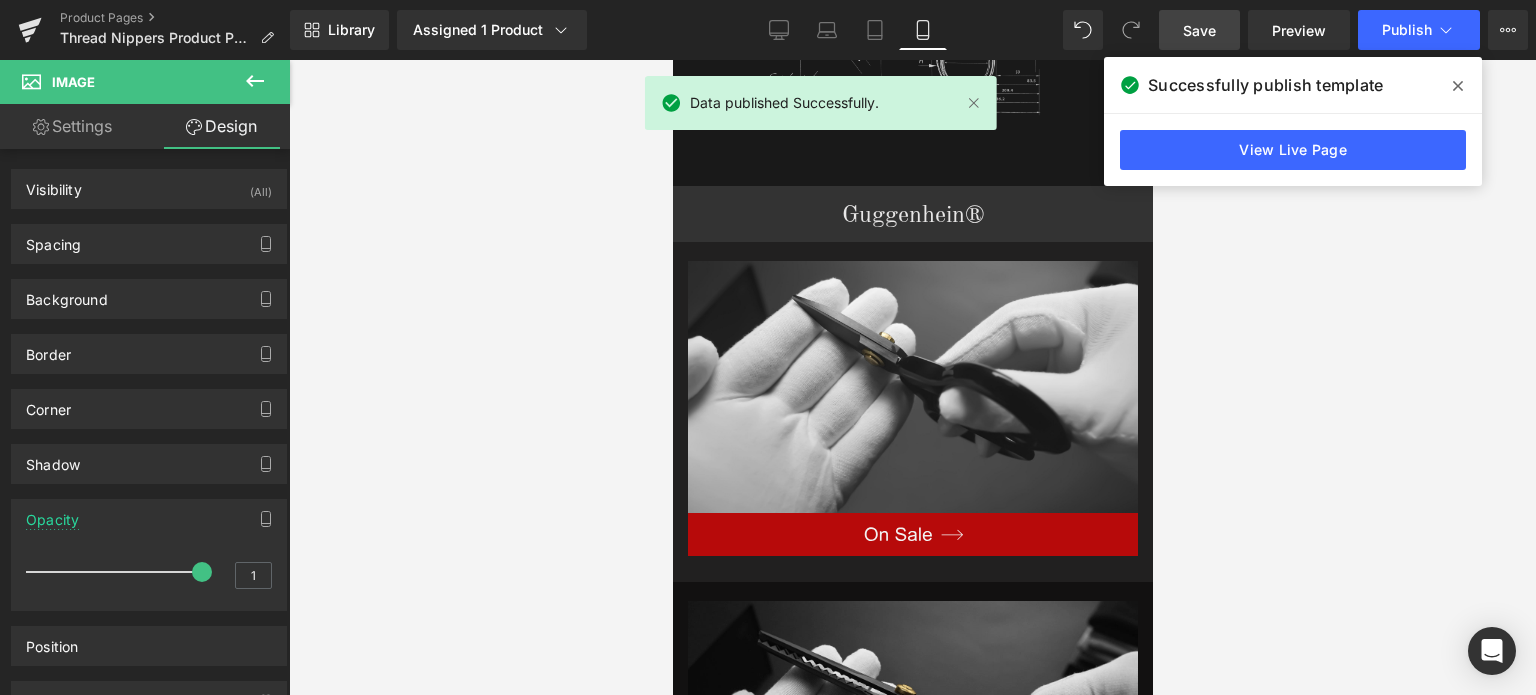 click 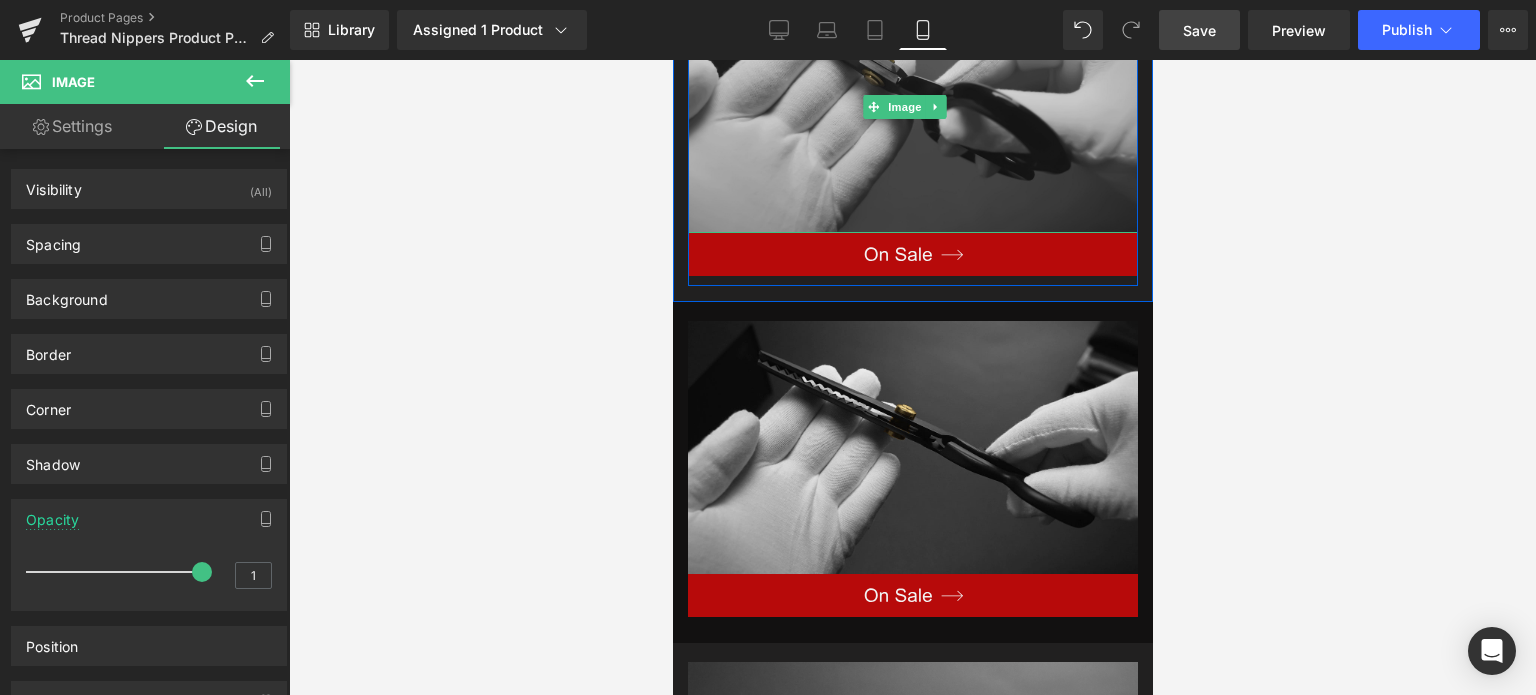 scroll, scrollTop: 3086, scrollLeft: 0, axis: vertical 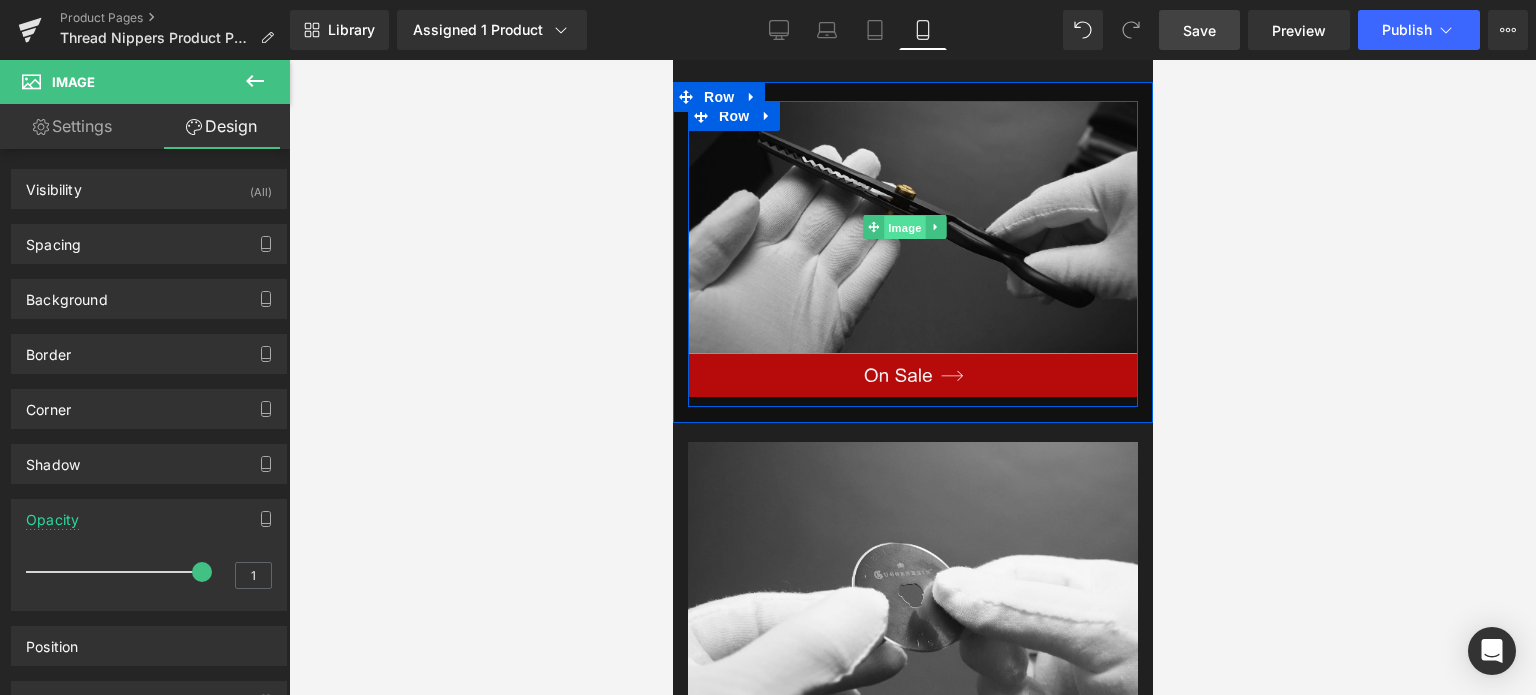 click on "Image" at bounding box center [905, 228] 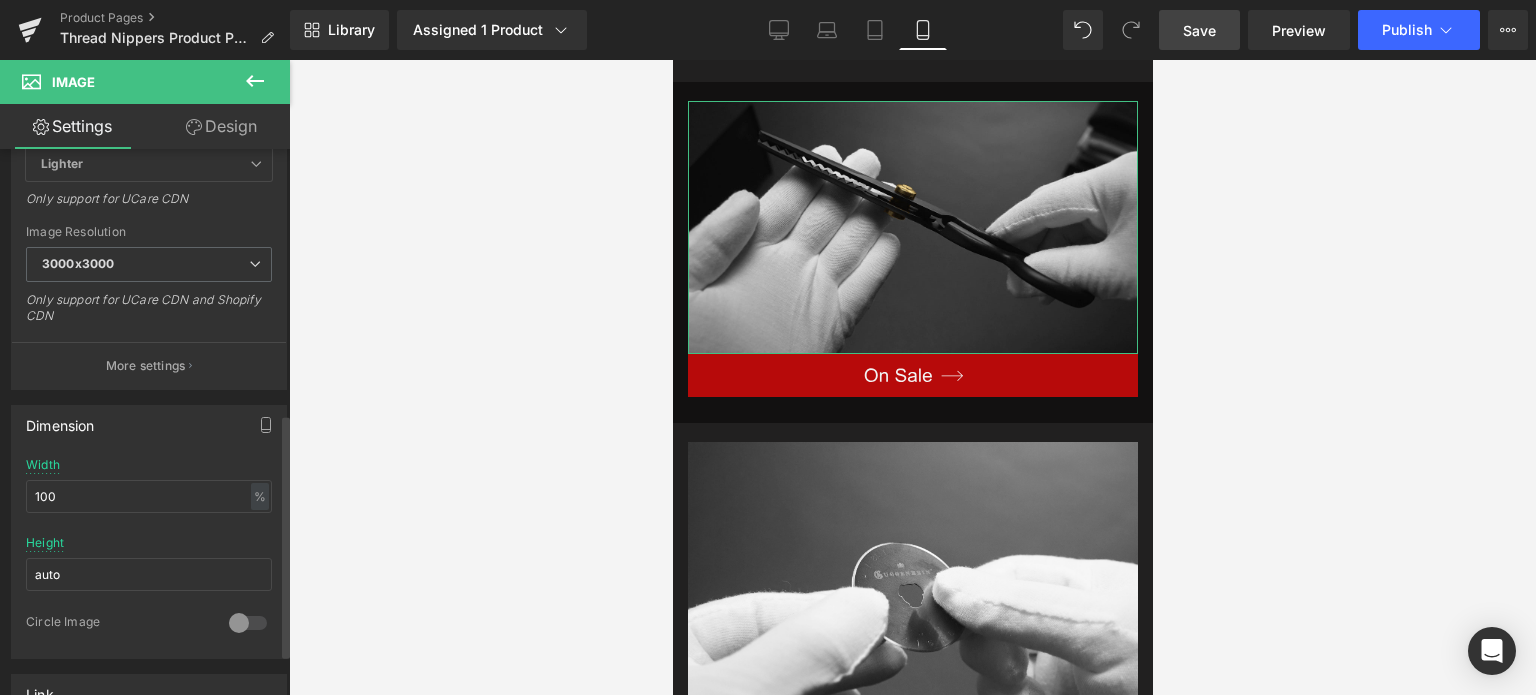scroll, scrollTop: 600, scrollLeft: 0, axis: vertical 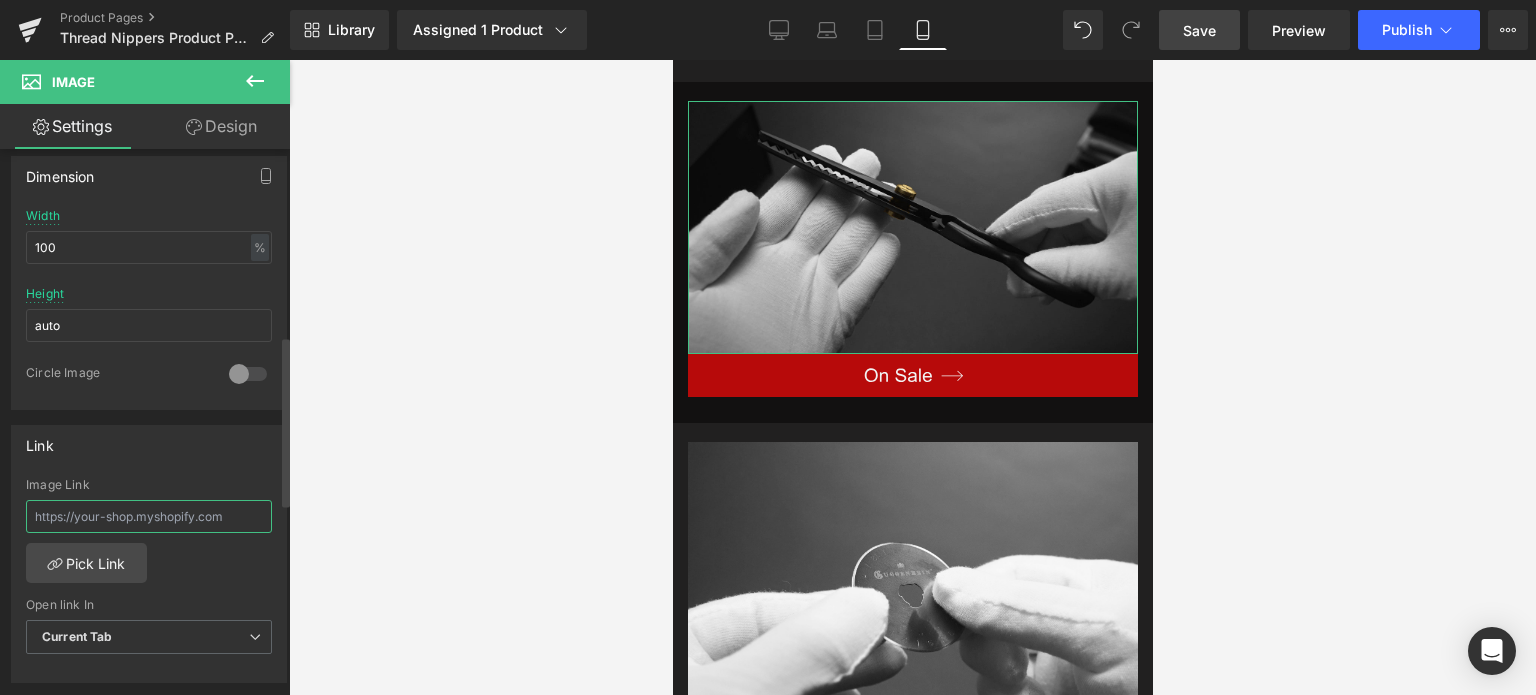 click at bounding box center (149, 516) 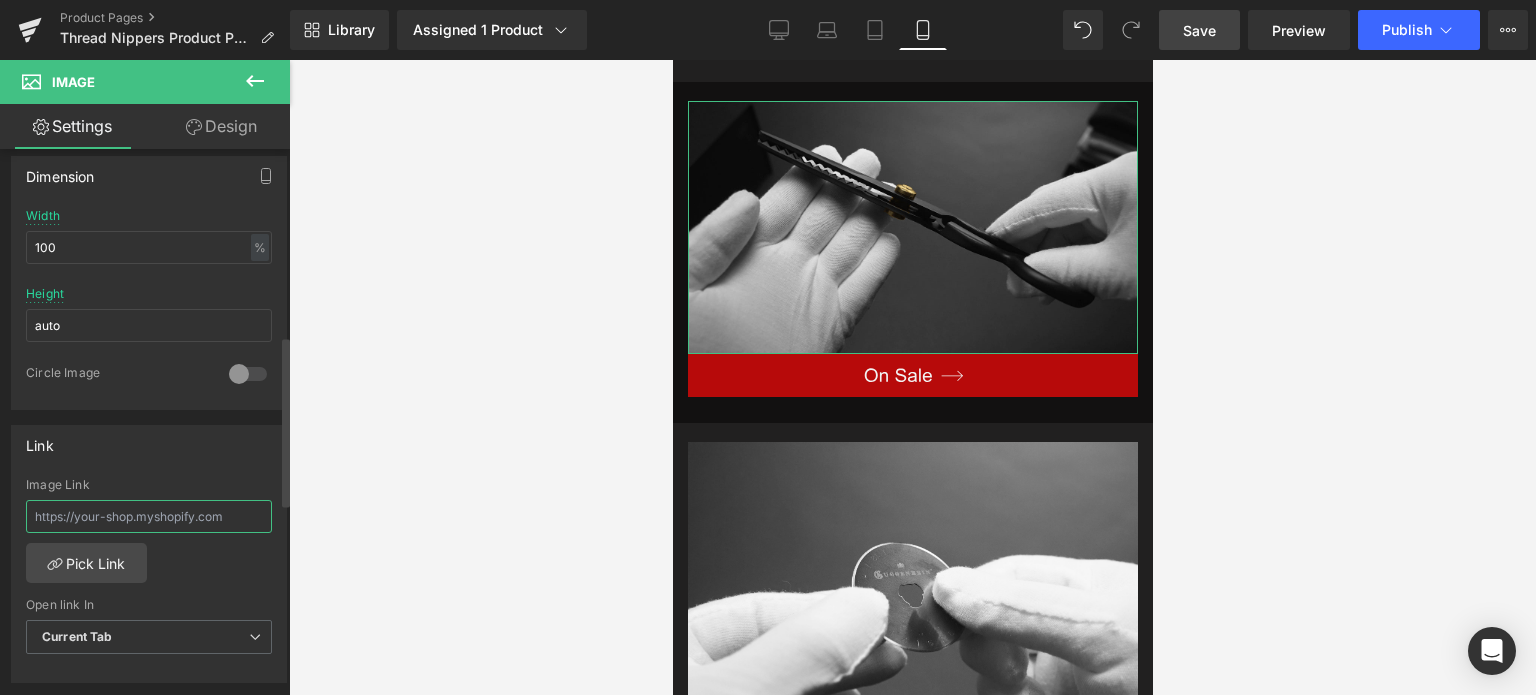paste on "[URL][DOMAIN_NAME]" 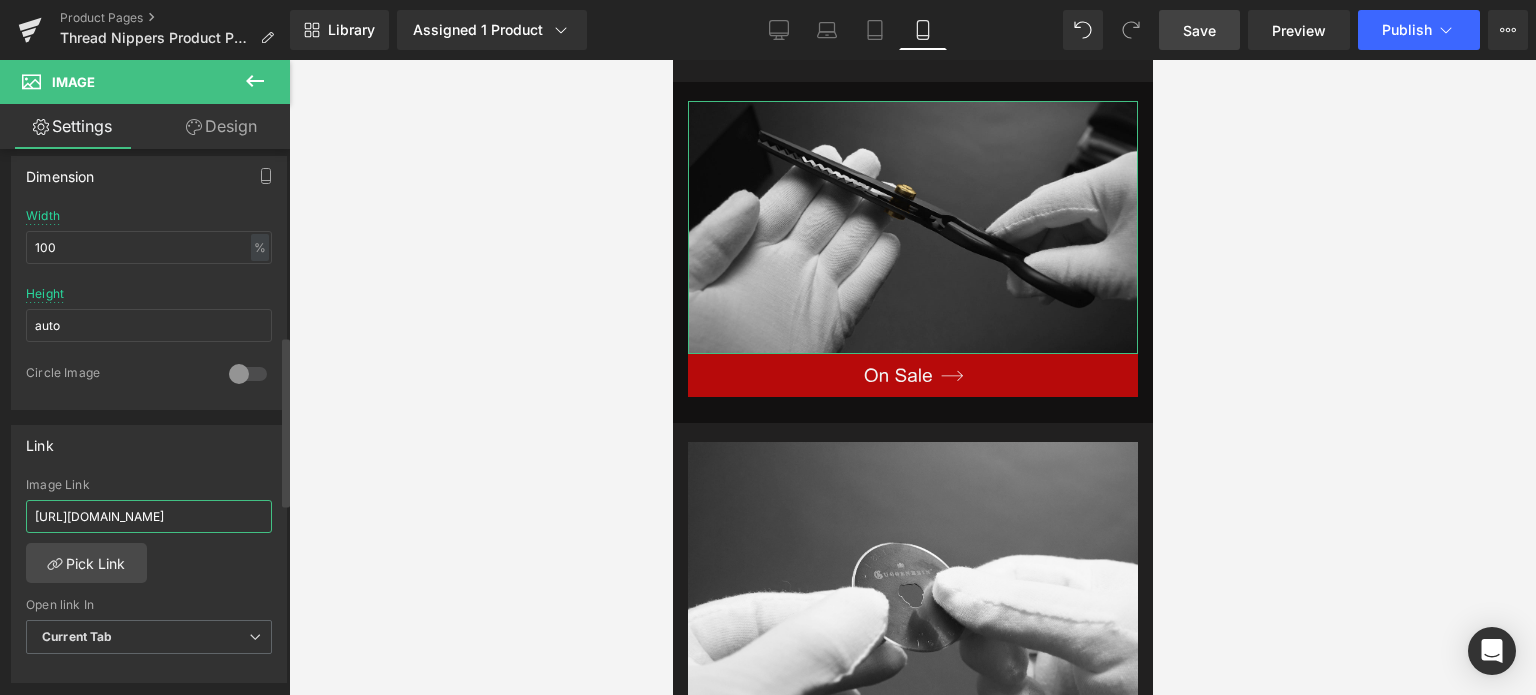 scroll, scrollTop: 0, scrollLeft: 92, axis: horizontal 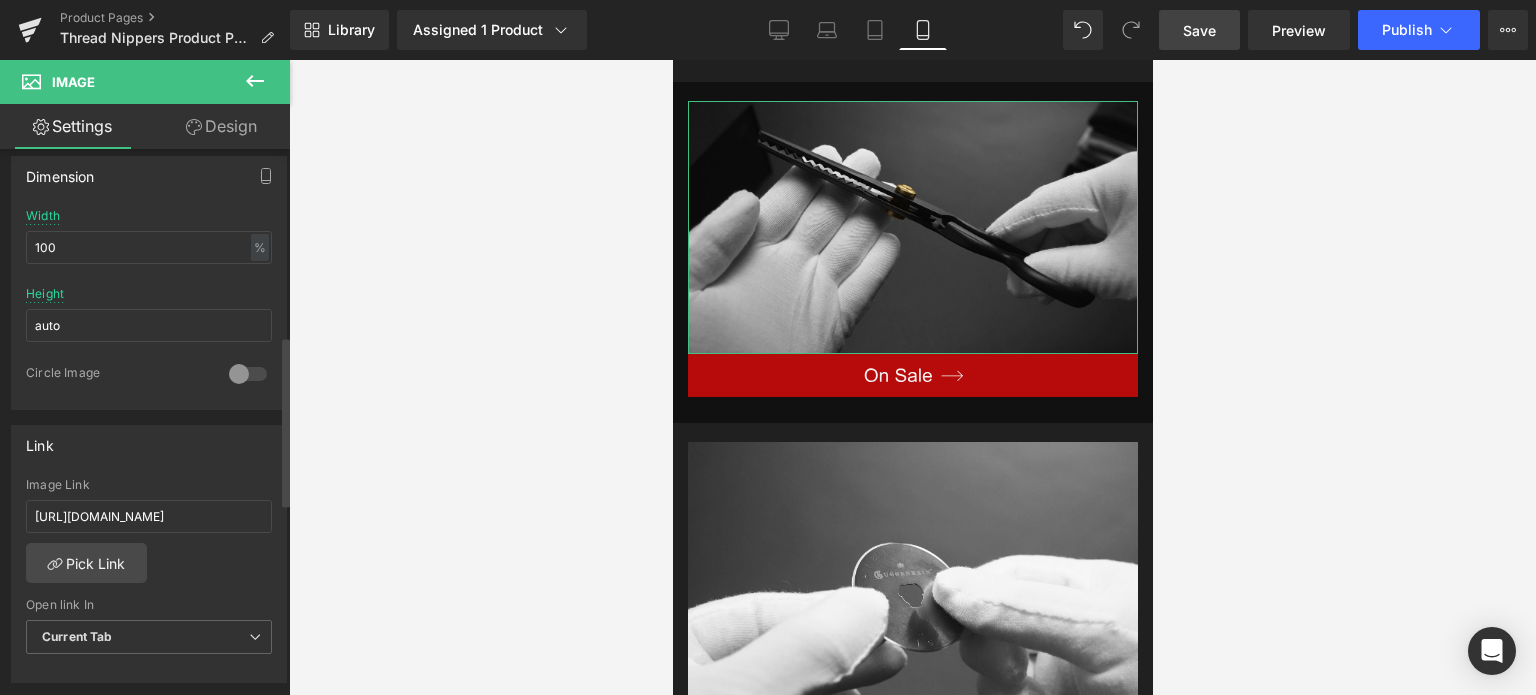 click on "[URL][DOMAIN_NAME] Image Link [URL][DOMAIN_NAME]  Pick Link Current Tab New Tab Open link In
Current Tab
Current Tab New Tab" at bounding box center (149, 580) 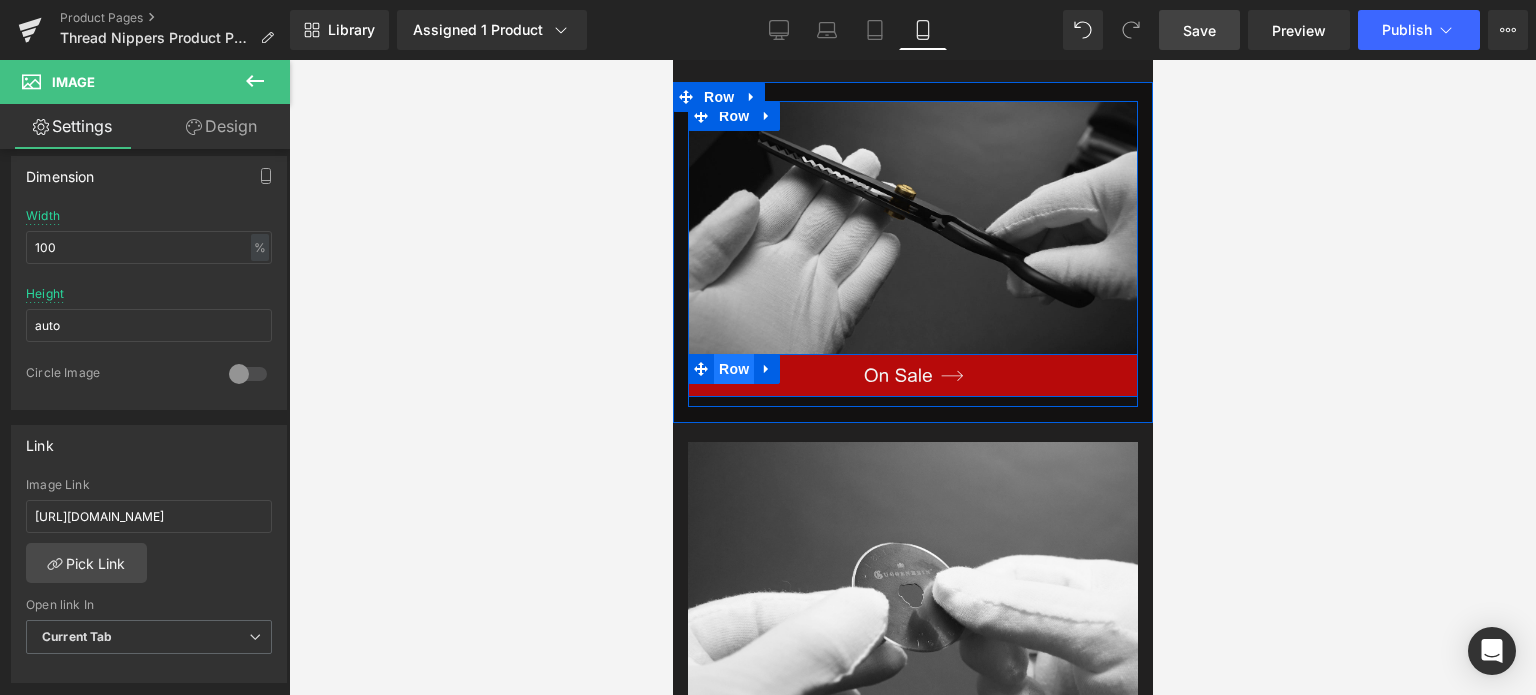 click on "Row" at bounding box center [733, 369] 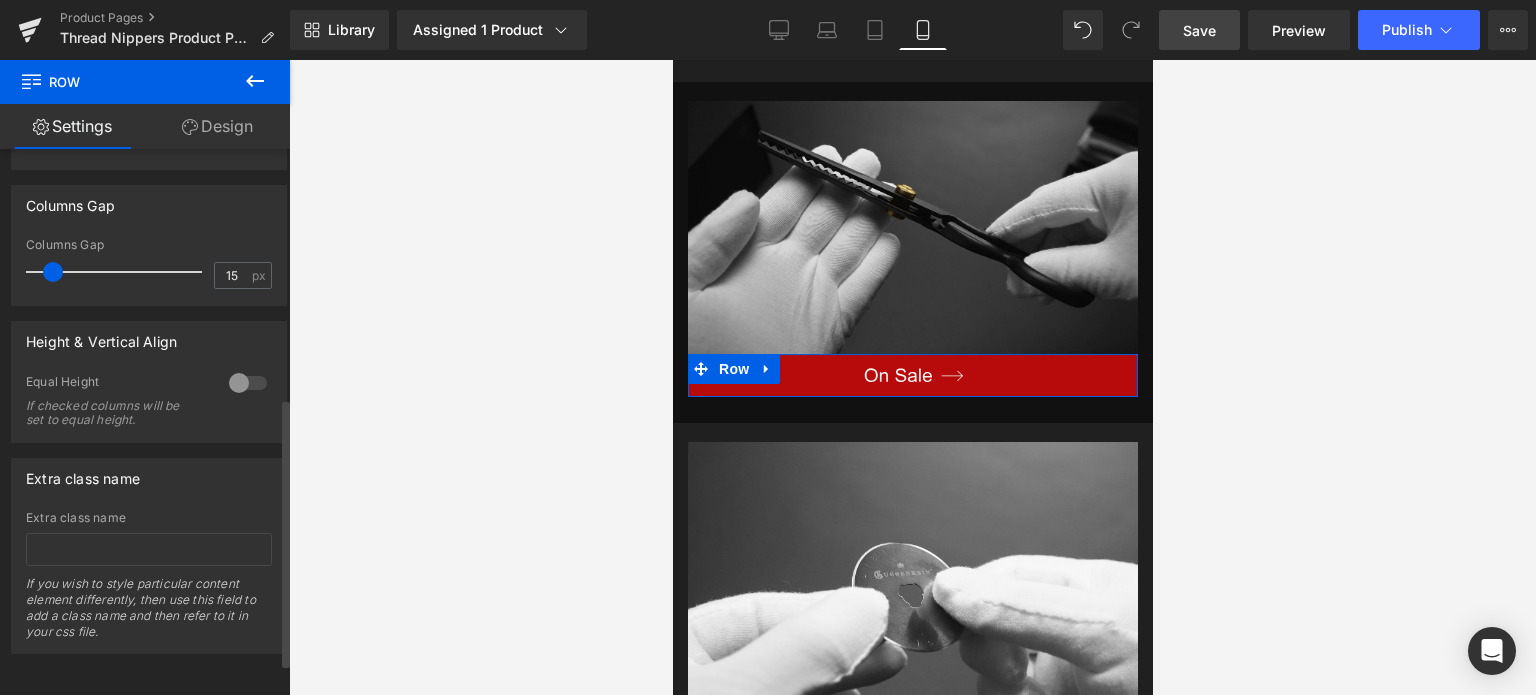 scroll, scrollTop: 272, scrollLeft: 0, axis: vertical 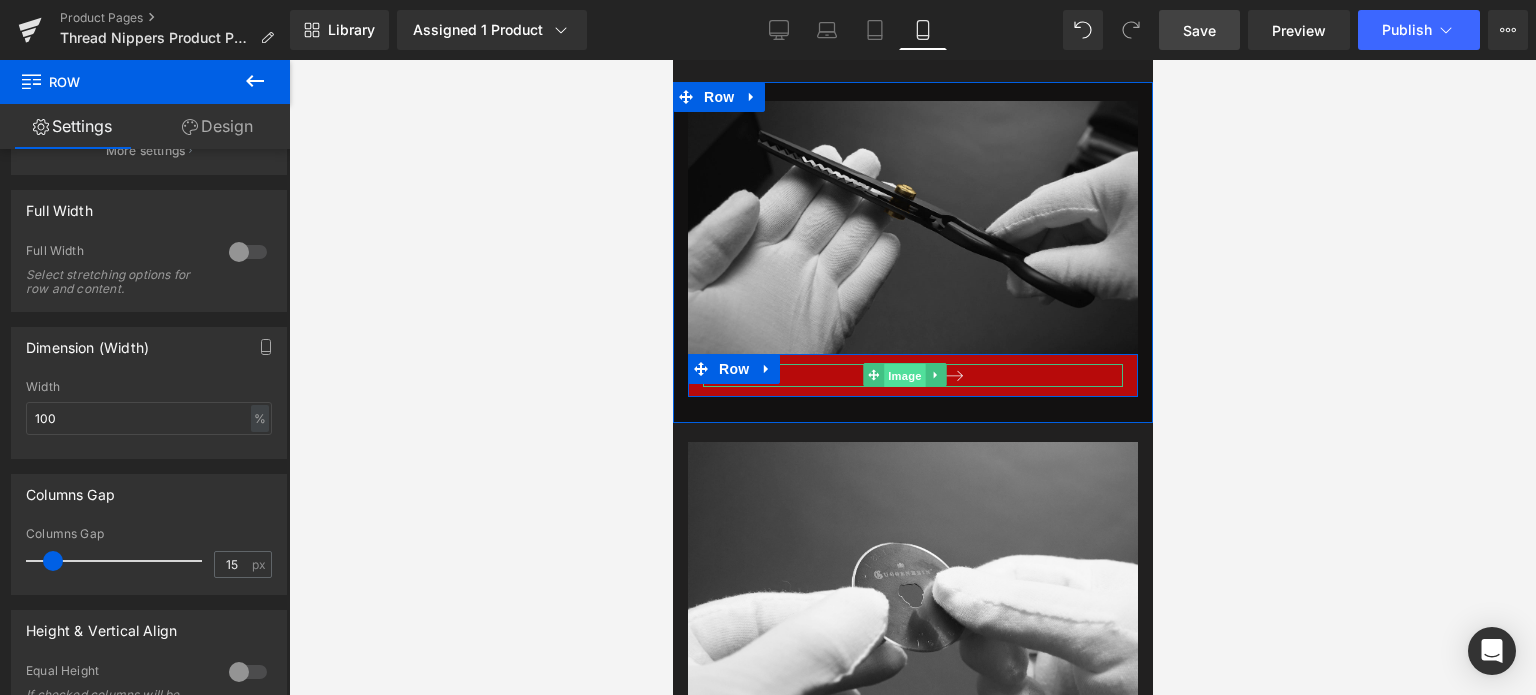 click on "Image" at bounding box center (905, 376) 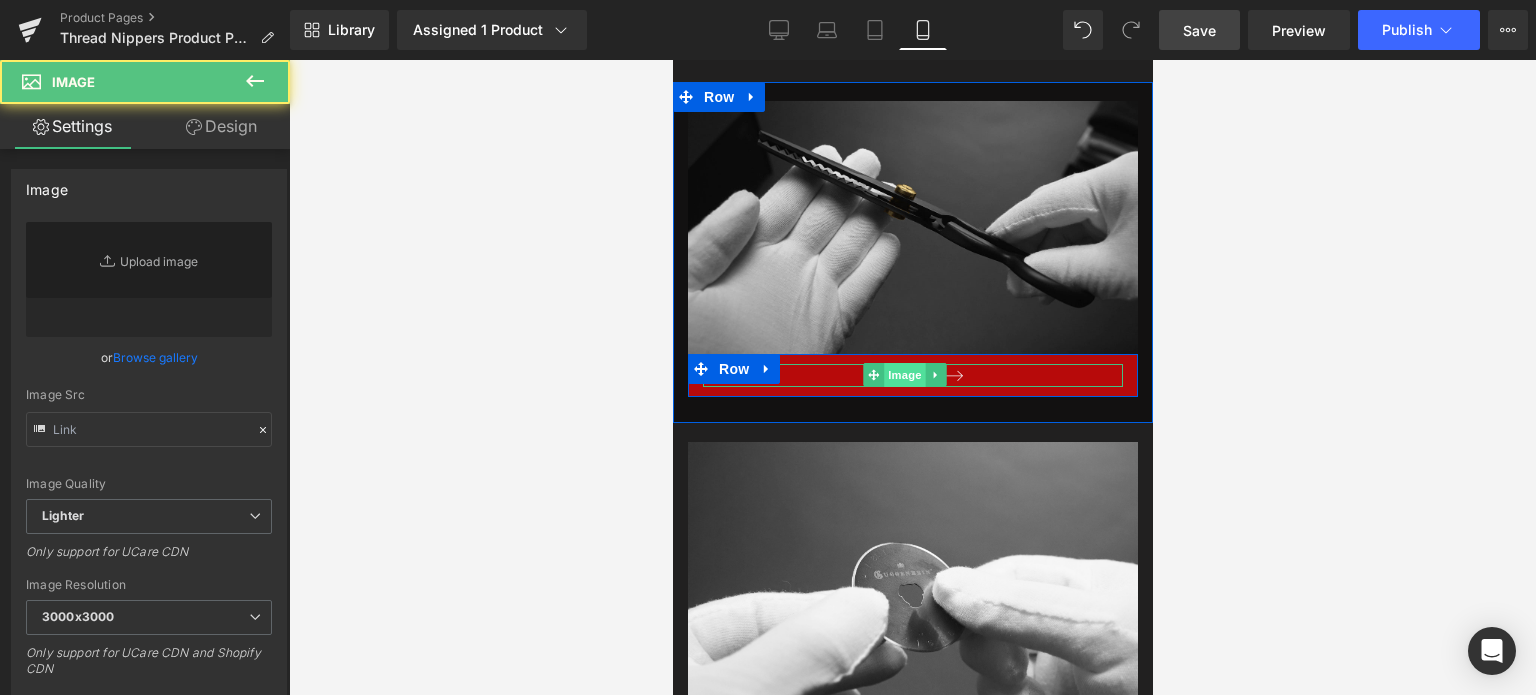 type on "[URL][DOMAIN_NAME]" 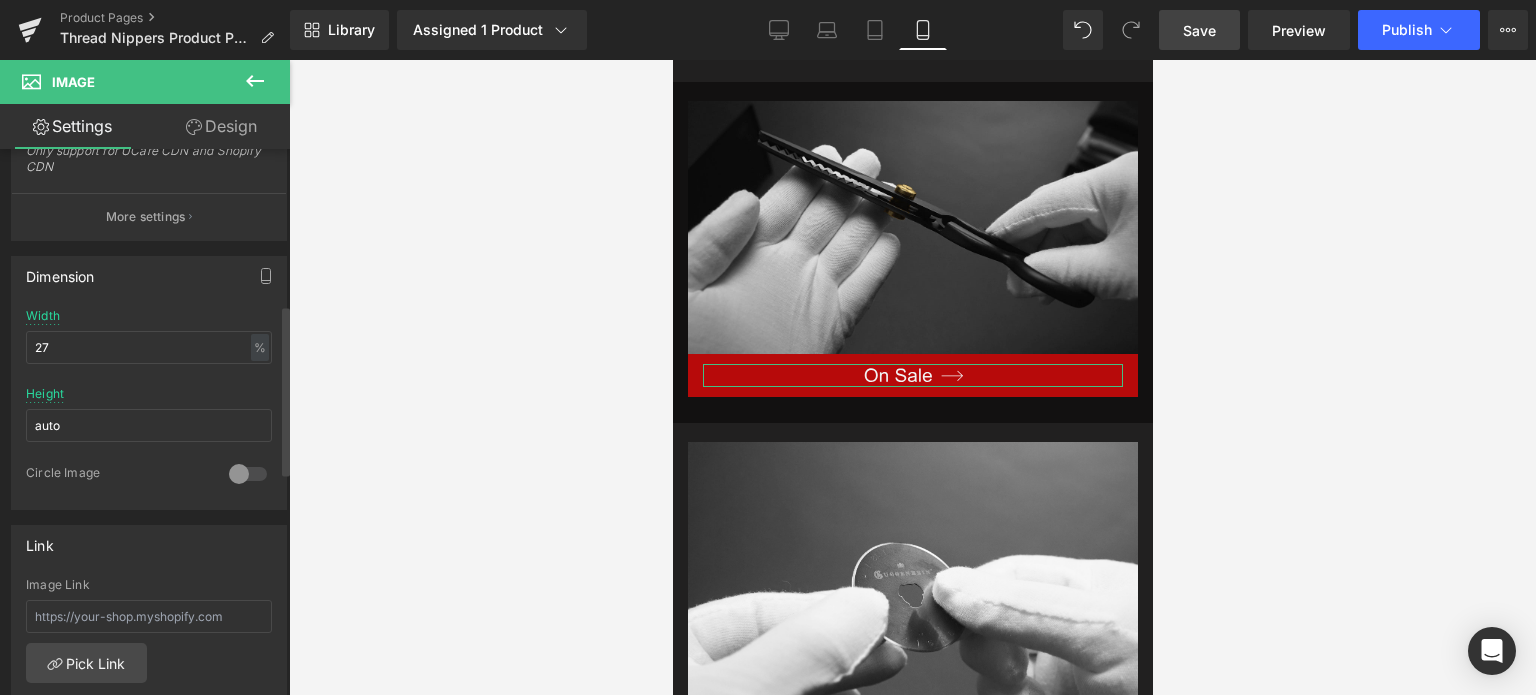 scroll, scrollTop: 700, scrollLeft: 0, axis: vertical 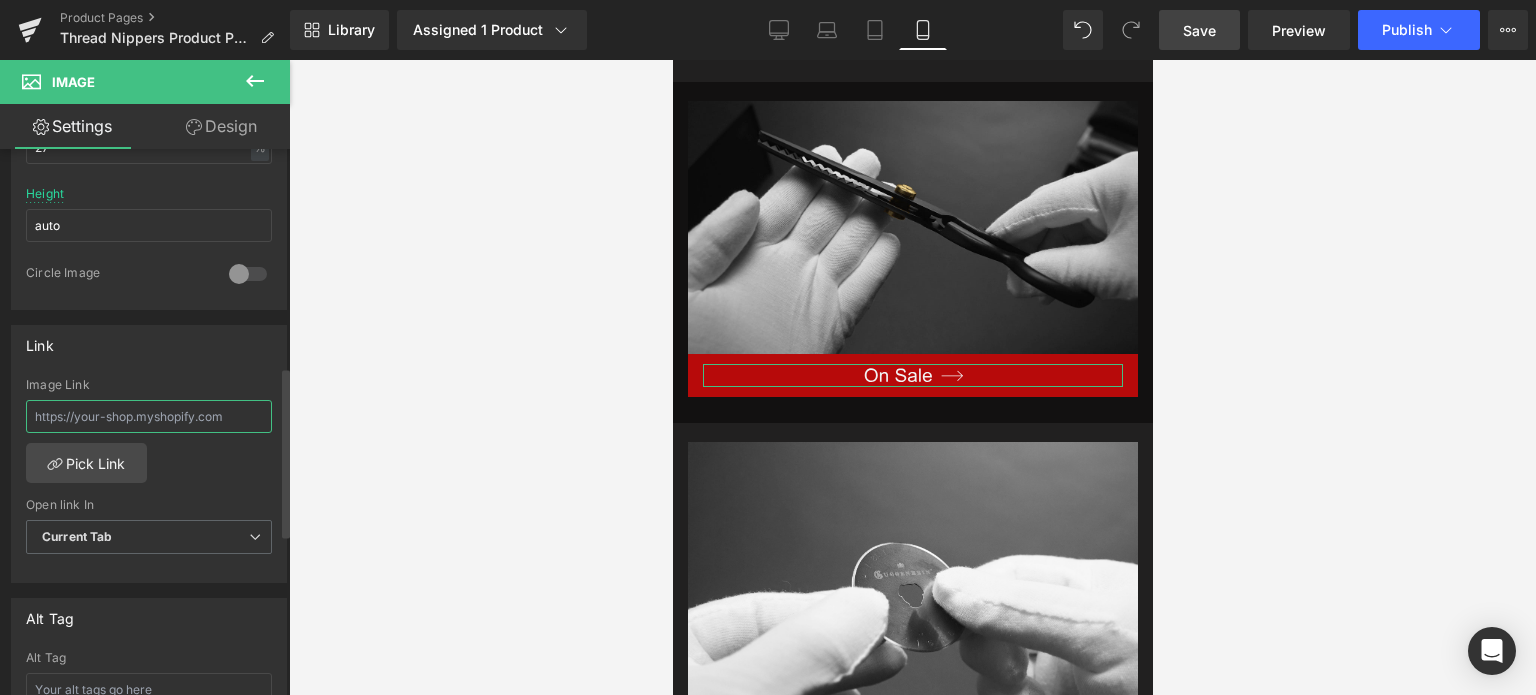 click at bounding box center [149, 416] 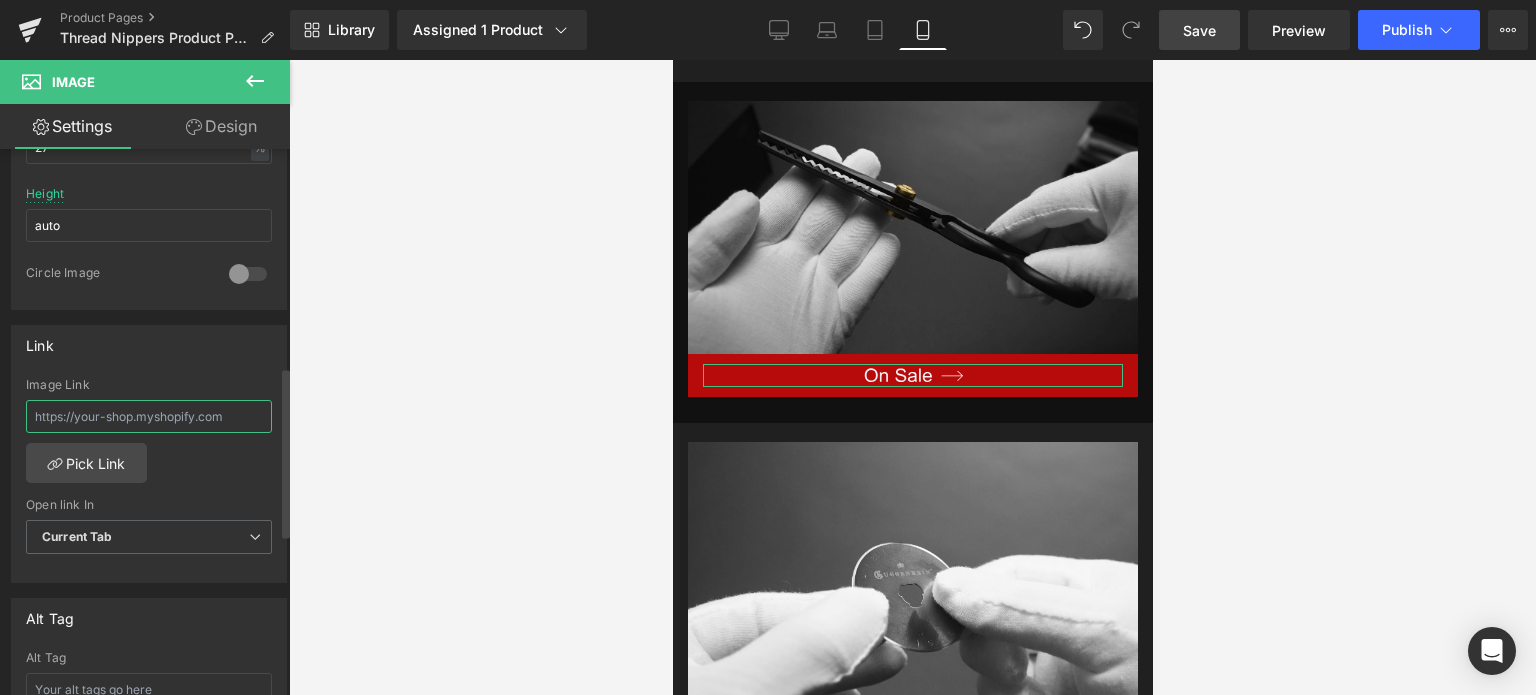 paste on "[URL][DOMAIN_NAME]" 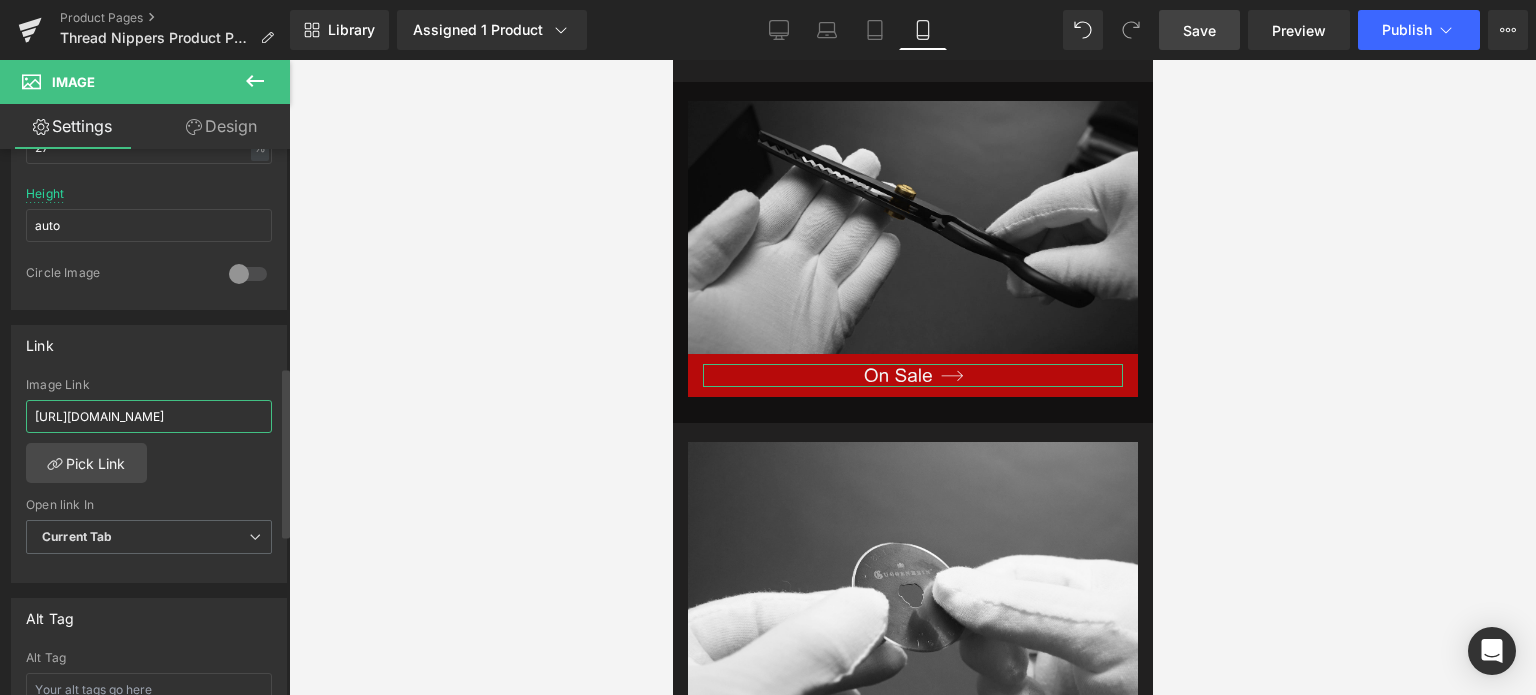 scroll, scrollTop: 0, scrollLeft: 92, axis: horizontal 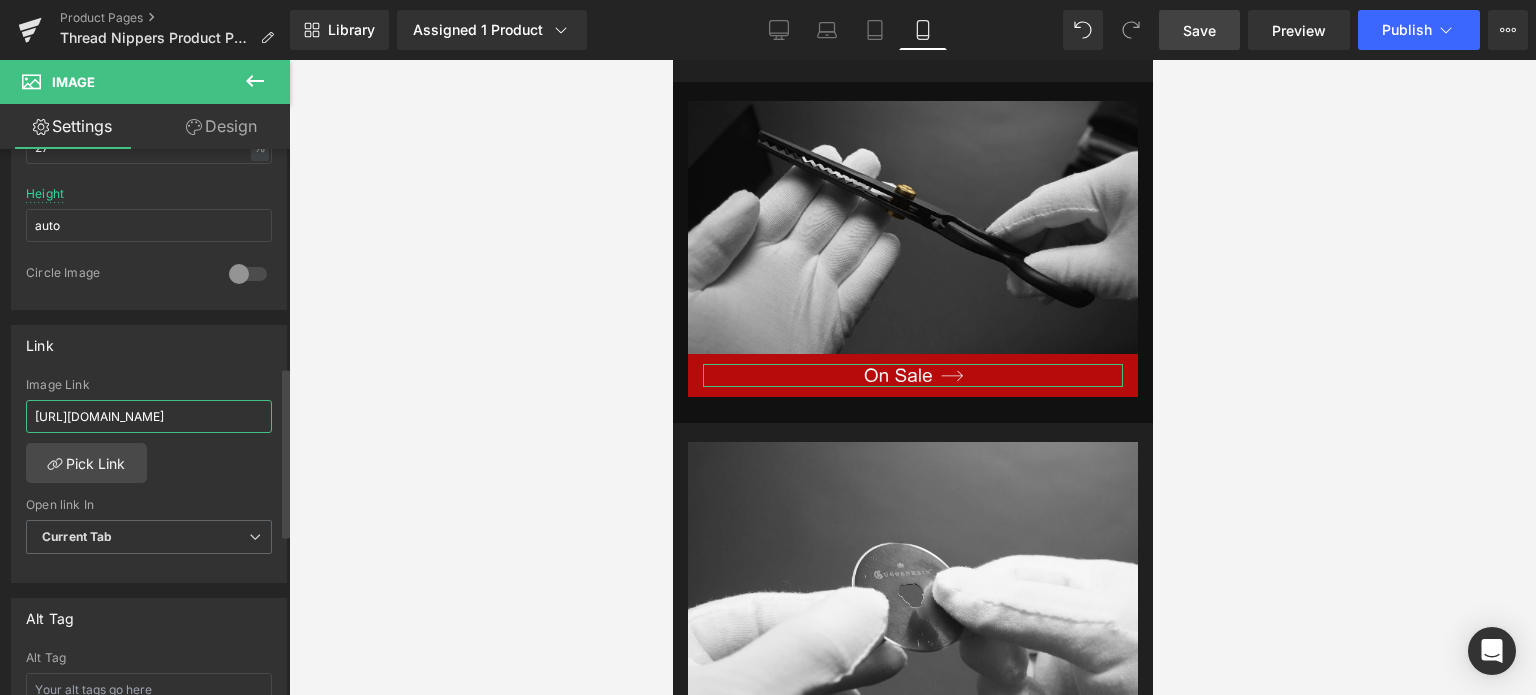 type on "[URL][DOMAIN_NAME]" 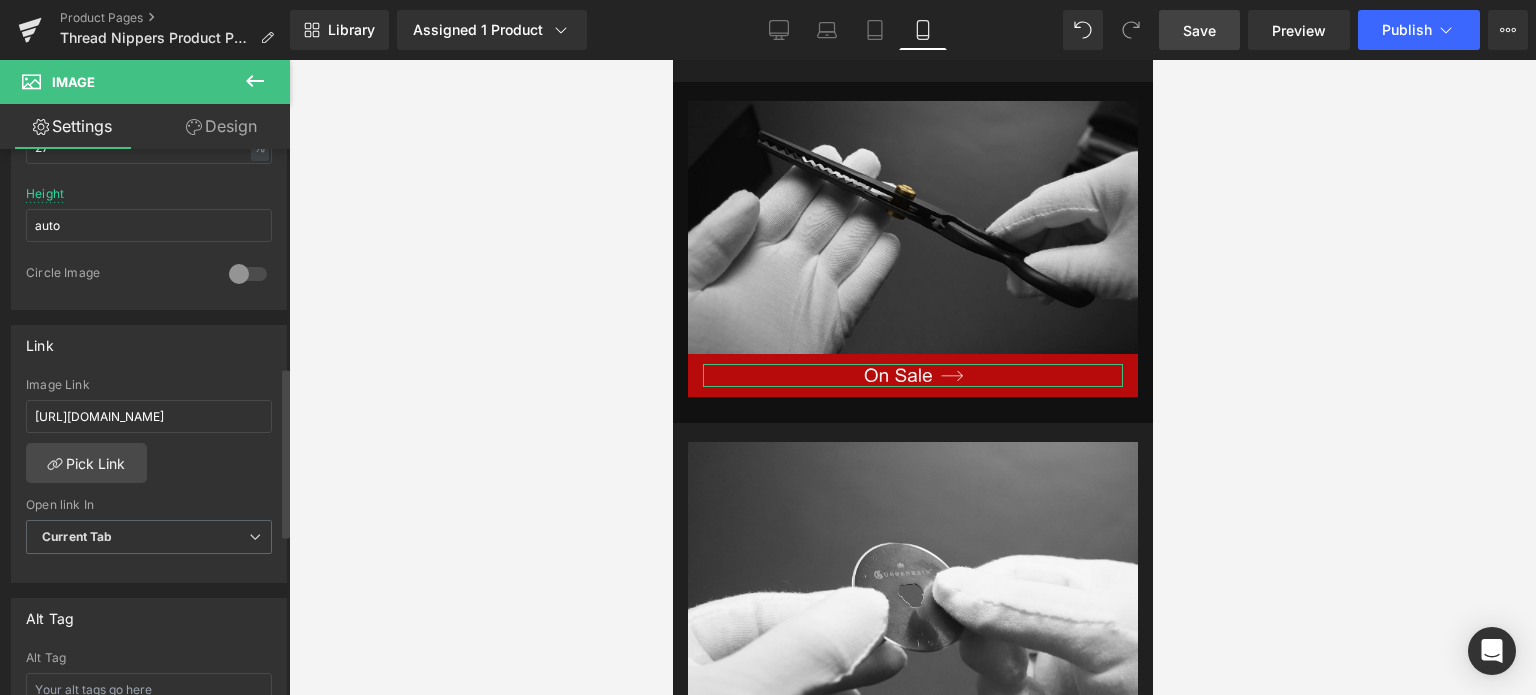 drag, startPoint x: 242, startPoint y: 457, endPoint x: 244, endPoint y: 446, distance: 11.18034 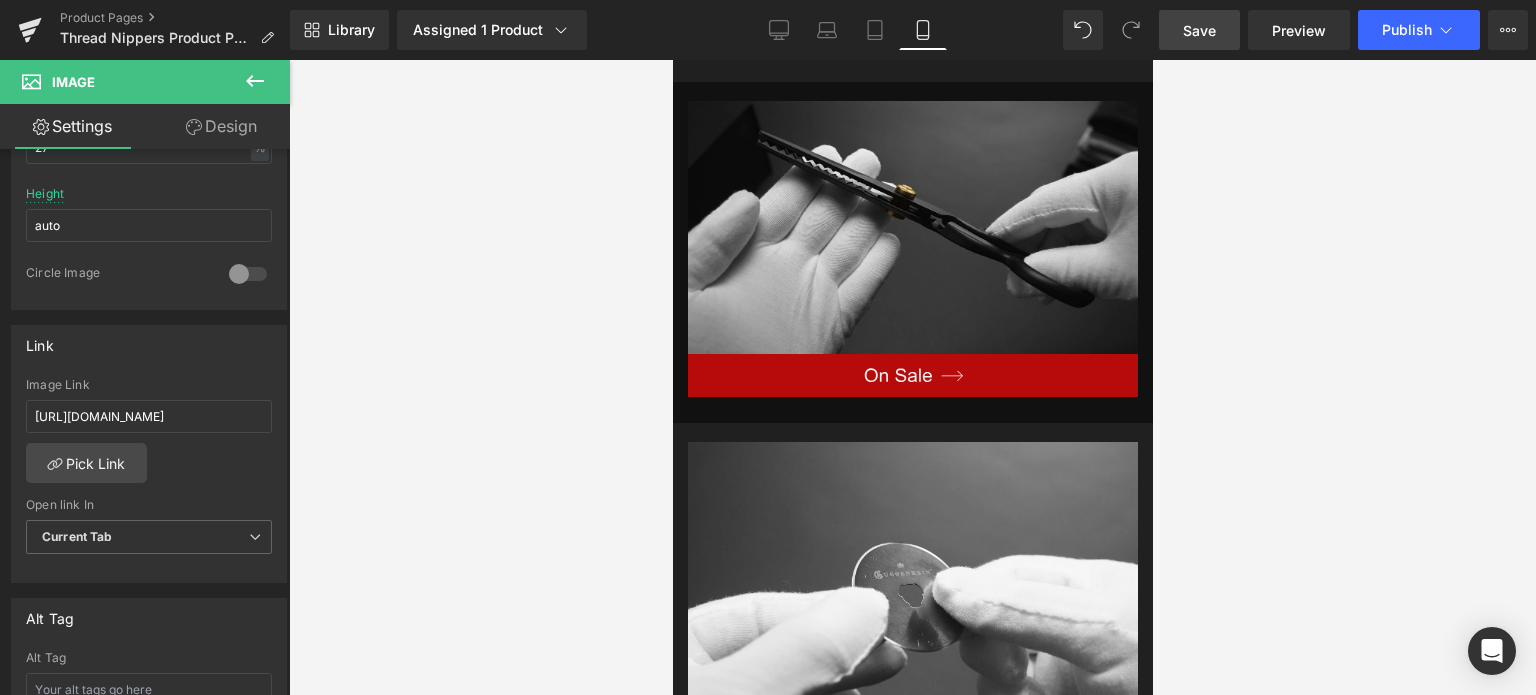 click on "Save" at bounding box center (1199, 30) 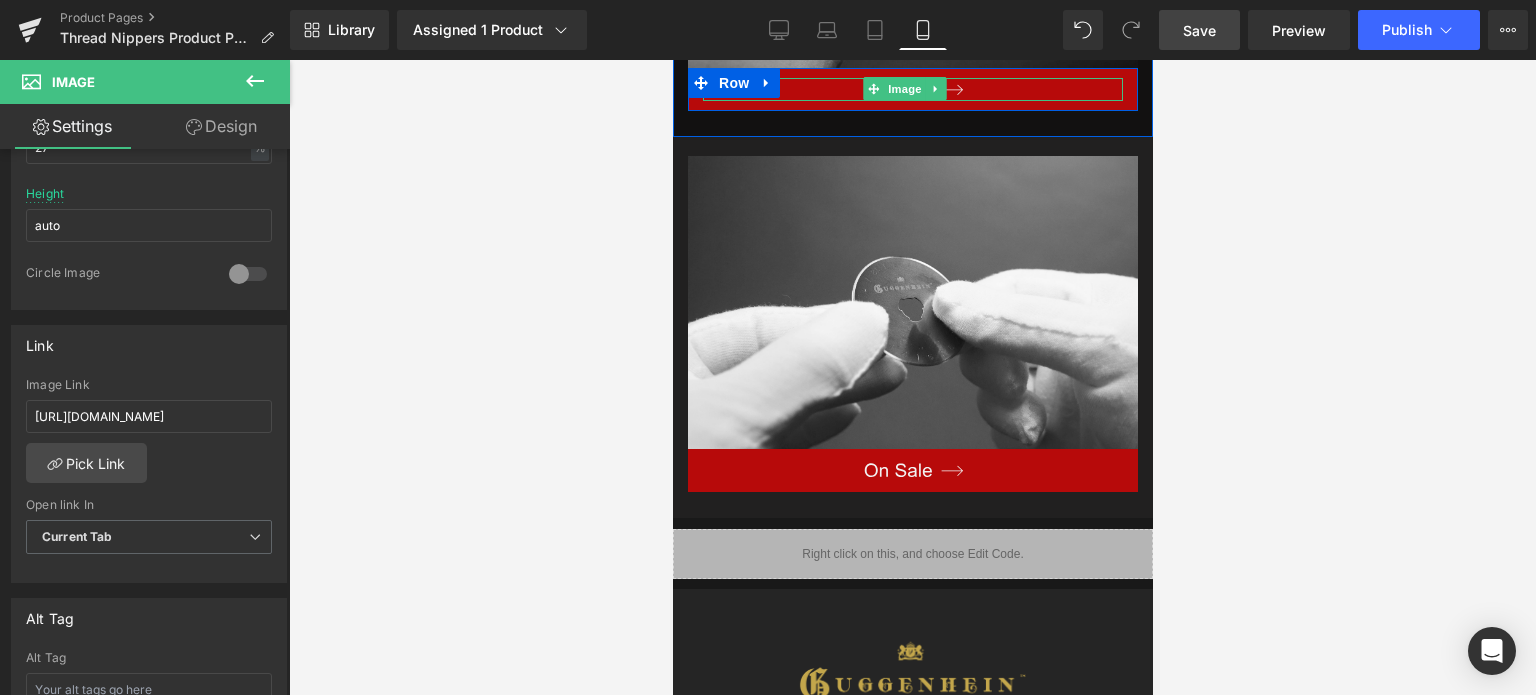scroll, scrollTop: 3486, scrollLeft: 0, axis: vertical 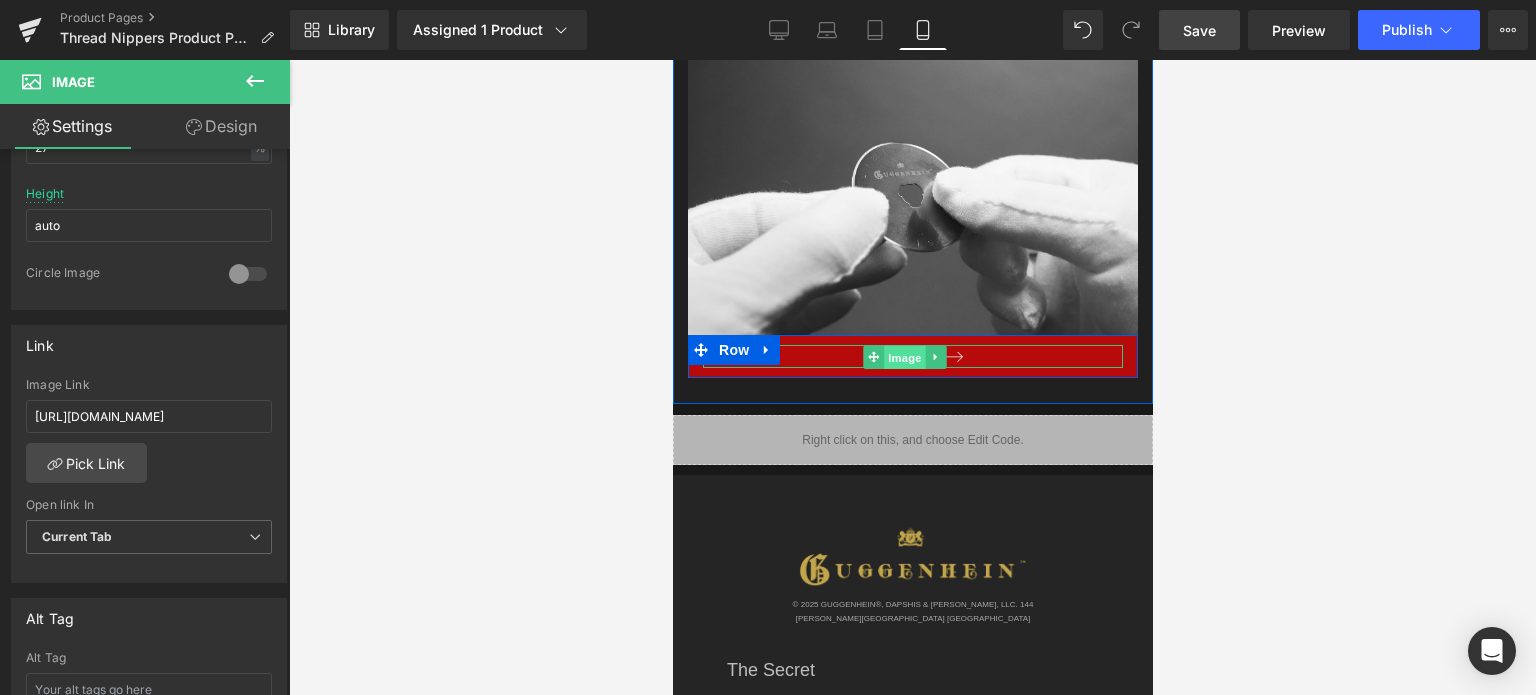click on "Image" at bounding box center [905, 357] 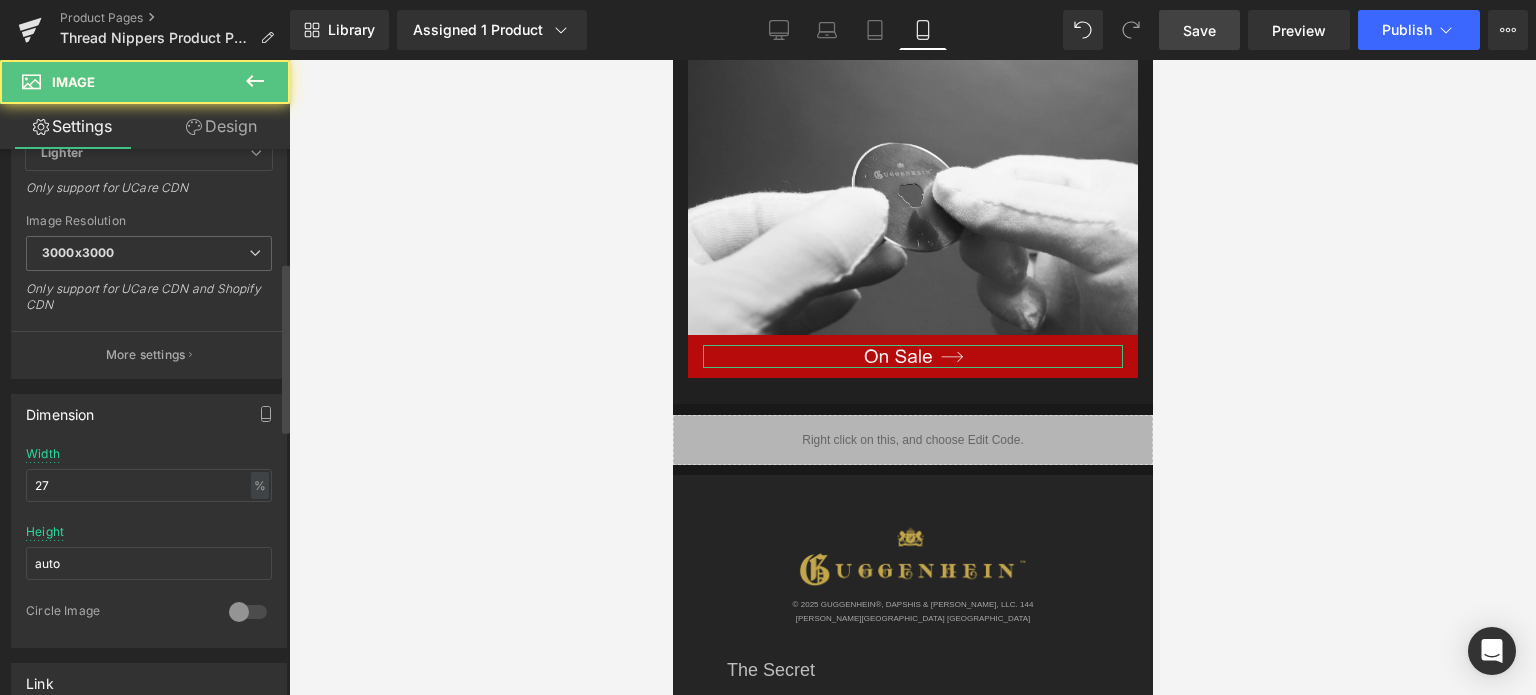scroll, scrollTop: 500, scrollLeft: 0, axis: vertical 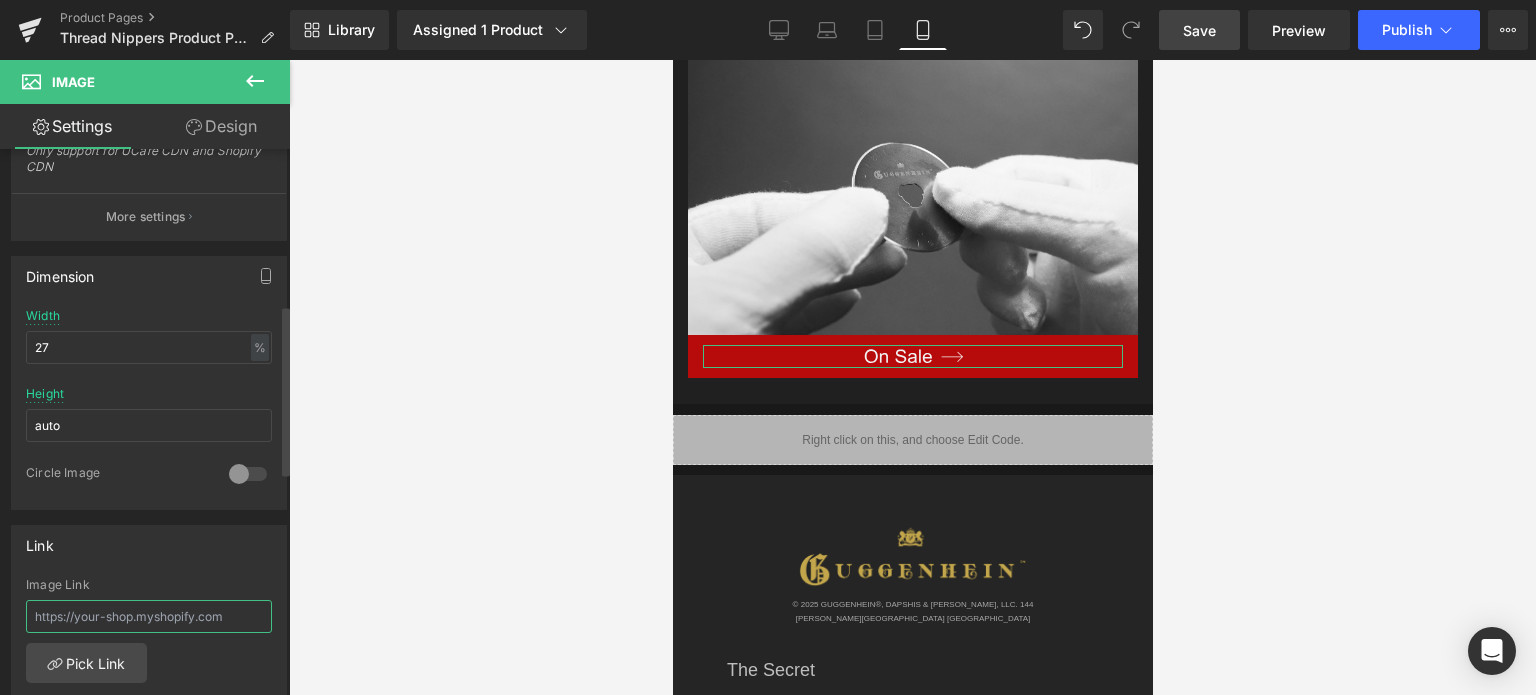 click at bounding box center (149, 616) 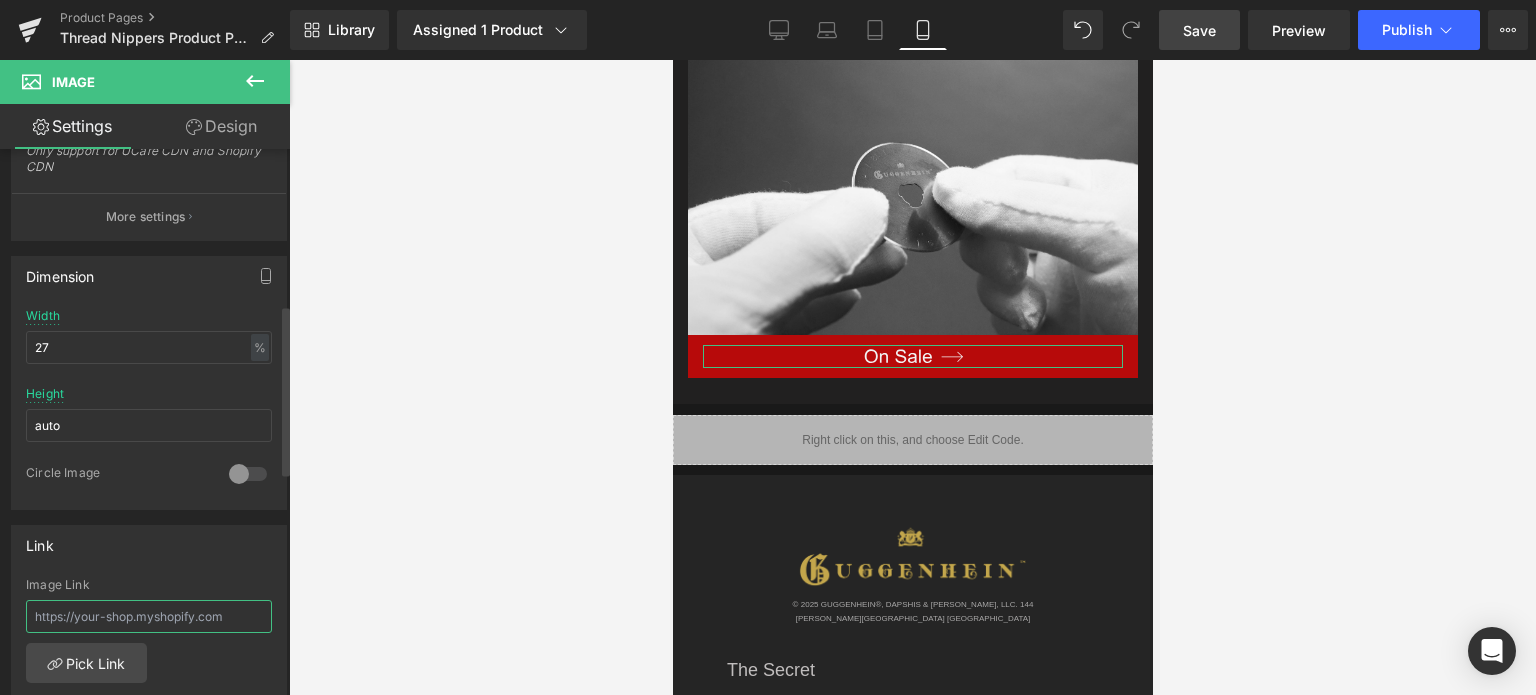 paste on "[URL][DOMAIN_NAME]" 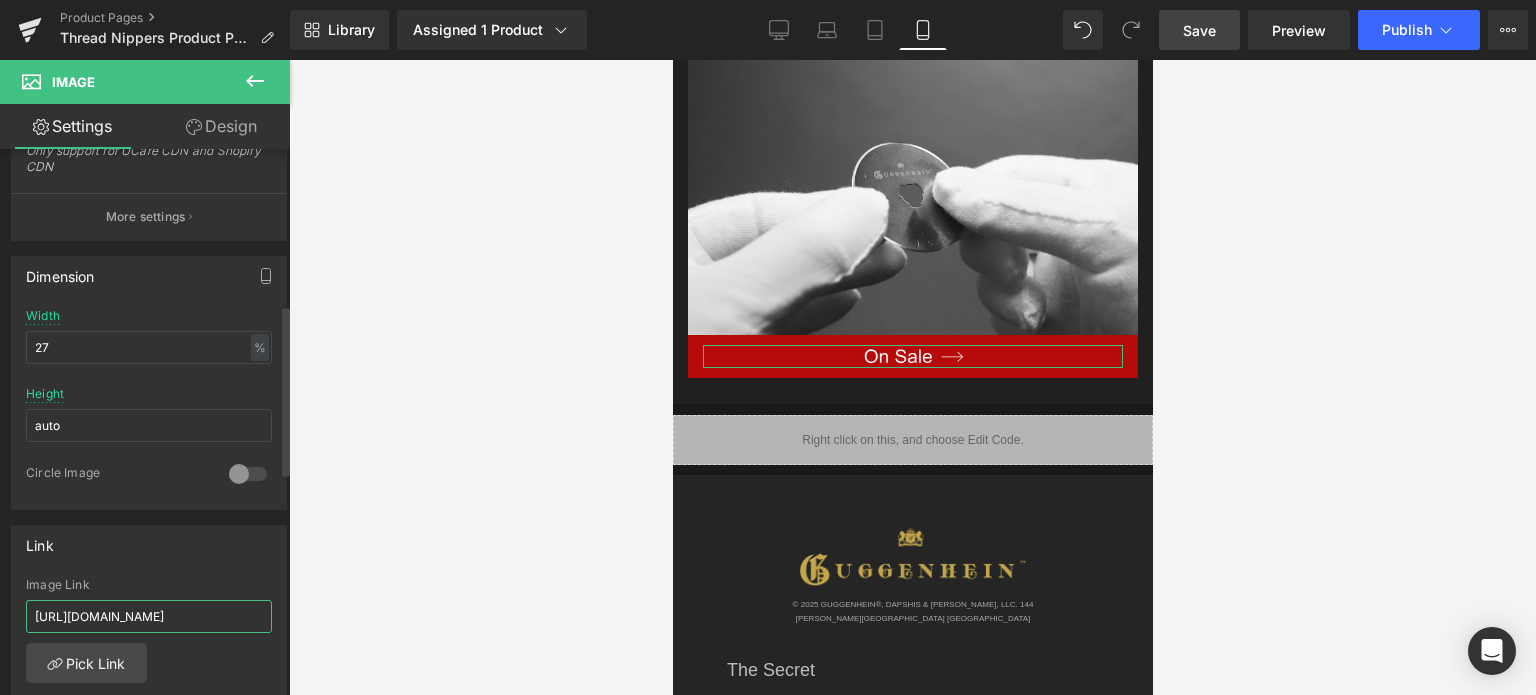scroll, scrollTop: 0, scrollLeft: 90, axis: horizontal 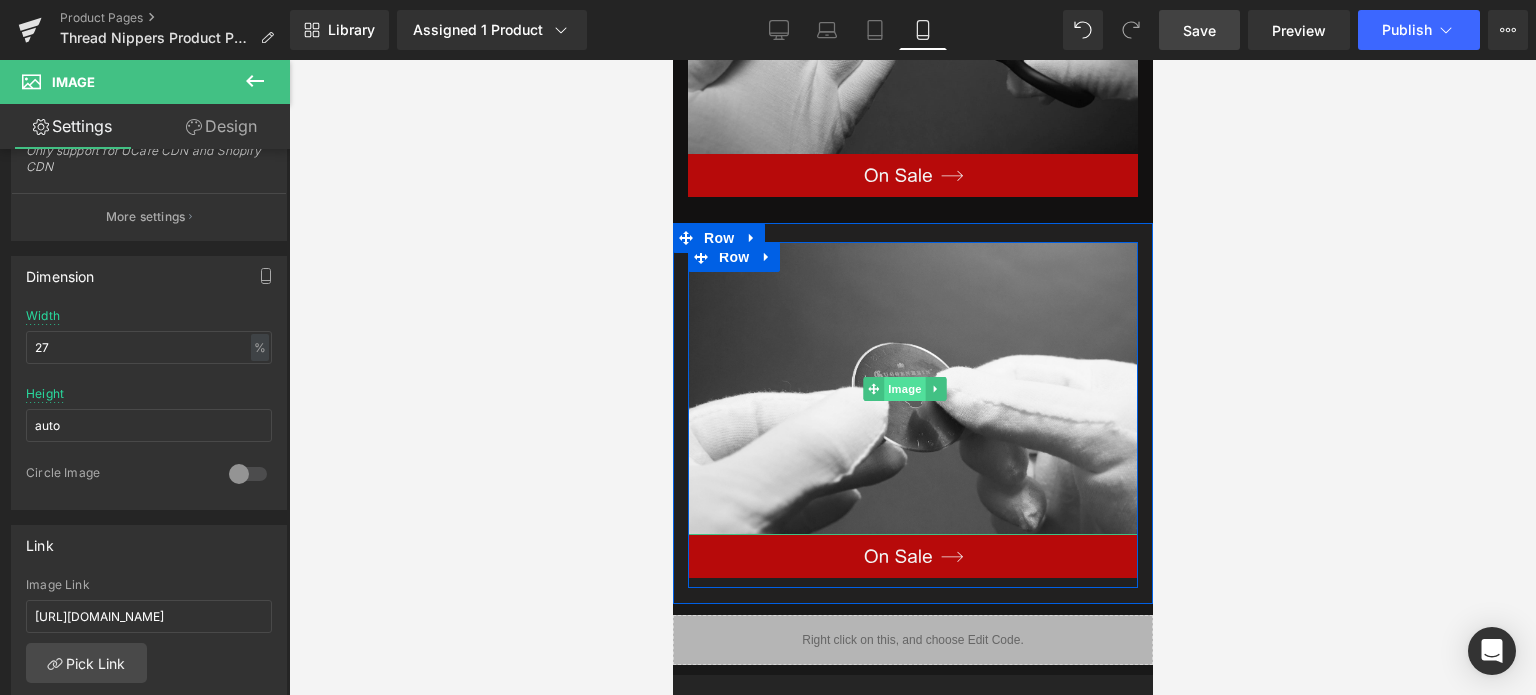 click on "Image" at bounding box center [905, 389] 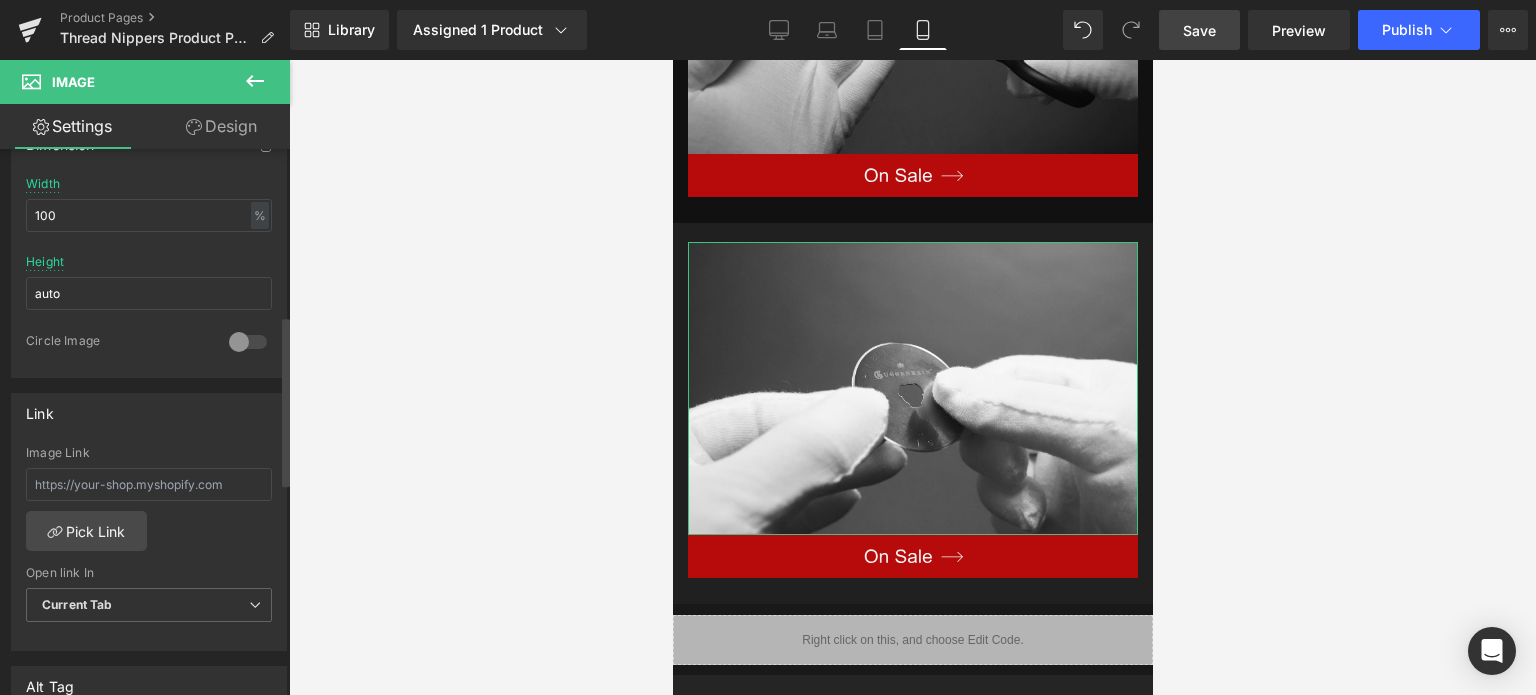 scroll, scrollTop: 700, scrollLeft: 0, axis: vertical 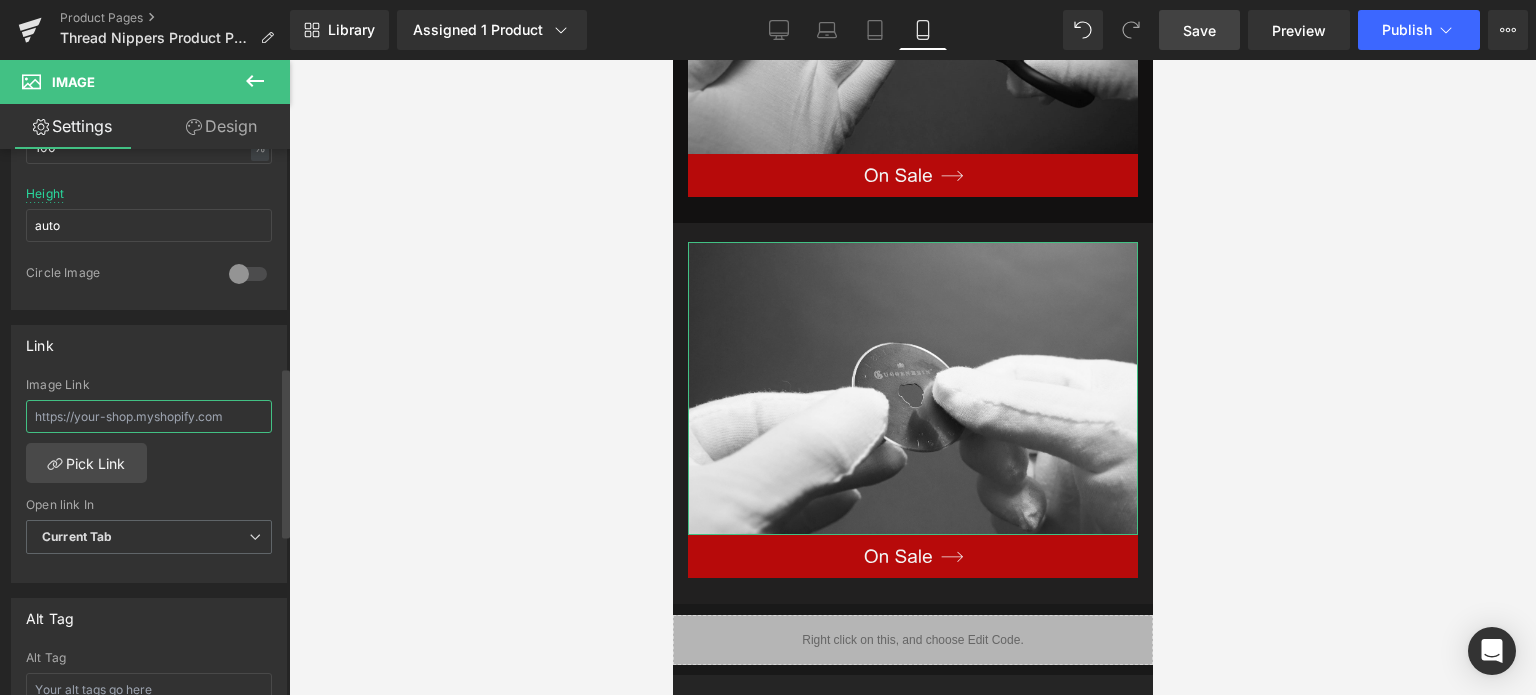 click at bounding box center (149, 416) 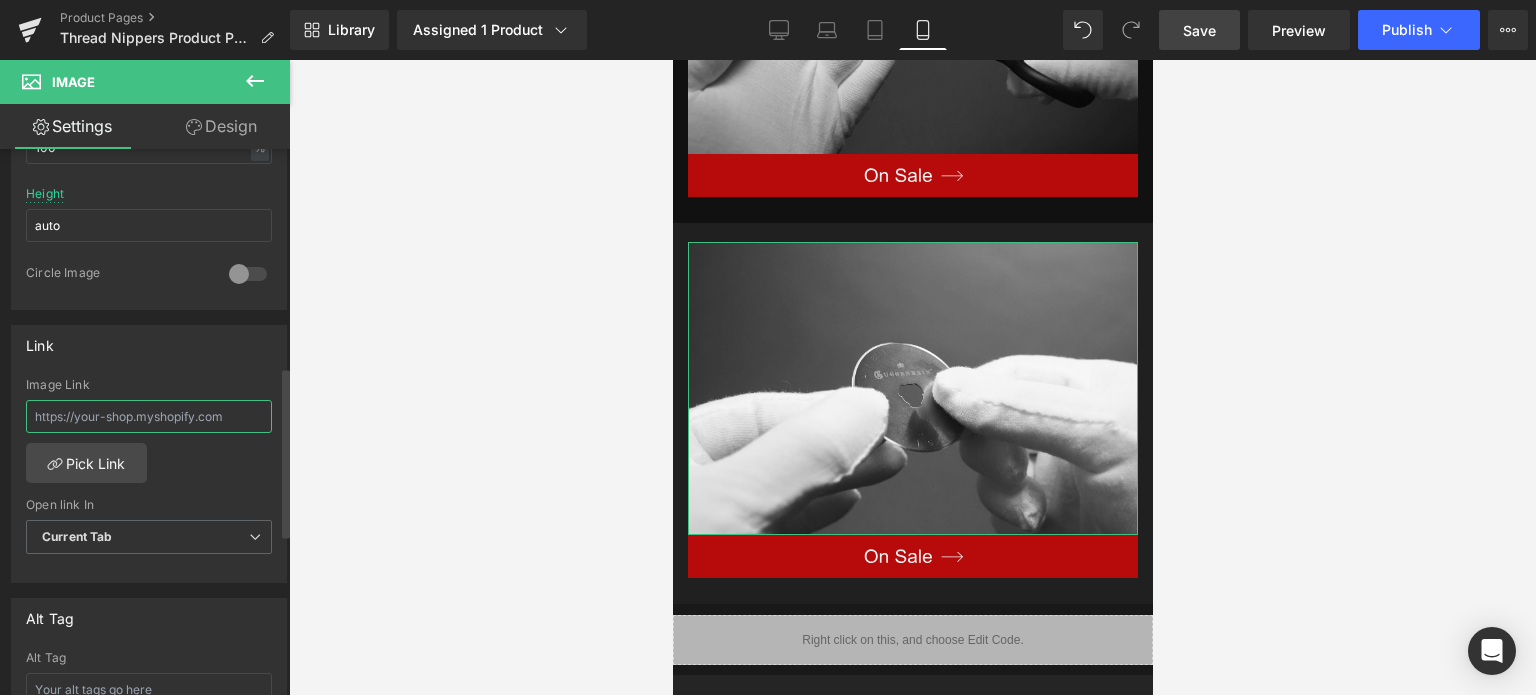 paste on "[URL][DOMAIN_NAME]" 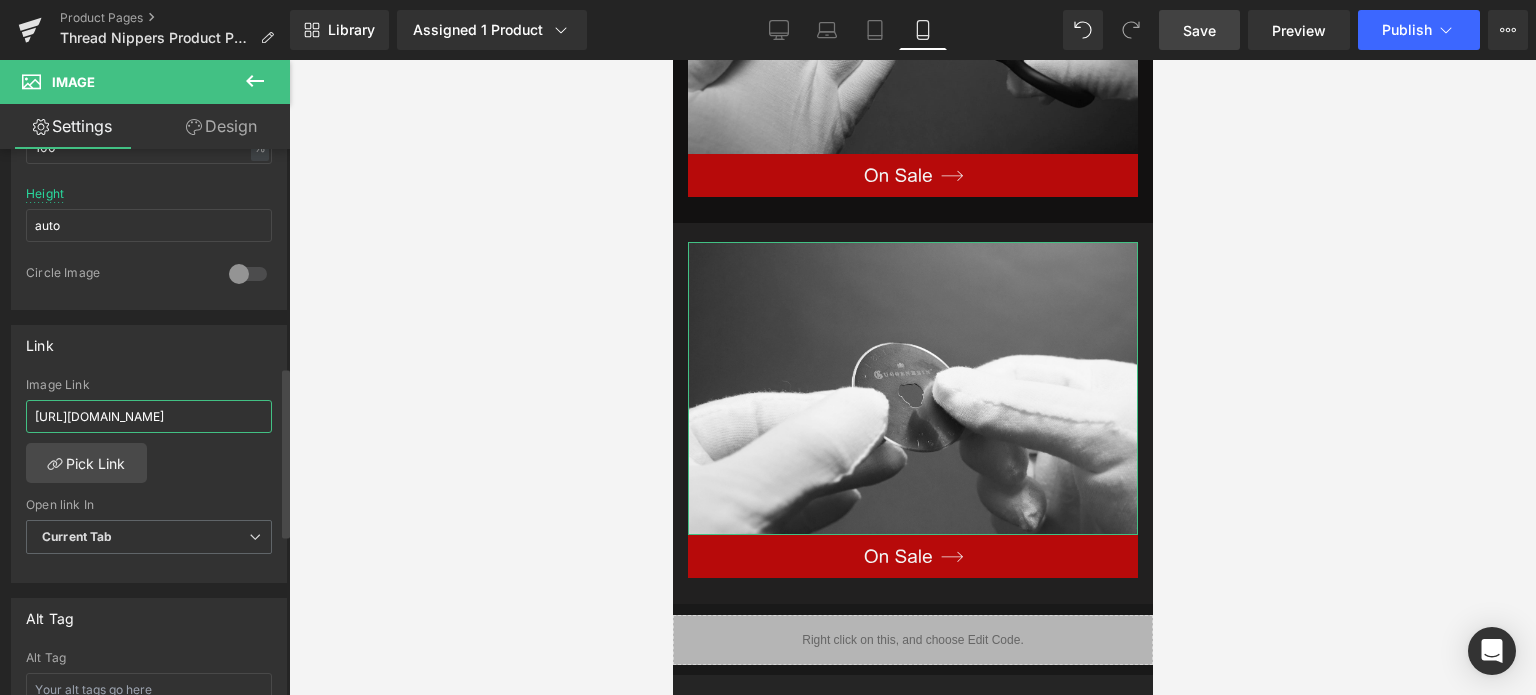 scroll, scrollTop: 0, scrollLeft: 90, axis: horizontal 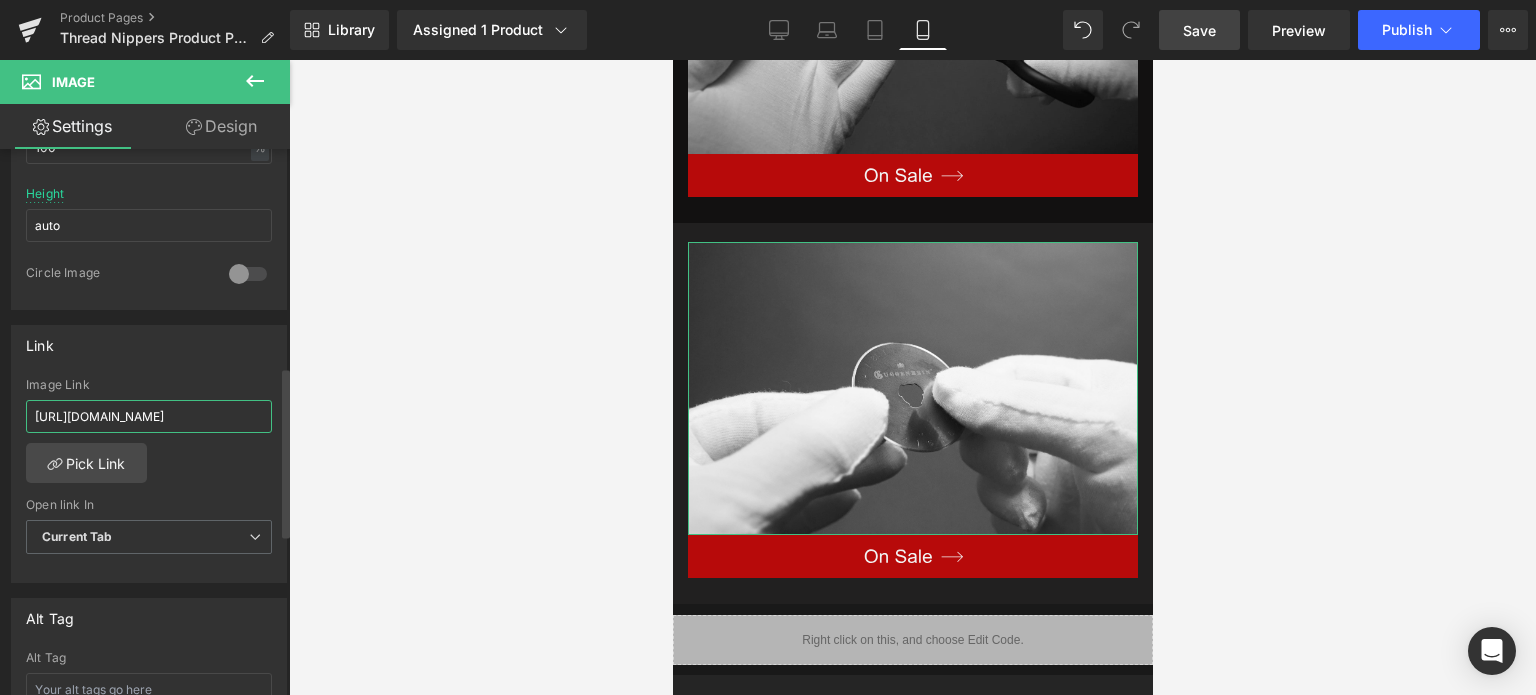 type on "[URL][DOMAIN_NAME]" 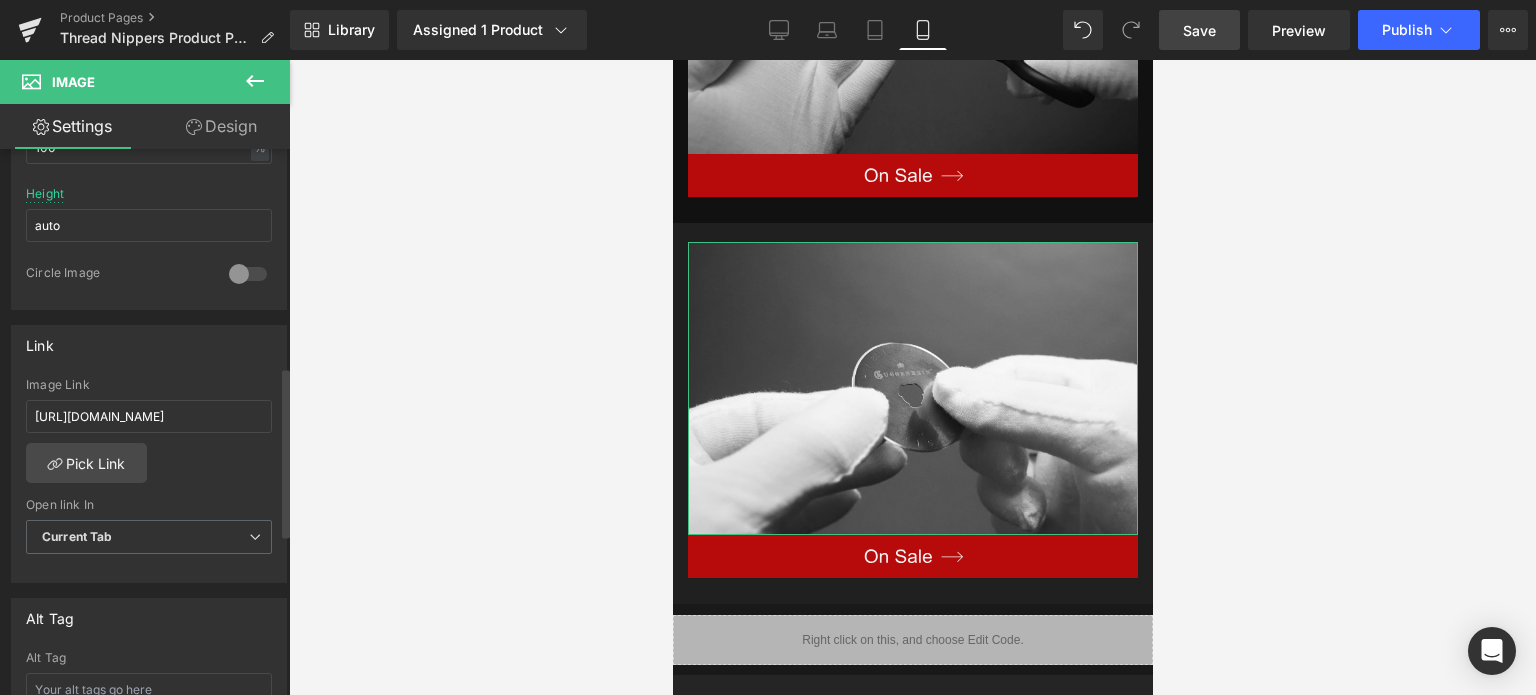 scroll, scrollTop: 0, scrollLeft: 0, axis: both 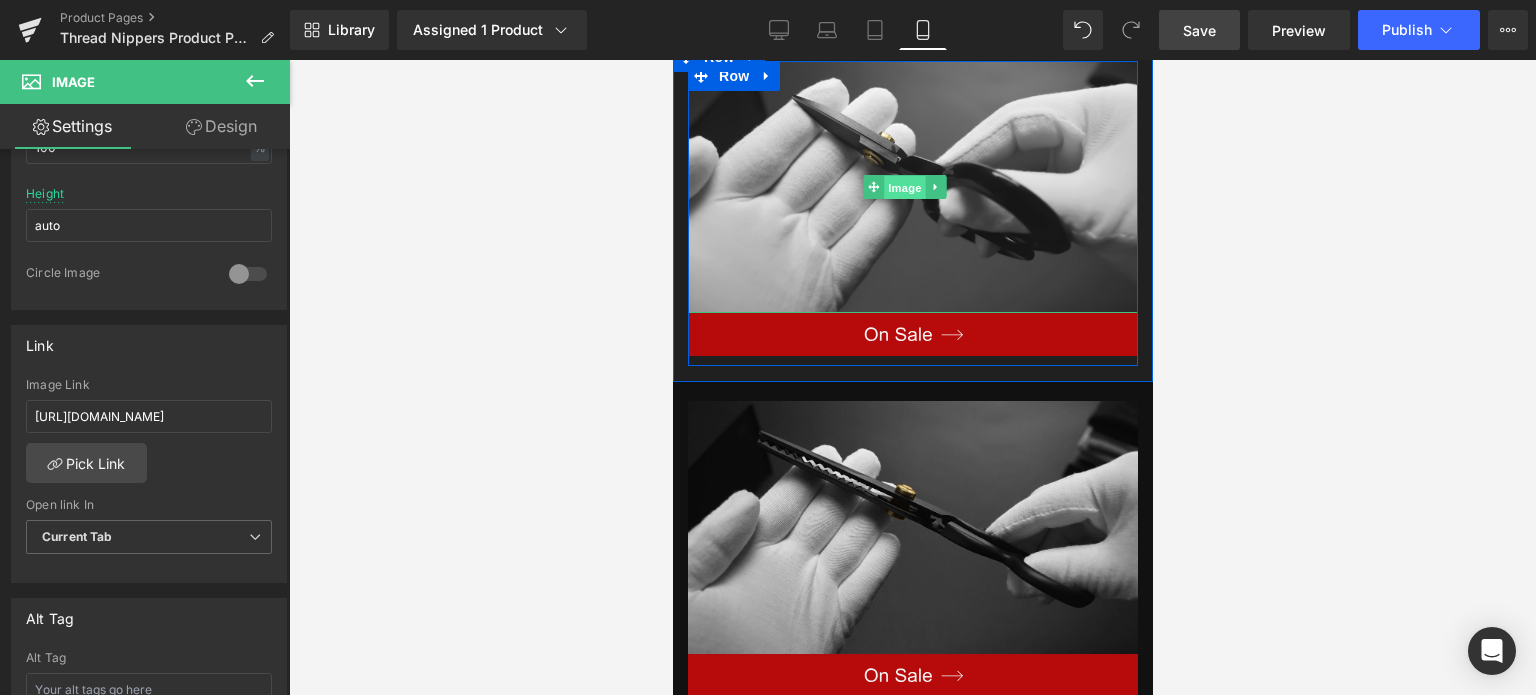 click on "Image" at bounding box center (905, 188) 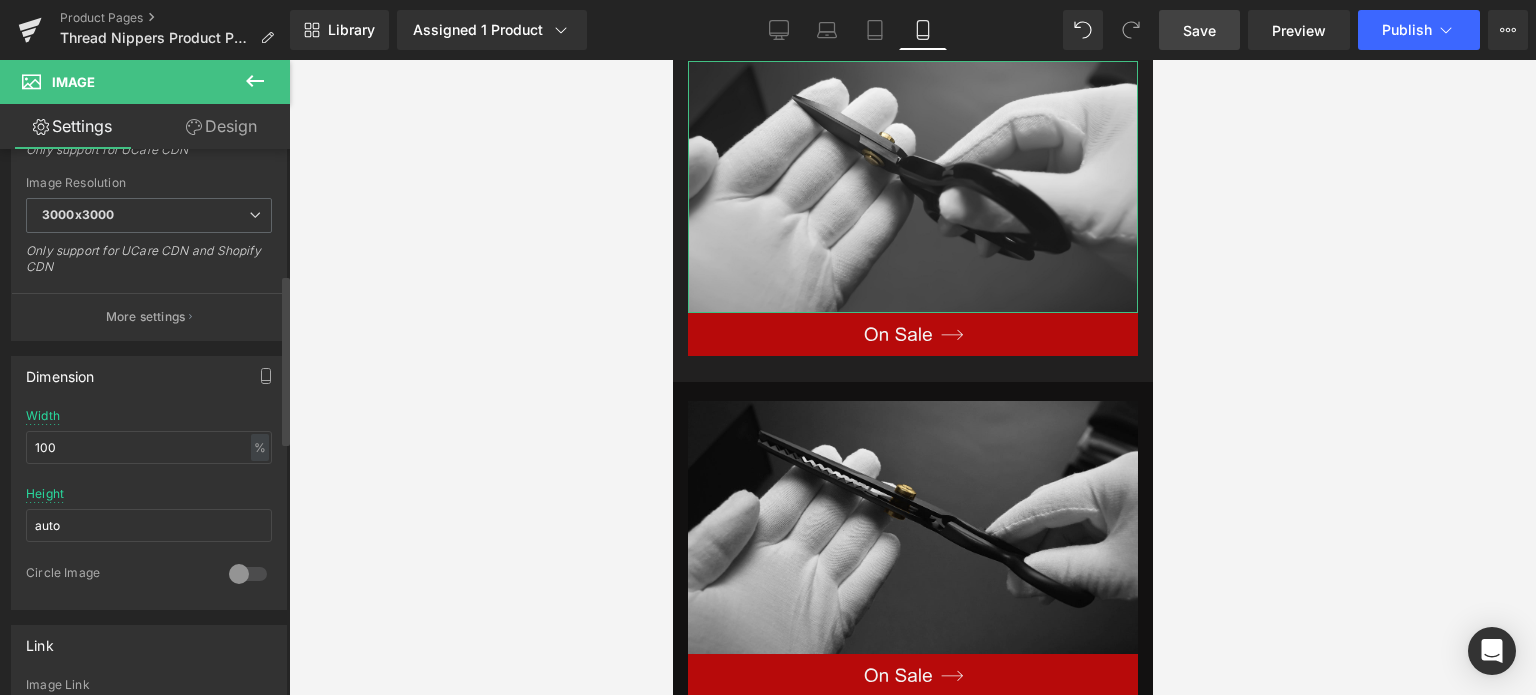 scroll, scrollTop: 700, scrollLeft: 0, axis: vertical 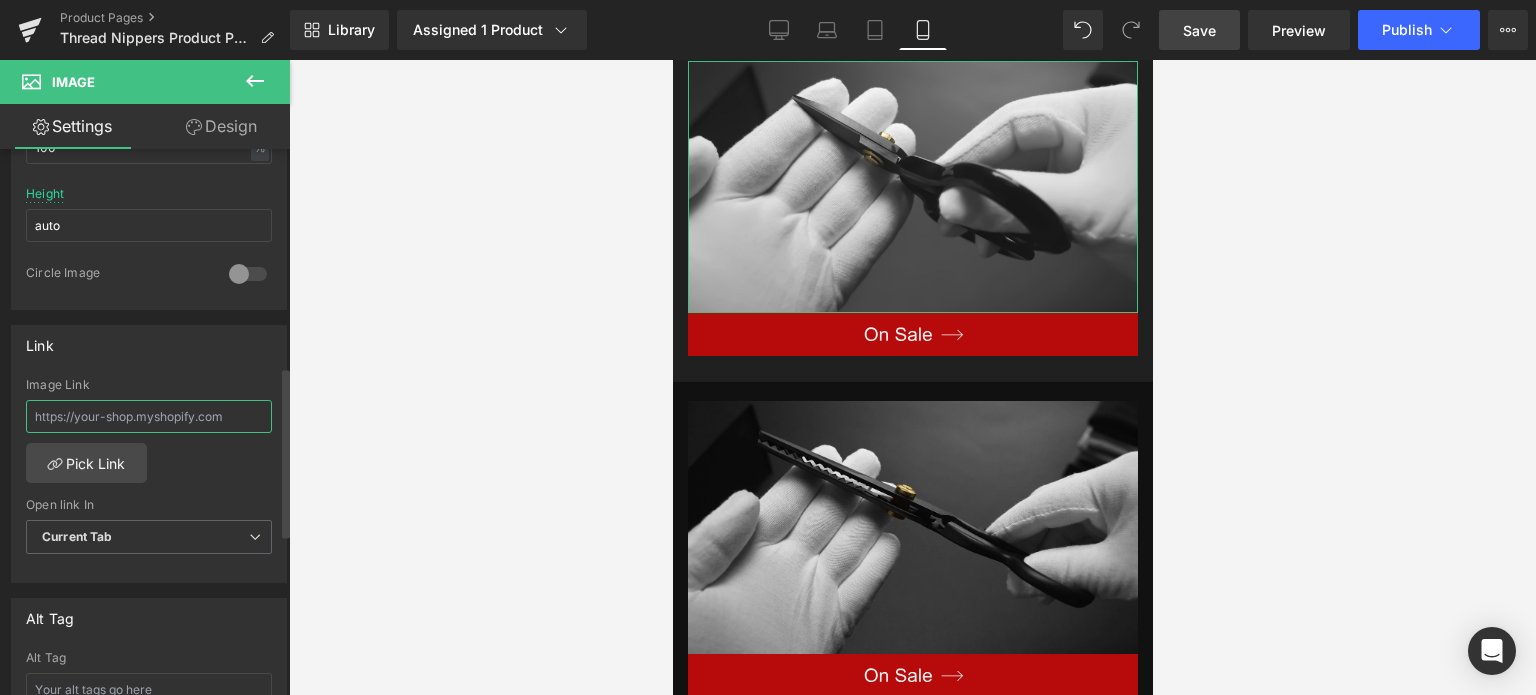 click at bounding box center [149, 416] 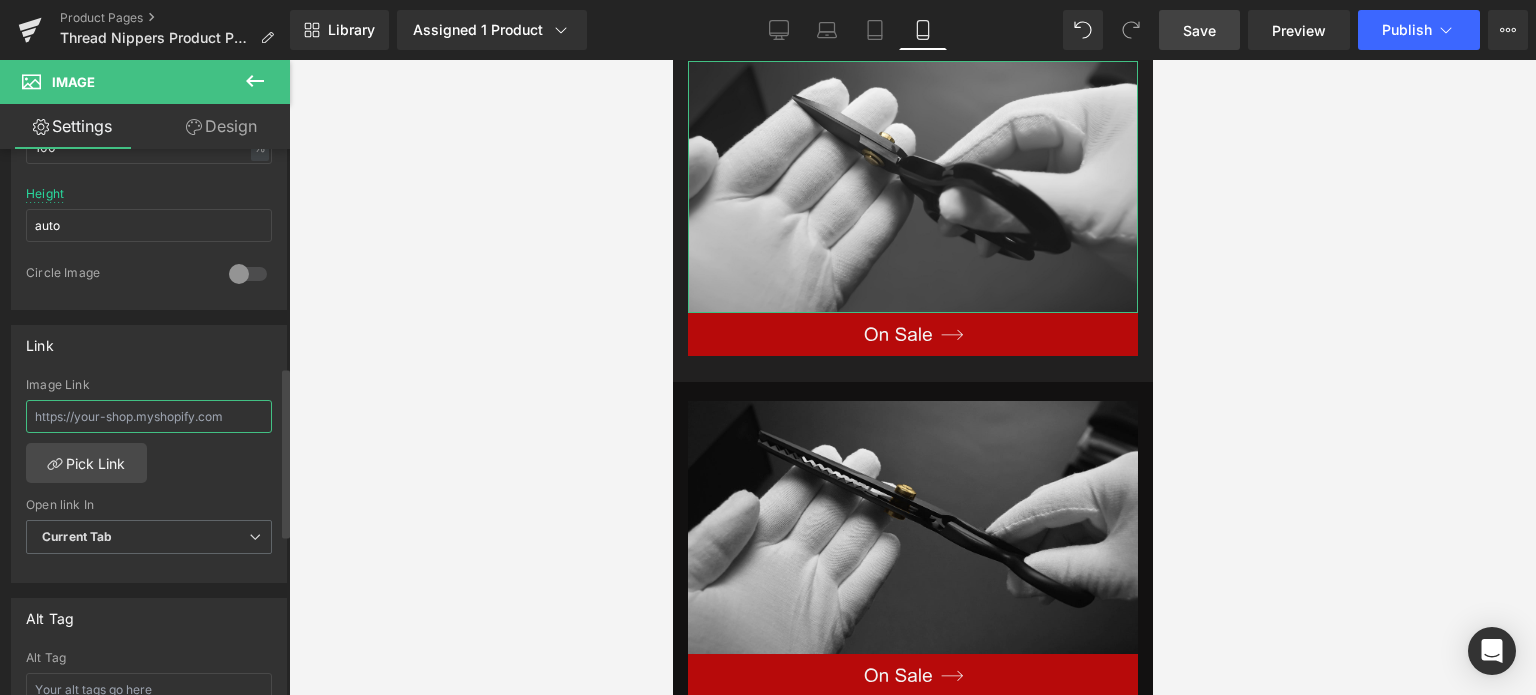 paste on "[URL][DOMAIN_NAME]" 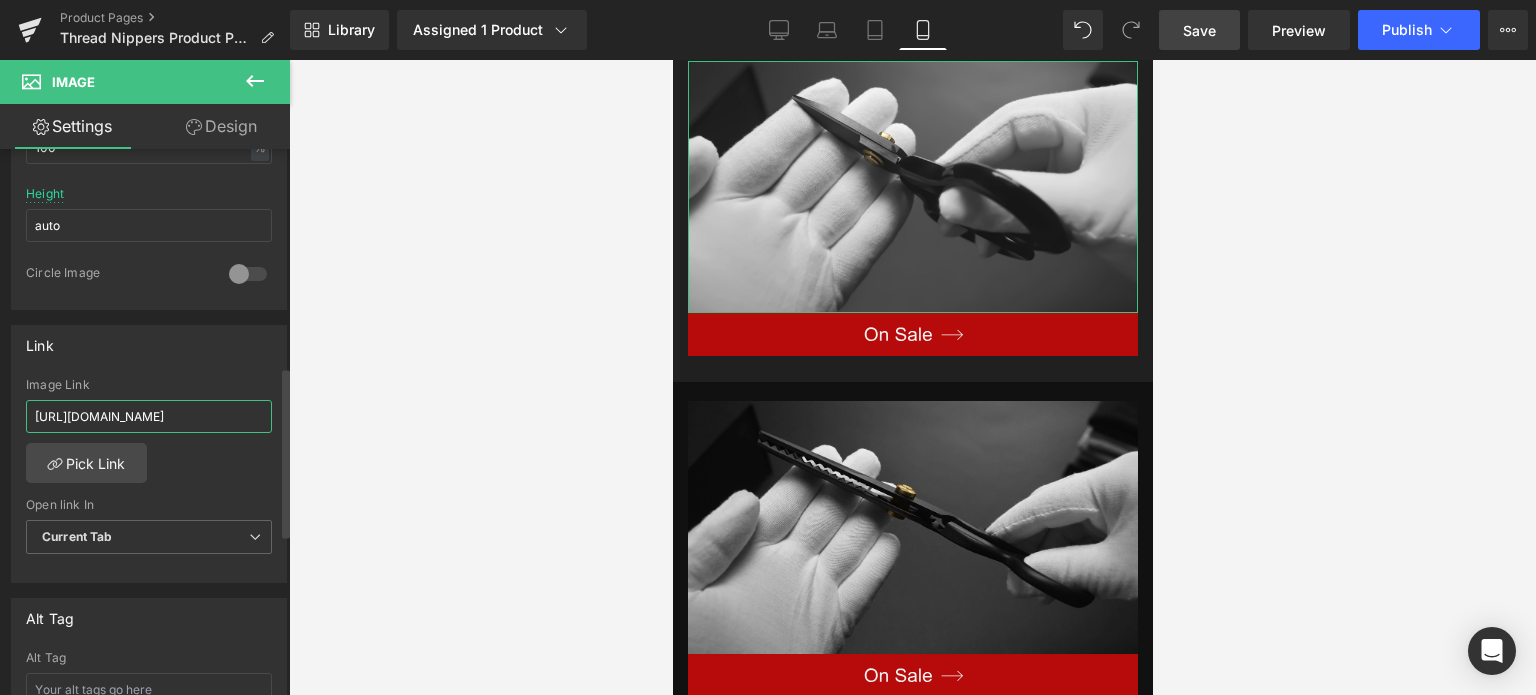 scroll, scrollTop: 0, scrollLeft: 64, axis: horizontal 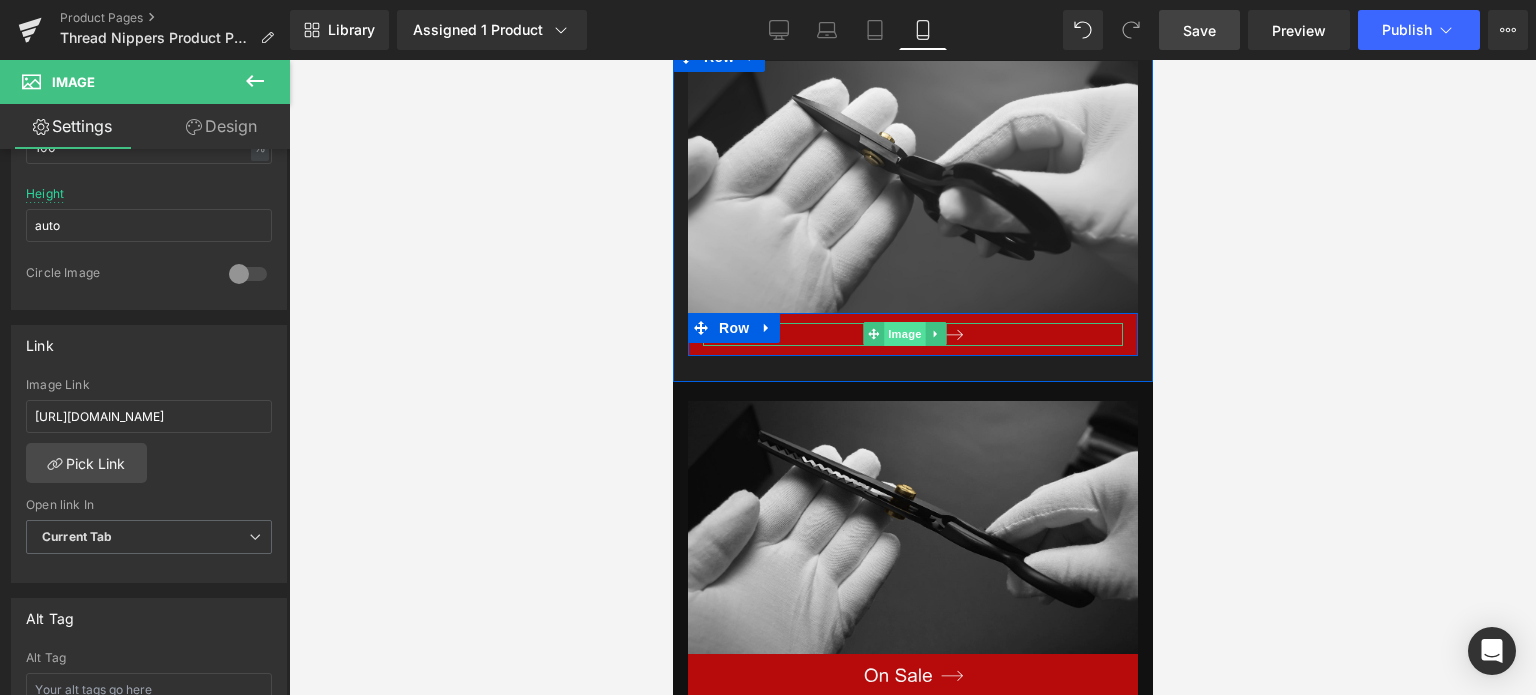 click on "Image" at bounding box center (905, 334) 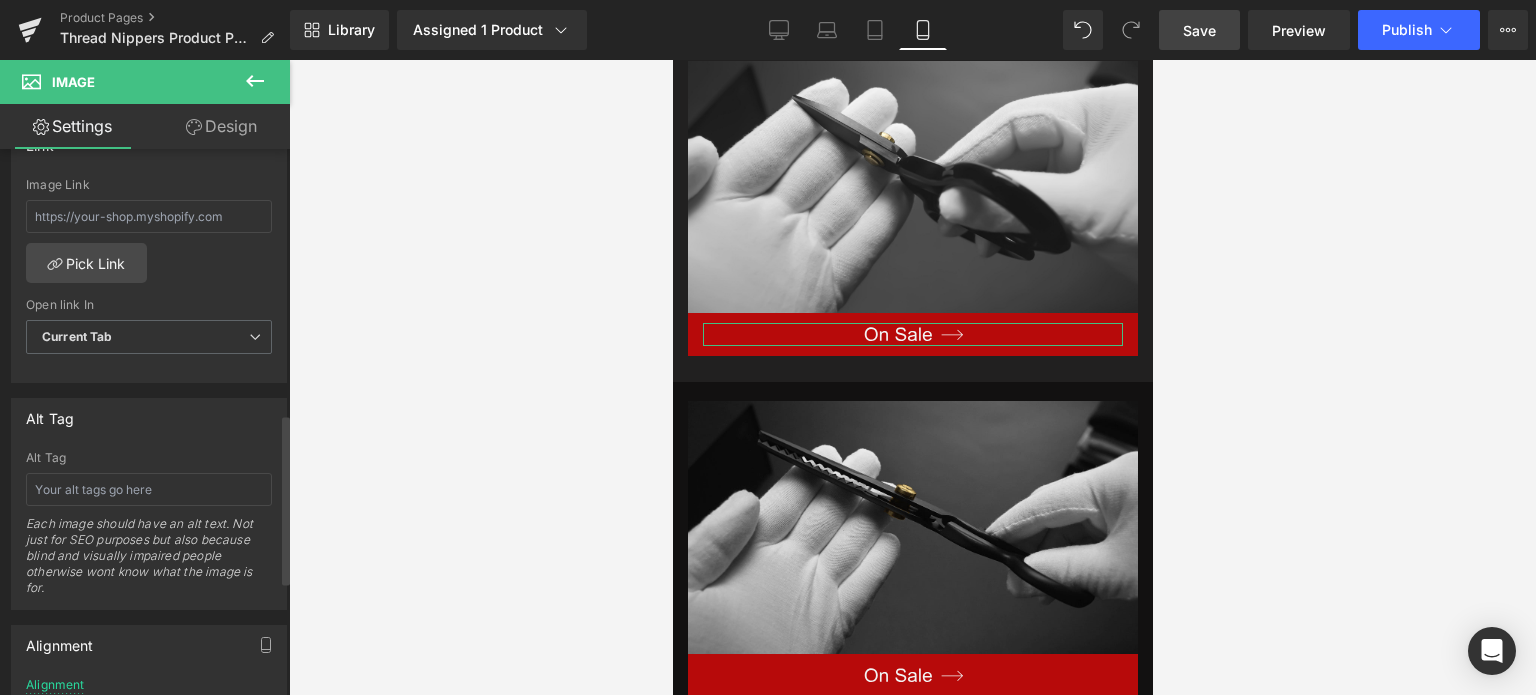 scroll, scrollTop: 600, scrollLeft: 0, axis: vertical 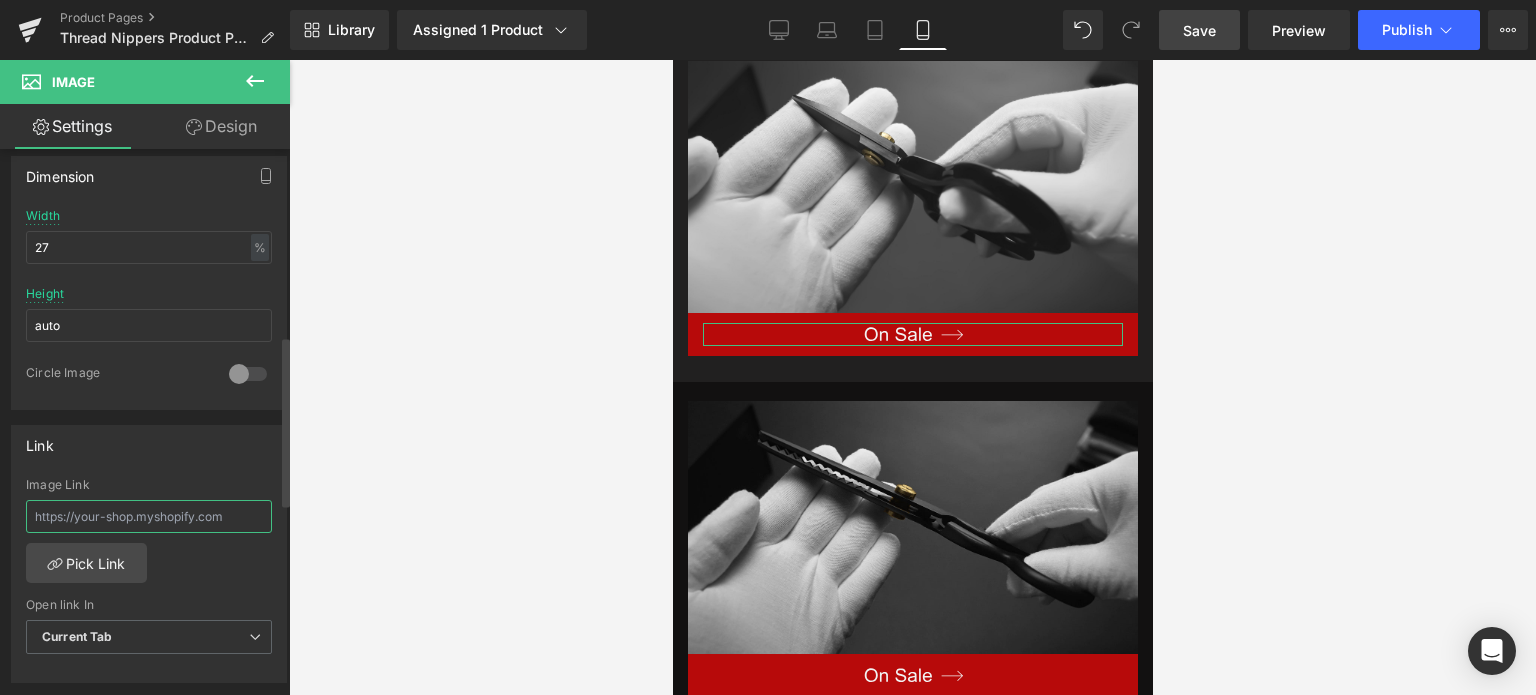 click at bounding box center [149, 516] 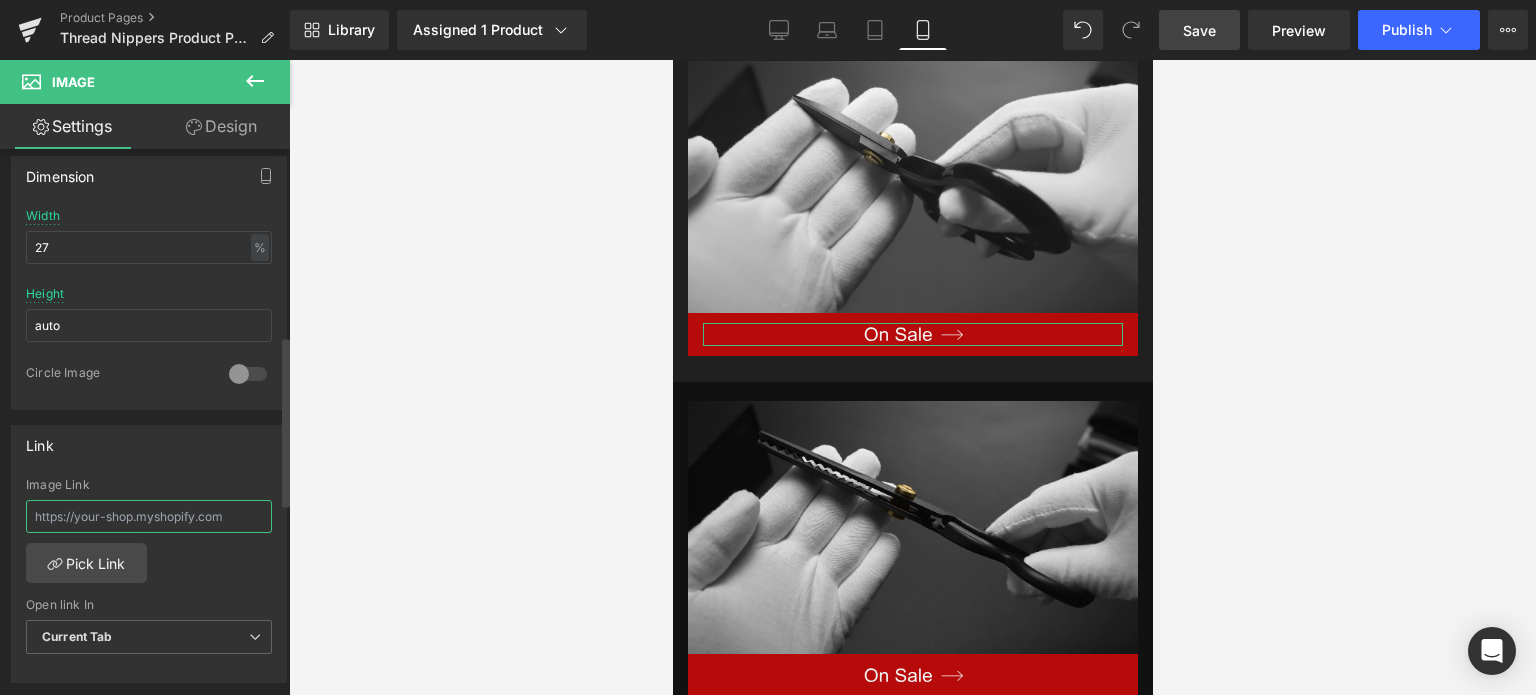 paste on "[URL][DOMAIN_NAME]" 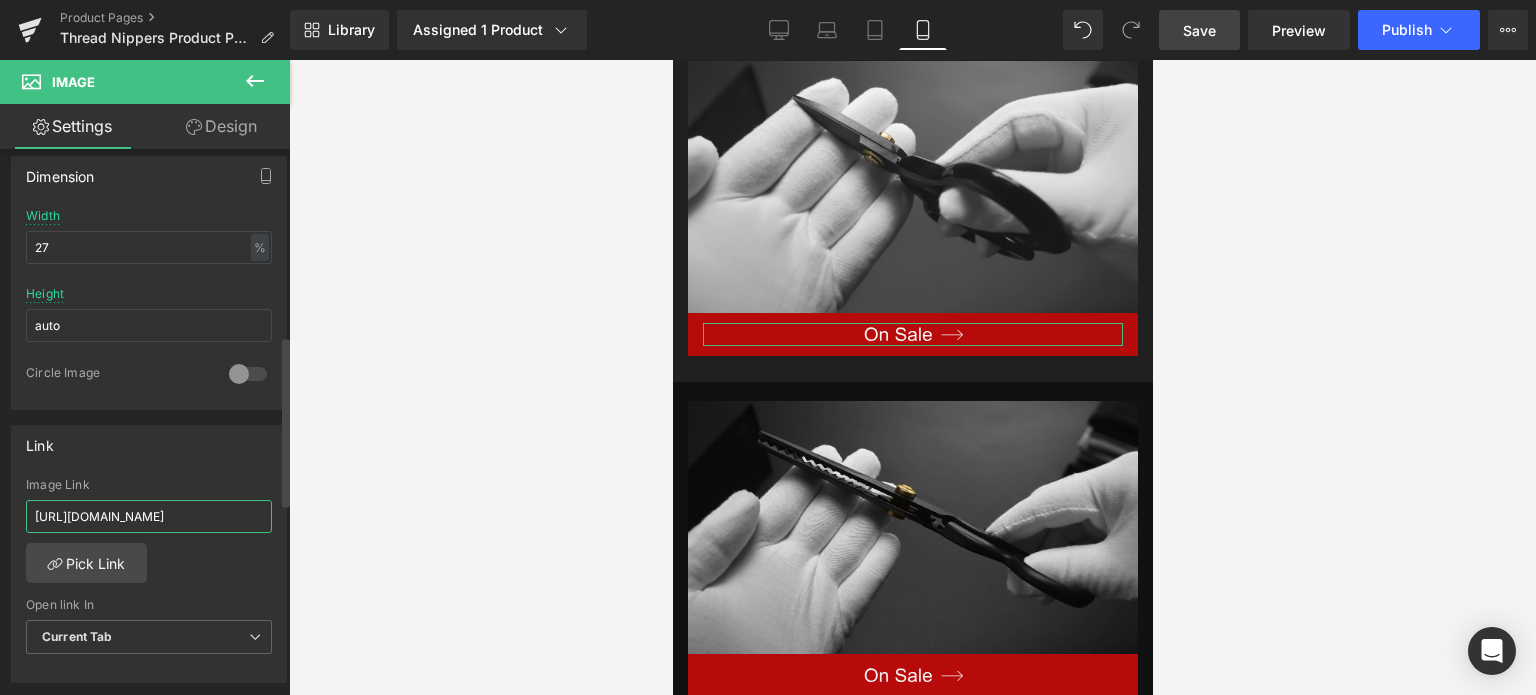 scroll, scrollTop: 0, scrollLeft: 64, axis: horizontal 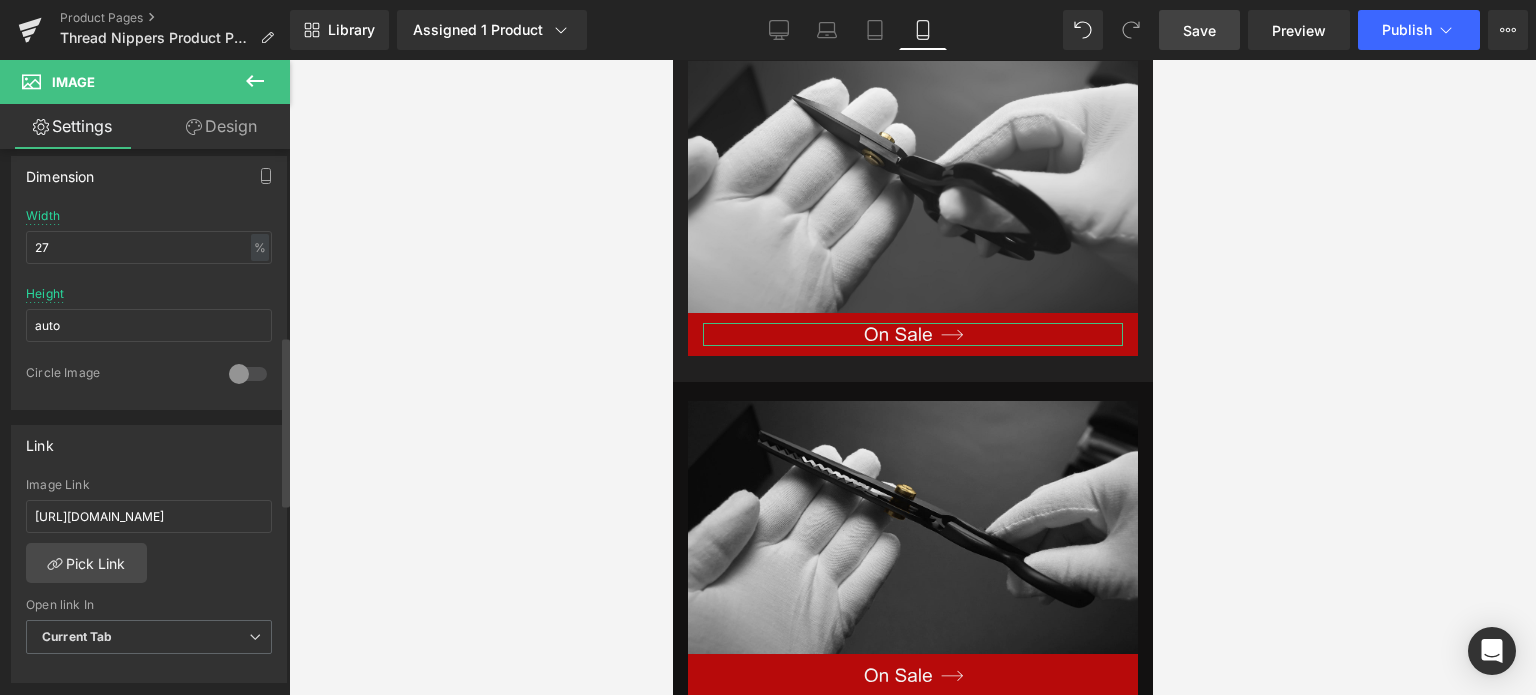 click on "[URL][DOMAIN_NAME] Image Link [URL][DOMAIN_NAME]  Pick Link Current Tab New Tab Open link In
Current Tab
Current Tab New Tab" at bounding box center [149, 580] 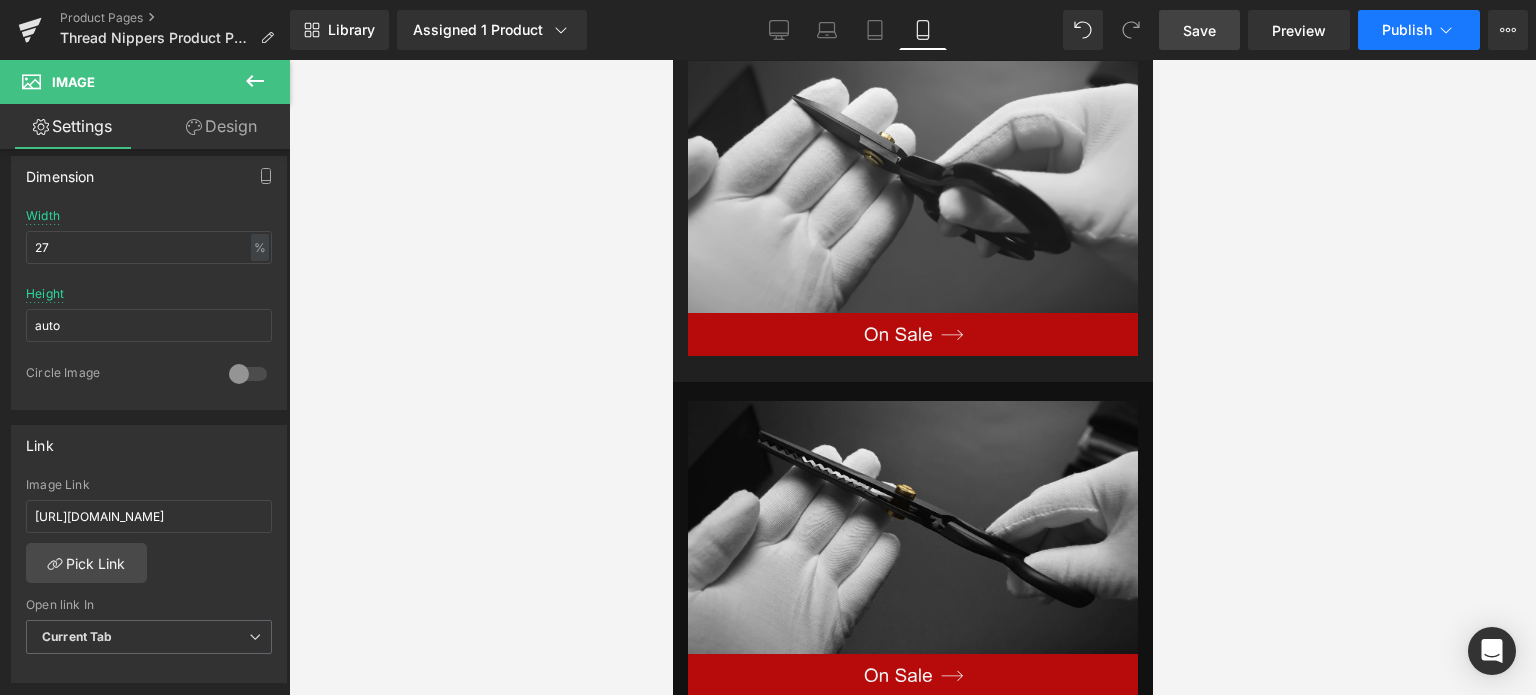 click on "Publish" at bounding box center (1419, 30) 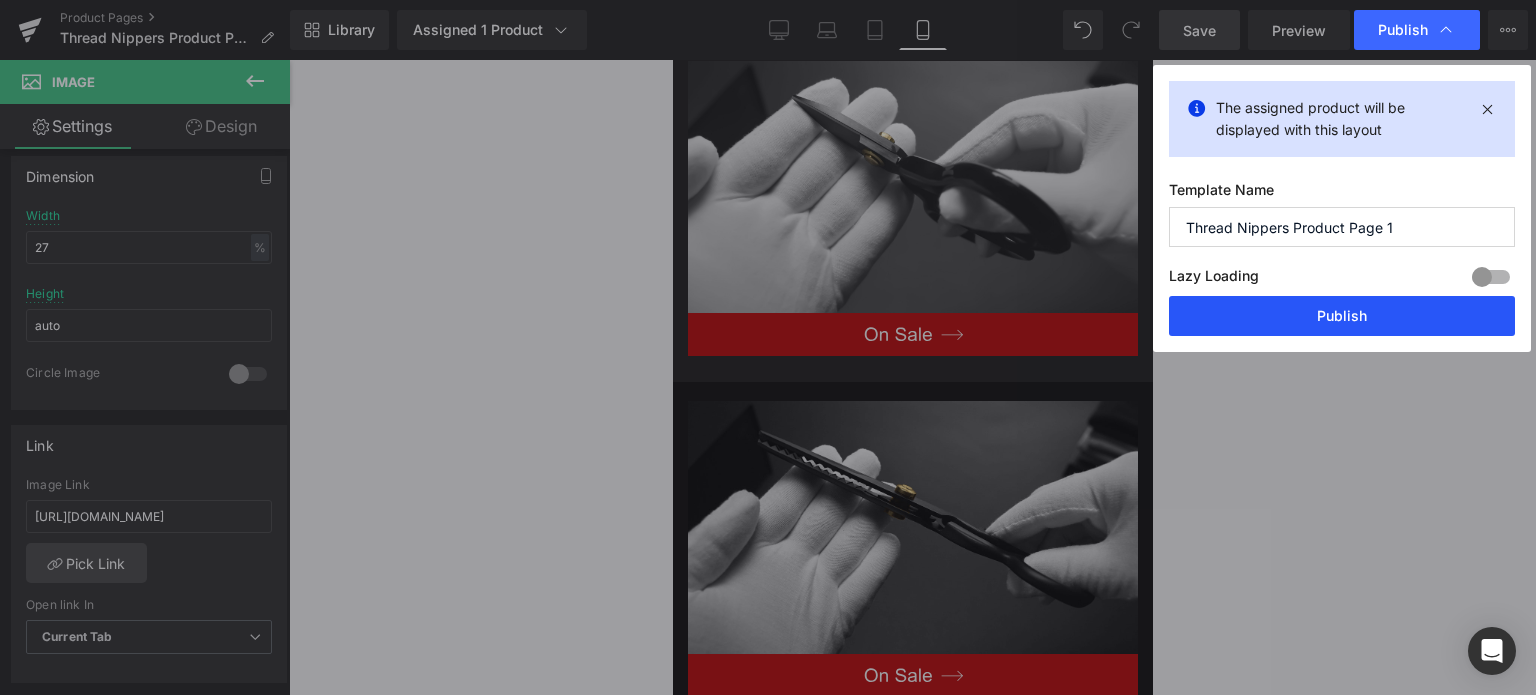 click on "Publish" at bounding box center [1342, 316] 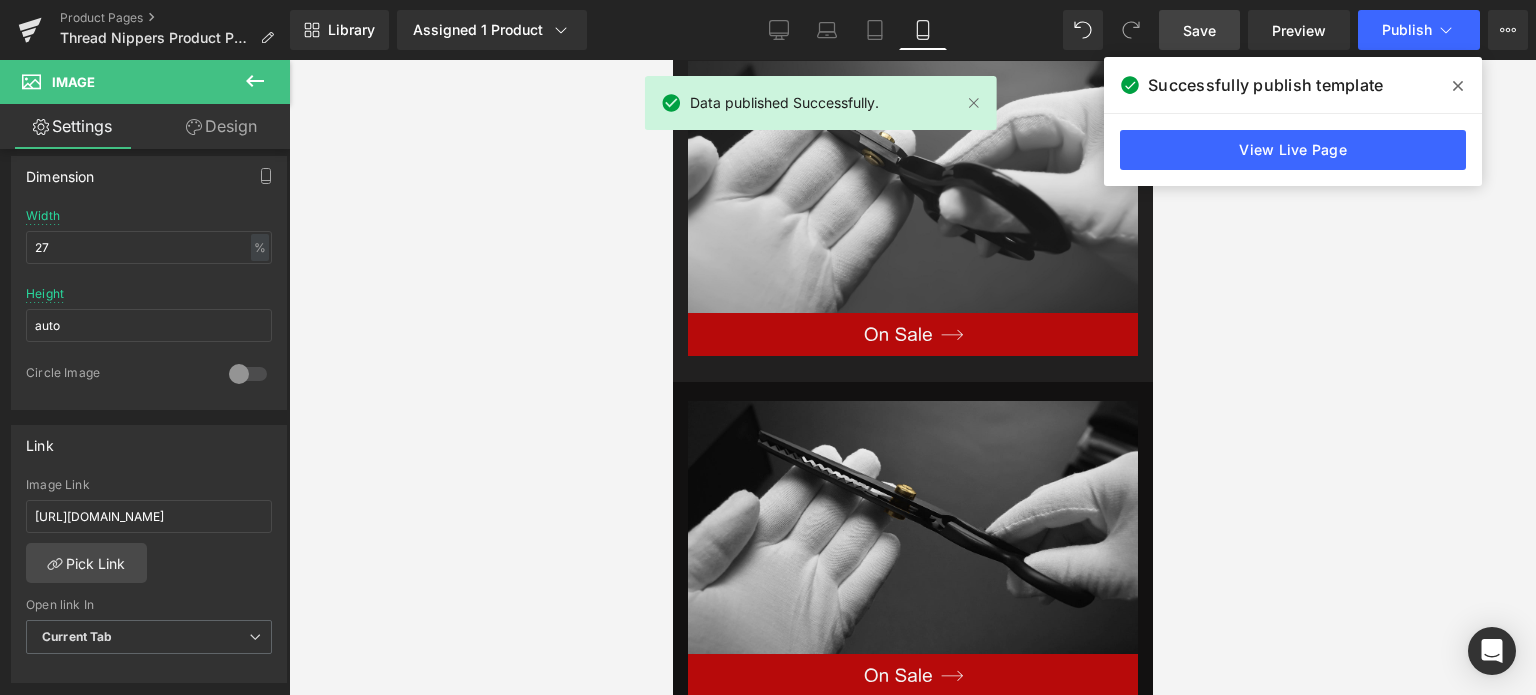 click 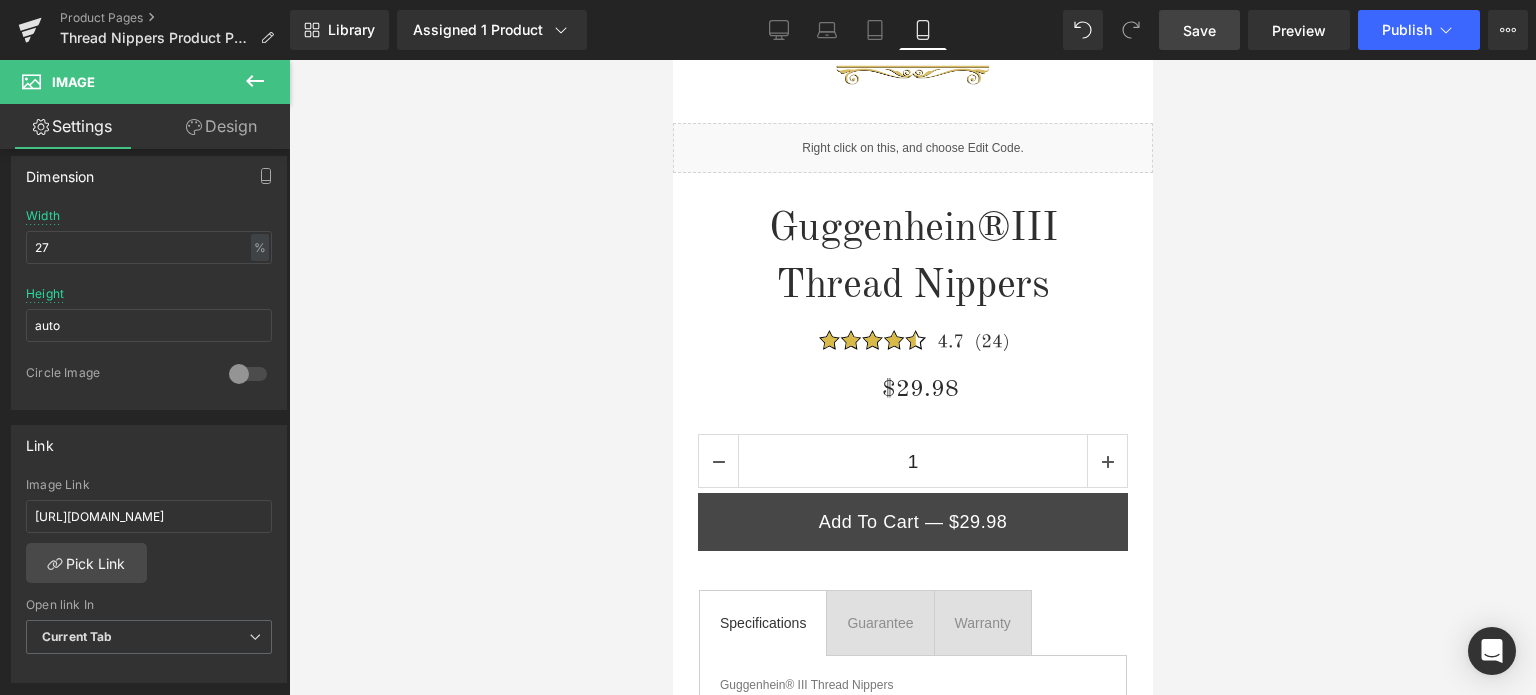 scroll, scrollTop: 0, scrollLeft: 0, axis: both 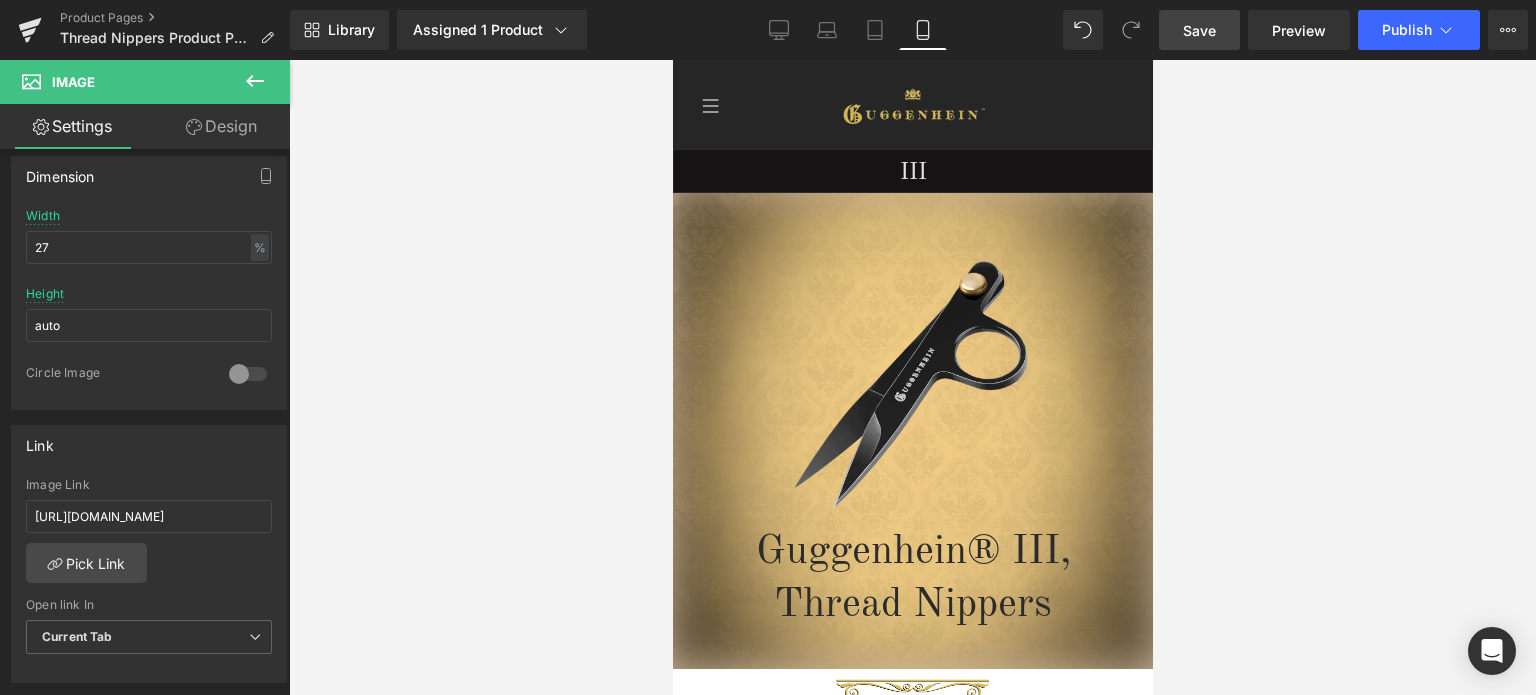 drag, startPoint x: 1146, startPoint y: 427, endPoint x: 1859, endPoint y: 128, distance: 773.1559 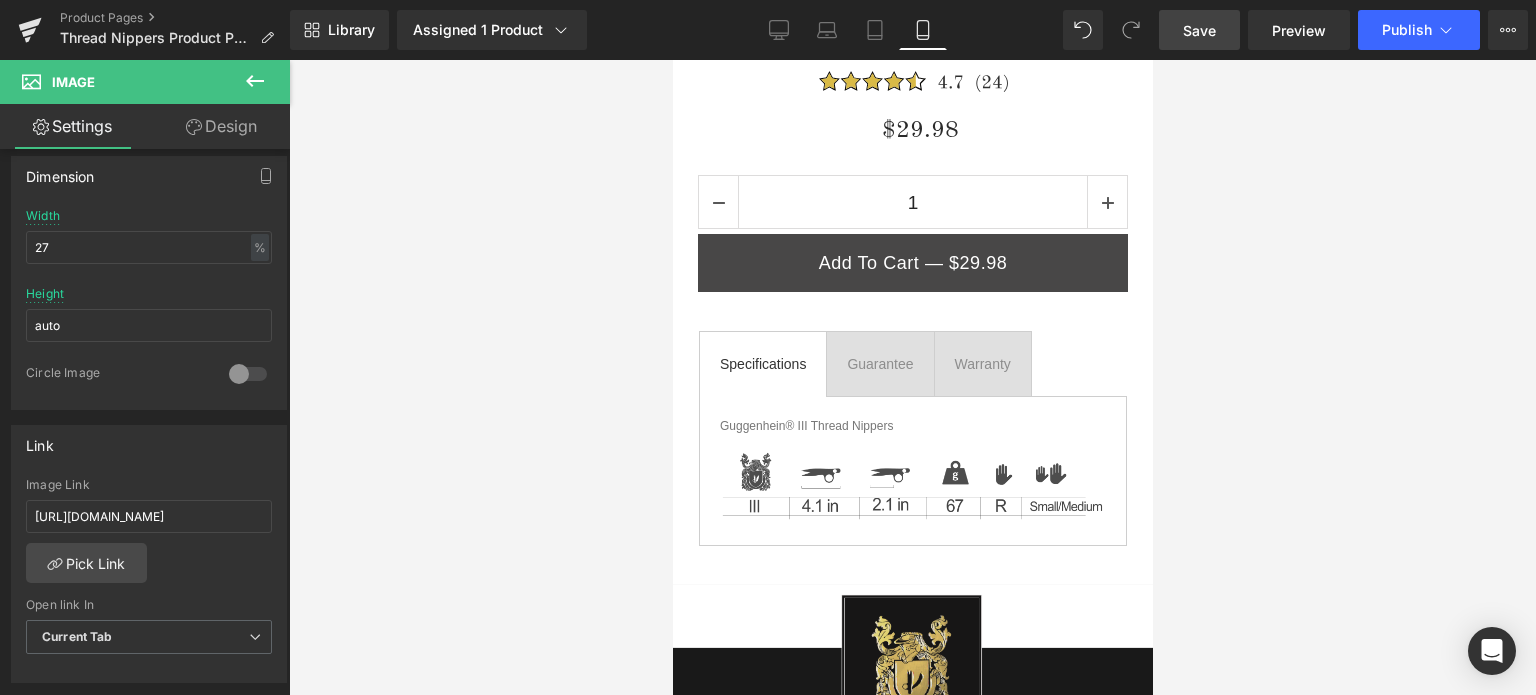scroll, scrollTop: 1000, scrollLeft: 0, axis: vertical 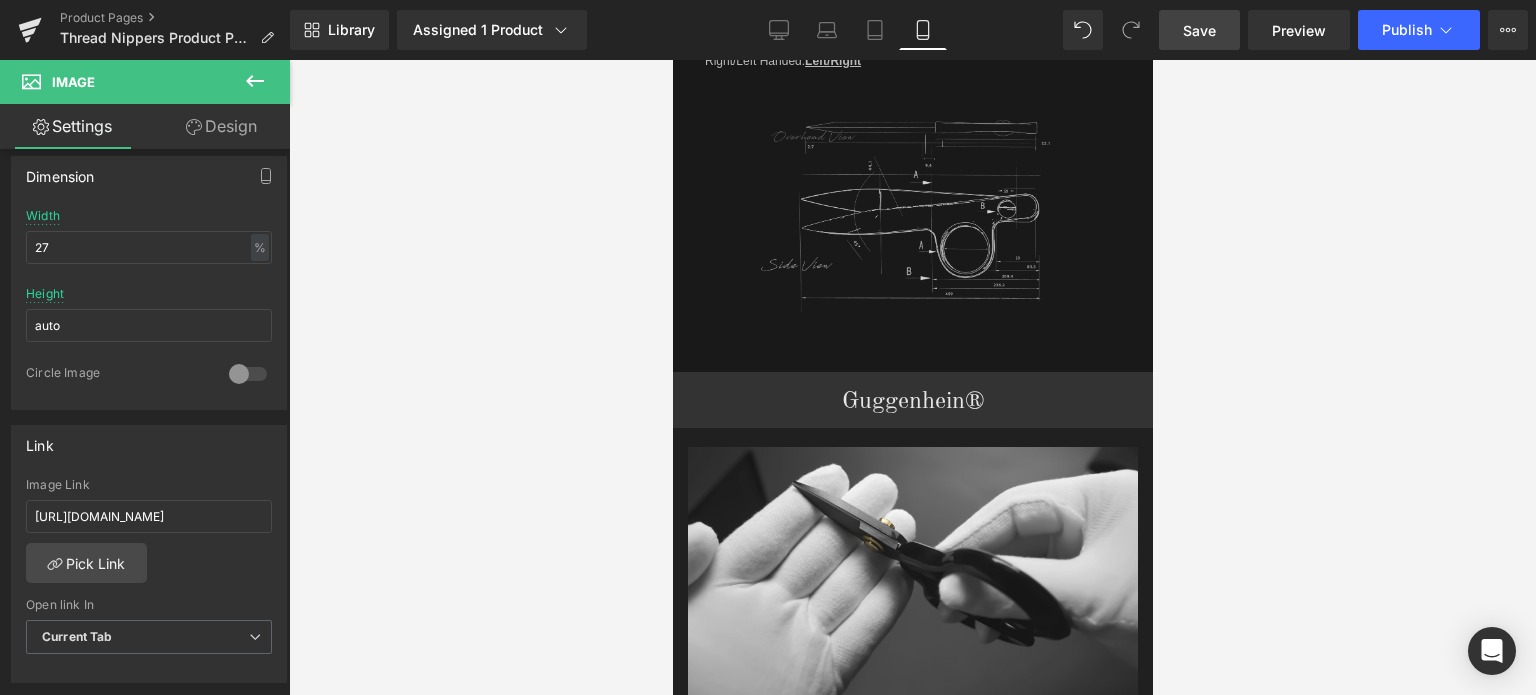 click on "Save" at bounding box center (1199, 30) 